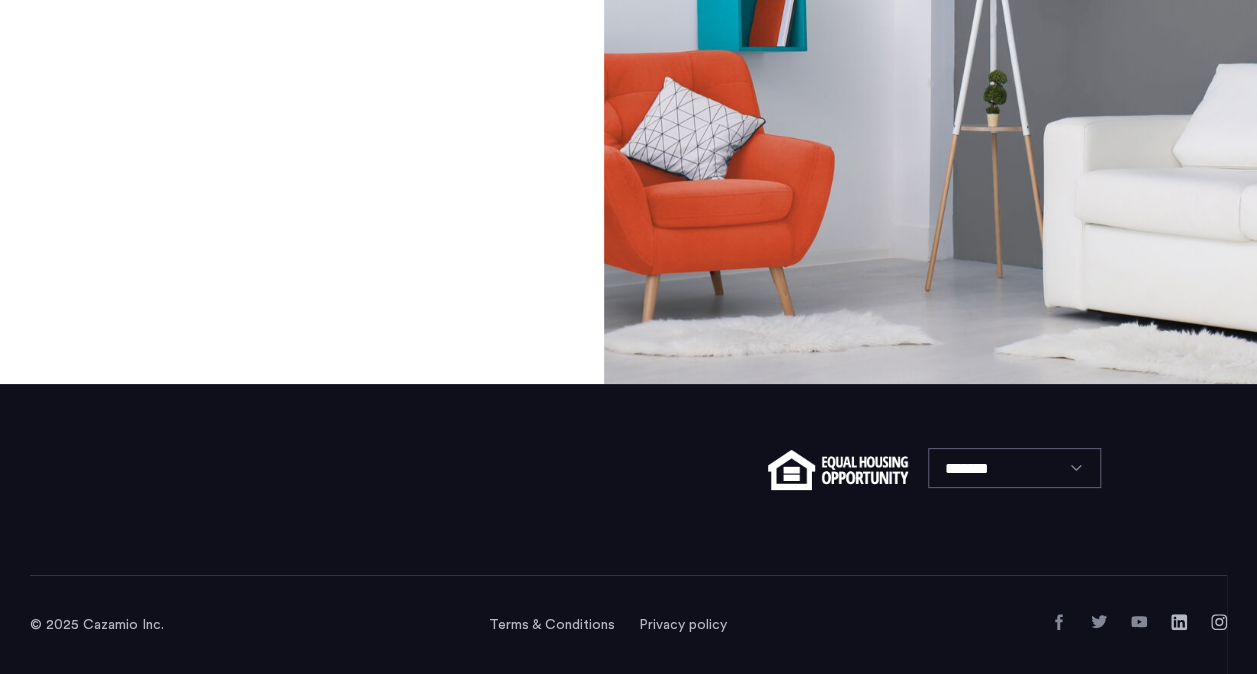 scroll, scrollTop: 0, scrollLeft: 0, axis: both 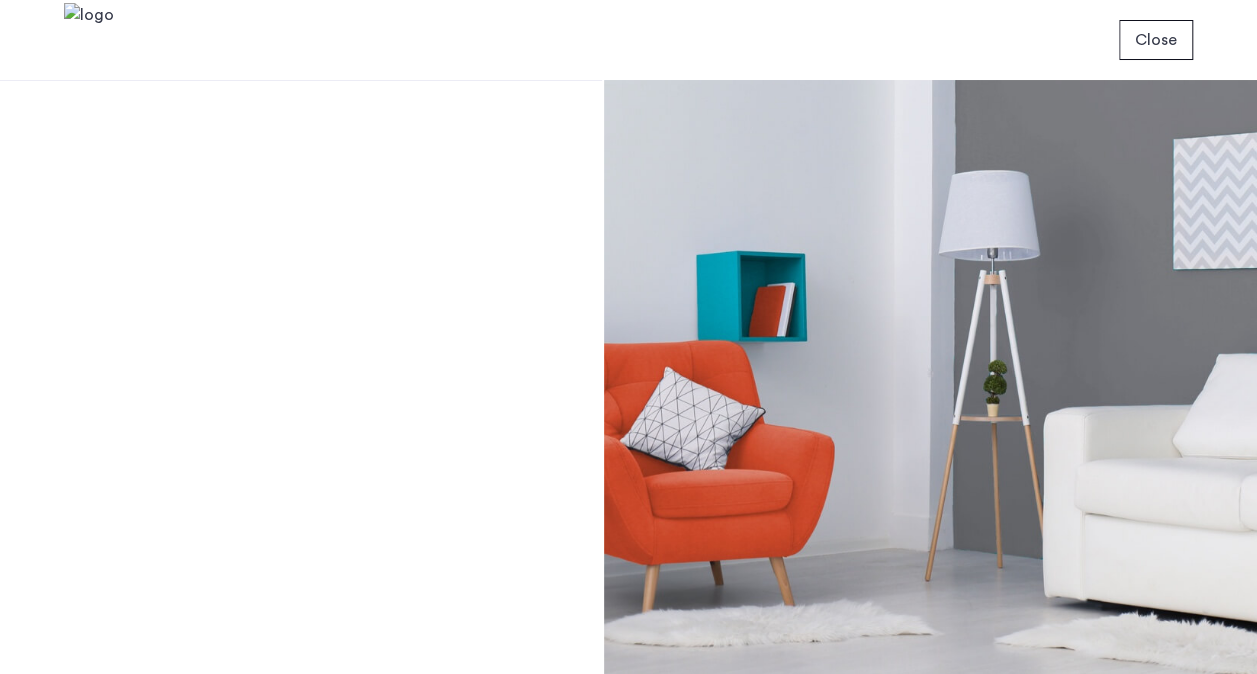 click on "Close" 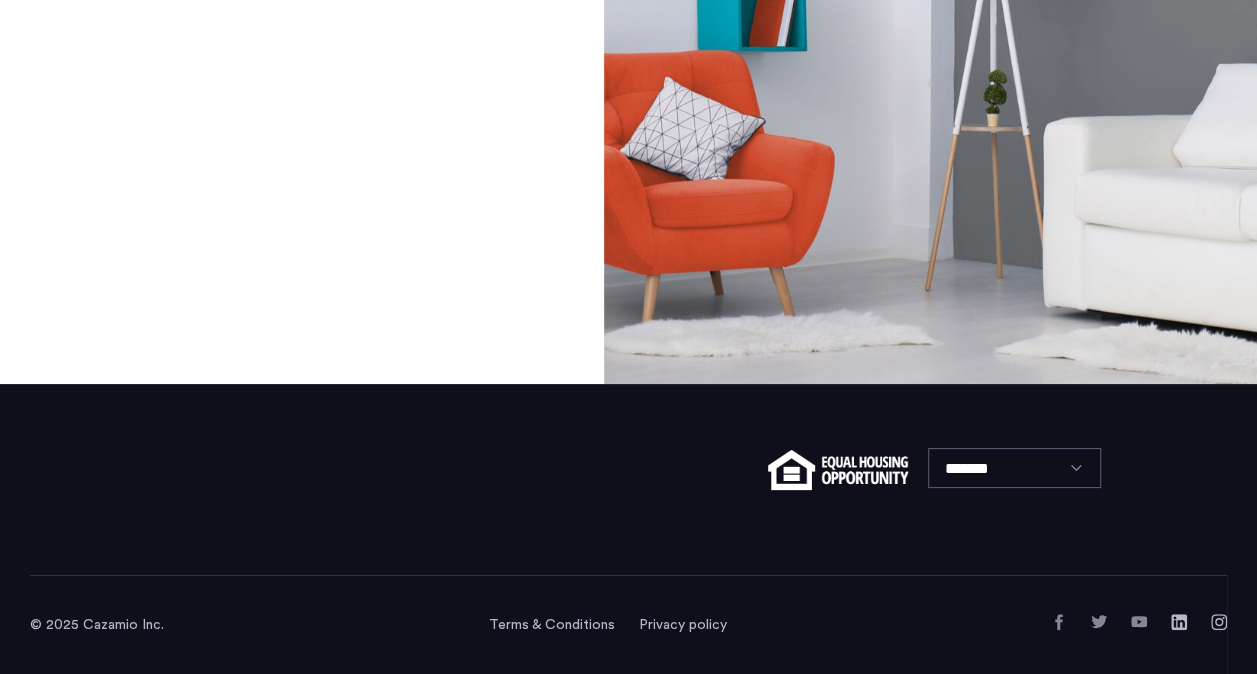 scroll, scrollTop: 0, scrollLeft: 0, axis: both 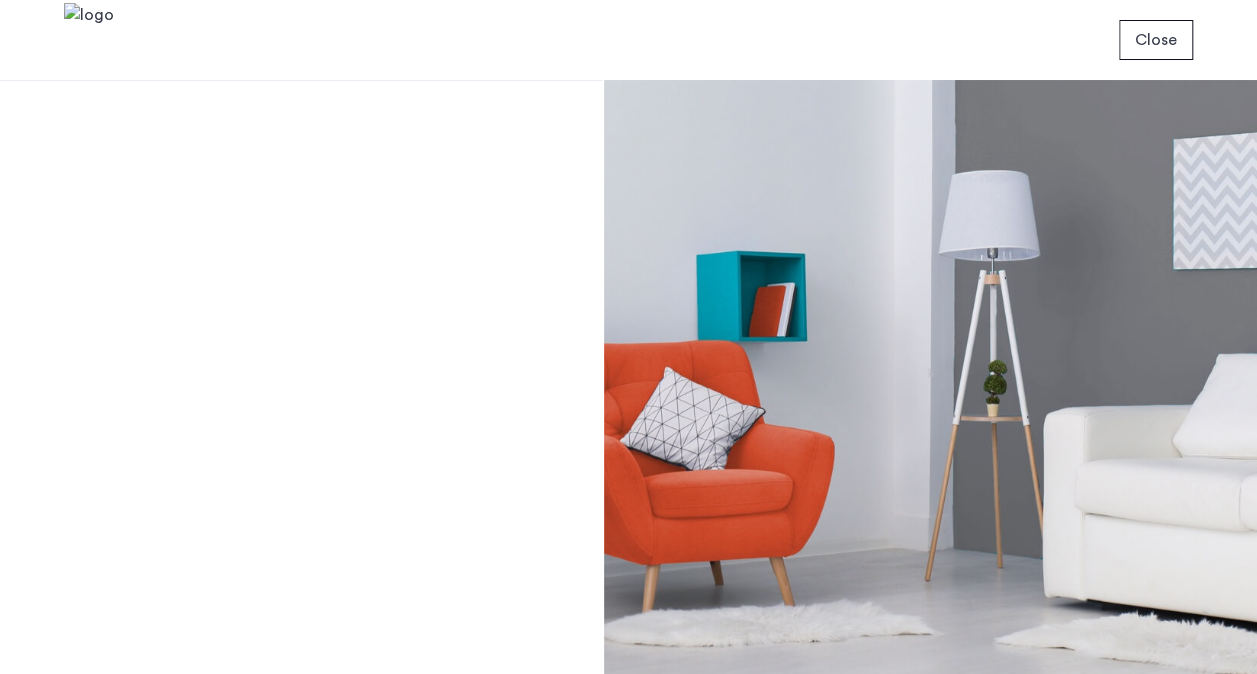 click 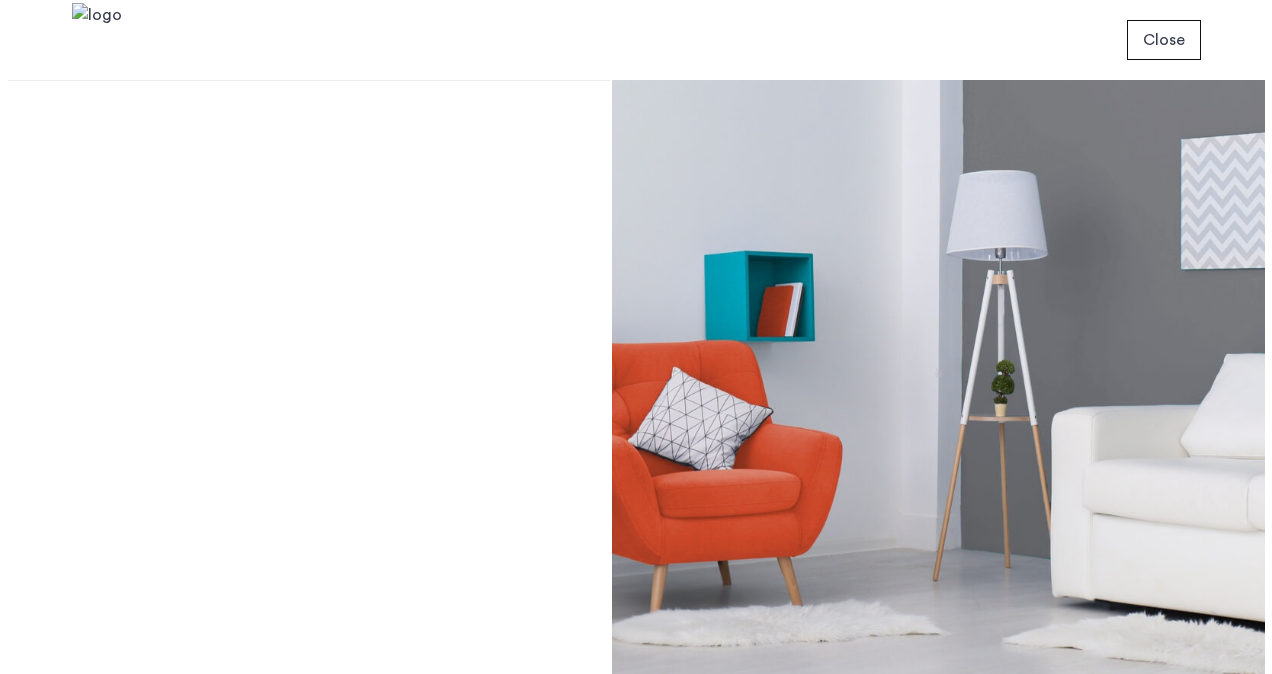 scroll, scrollTop: 0, scrollLeft: 0, axis: both 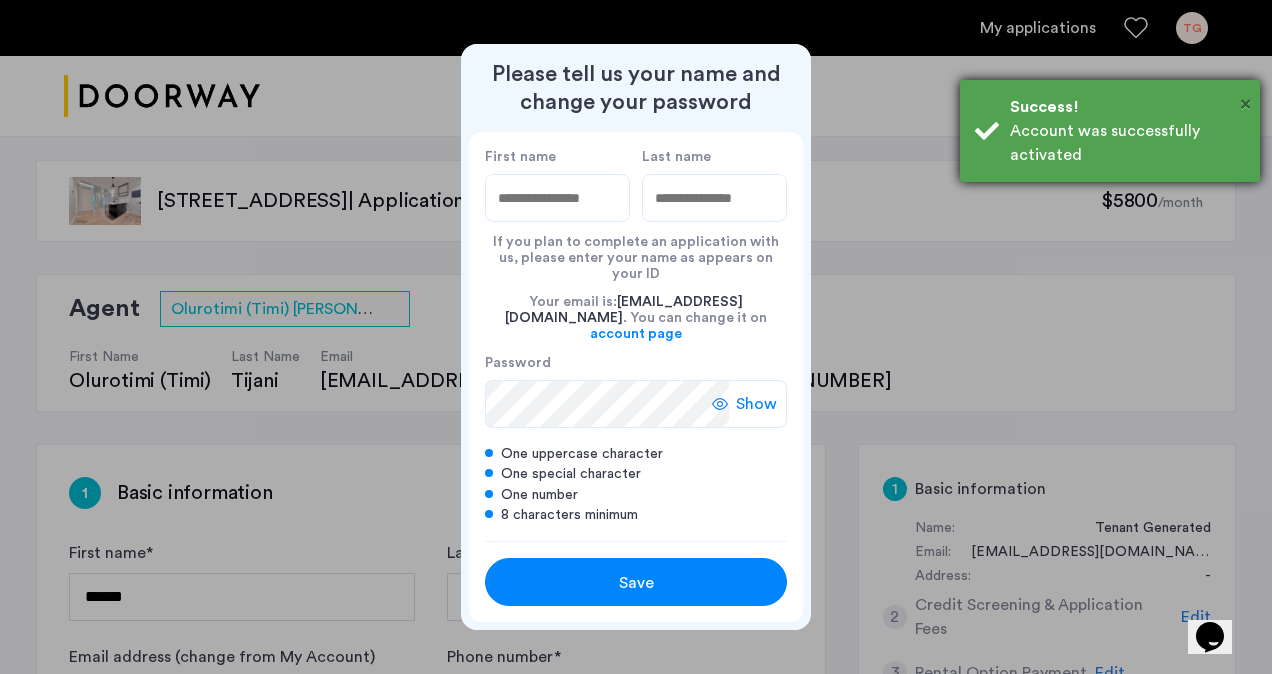click on "×" at bounding box center (1245, 104) 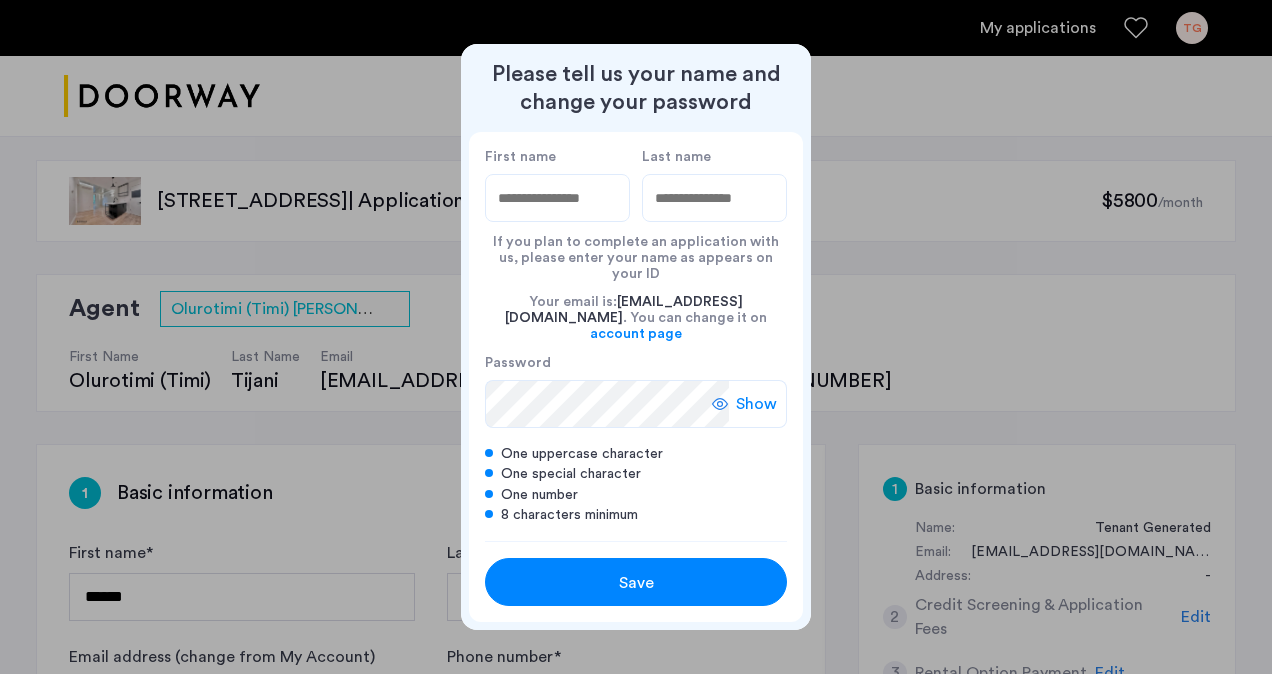 click on "First name Last name  If you plan to complete an application with us, please enter your name as appears on your ID   Your email is:  [EMAIL_ADDRESS][DOMAIN_NAME] . You can change it on  account page Password Show  One uppercase character   One special character   One number   8 characters minimum" at bounding box center [636, 336] 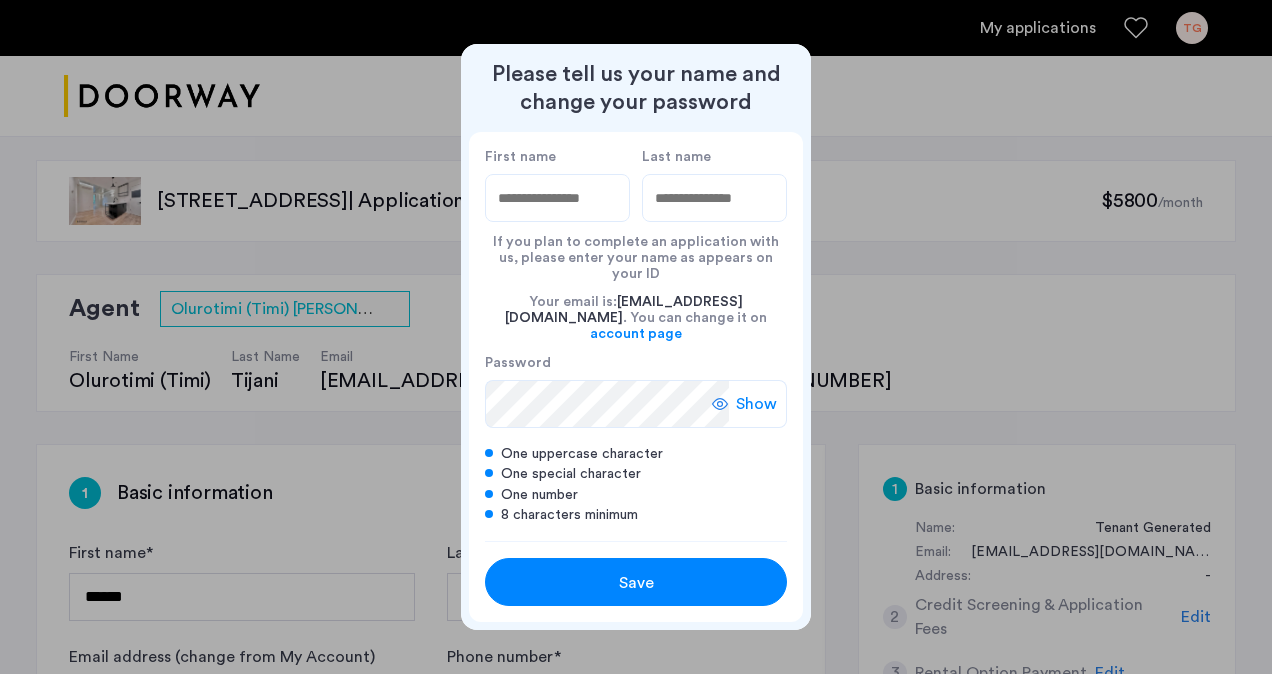 click on "First name" at bounding box center (557, 198) 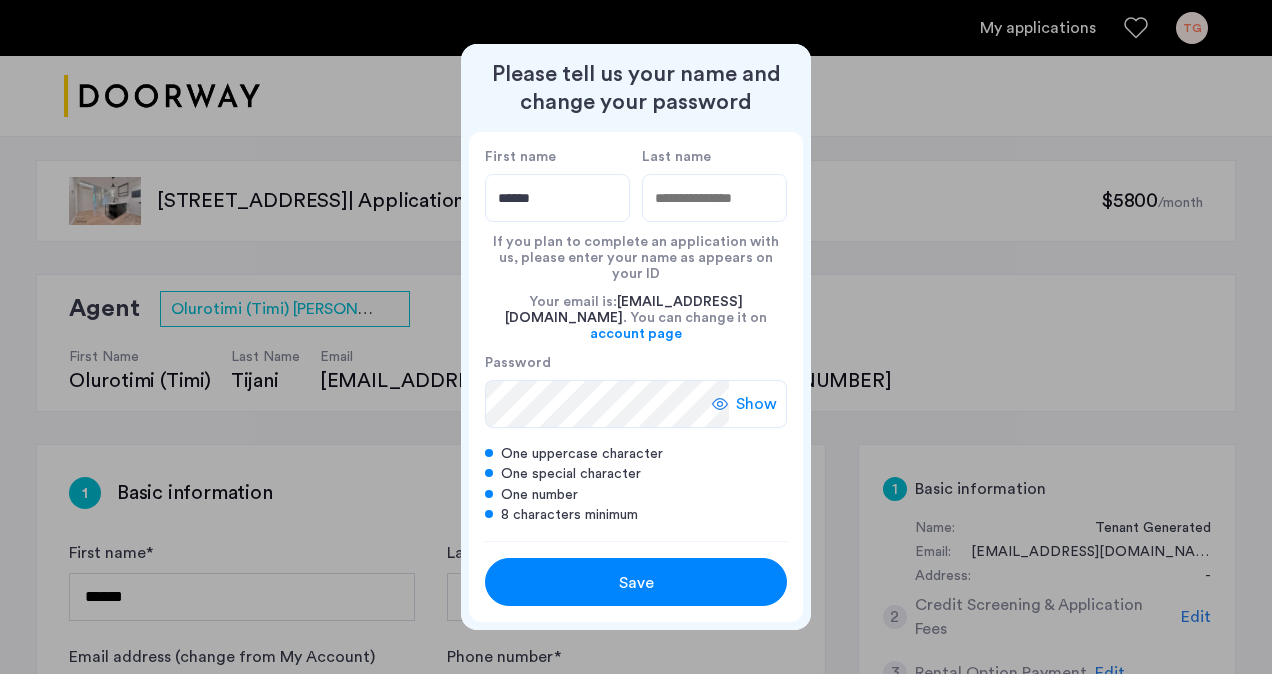 type on "******" 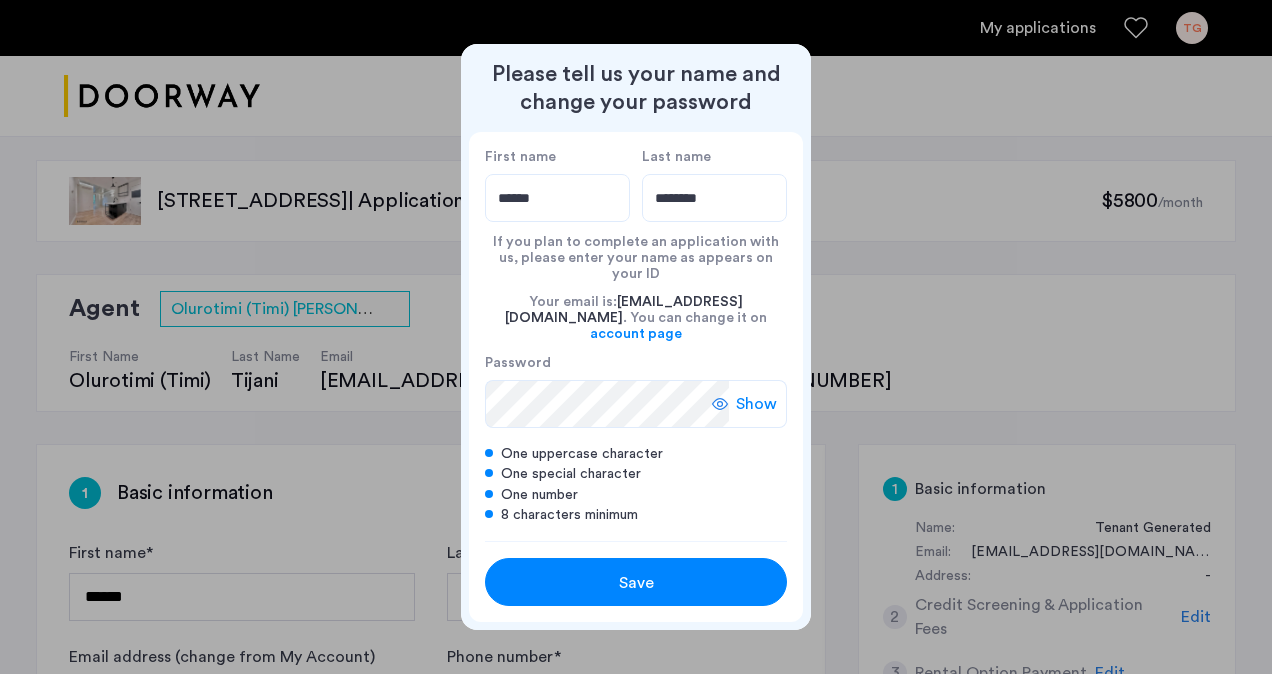 type on "********" 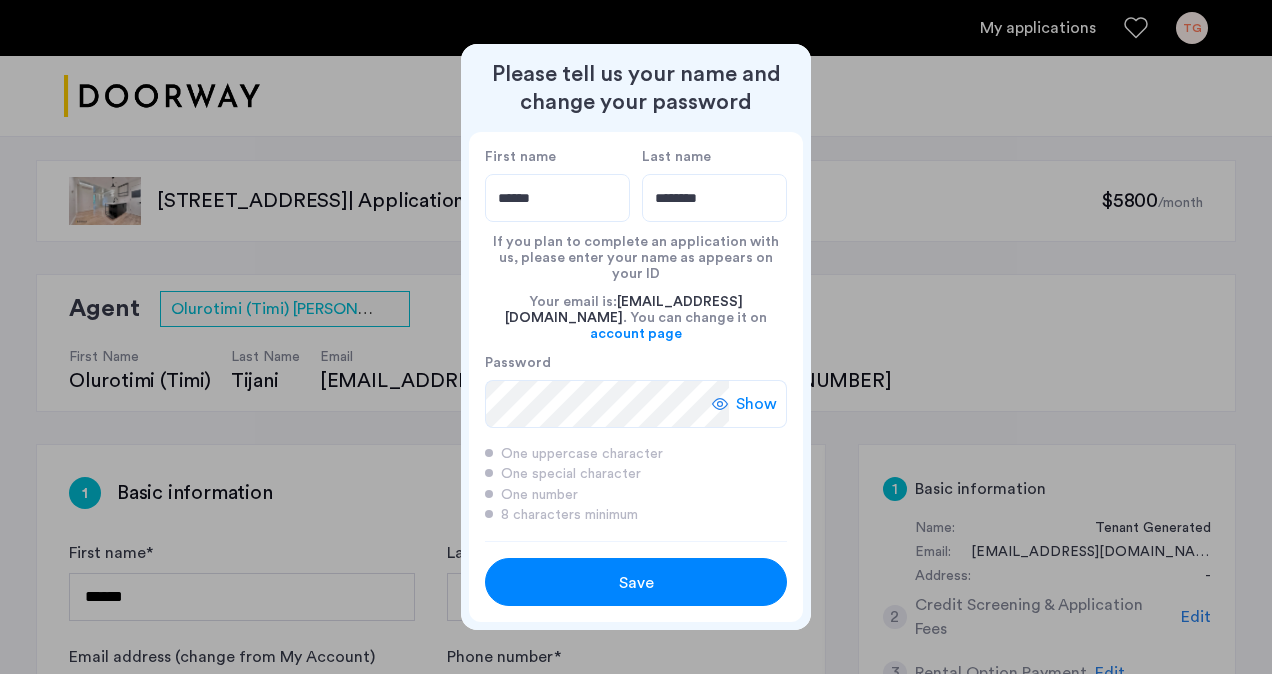 click on "Show" at bounding box center (756, 404) 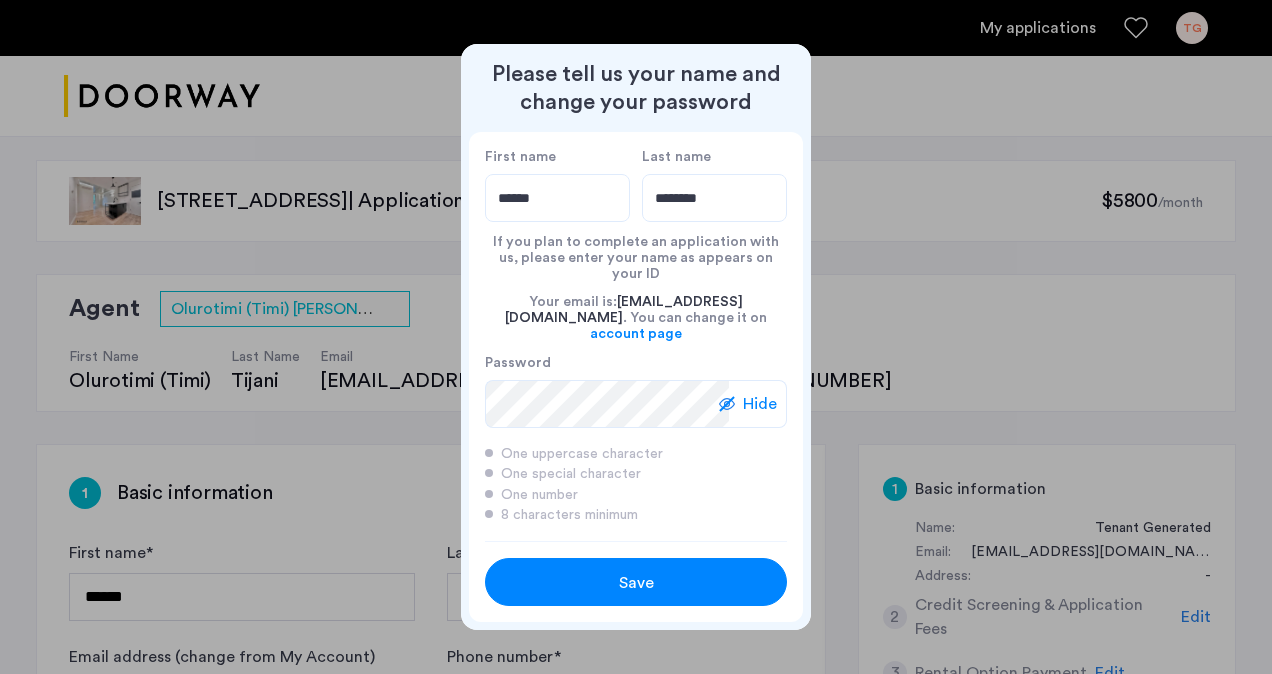 click on "Save" at bounding box center (636, 583) 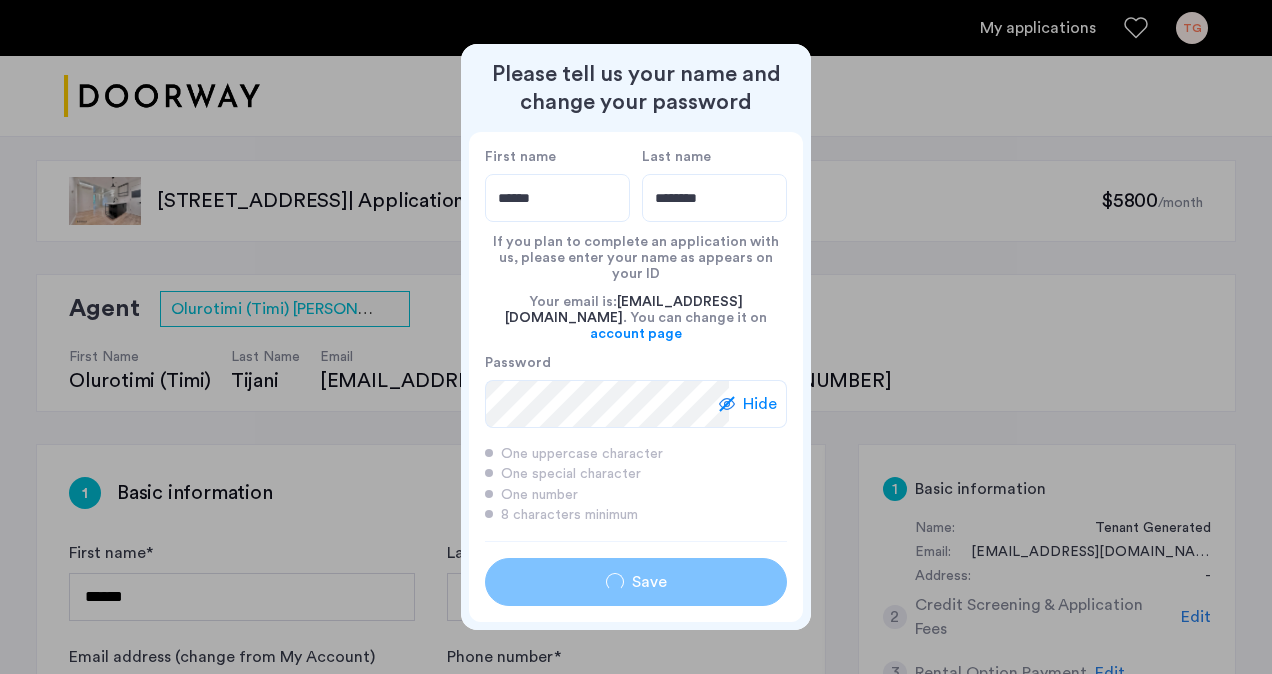 type on "******" 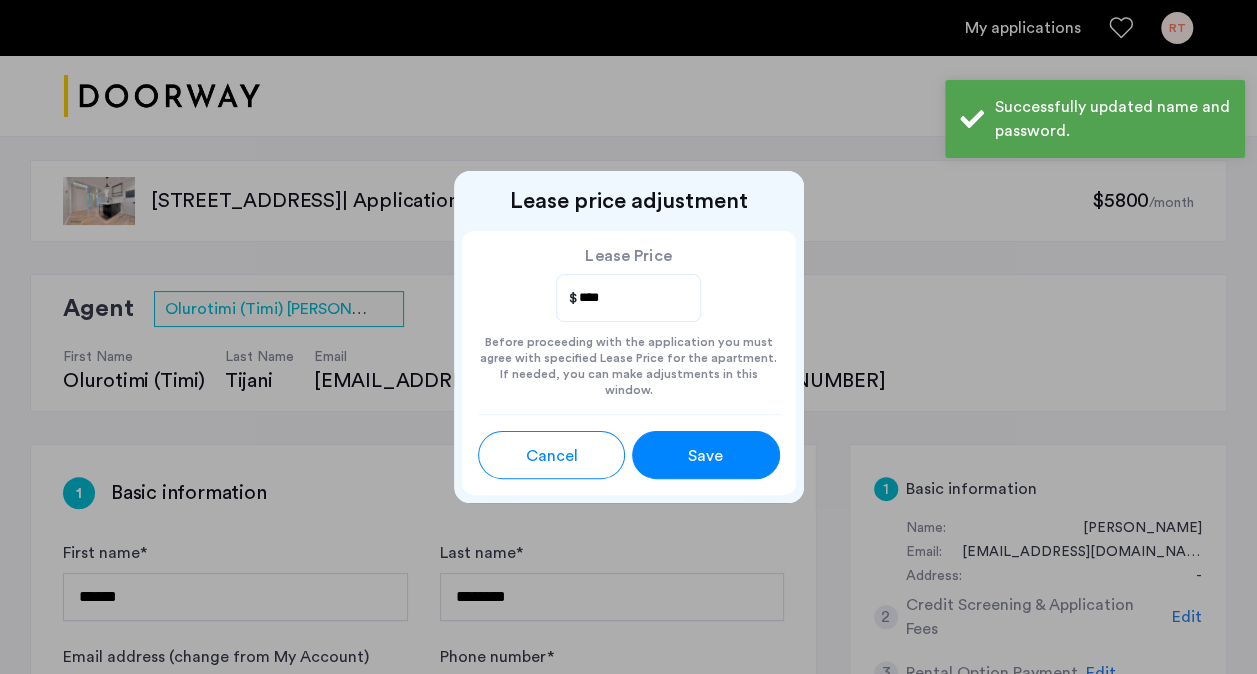 click on "Save" at bounding box center [706, 456] 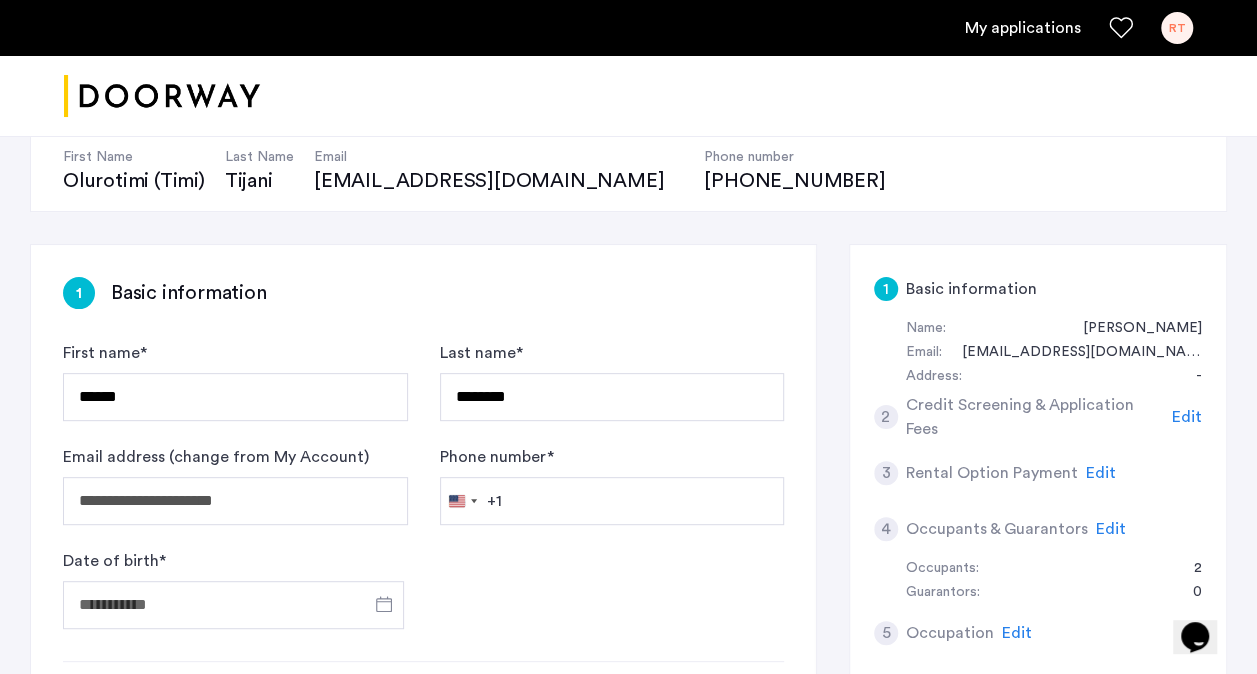 scroll, scrollTop: 400, scrollLeft: 0, axis: vertical 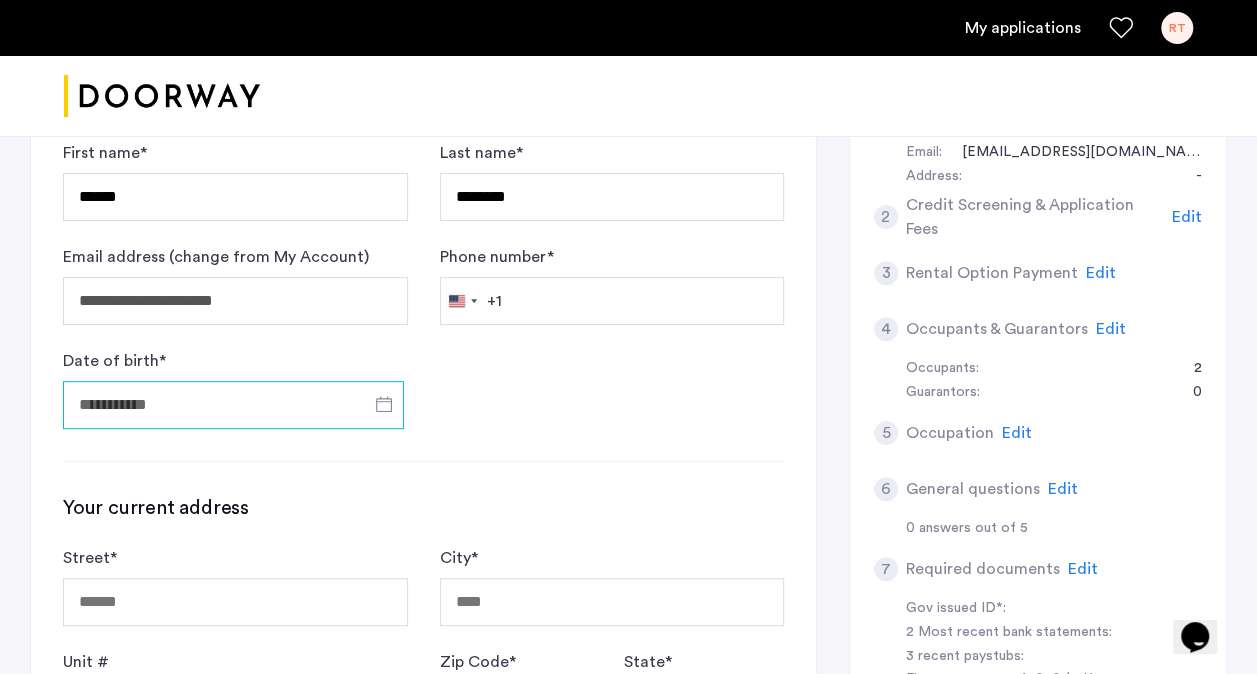 click on "Date of birth  *" at bounding box center [233, 405] 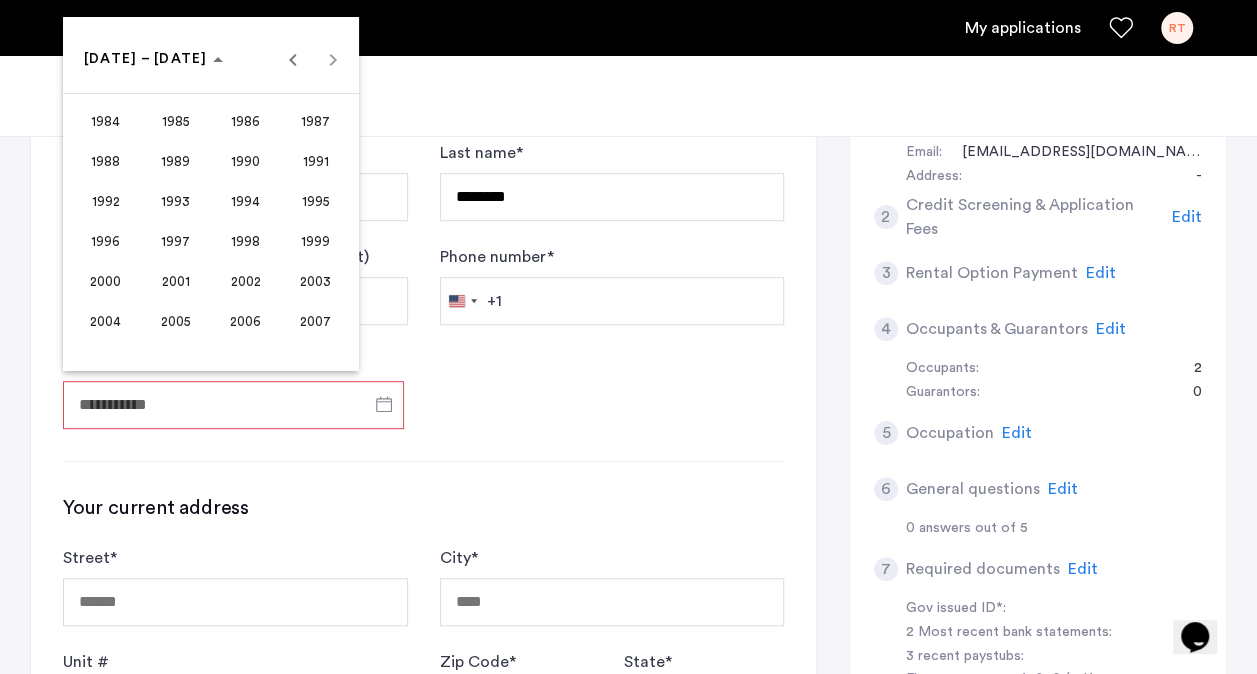 click on "2001" at bounding box center [175, 281] 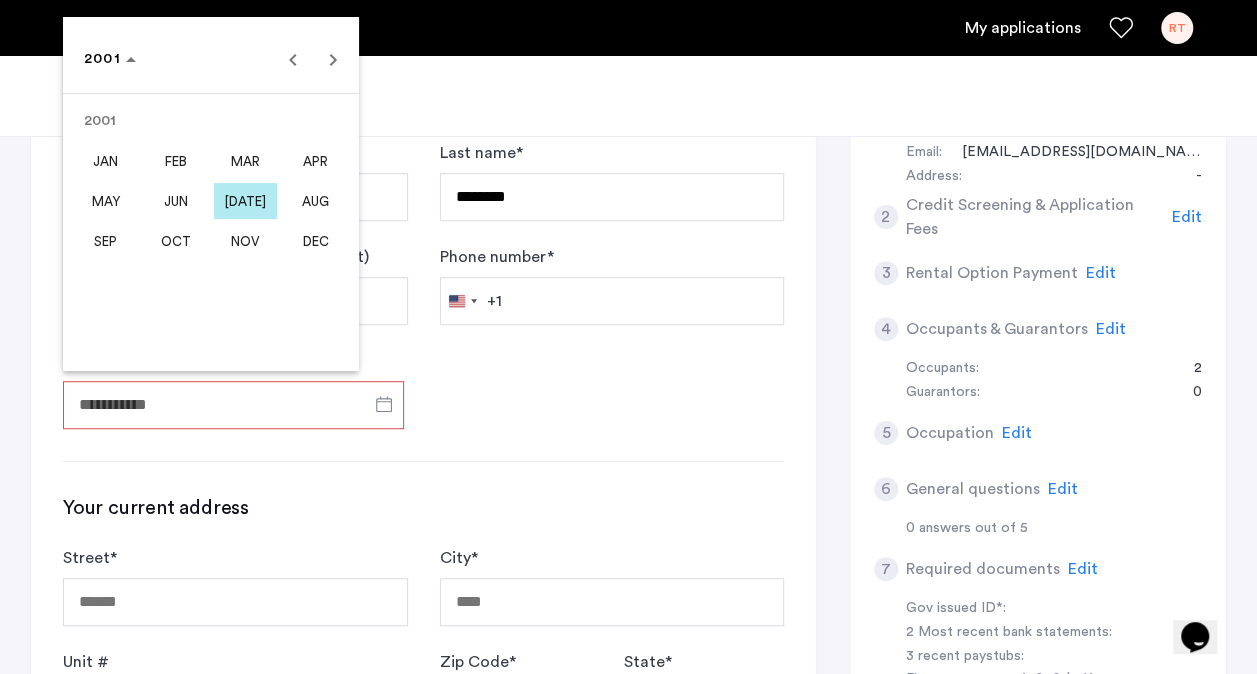 click on "NOV" at bounding box center [245, 241] 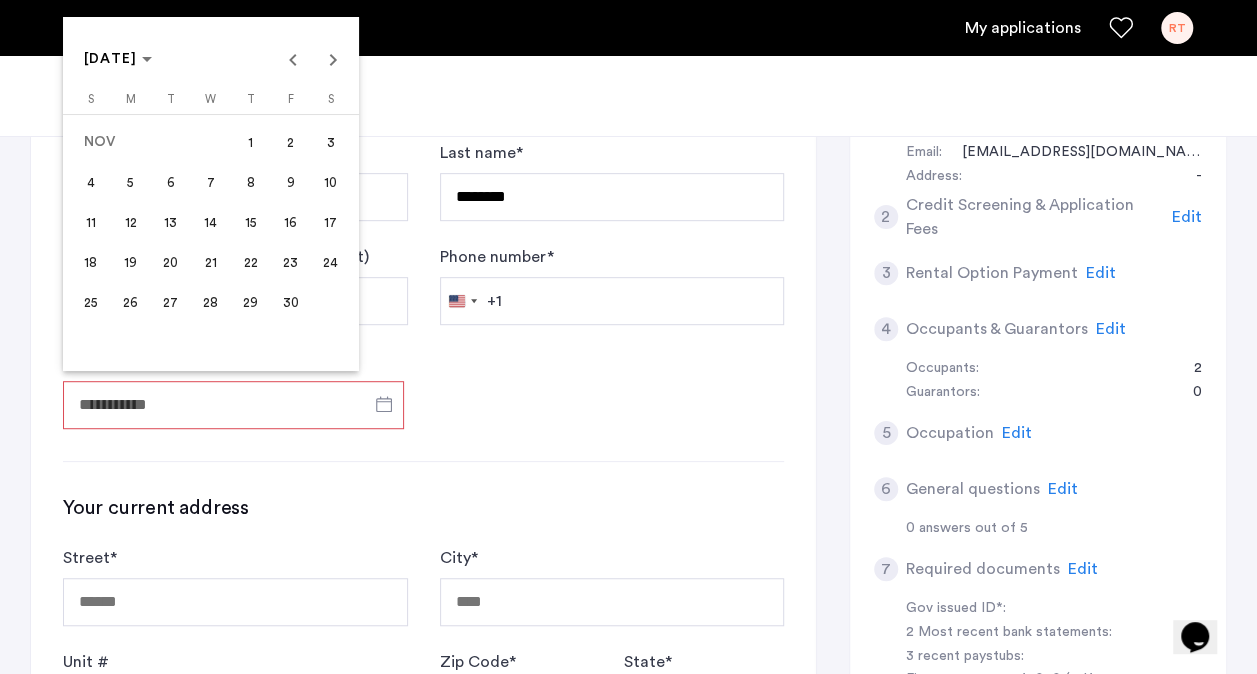 click on "12" at bounding box center (131, 222) 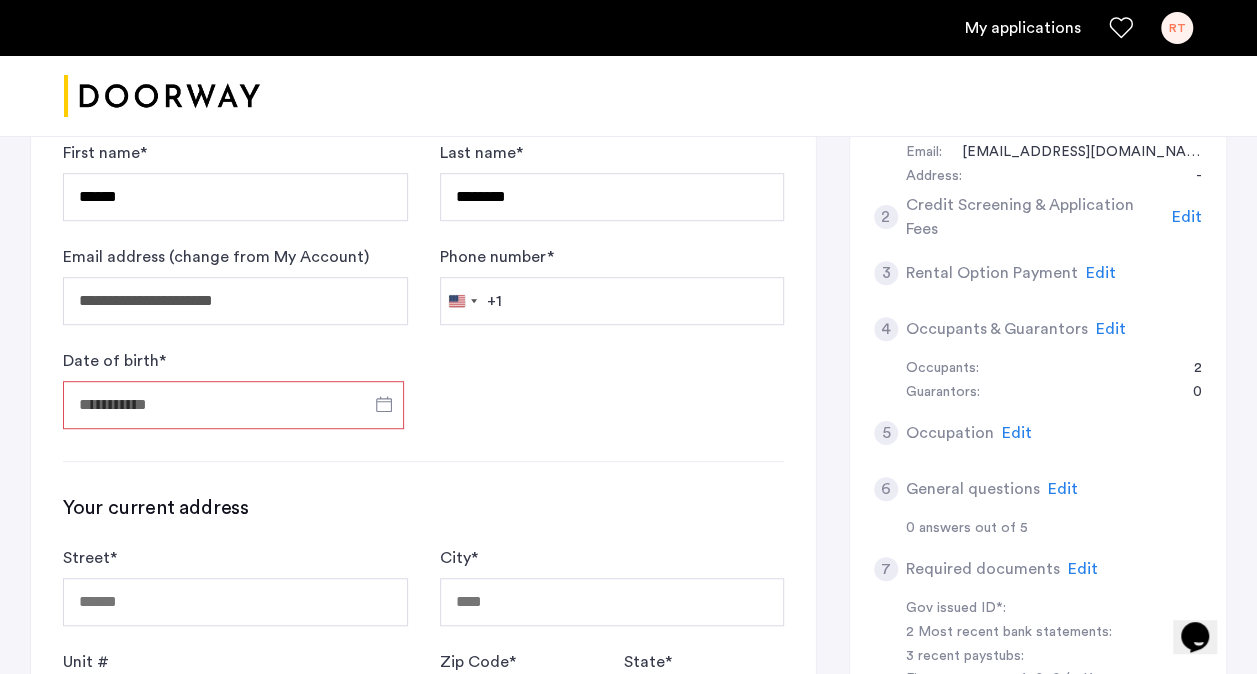 type on "**********" 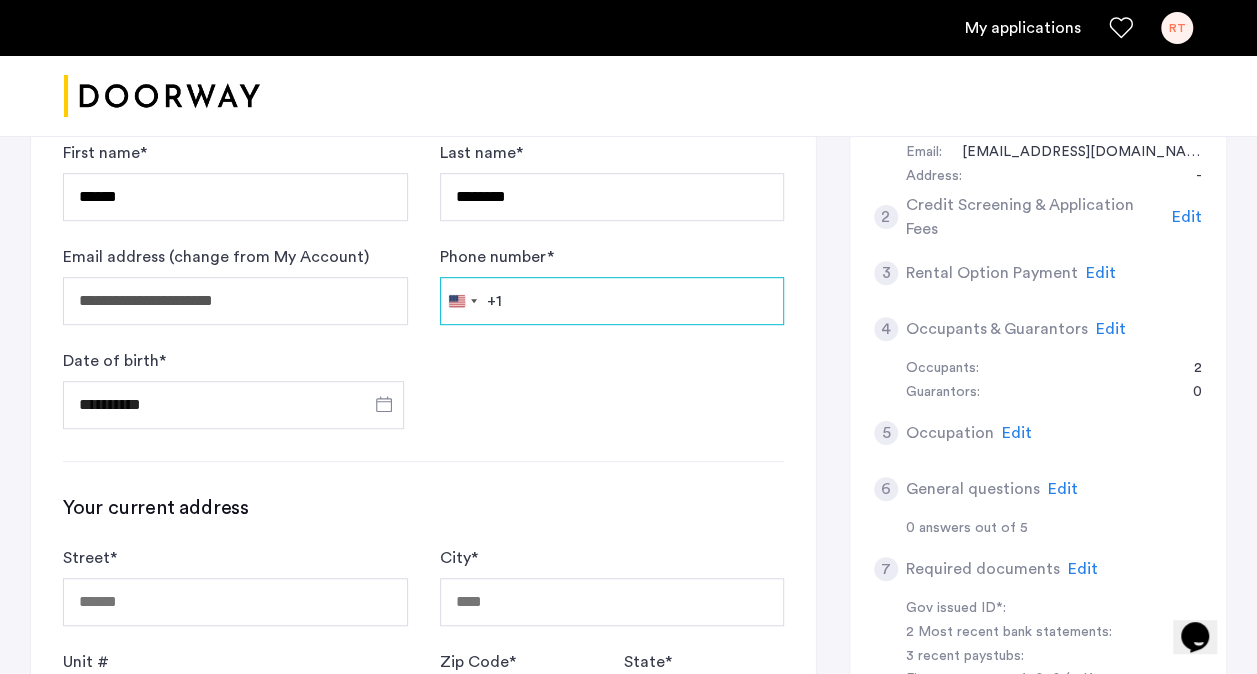 click on "Phone number  *" at bounding box center [612, 301] 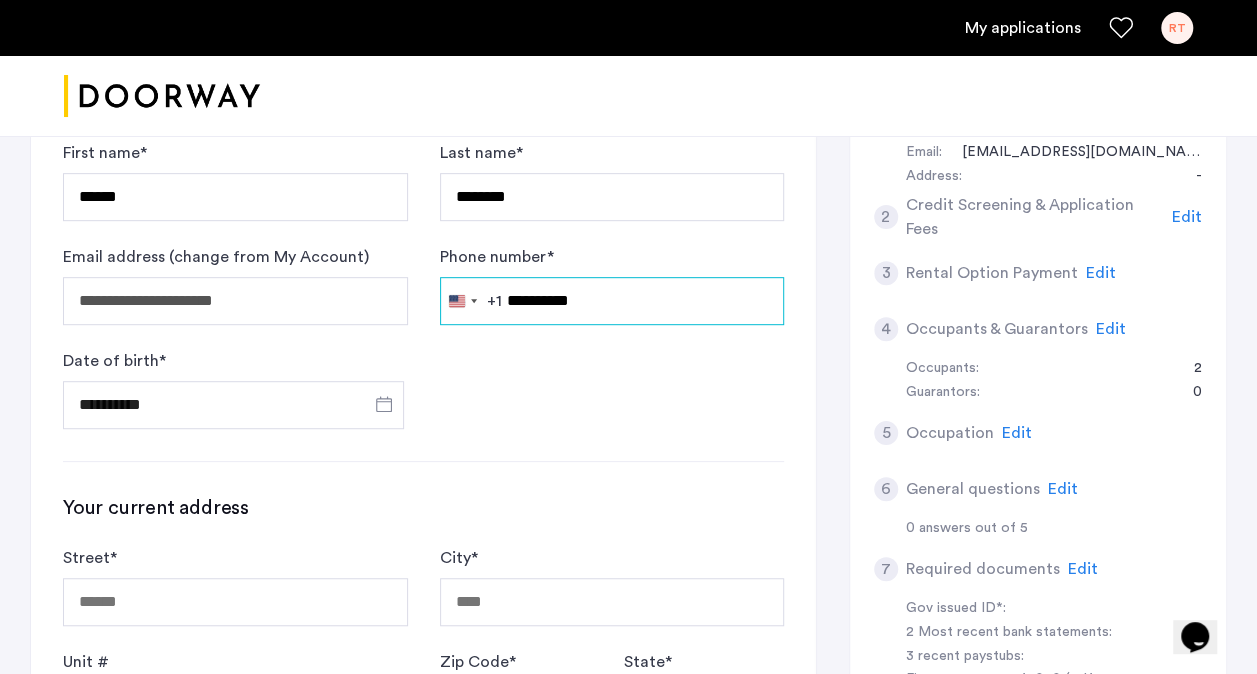 type on "**********" 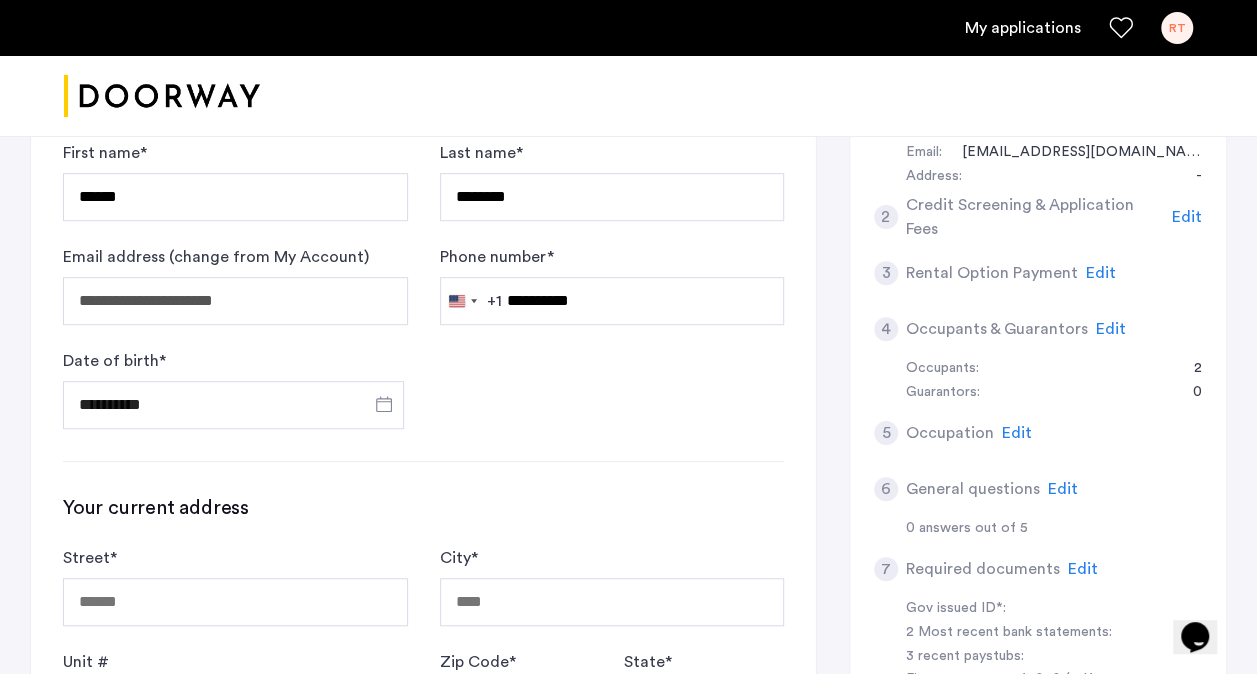 click on "Your current address" 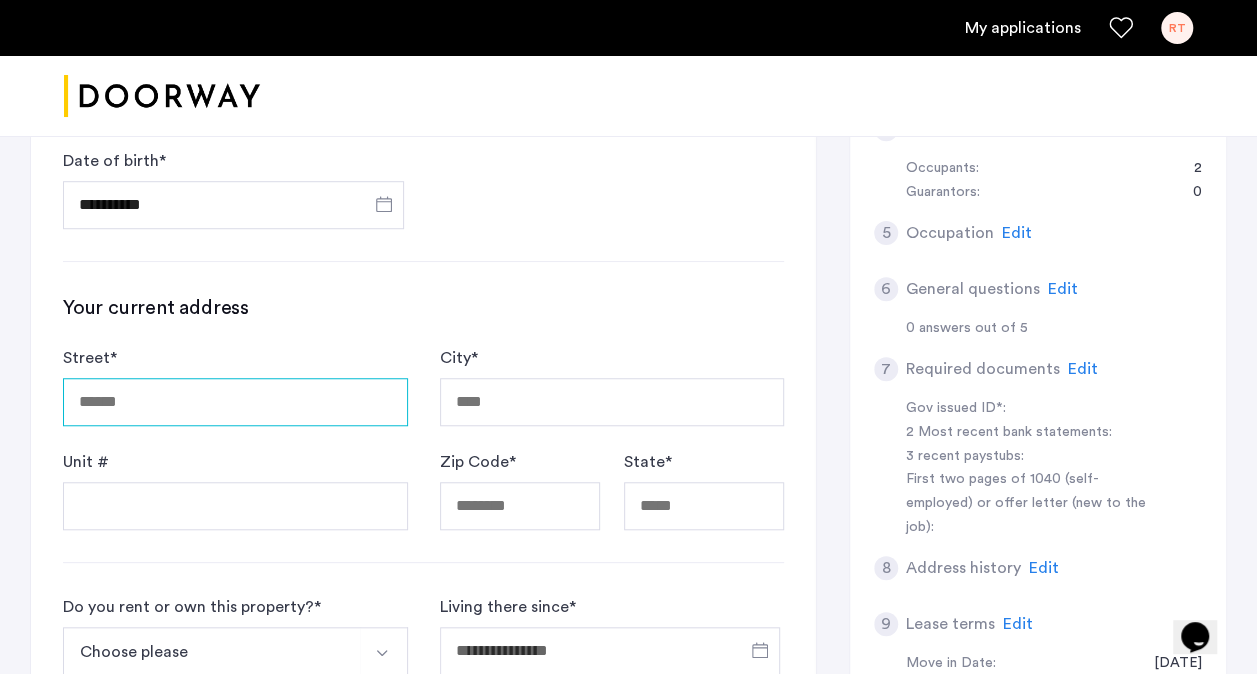 click on "Street  *" at bounding box center (235, 402) 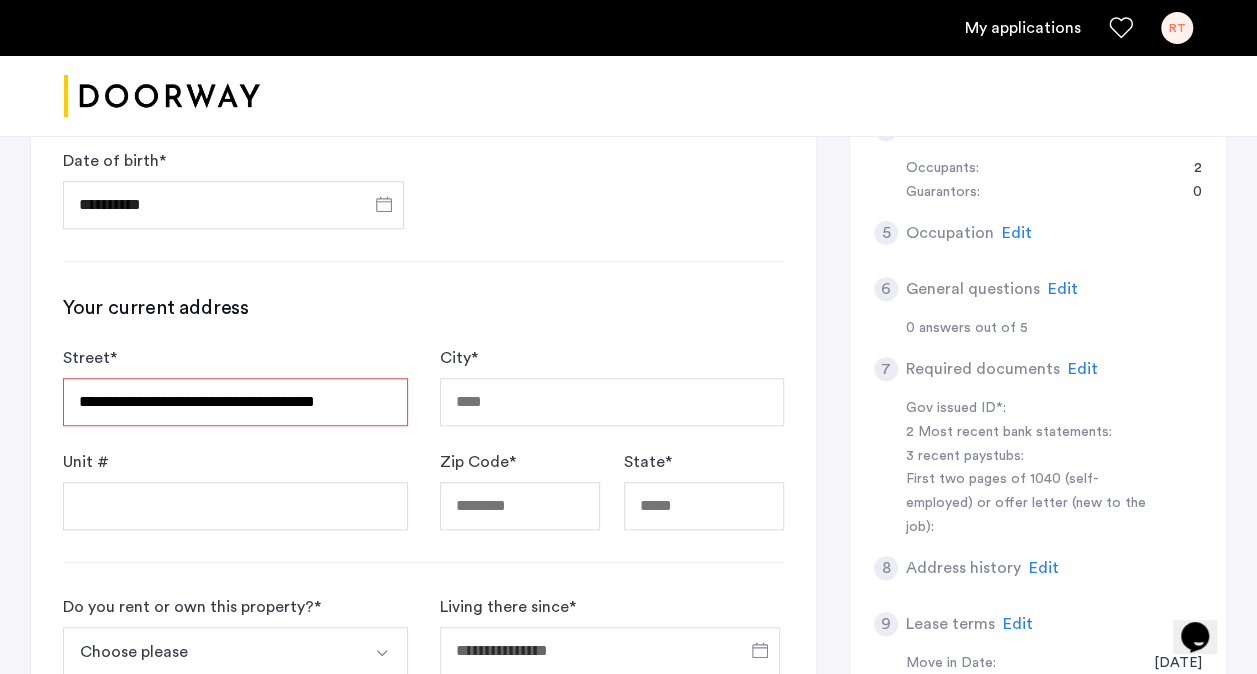 type on "**********" 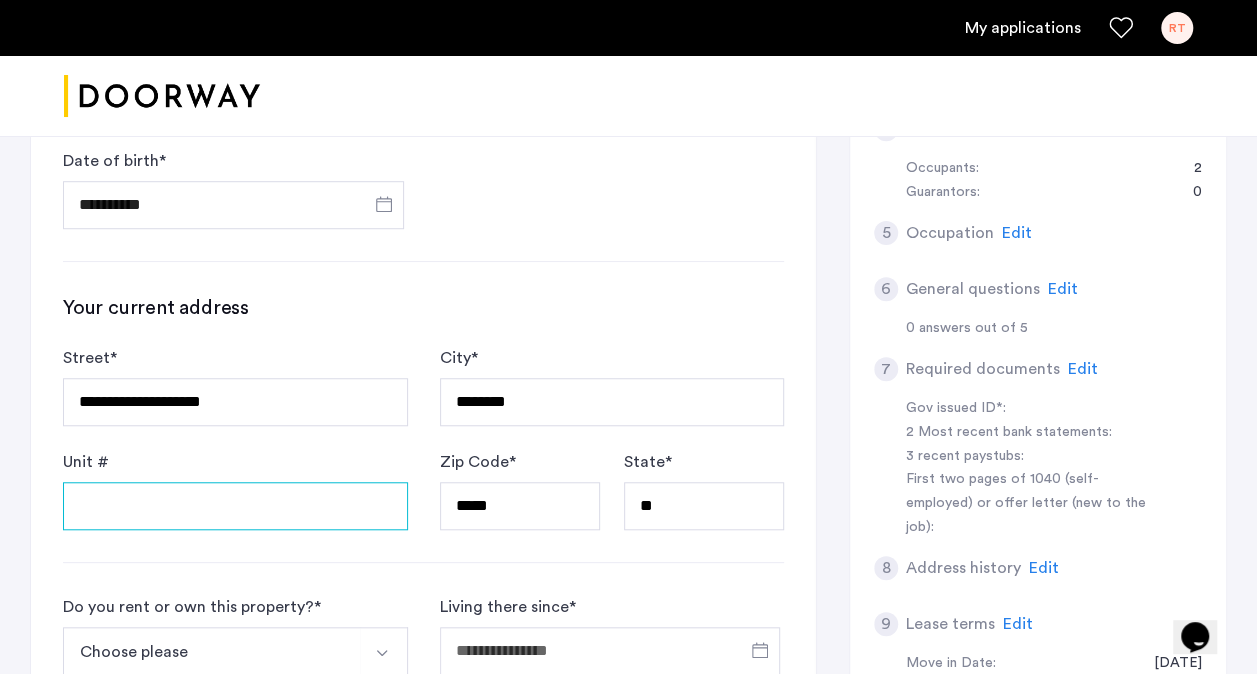 click on "Unit #" at bounding box center [235, 506] 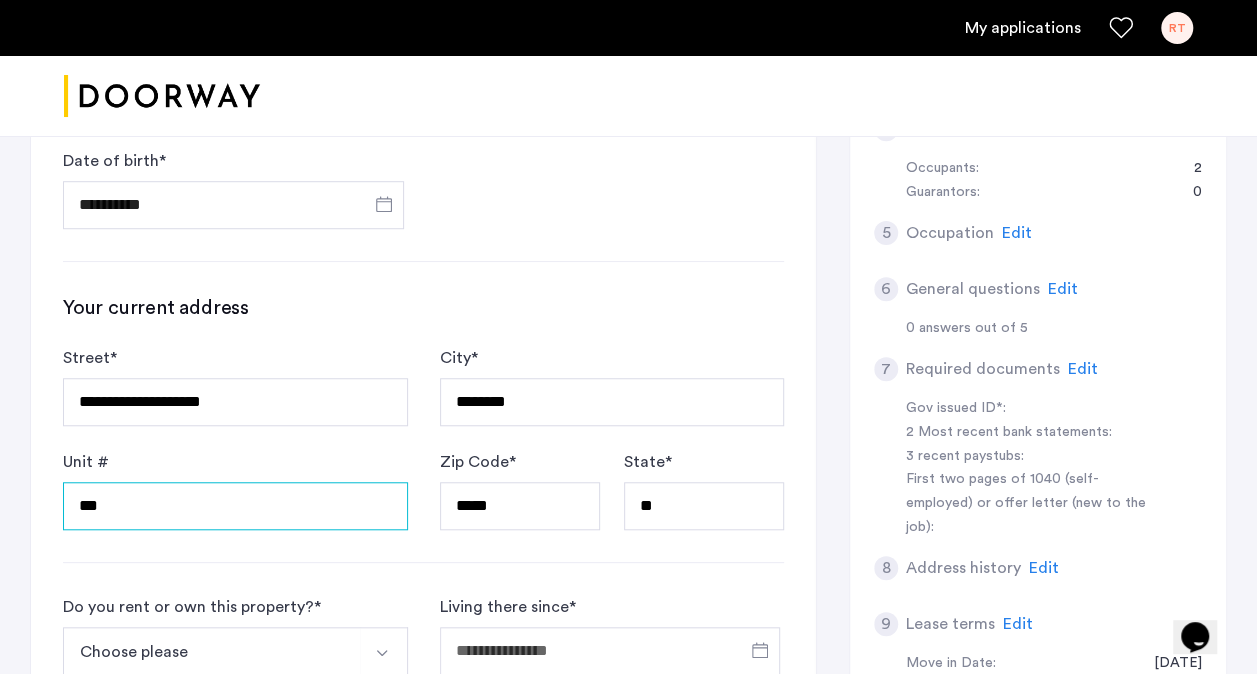 scroll, scrollTop: 800, scrollLeft: 0, axis: vertical 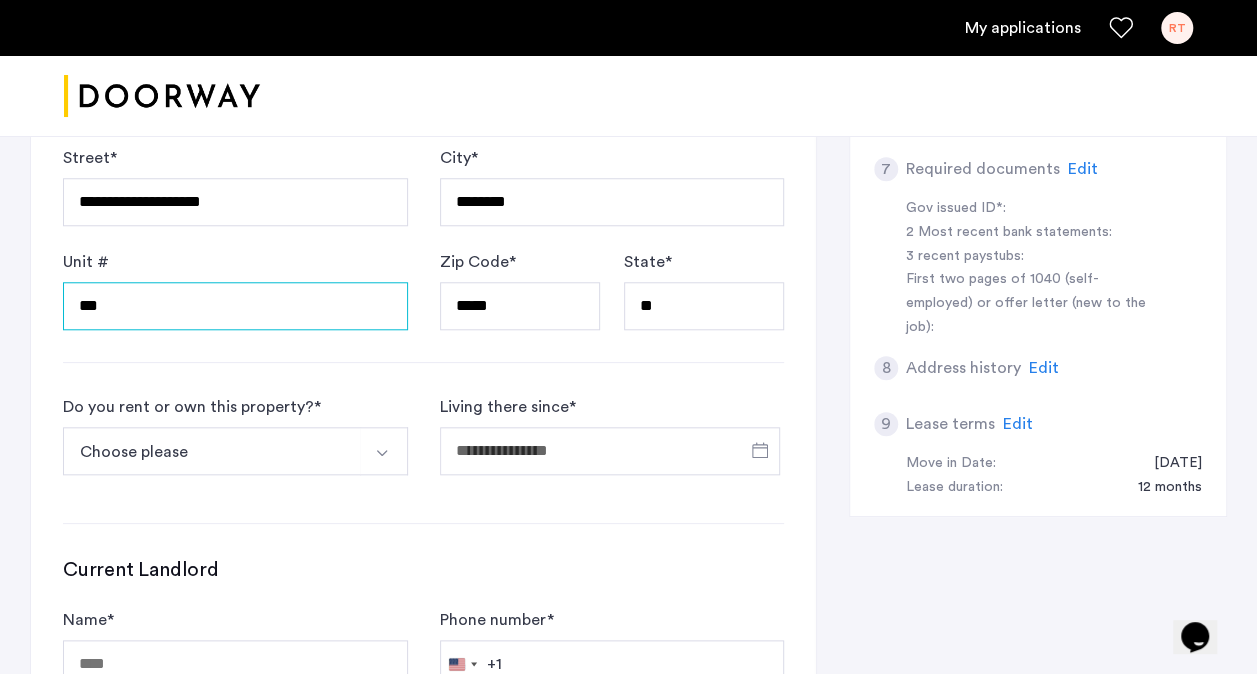 type on "***" 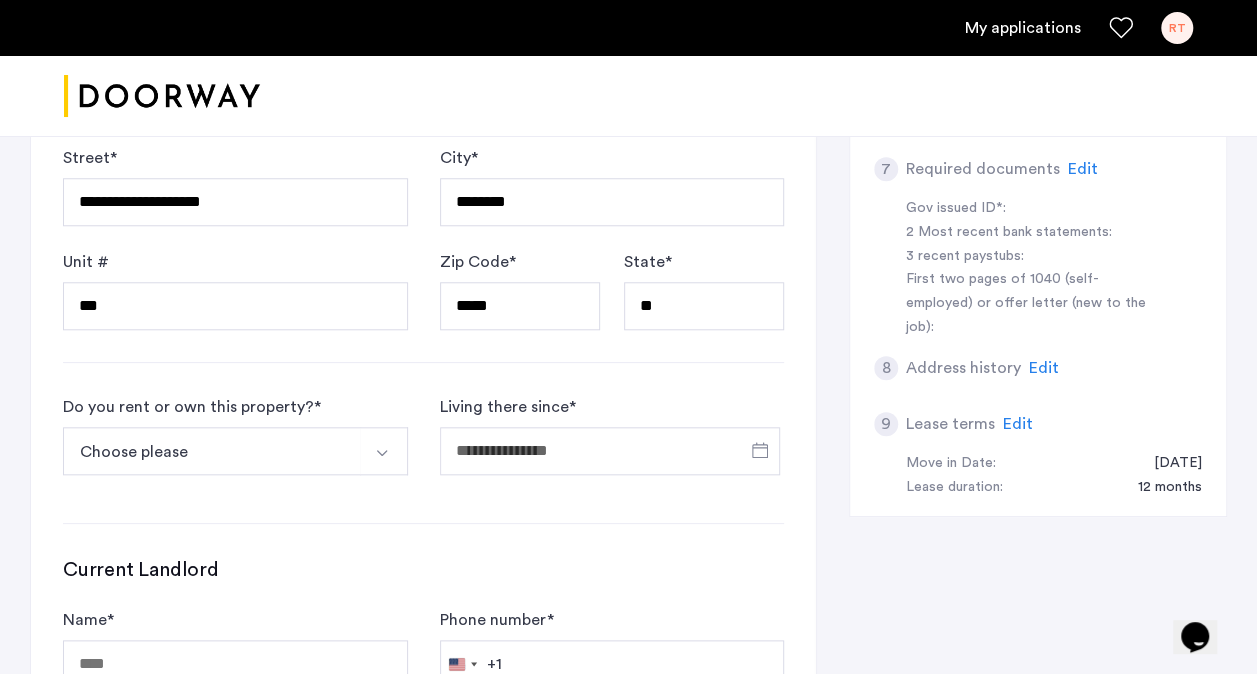 click on "Choose please" at bounding box center [212, 451] 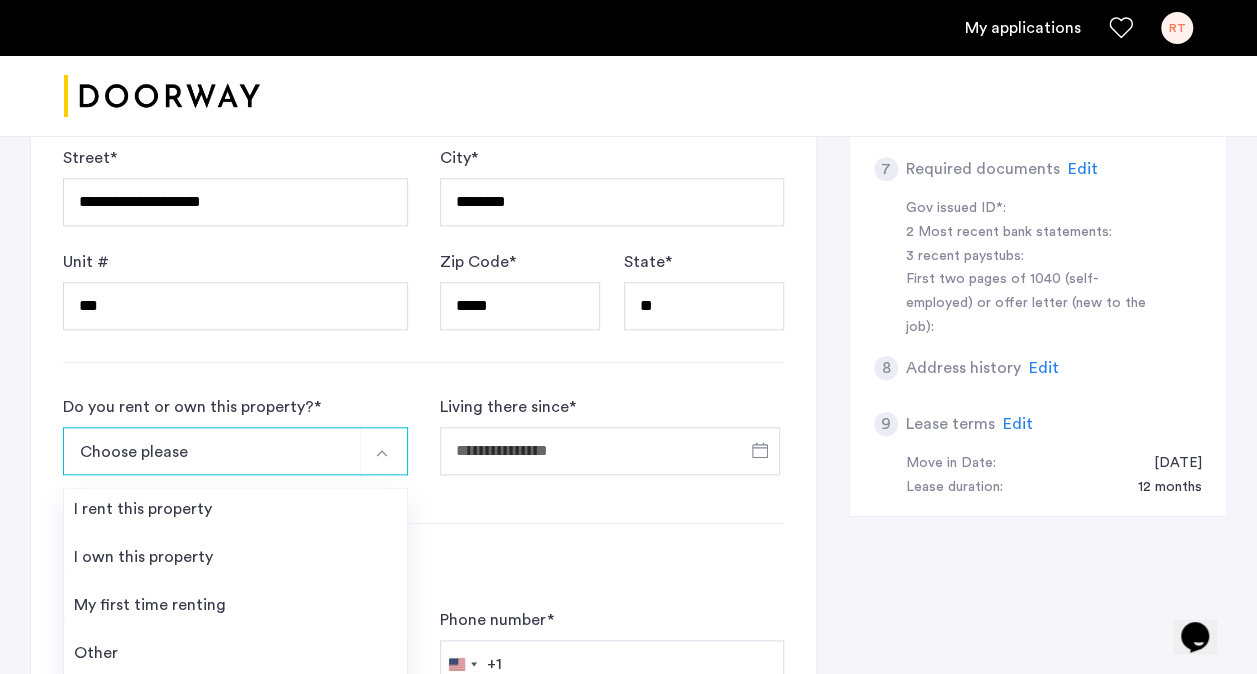 click at bounding box center (382, 453) 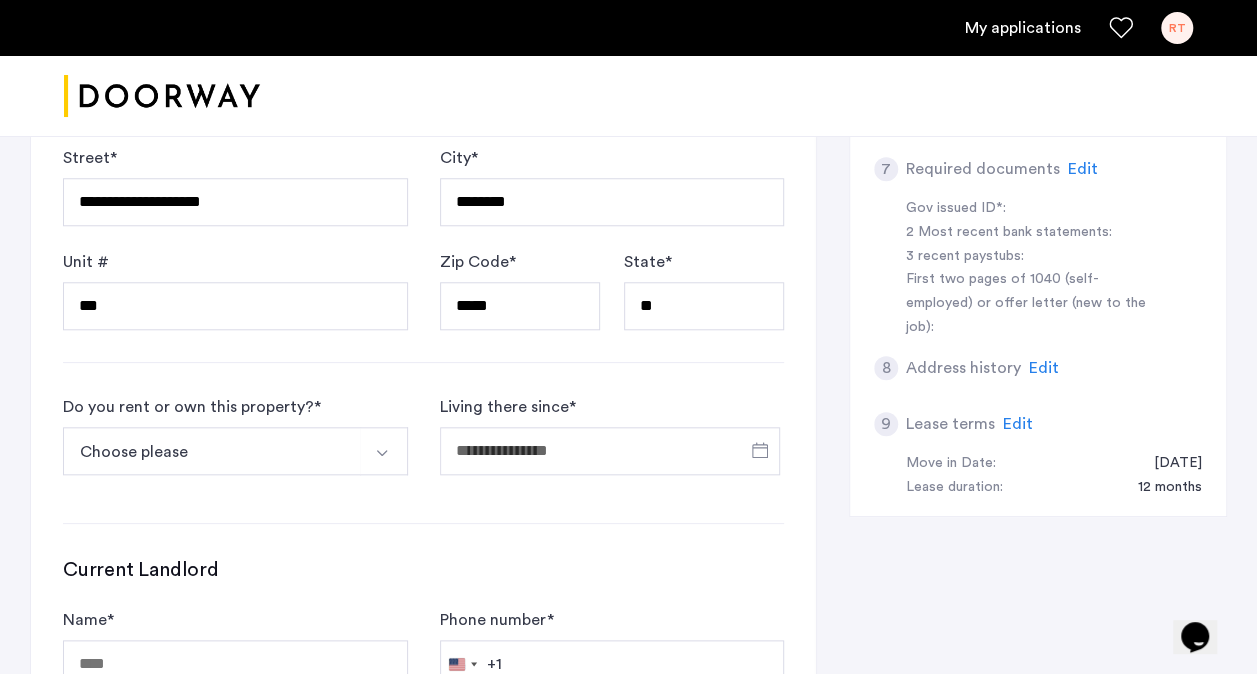 click at bounding box center [384, 451] 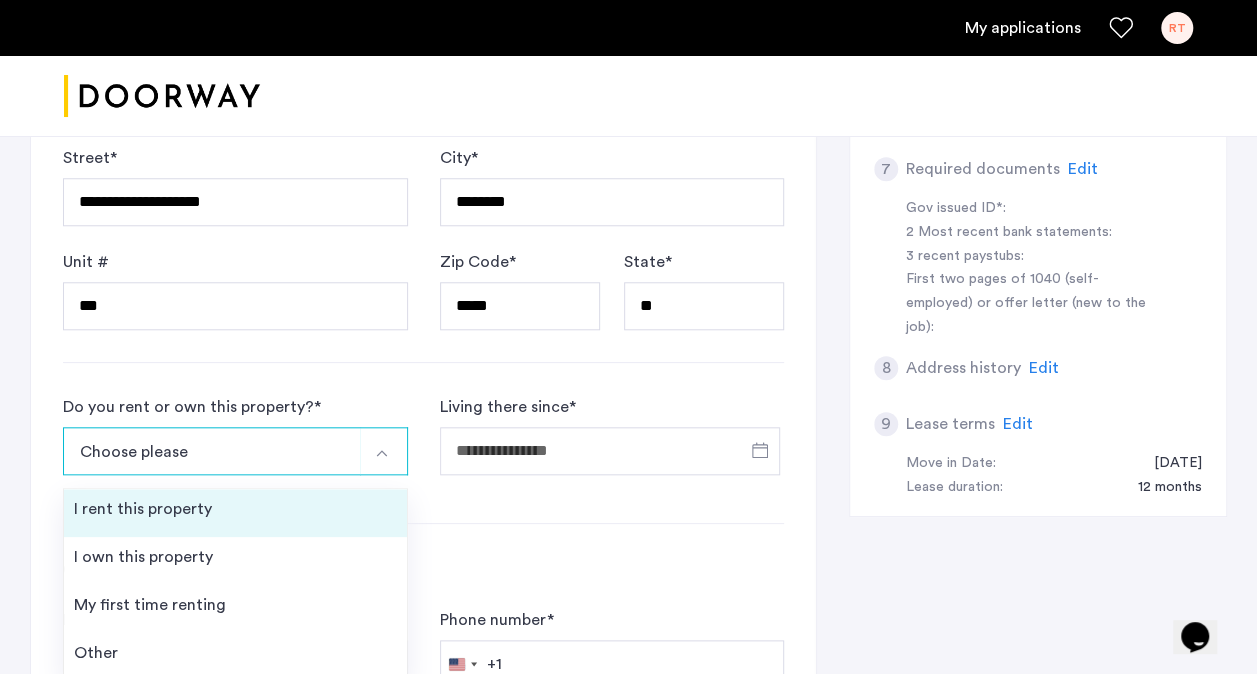 click on "I rent this property" at bounding box center [235, 513] 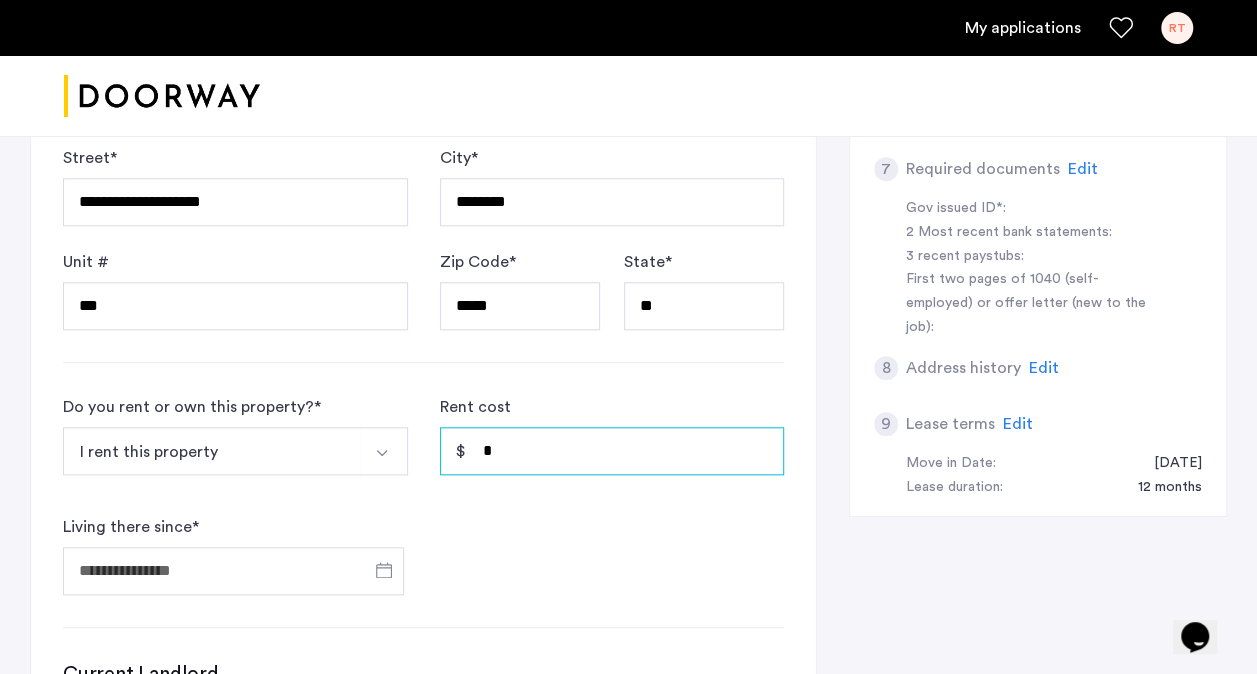 click on "*" at bounding box center (612, 451) 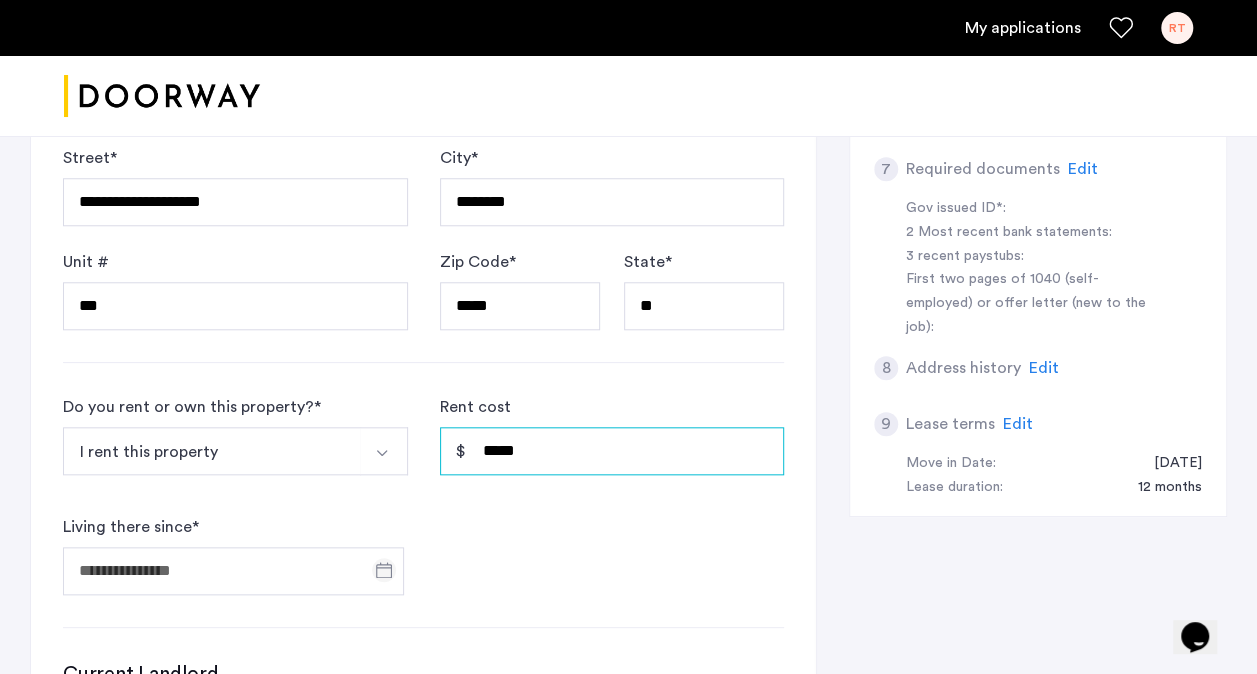 type on "*****" 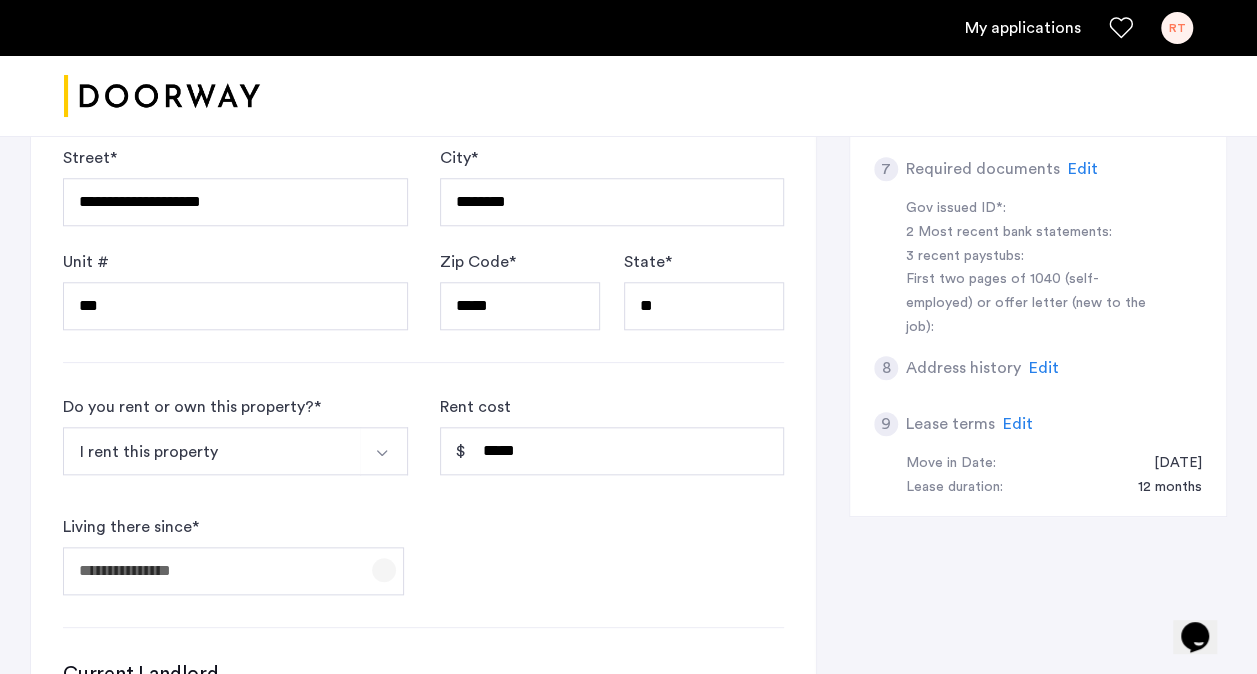 click 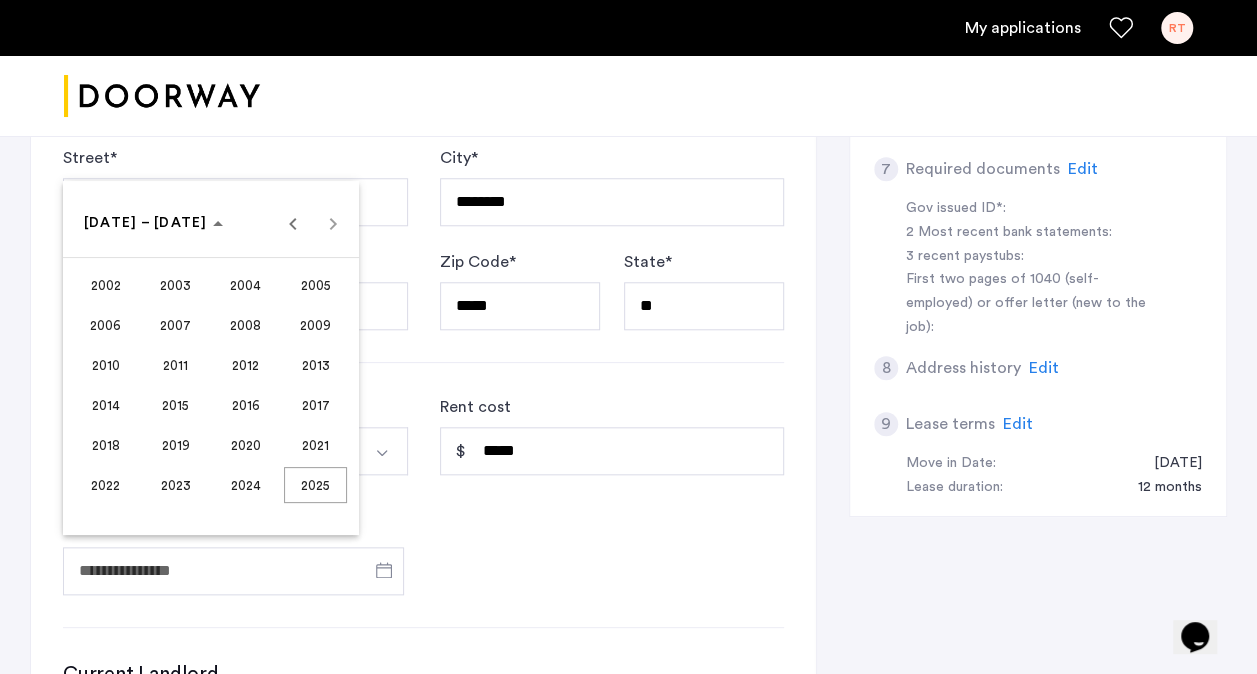 click on "2024" at bounding box center (245, 485) 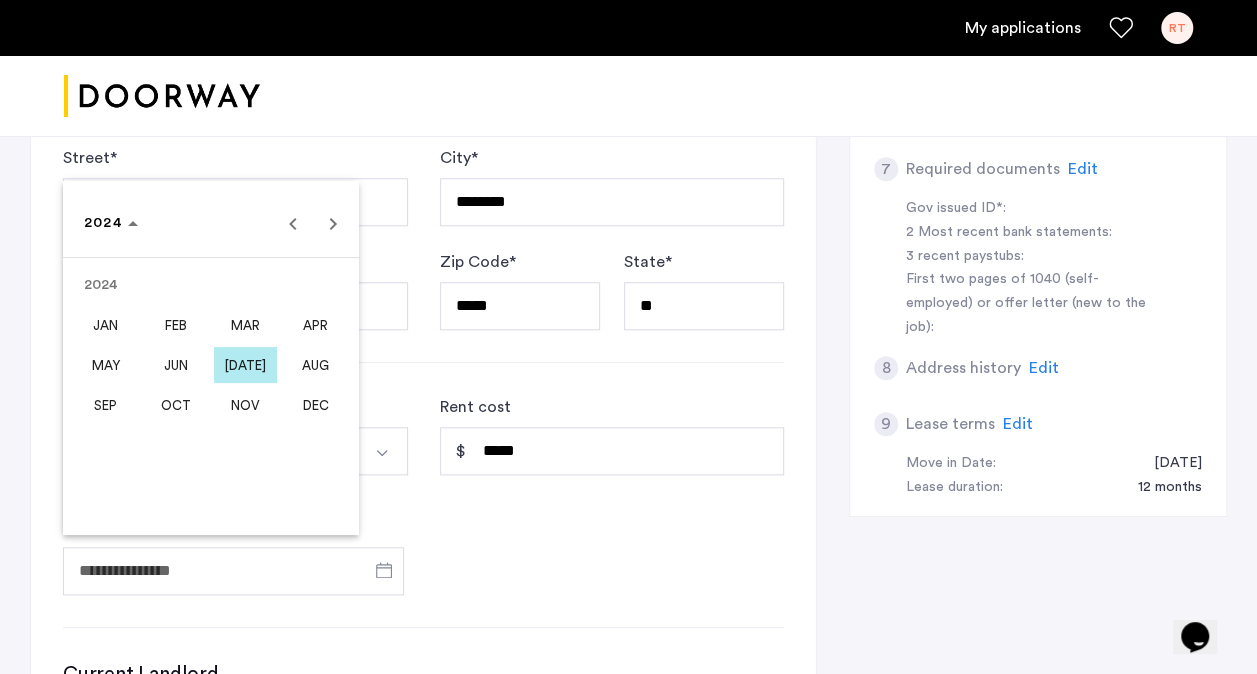 click on "JUN" at bounding box center (175, 365) 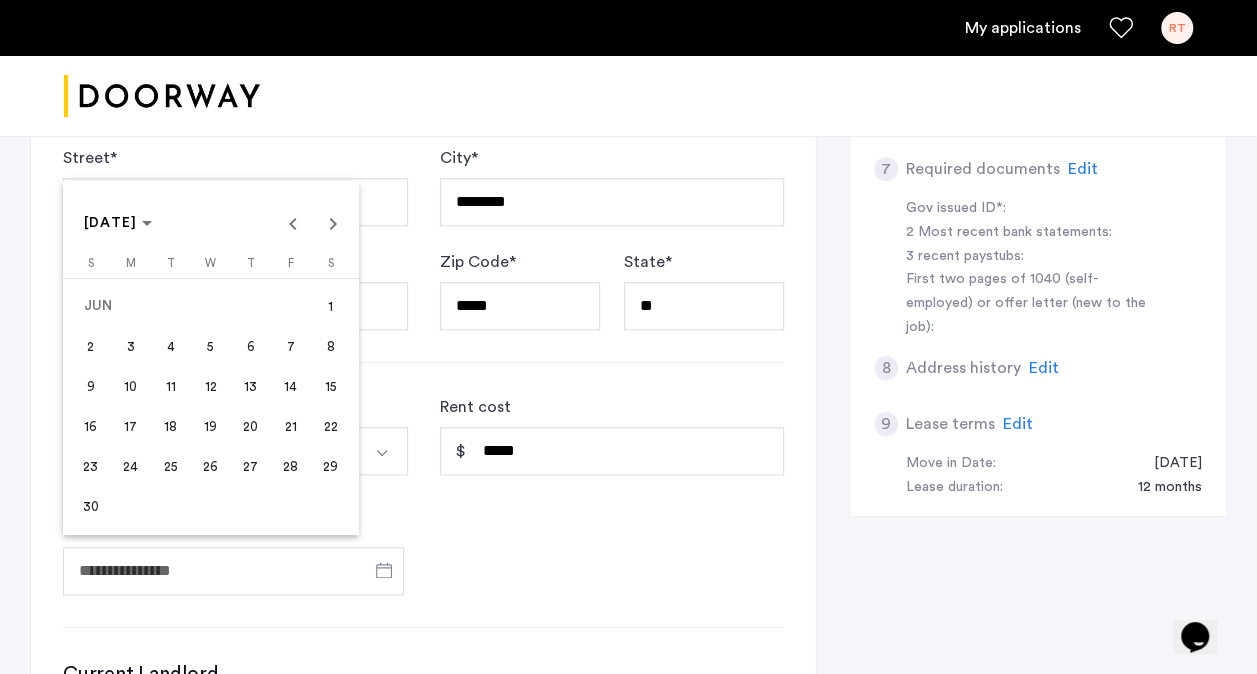 click on "26" at bounding box center (211, 466) 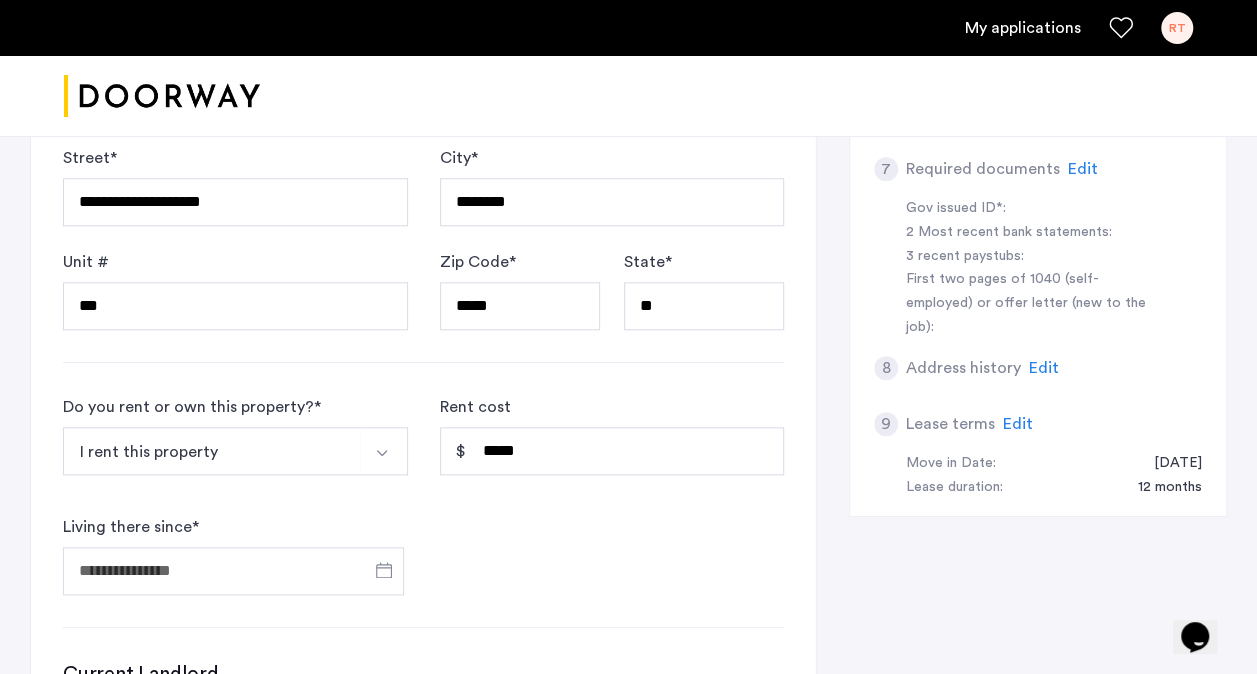 type on "**********" 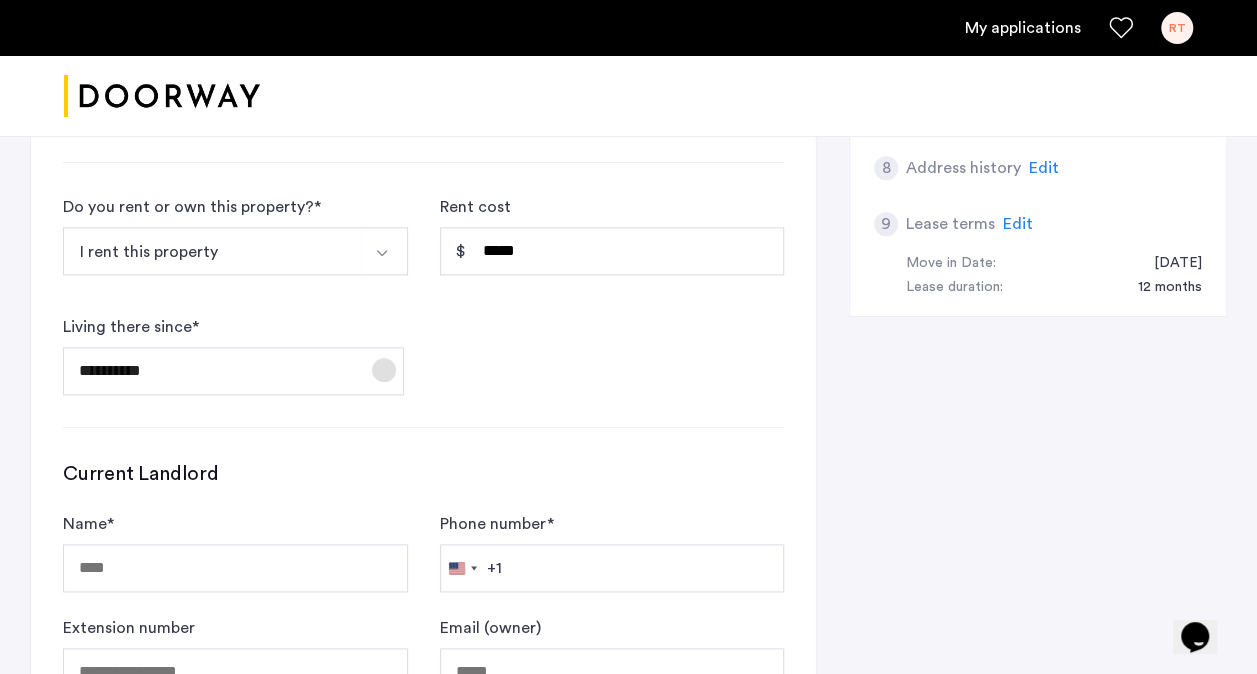 scroll, scrollTop: 1100, scrollLeft: 0, axis: vertical 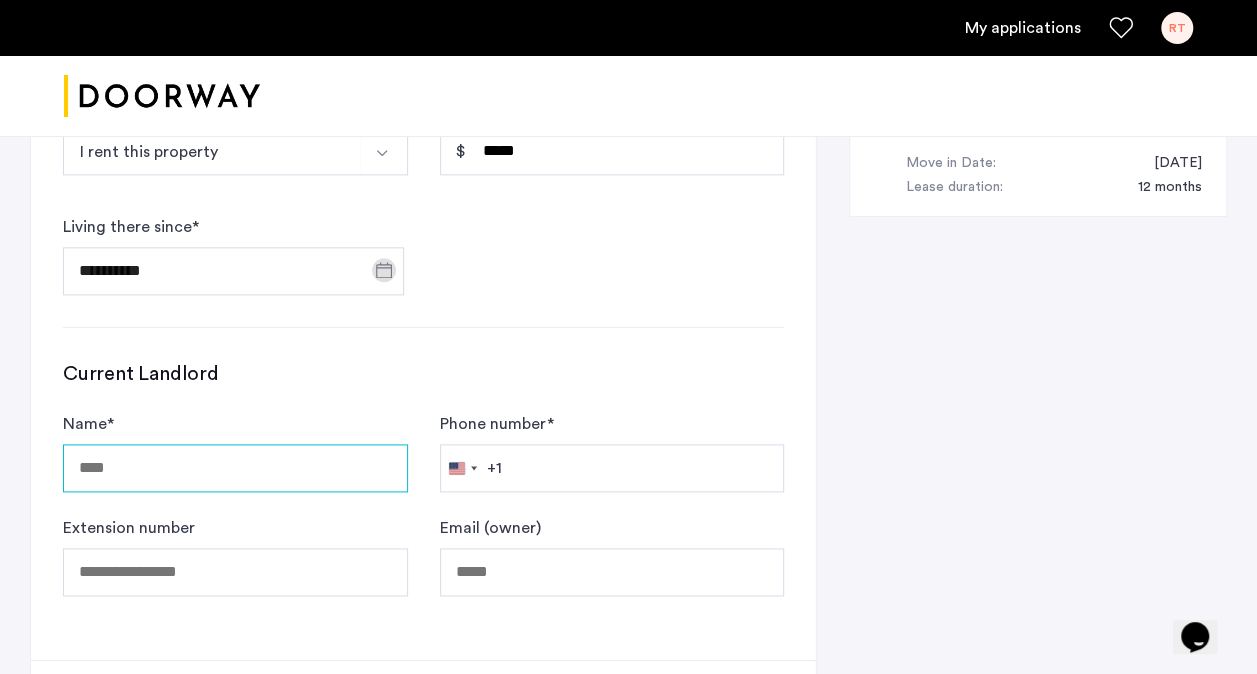 click on "Name  *" at bounding box center [235, 468] 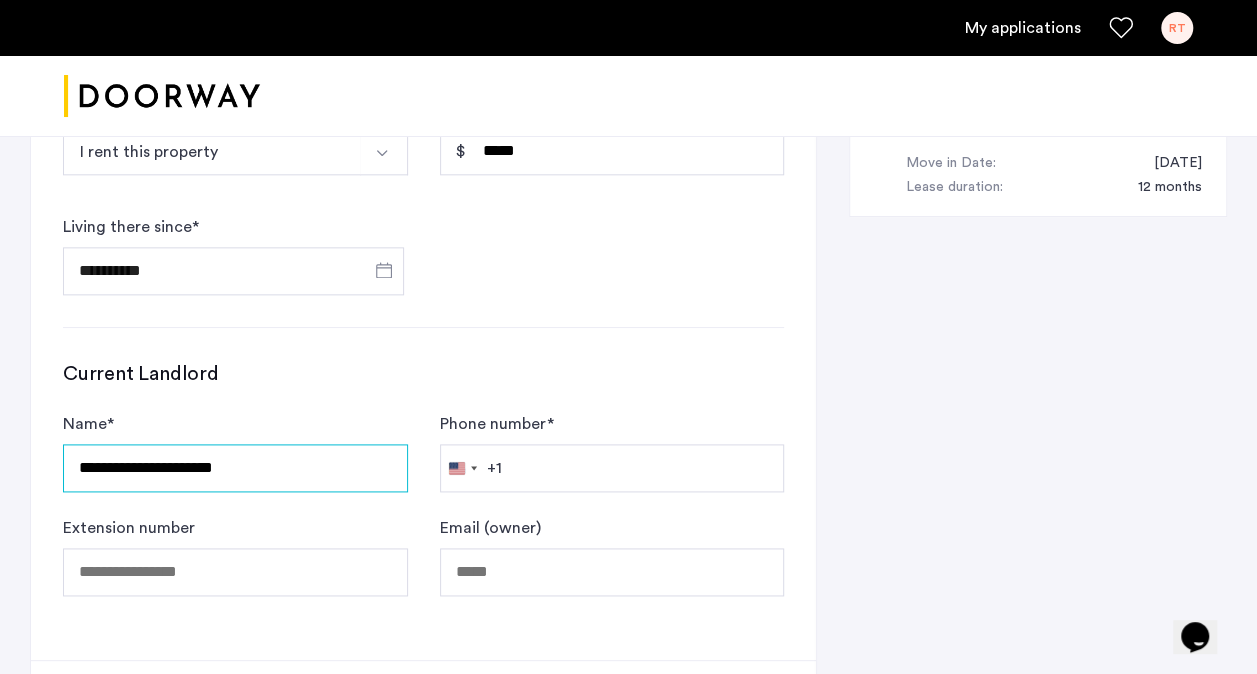 type on "**********" 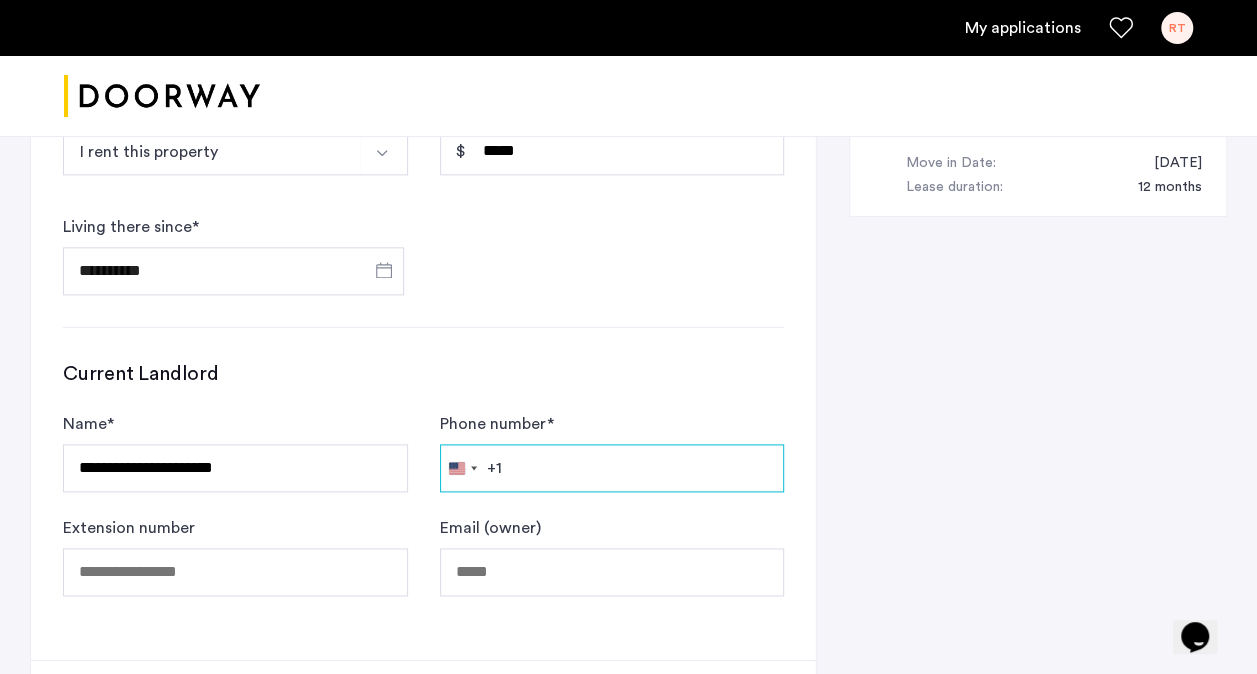 click on "Phone number  *" at bounding box center [612, 468] 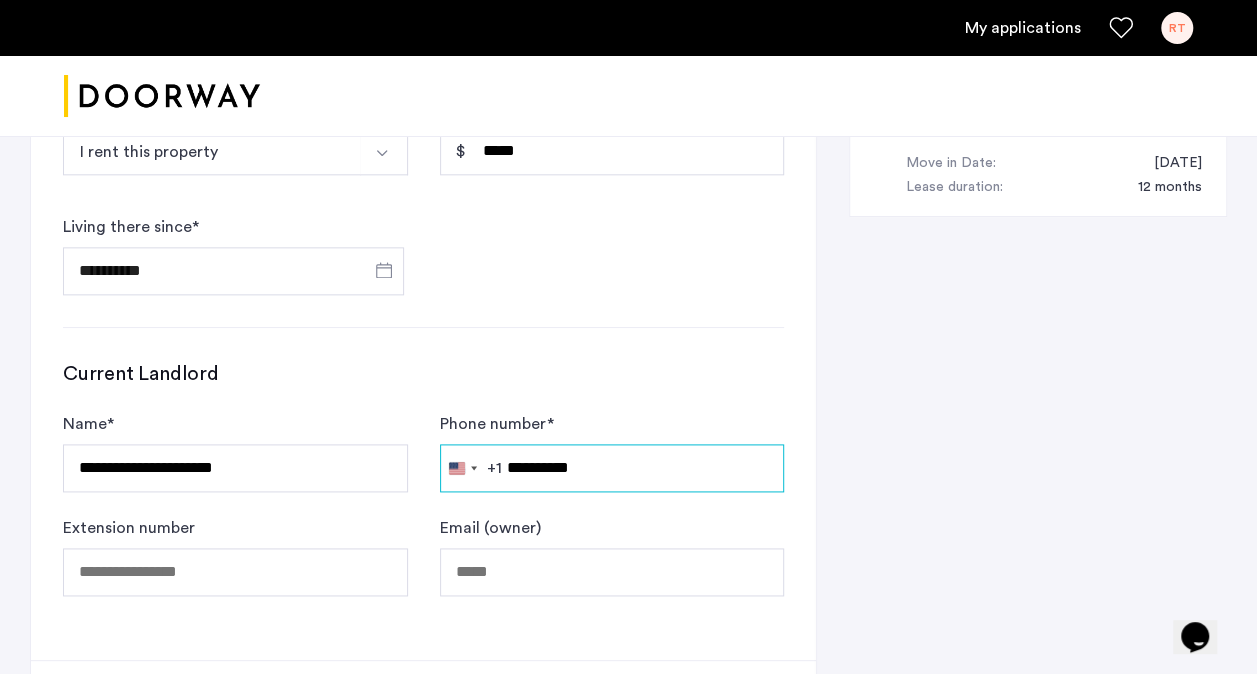 click on "**********" at bounding box center [612, 468] 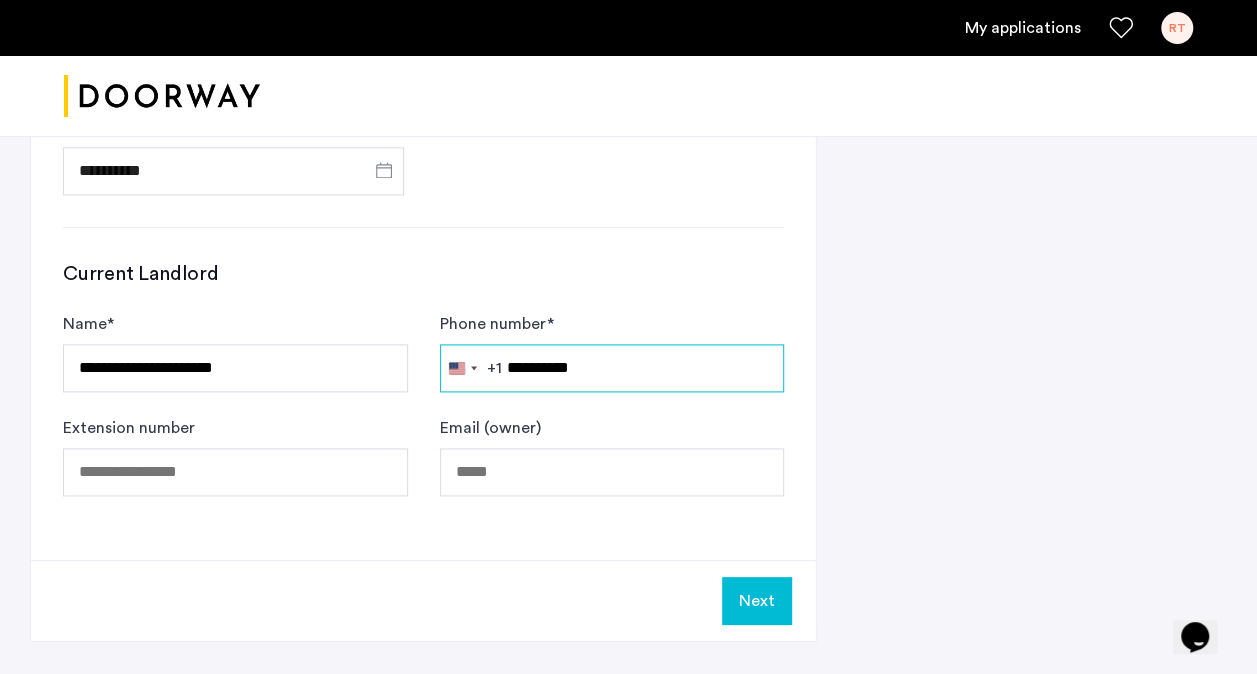 scroll, scrollTop: 1400, scrollLeft: 0, axis: vertical 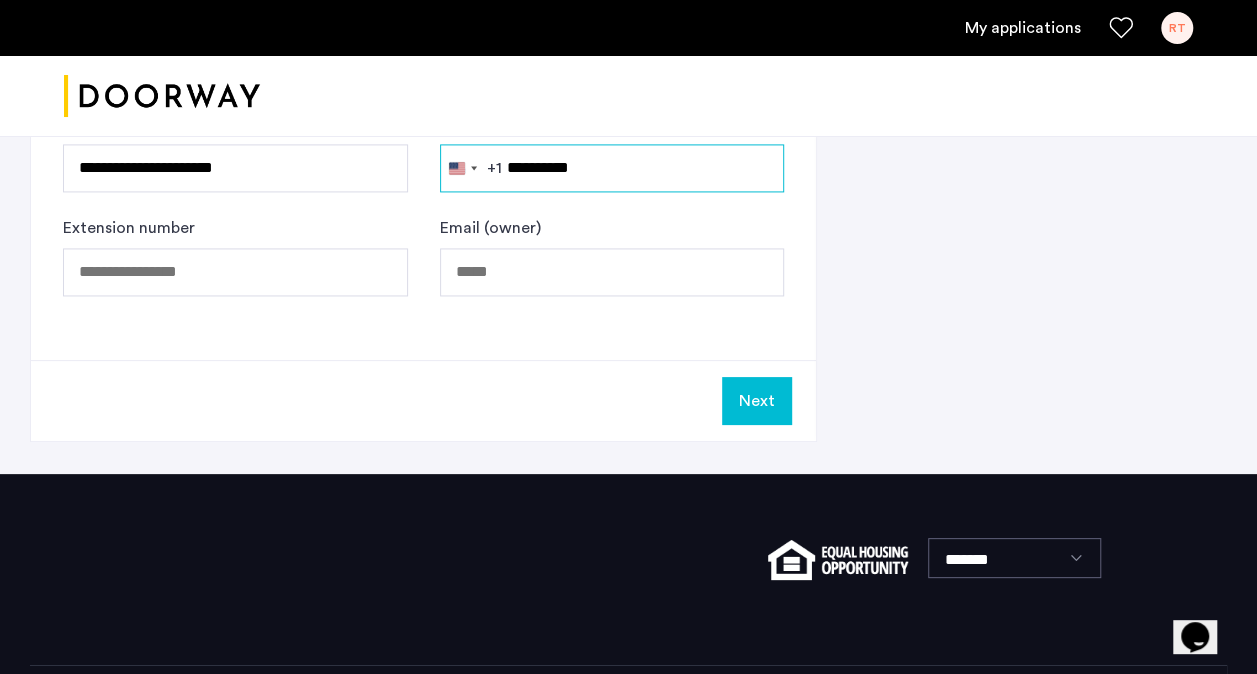 type on "**********" 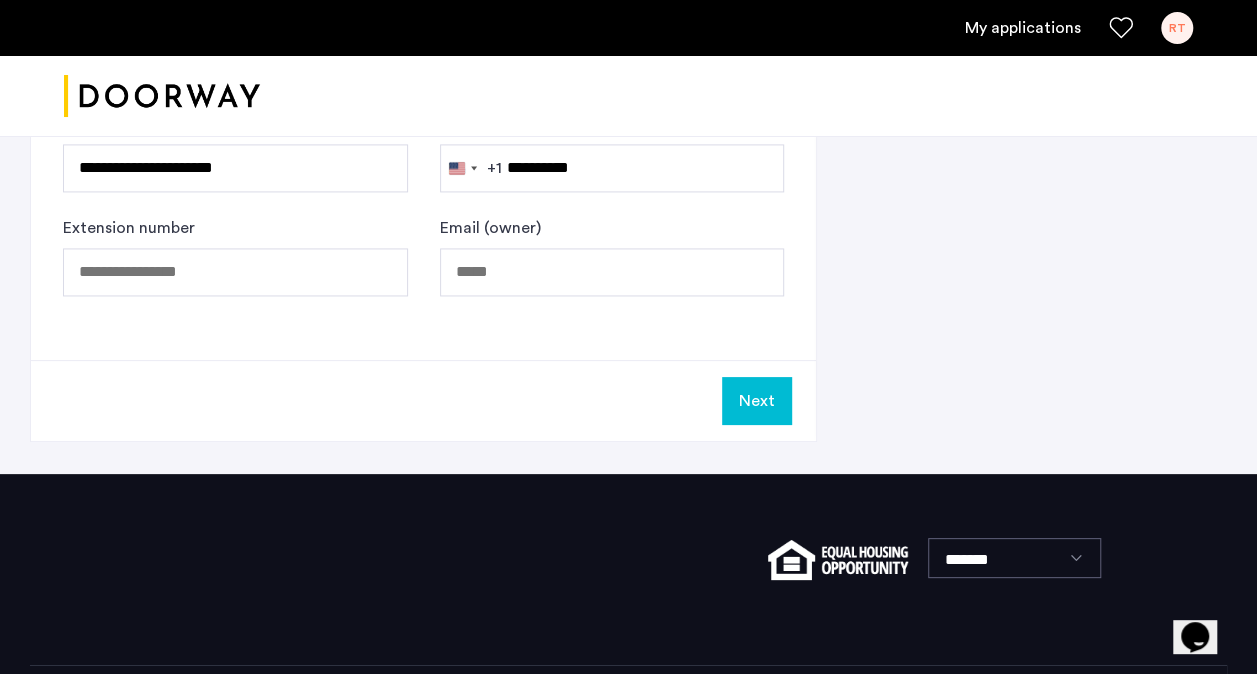 click on "Next" 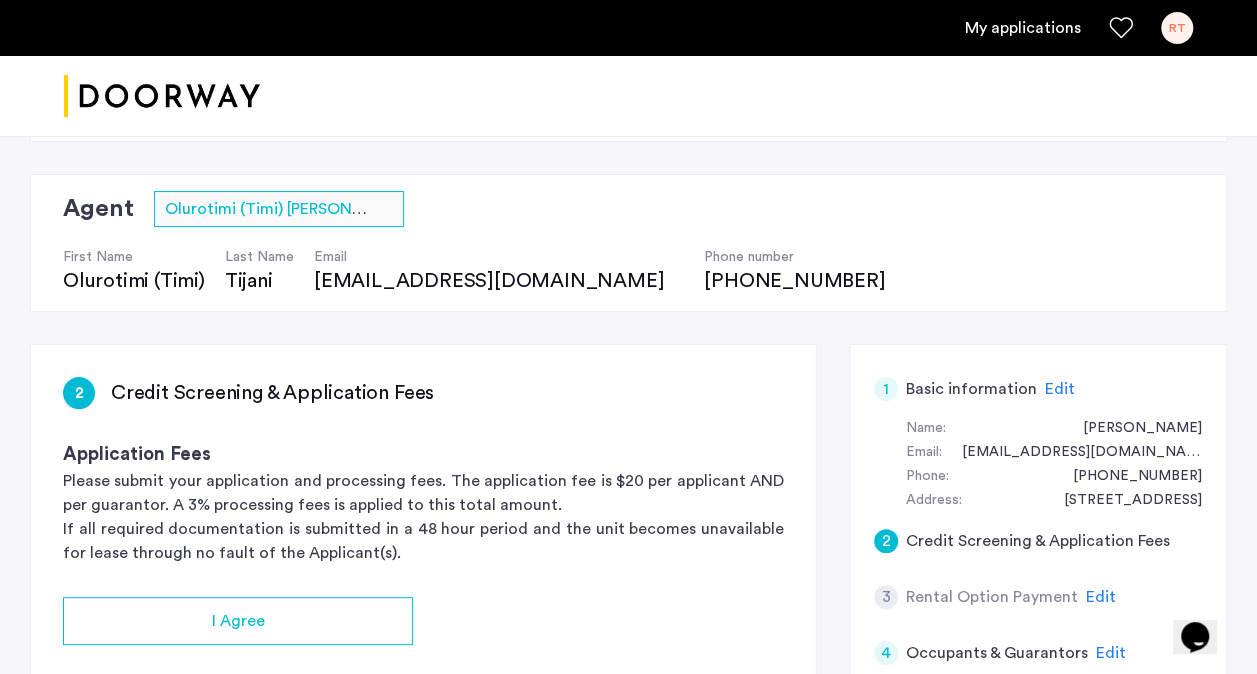 scroll, scrollTop: 300, scrollLeft: 0, axis: vertical 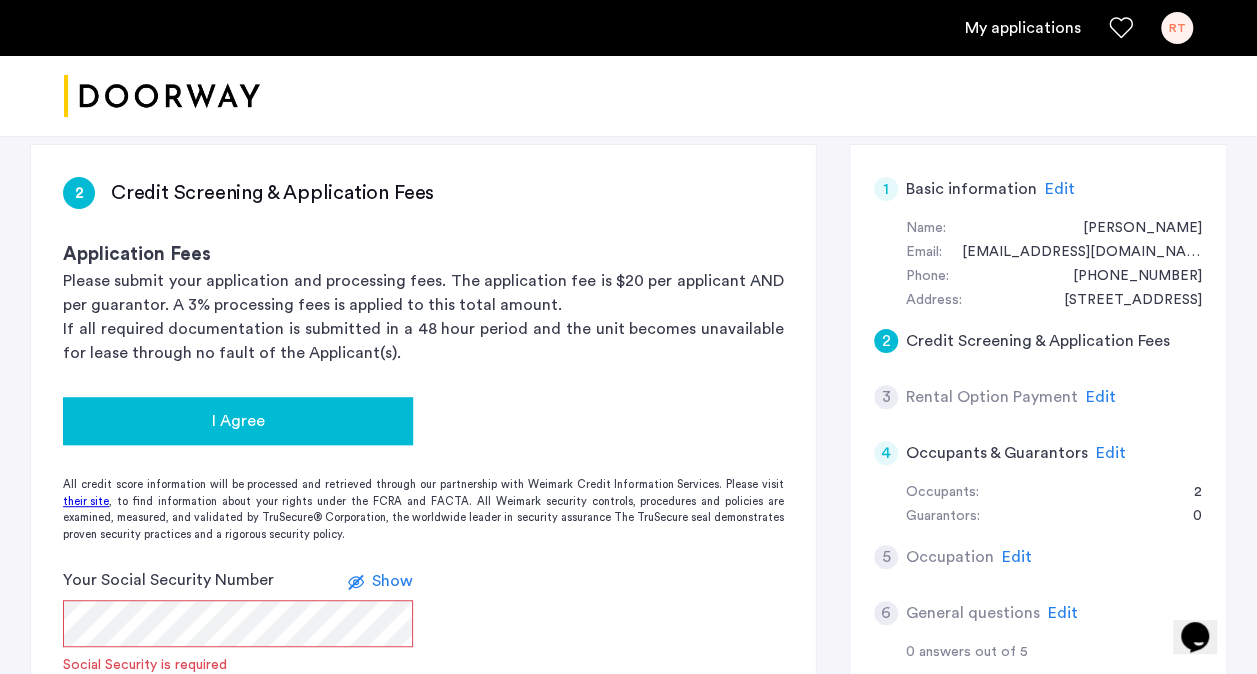 click on "I Agree" 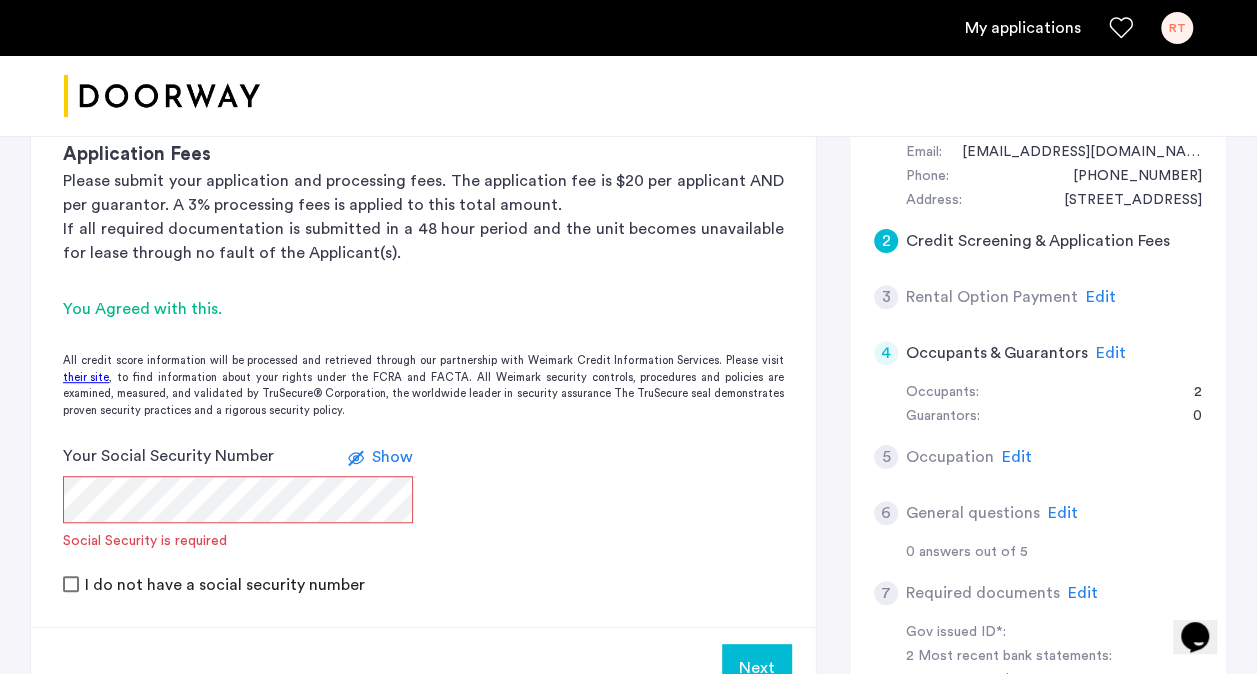 scroll, scrollTop: 500, scrollLeft: 0, axis: vertical 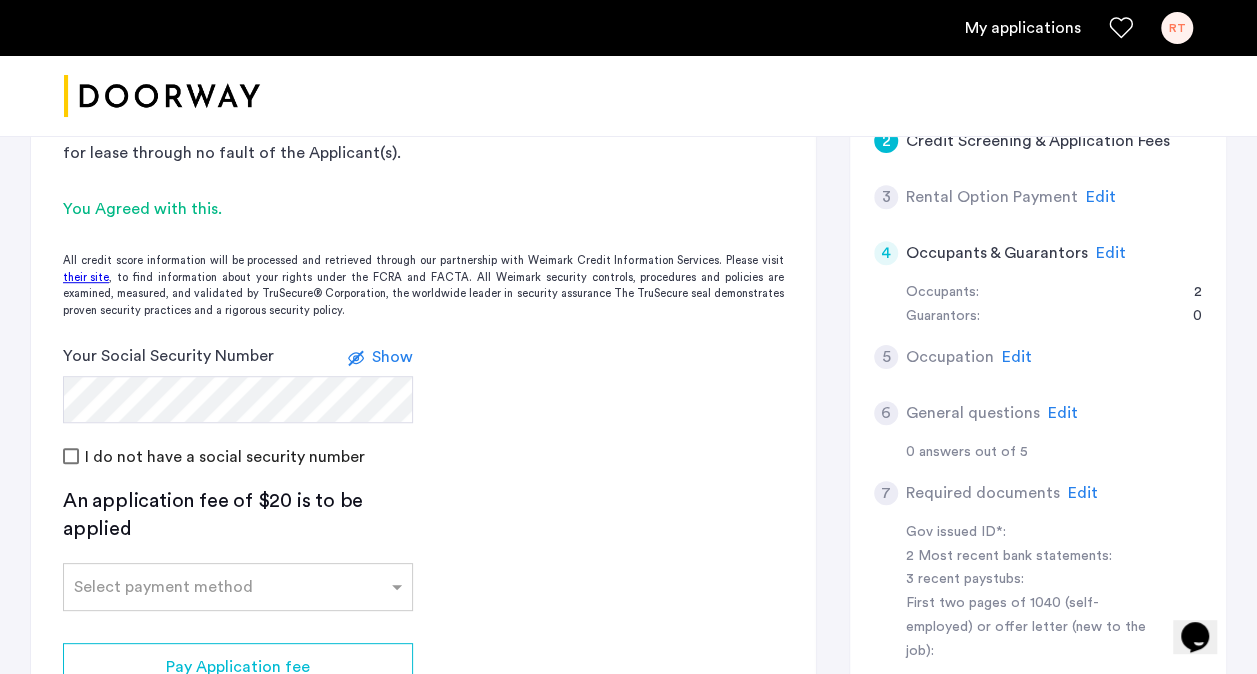 click 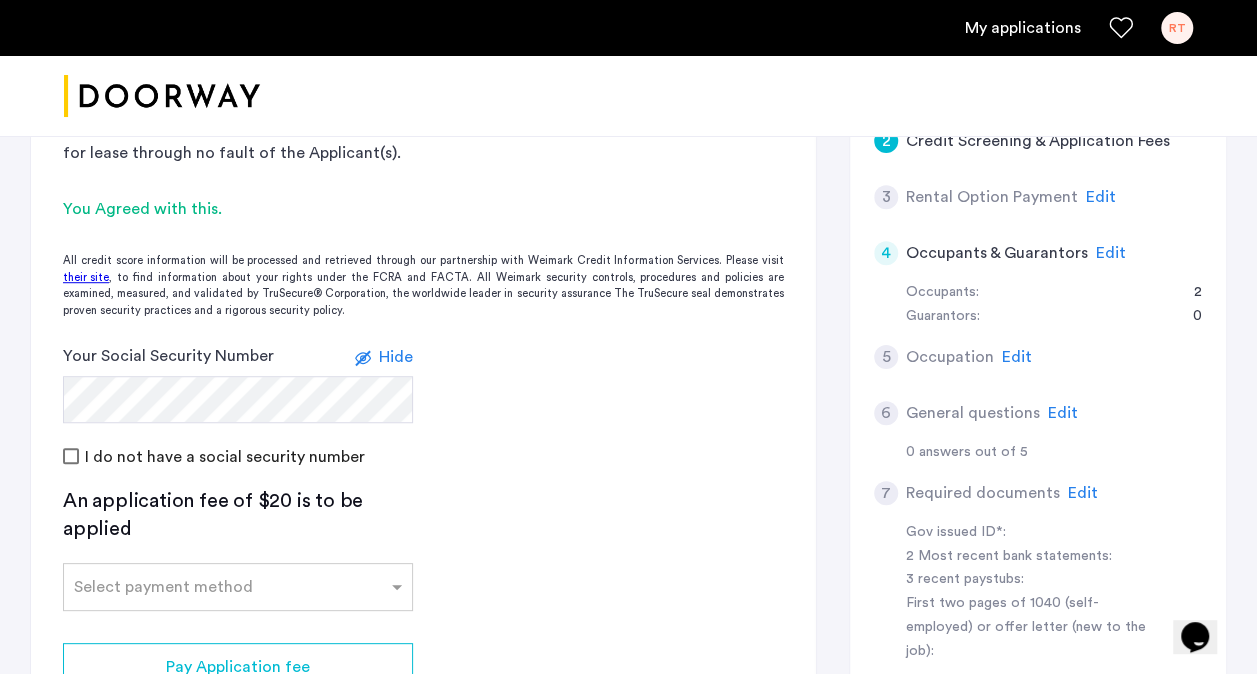 scroll, scrollTop: 700, scrollLeft: 0, axis: vertical 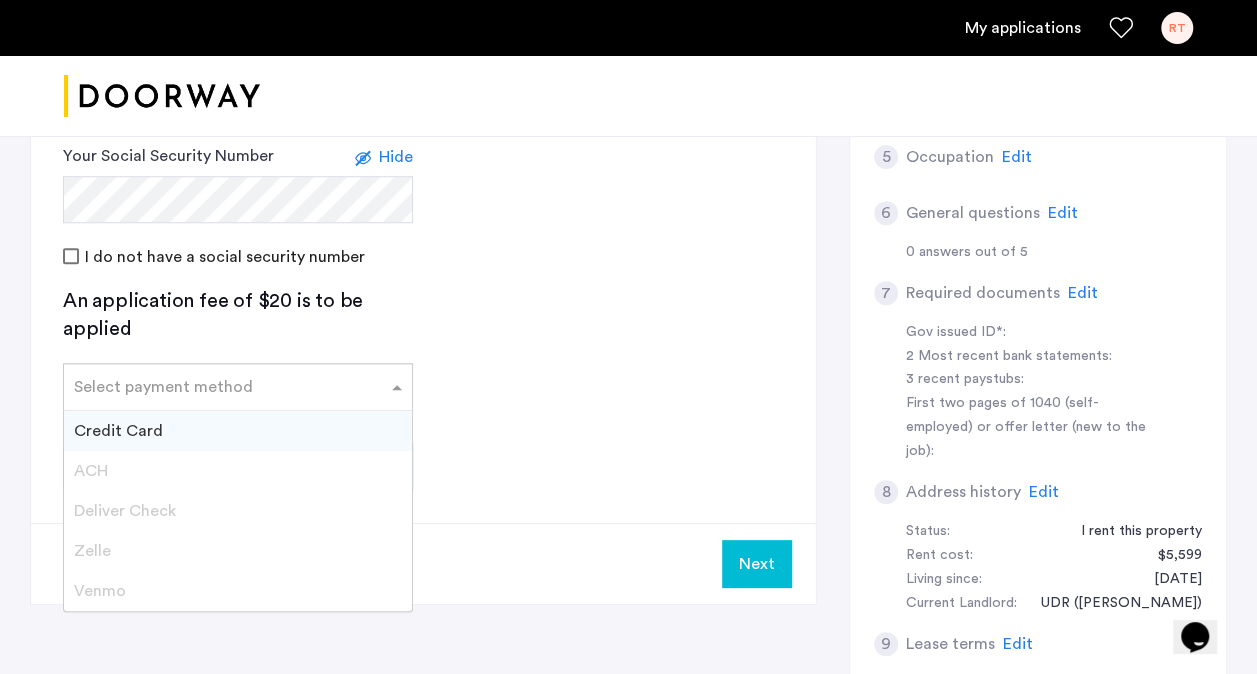 click on "Select payment method" 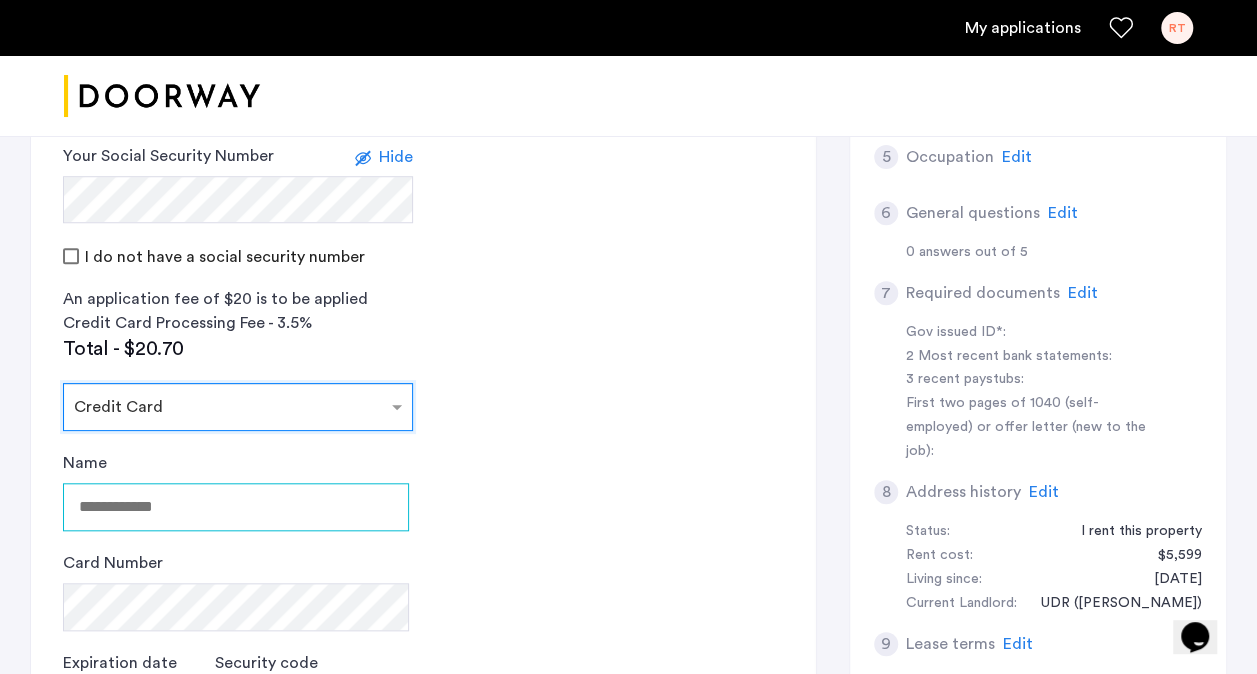 click on "Name" at bounding box center (236, 507) 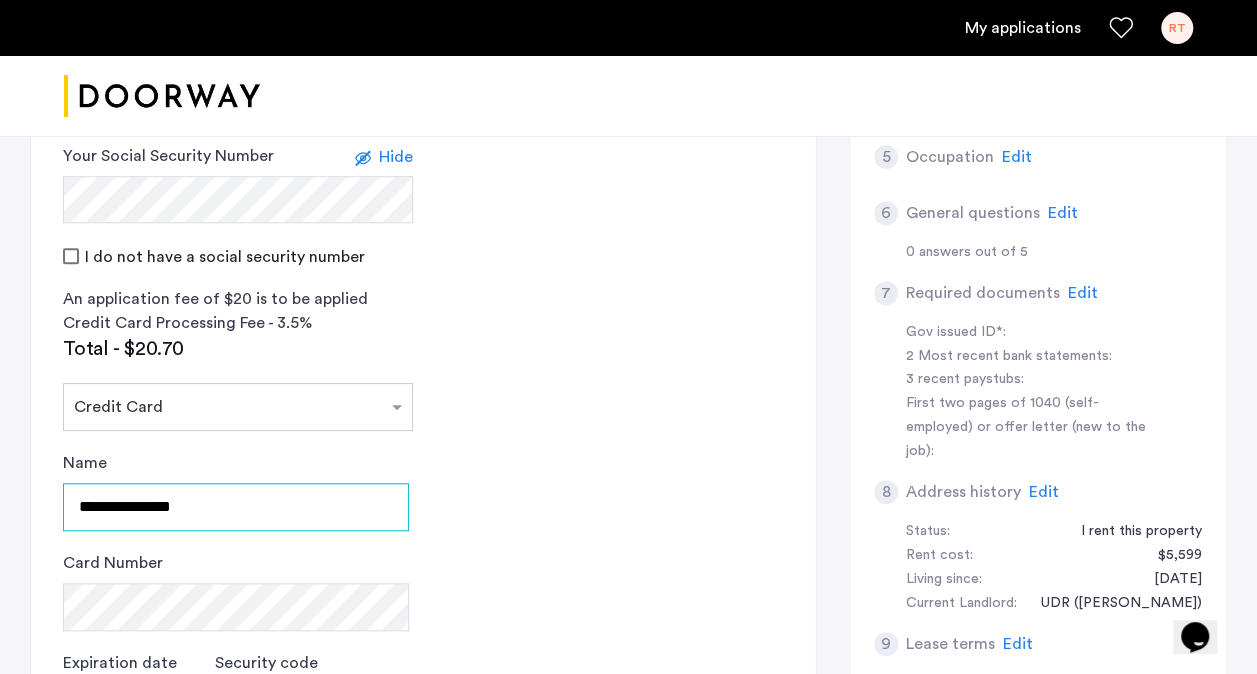 type on "**********" 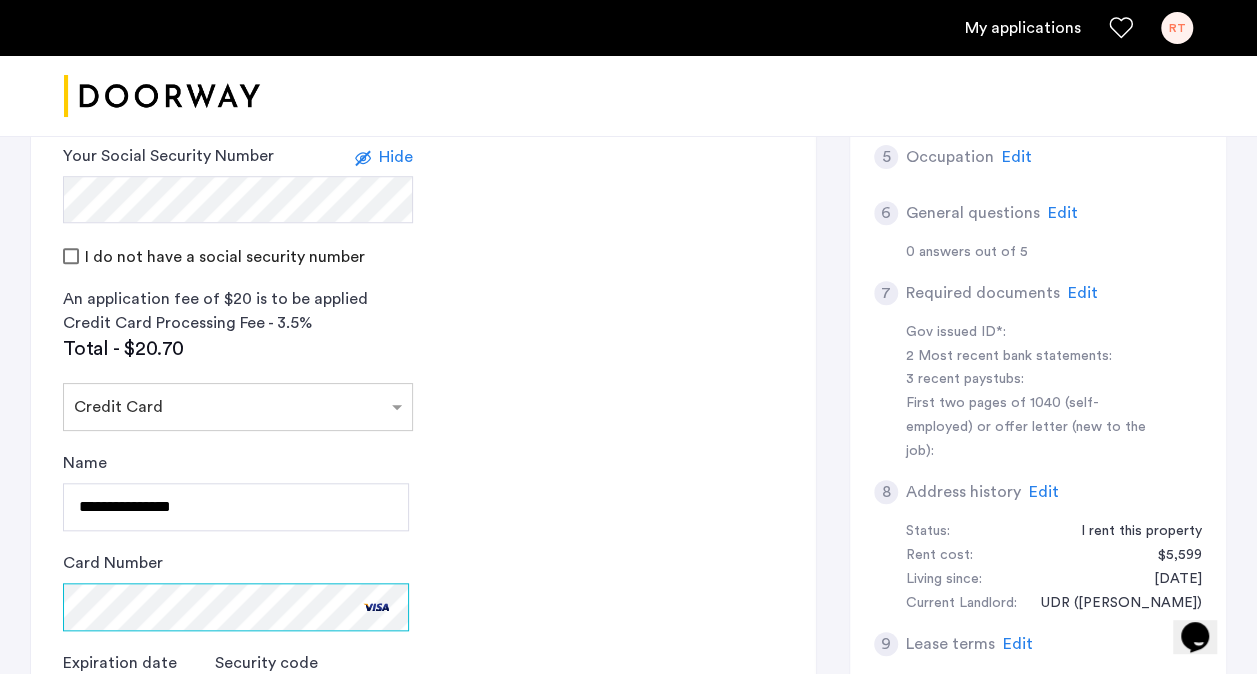 scroll, scrollTop: 900, scrollLeft: 0, axis: vertical 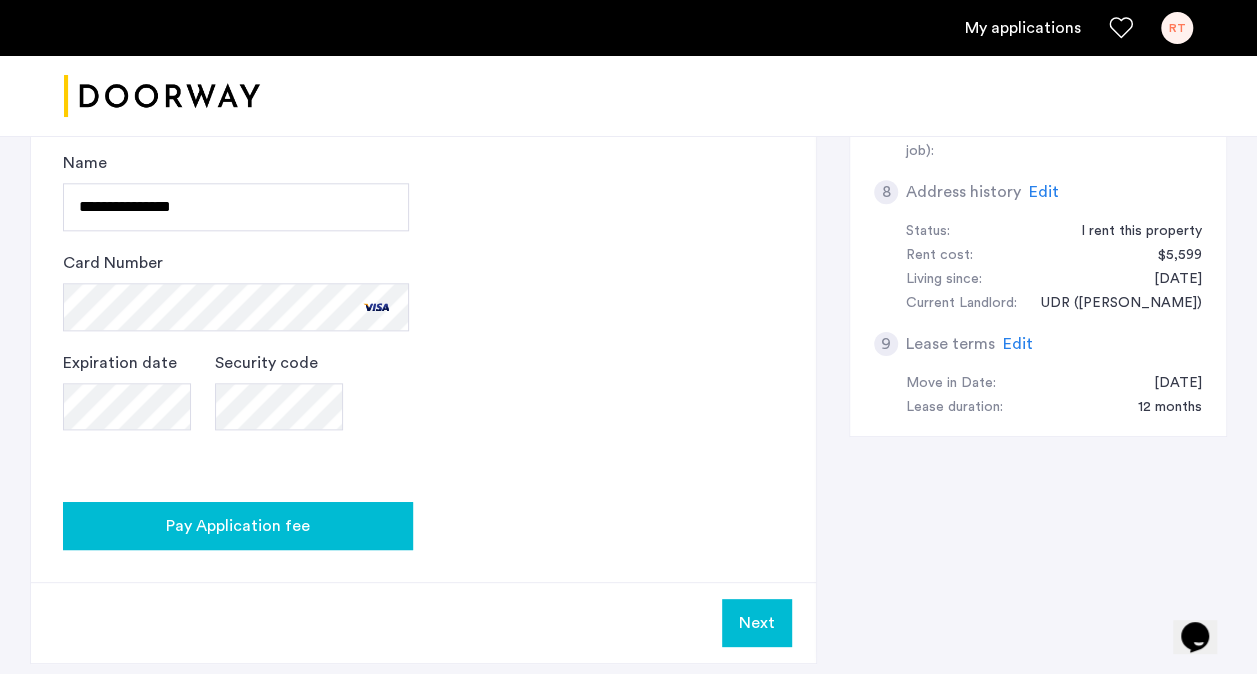 click on "Pay Application fee" 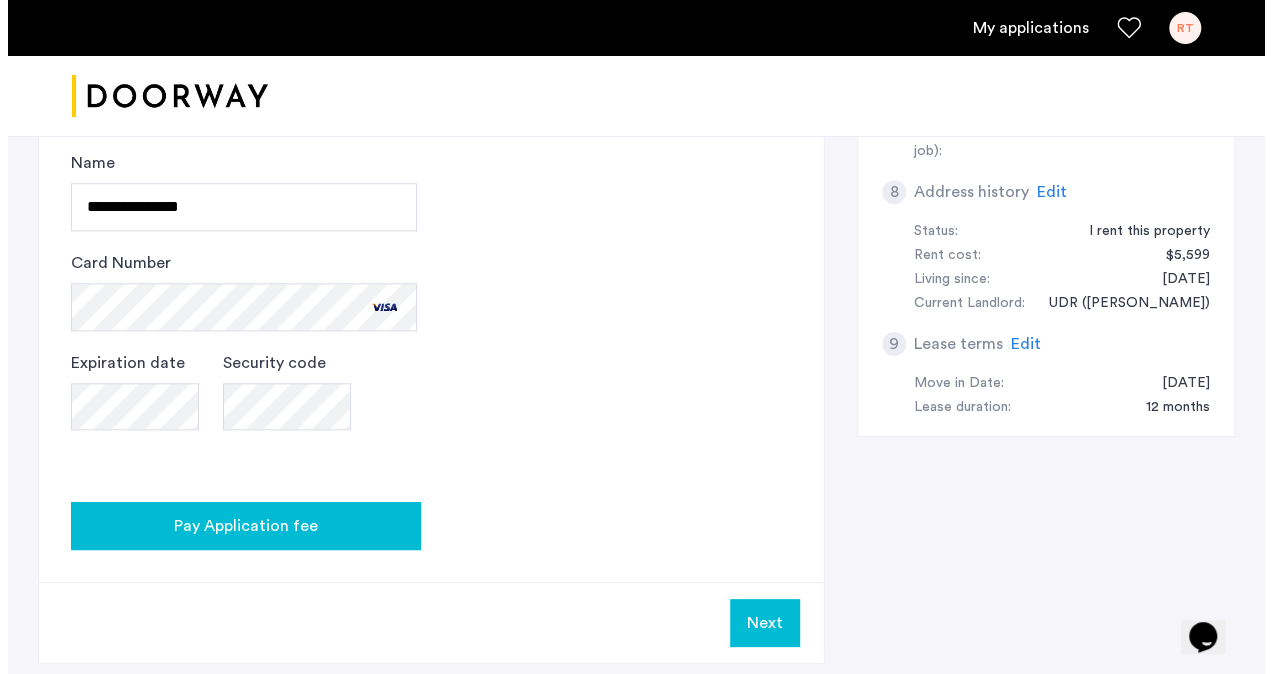 scroll, scrollTop: 0, scrollLeft: 0, axis: both 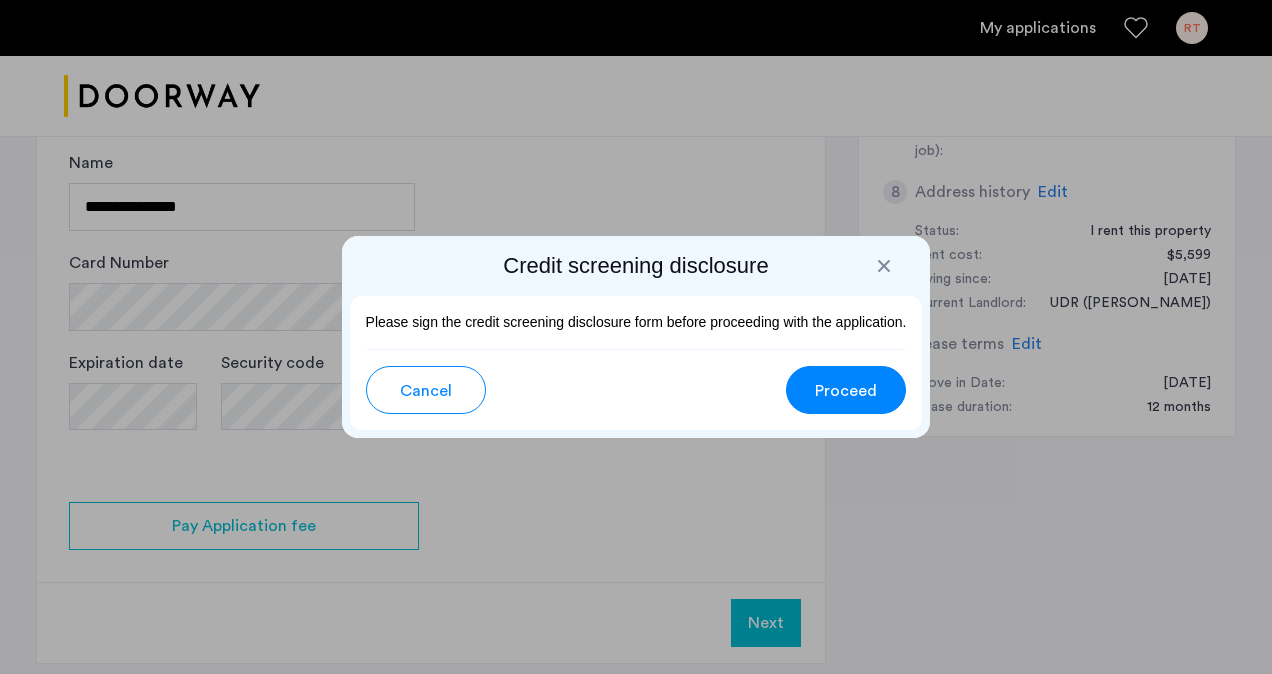 click at bounding box center [884, 266] 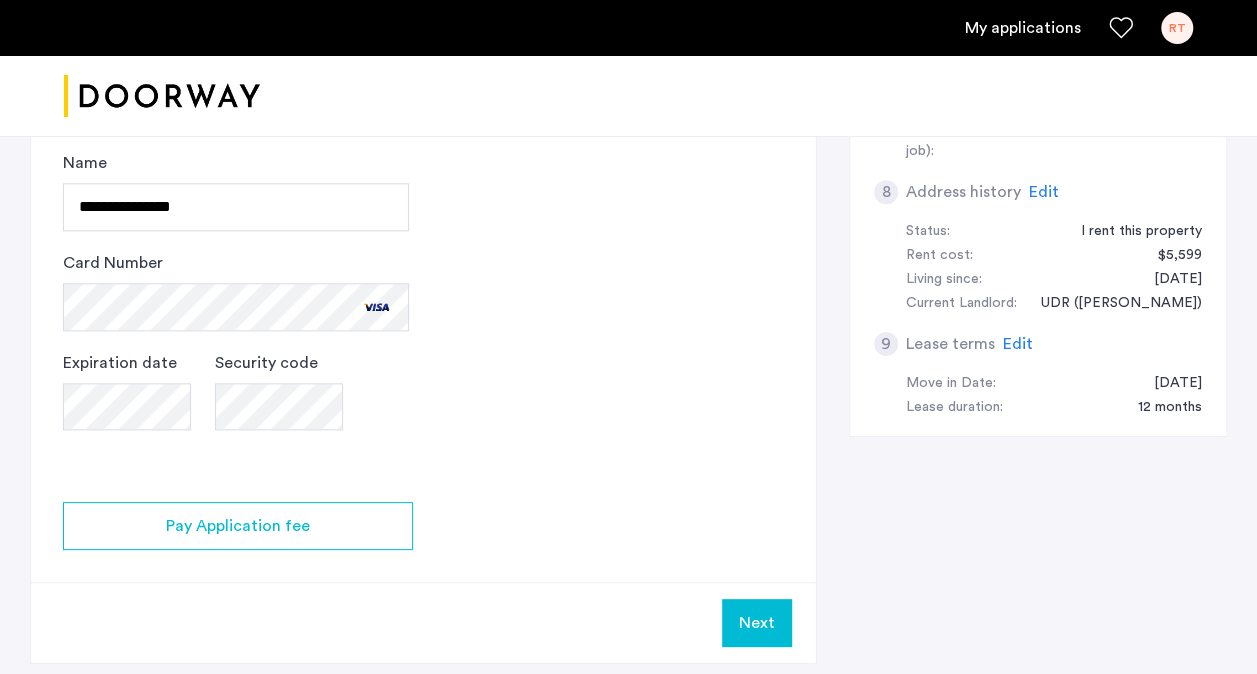 scroll, scrollTop: 800, scrollLeft: 0, axis: vertical 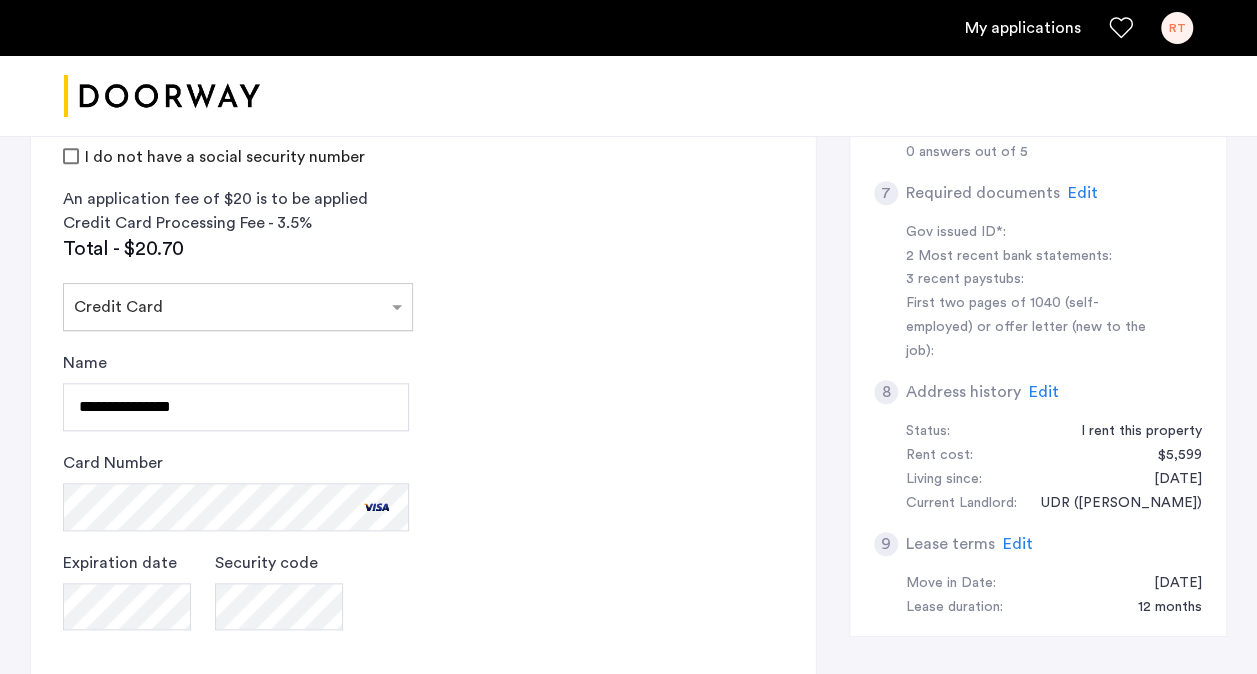 click on "Select payment method ×  Credit Card" 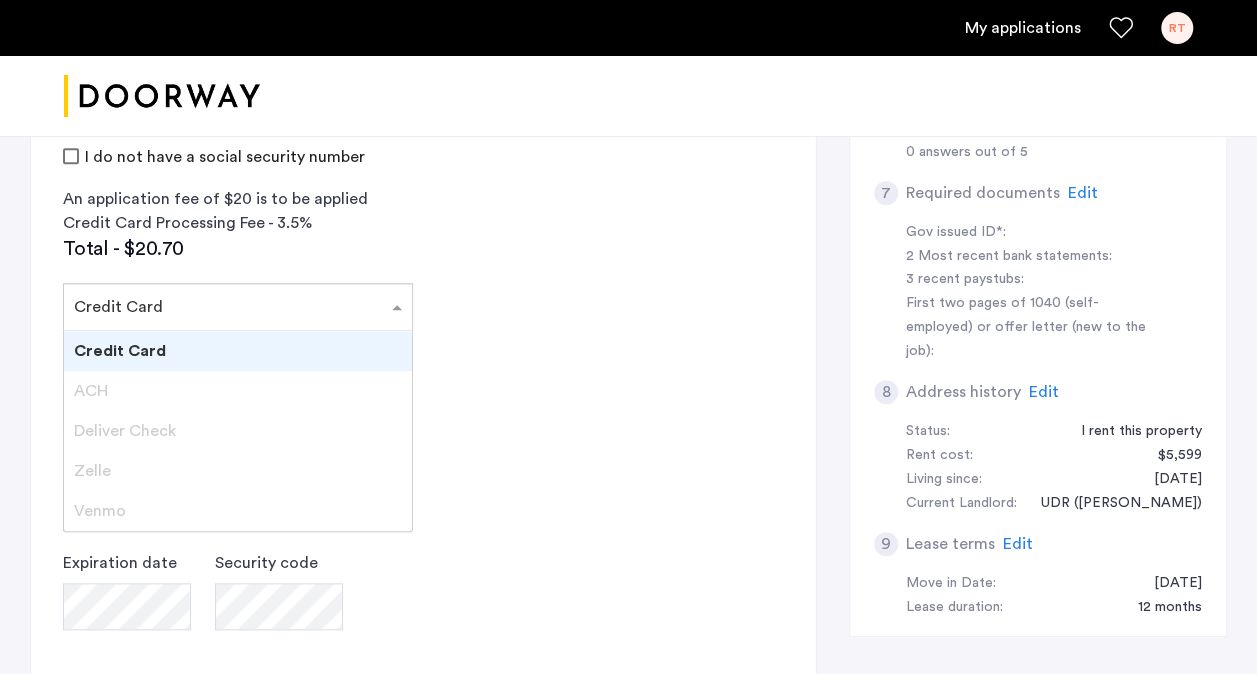 click on "Select payment method ×  Credit Card" 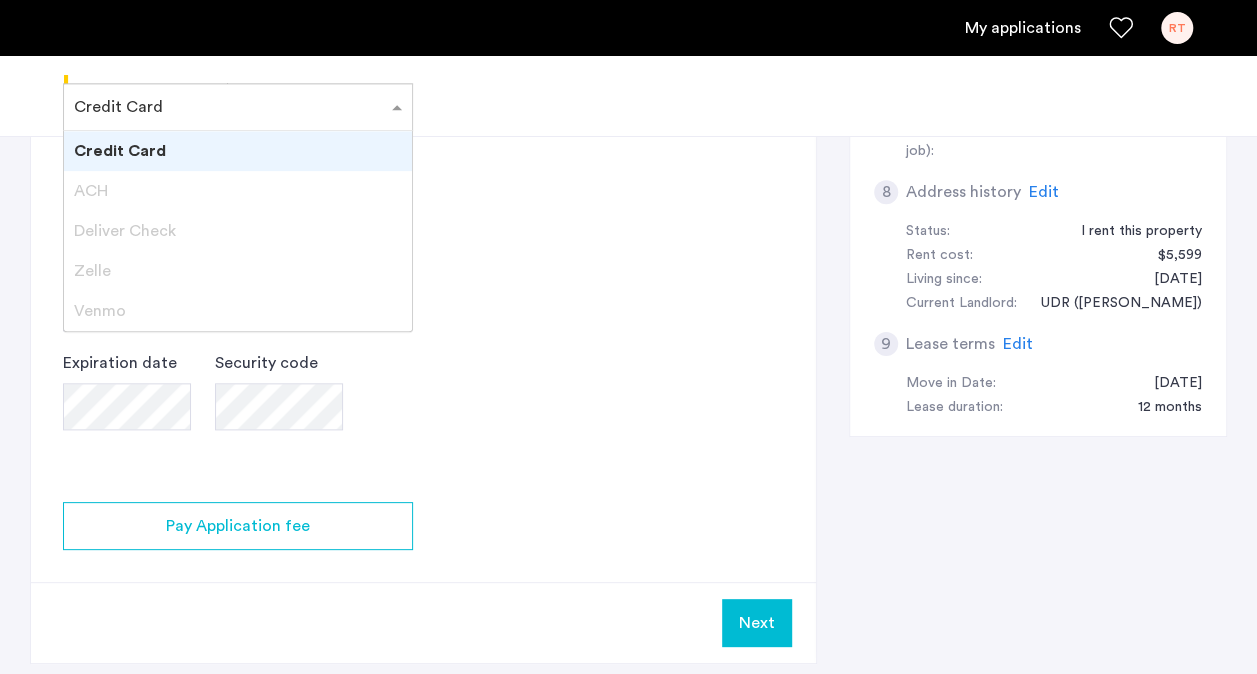 click on "Credit Card" at bounding box center (238, 151) 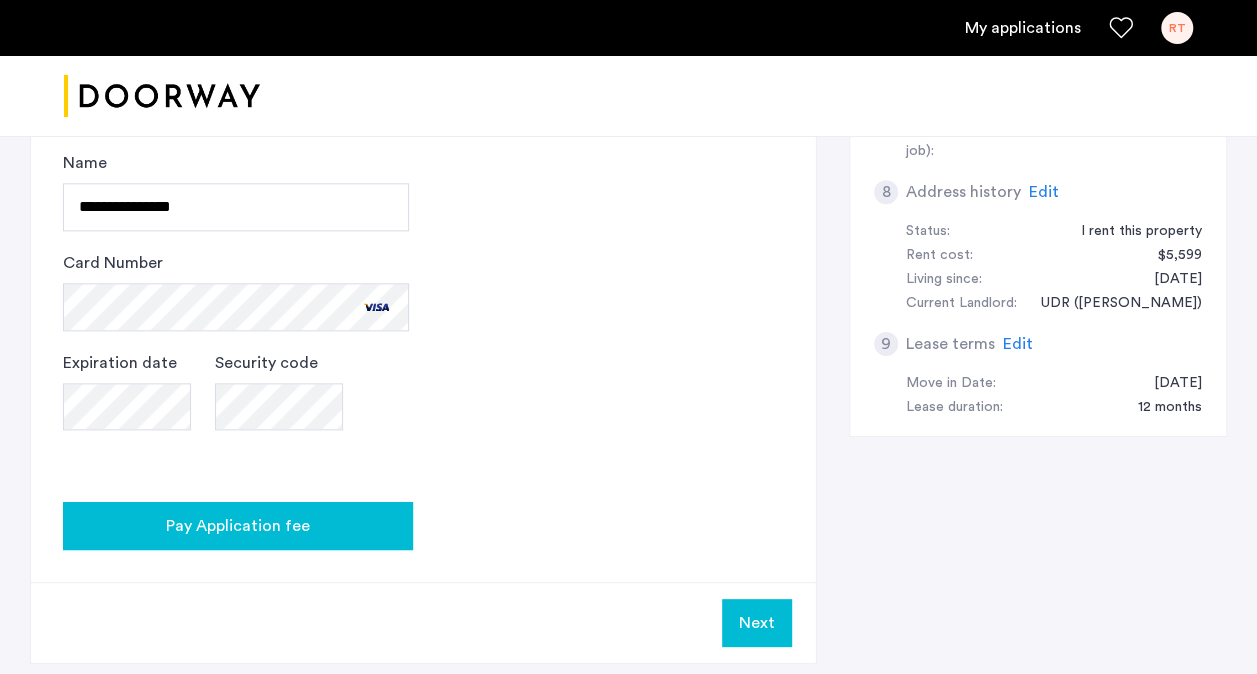 click on "Pay Application fee" 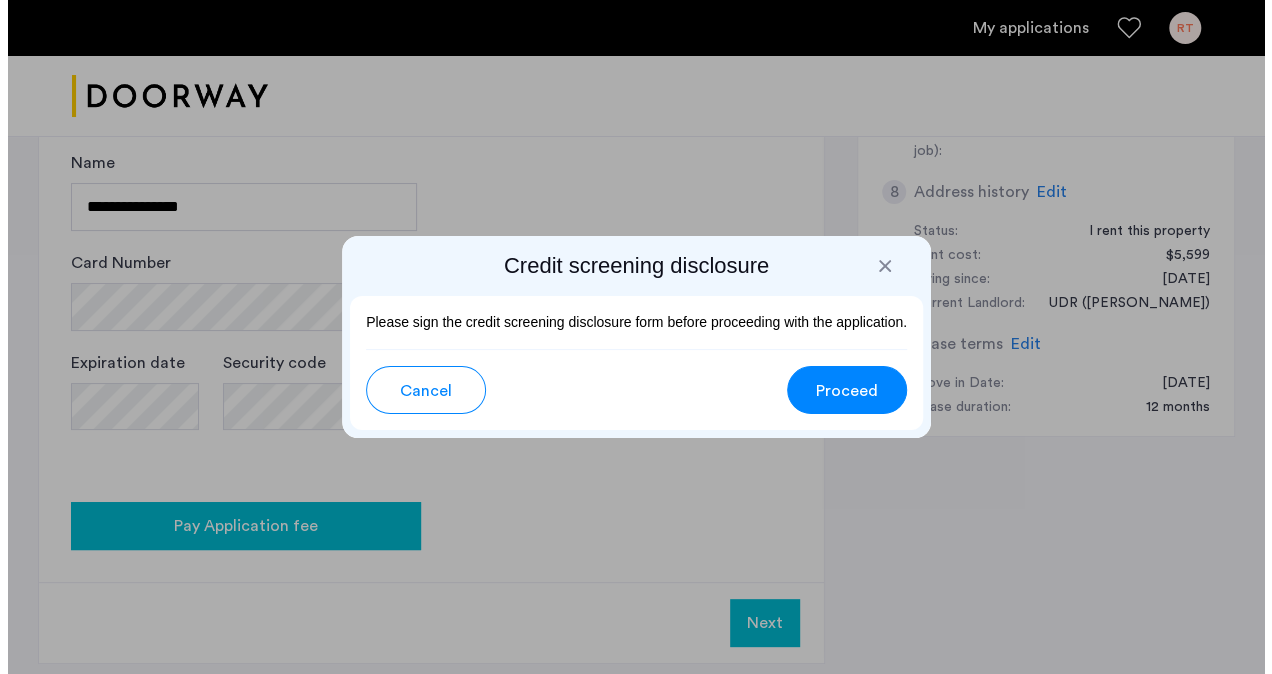 scroll, scrollTop: 0, scrollLeft: 0, axis: both 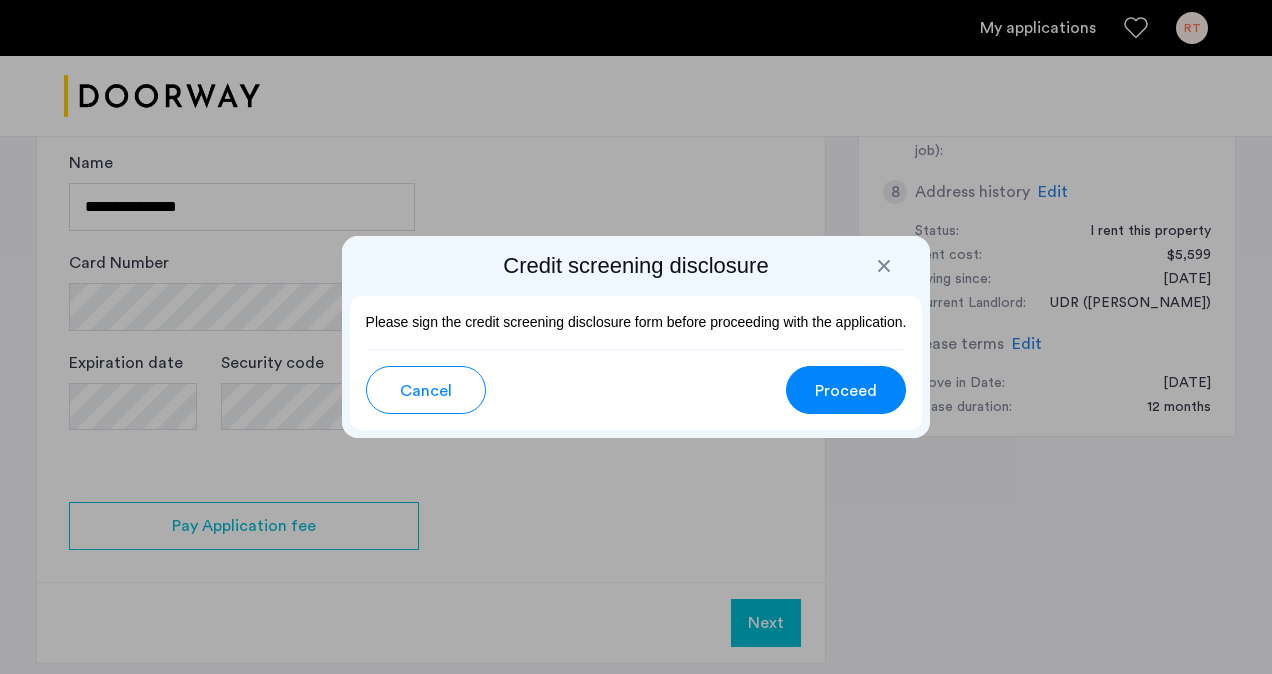 click on "Proceed" at bounding box center (846, 390) 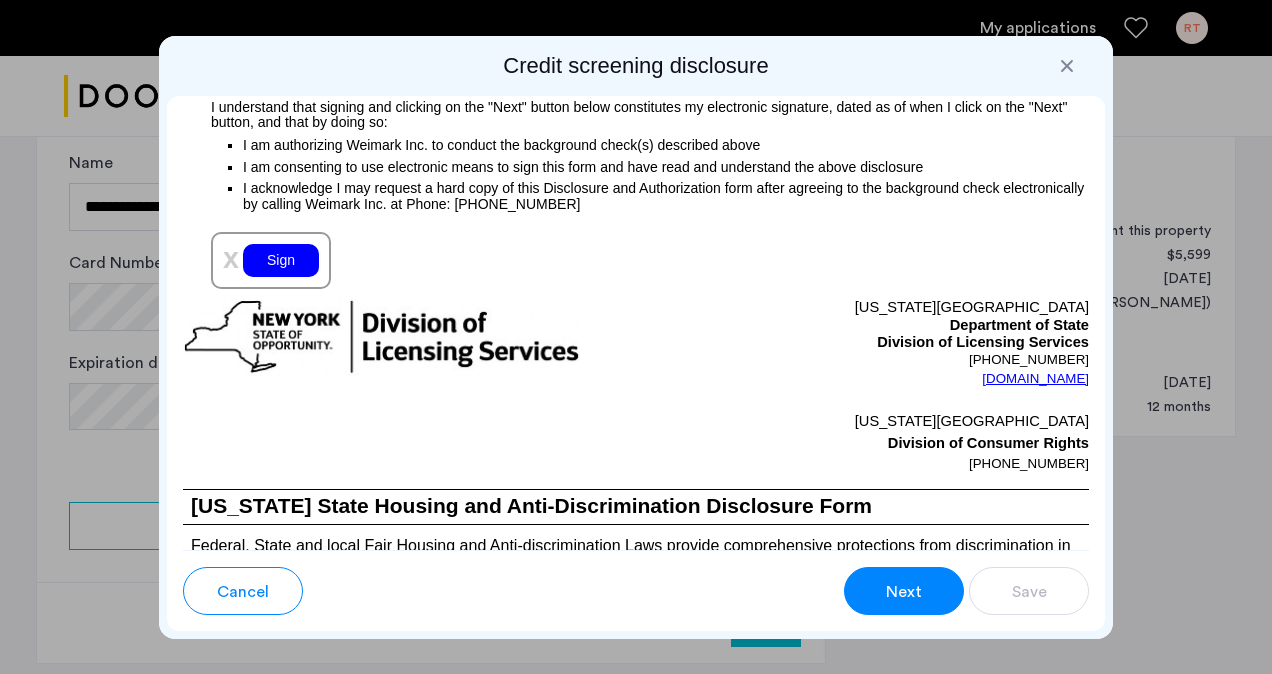 scroll, scrollTop: 2400, scrollLeft: 0, axis: vertical 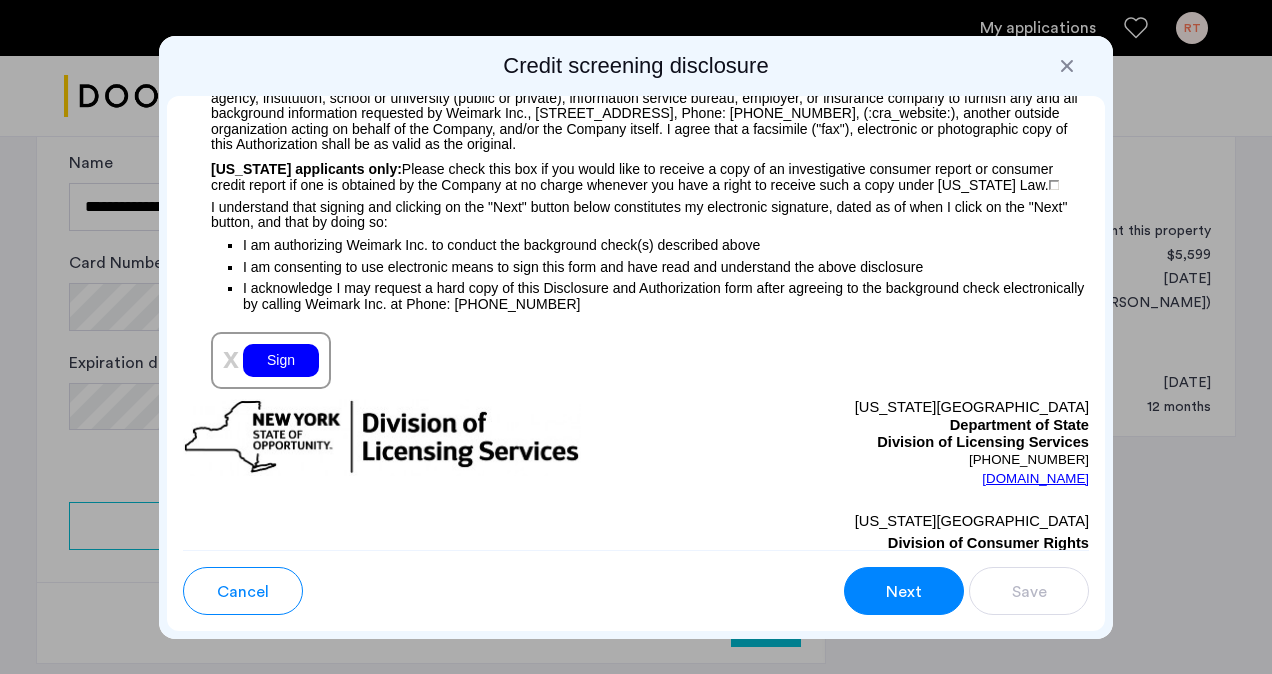 click on "Sign" at bounding box center [281, 360] 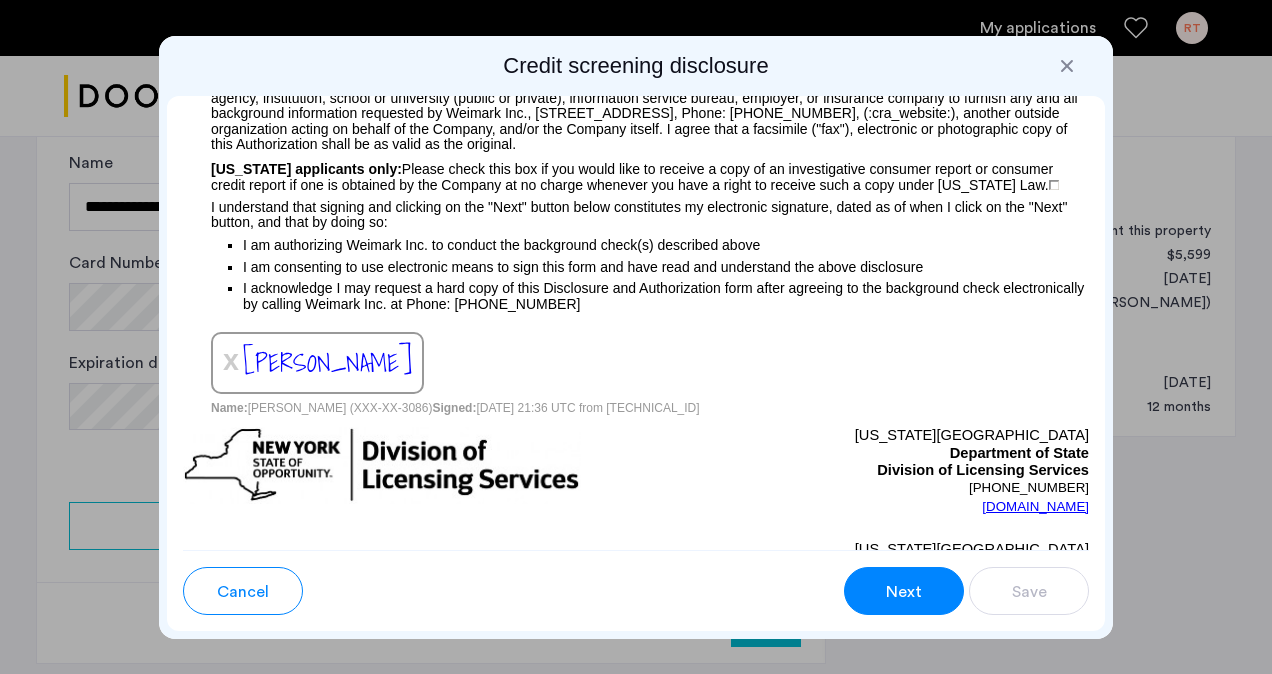 scroll, scrollTop: 1800, scrollLeft: 0, axis: vertical 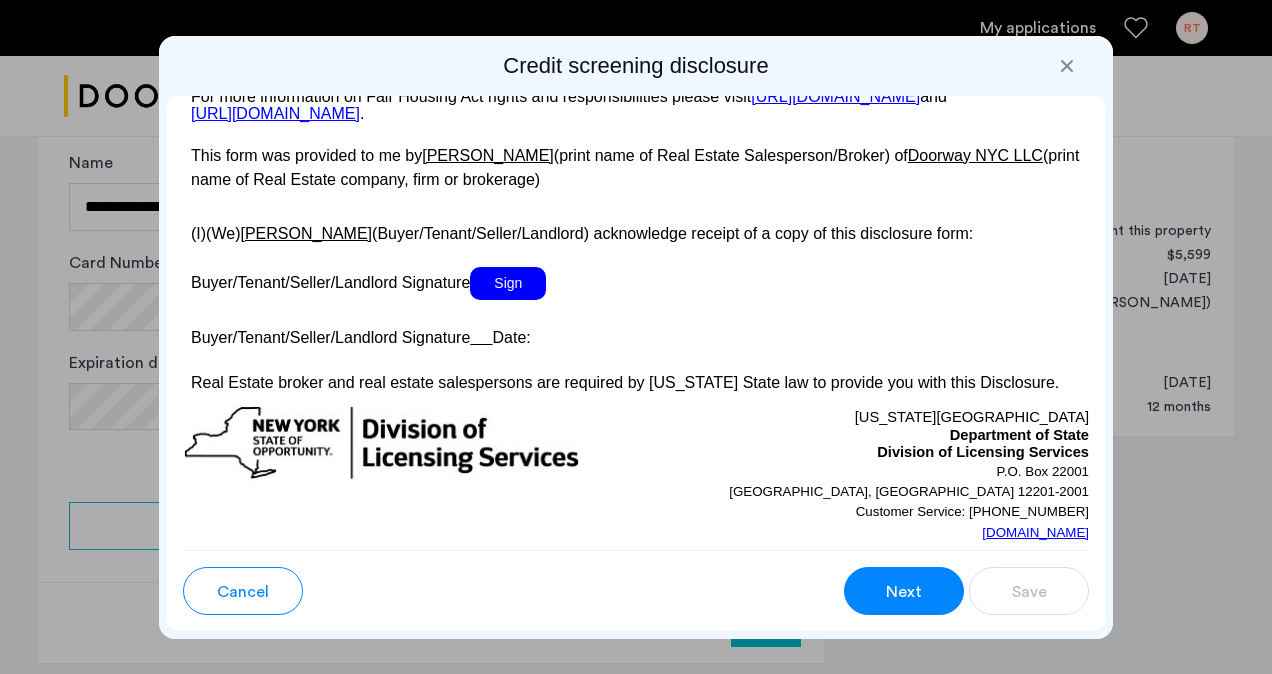 click on "Sign" at bounding box center [508, 283] 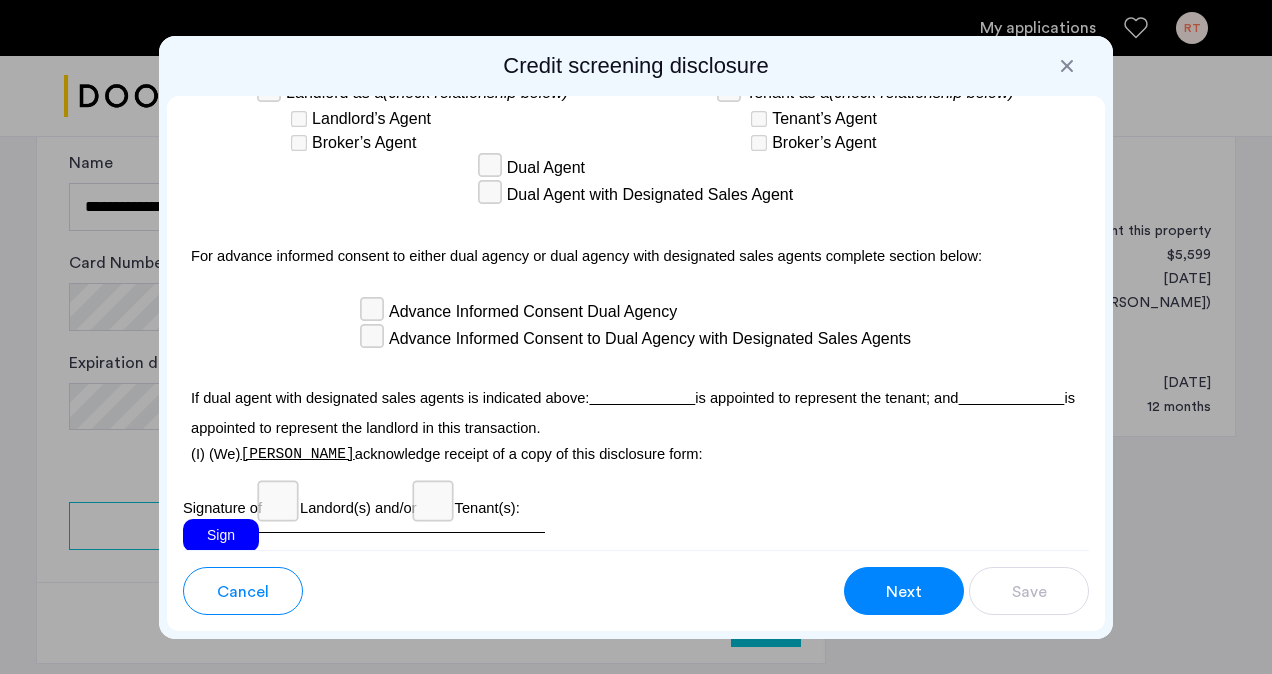 scroll, scrollTop: 6400, scrollLeft: 0, axis: vertical 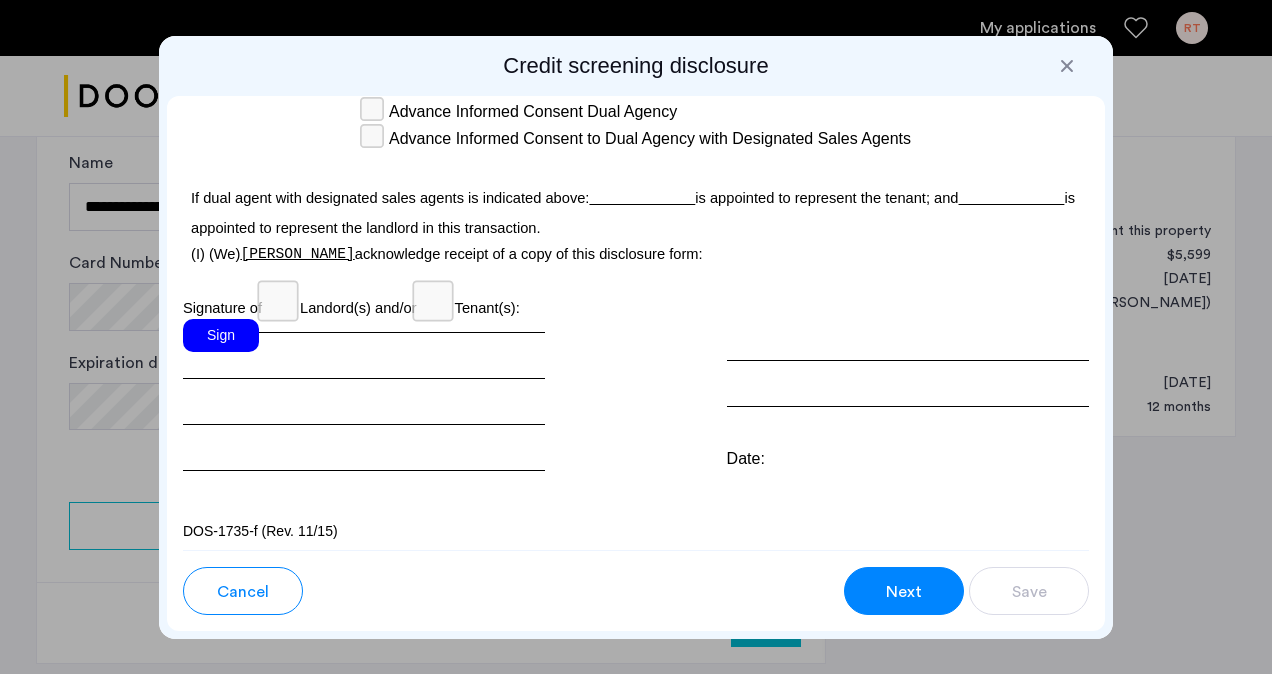 click on "Sign" at bounding box center (221, 335) 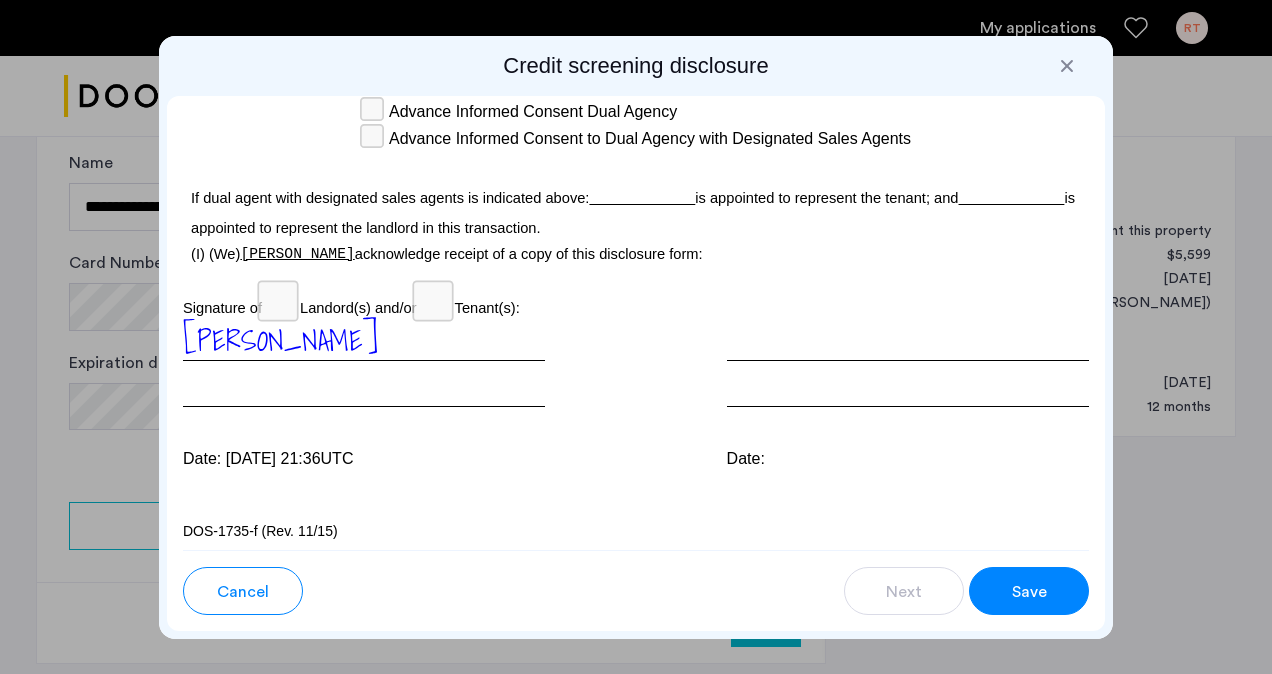 scroll, scrollTop: 6436, scrollLeft: 0, axis: vertical 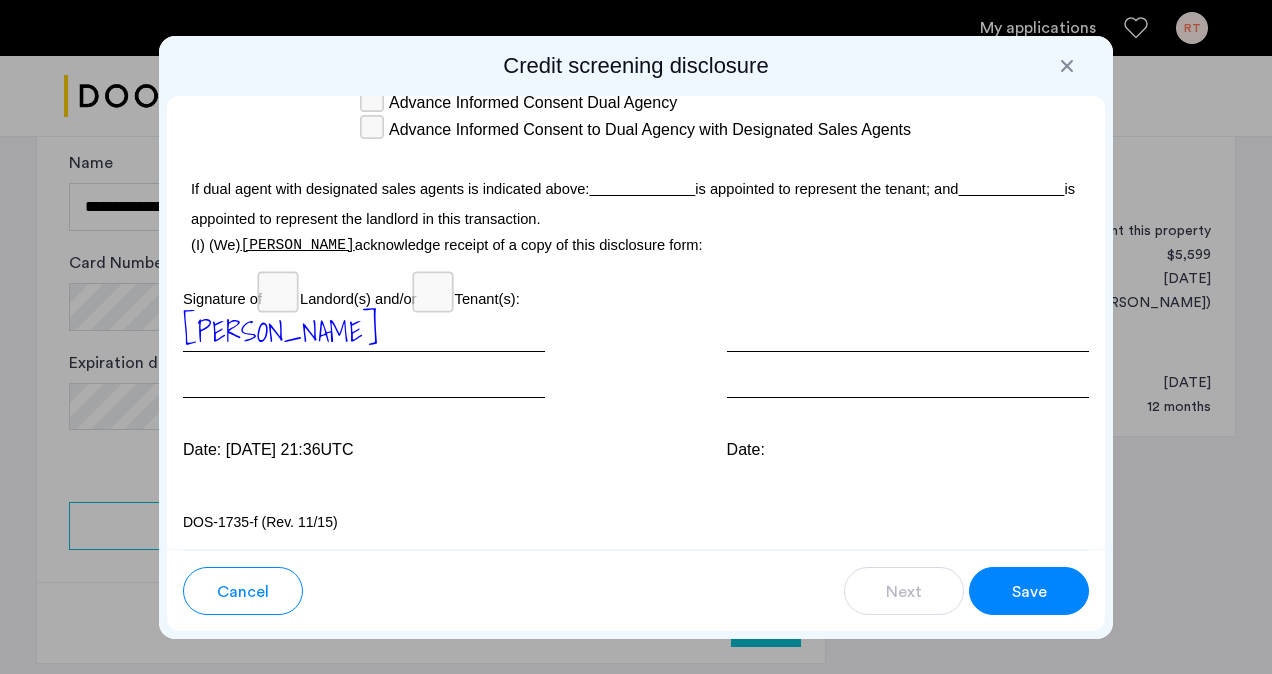 click on "Save" at bounding box center (1029, 592) 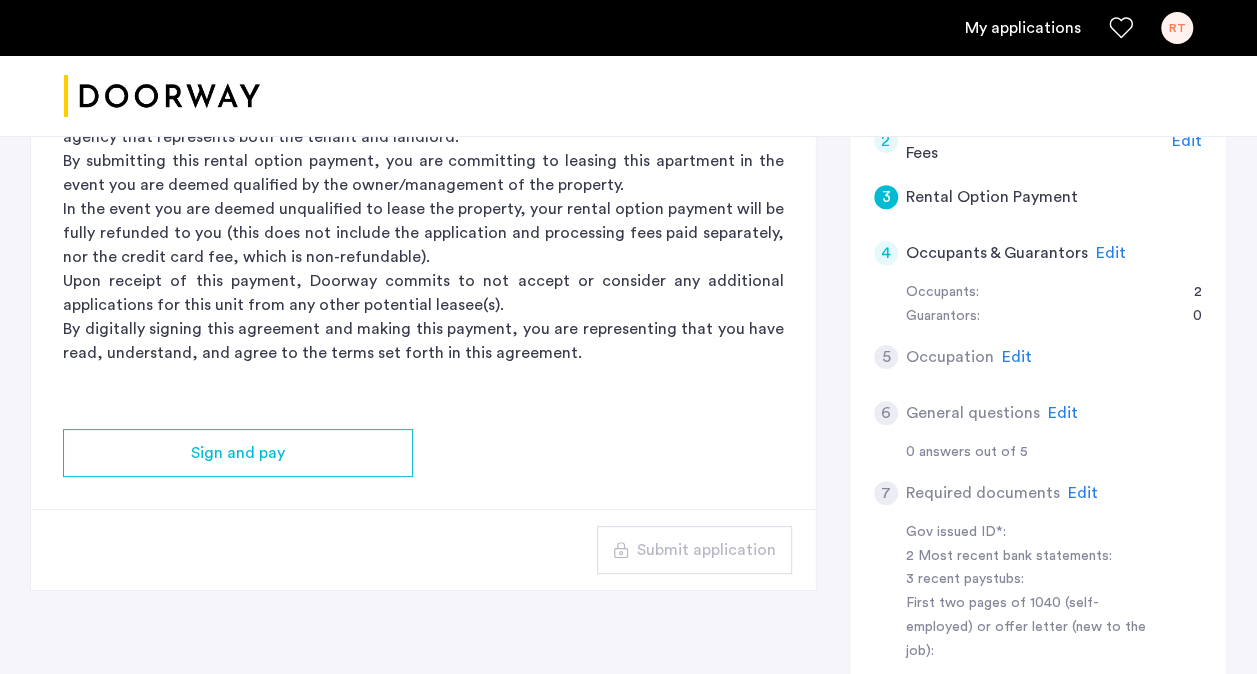 scroll, scrollTop: 400, scrollLeft: 0, axis: vertical 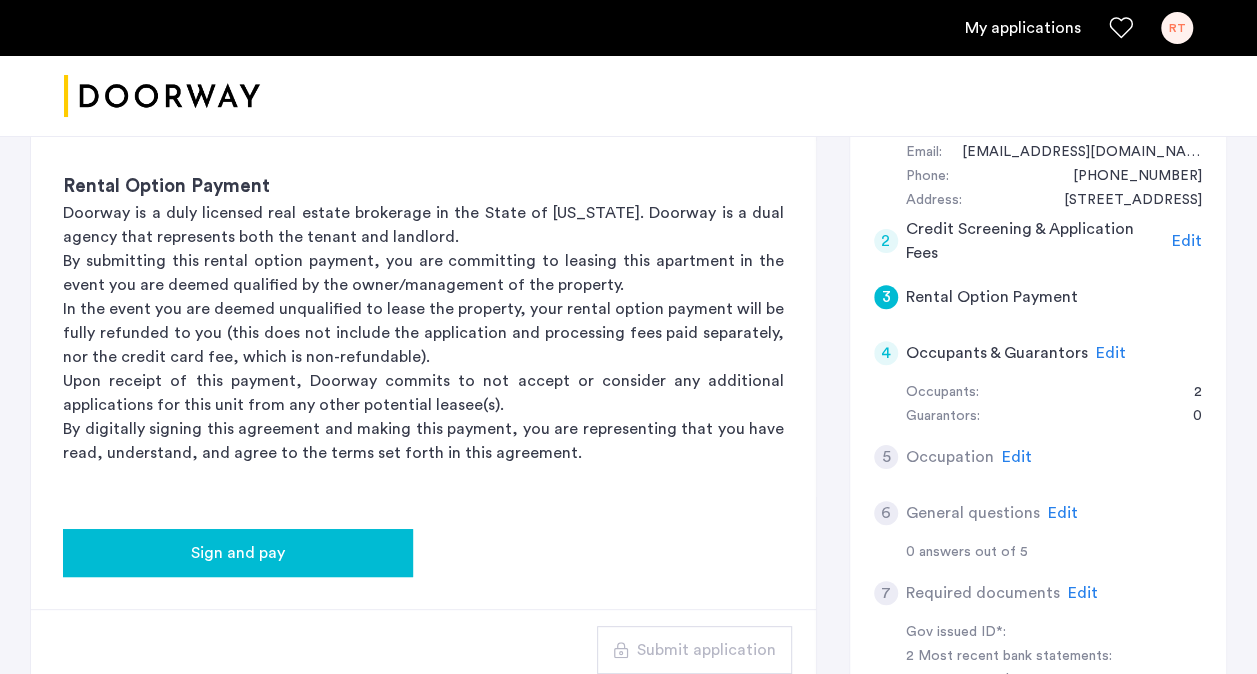click on "Sign and pay" 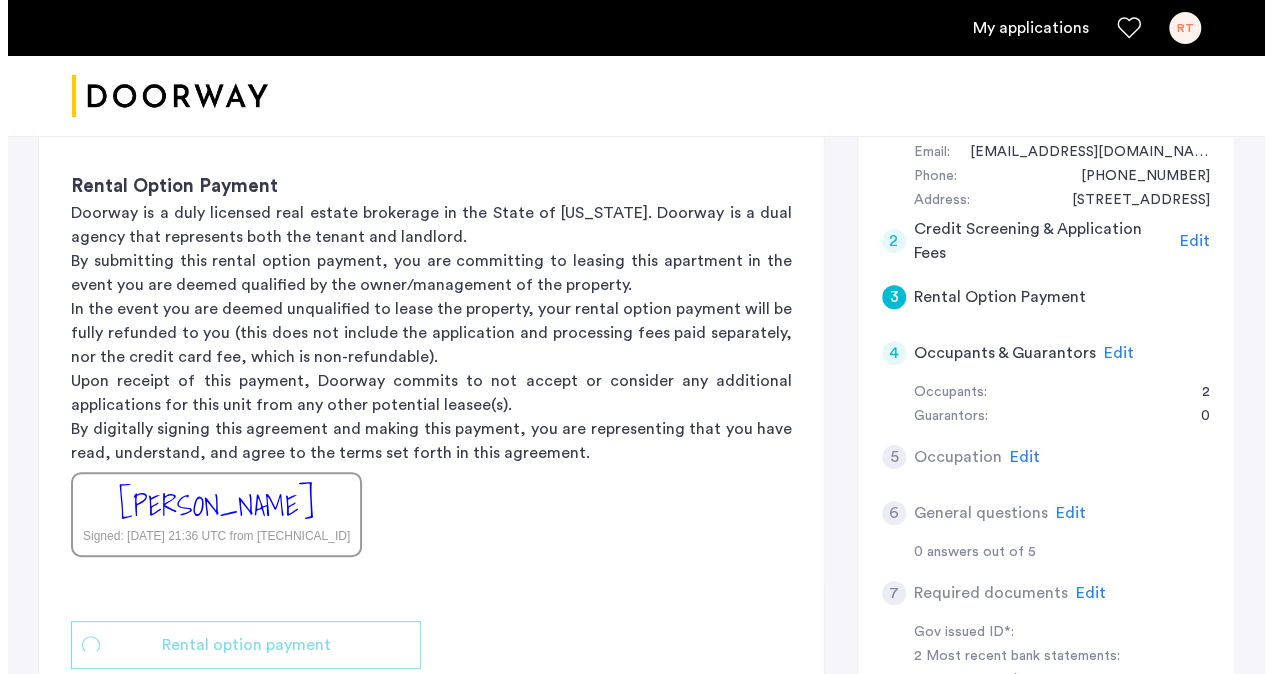 scroll, scrollTop: 0, scrollLeft: 0, axis: both 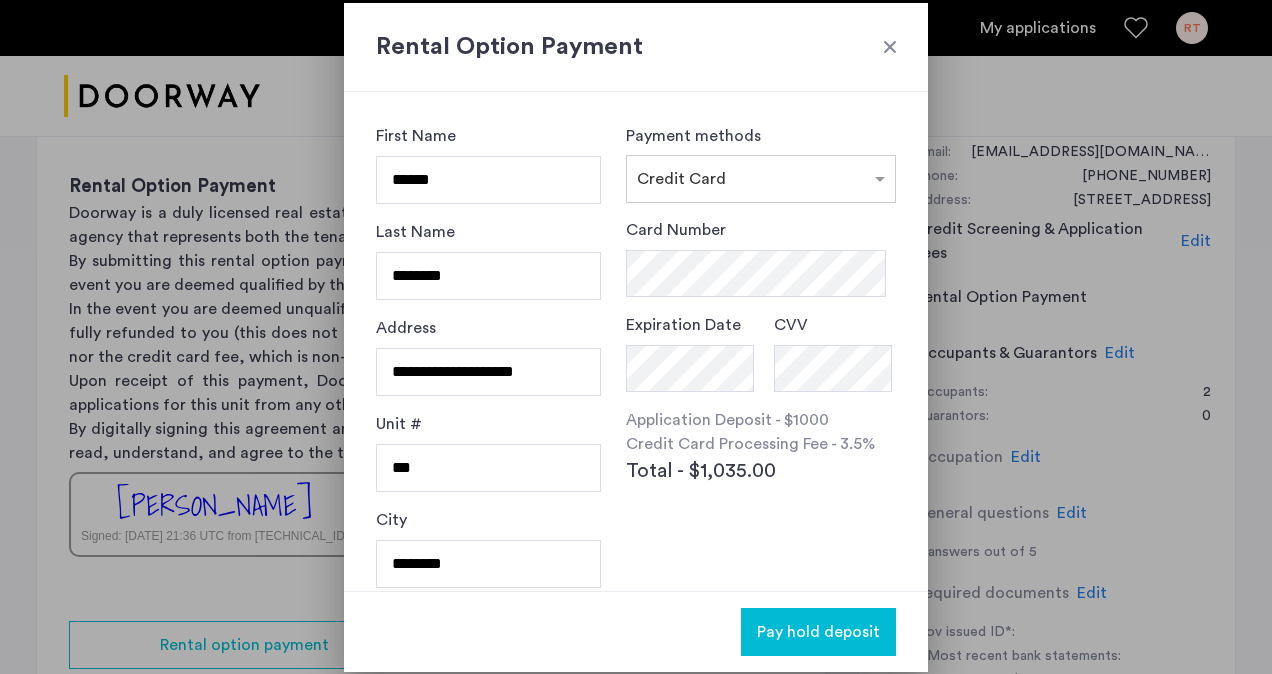 click at bounding box center [890, 47] 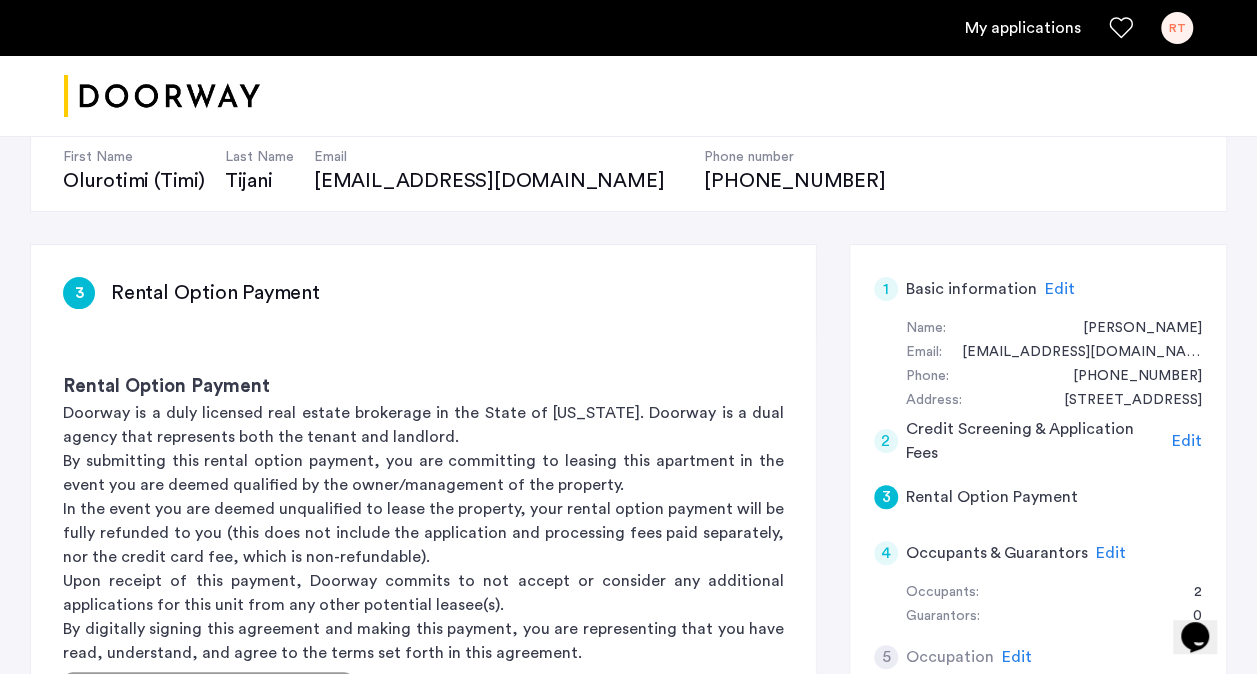 scroll, scrollTop: 400, scrollLeft: 0, axis: vertical 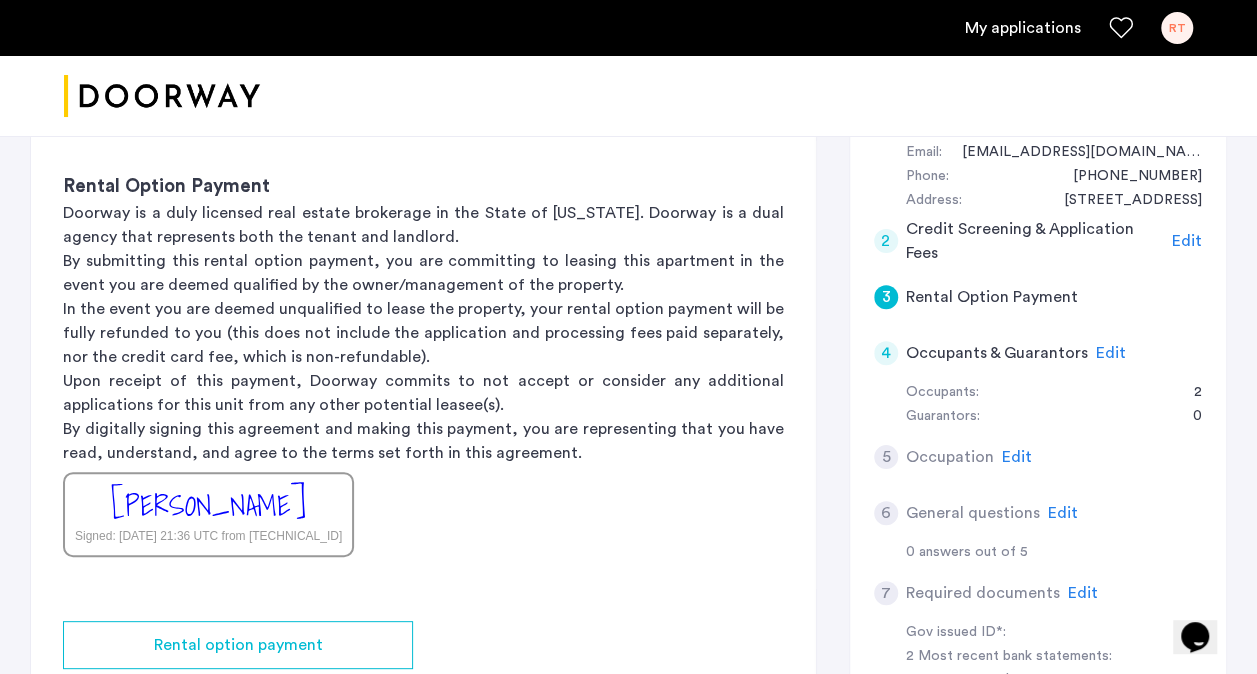 click on "4" 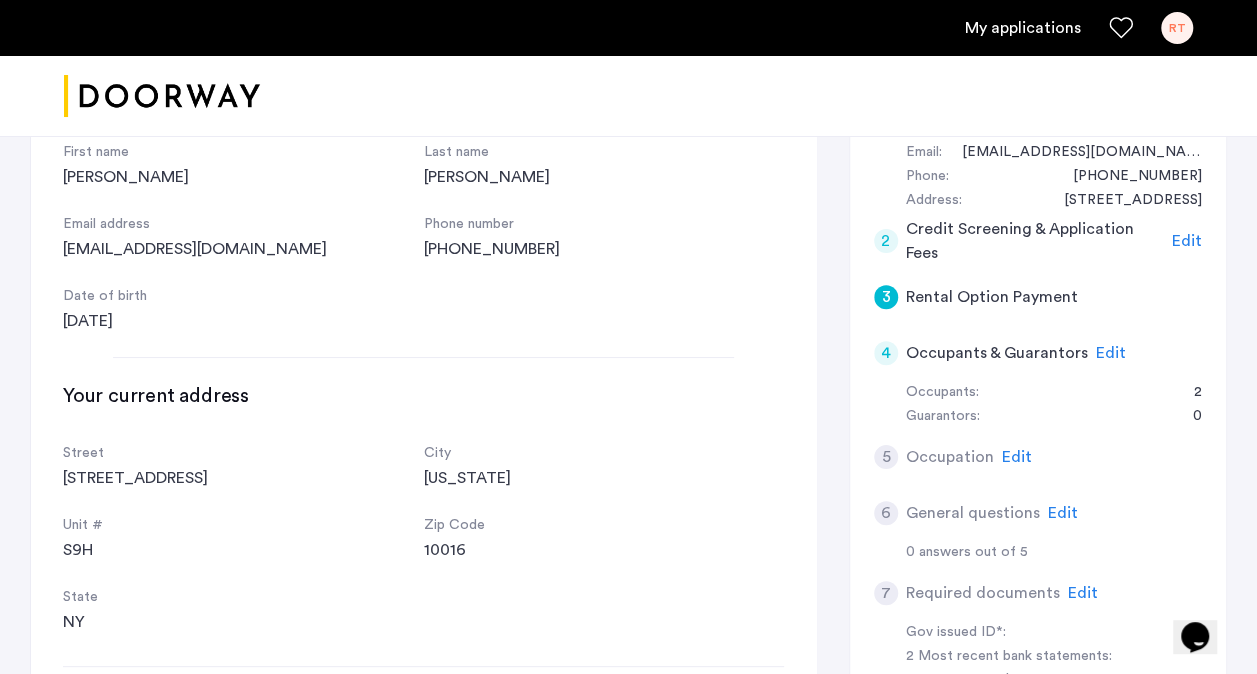 scroll, scrollTop: 814, scrollLeft: 0, axis: vertical 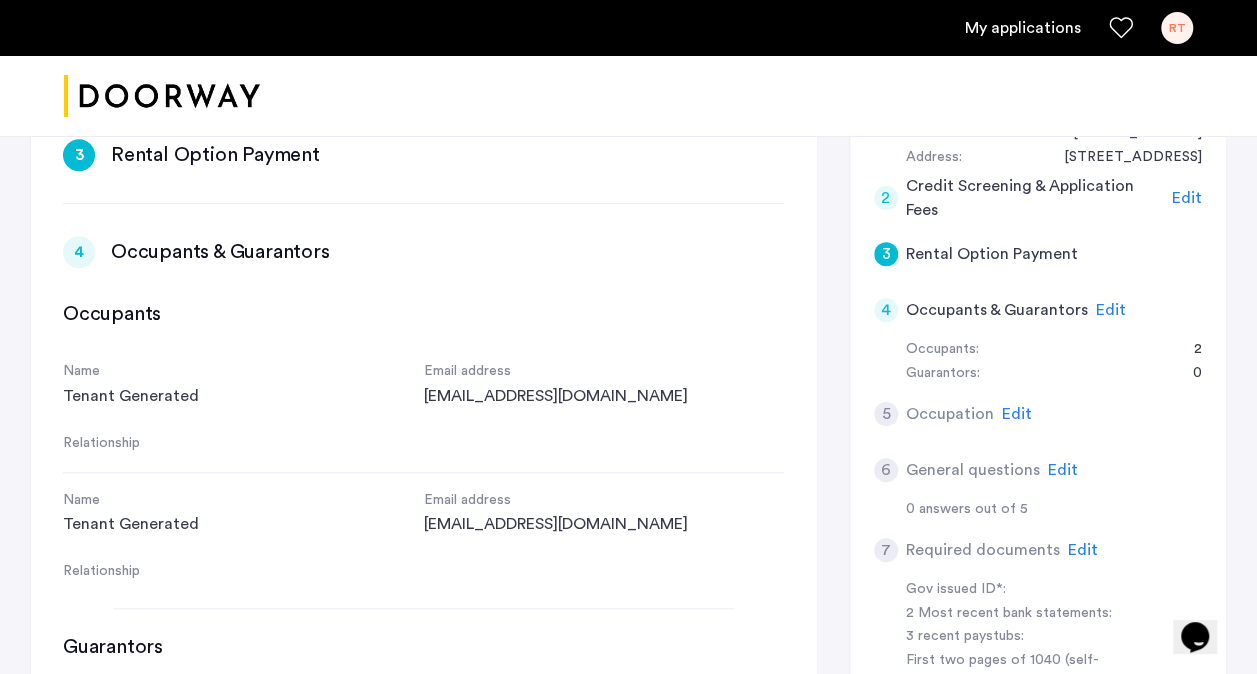click on "Tenant Generated" at bounding box center (243, 396) 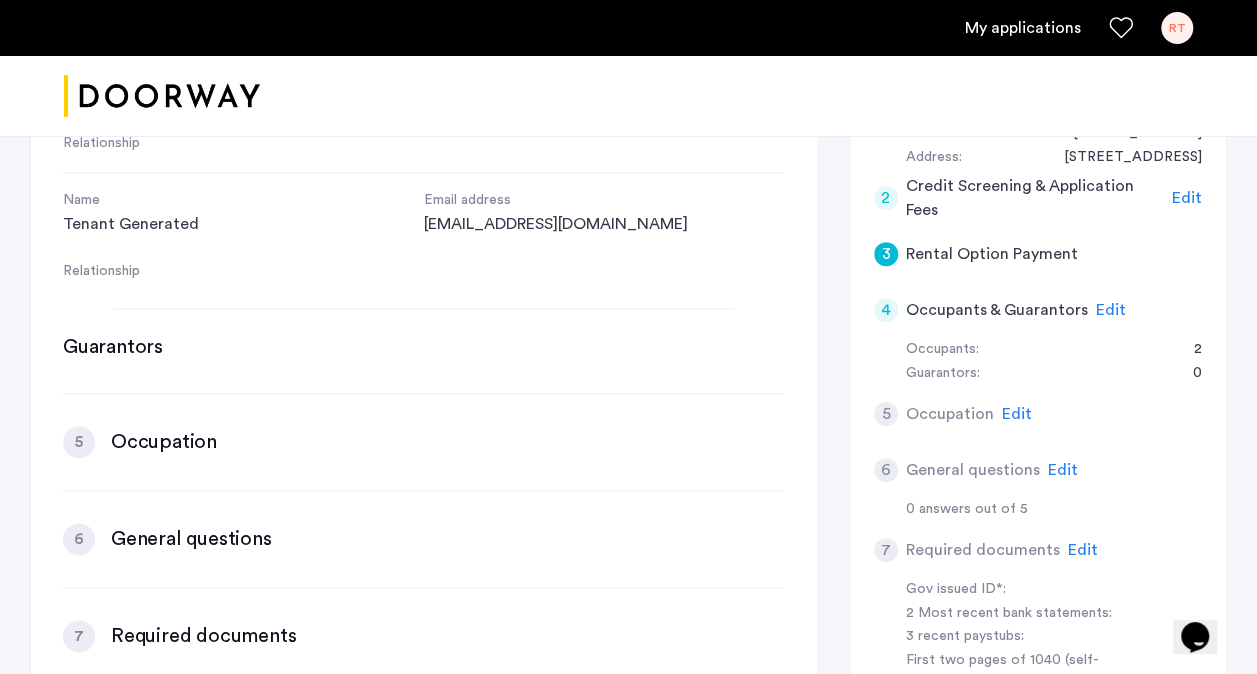 scroll, scrollTop: 1014, scrollLeft: 0, axis: vertical 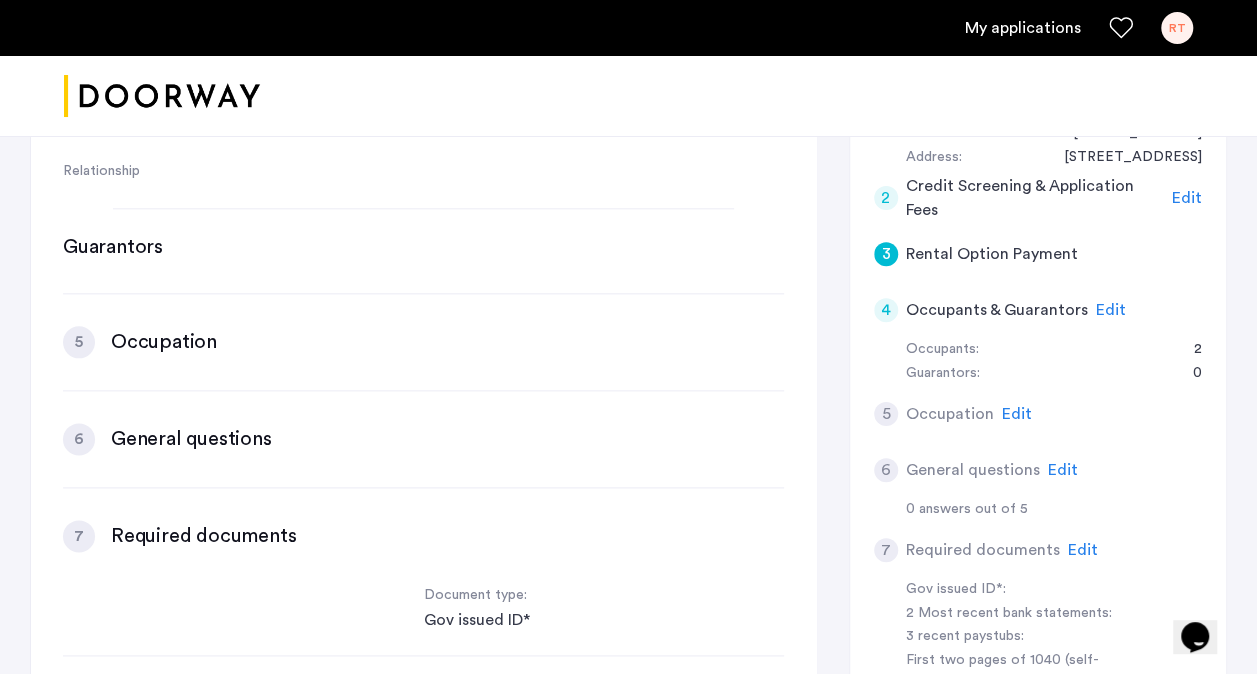click on "Occupation" at bounding box center (164, 342) 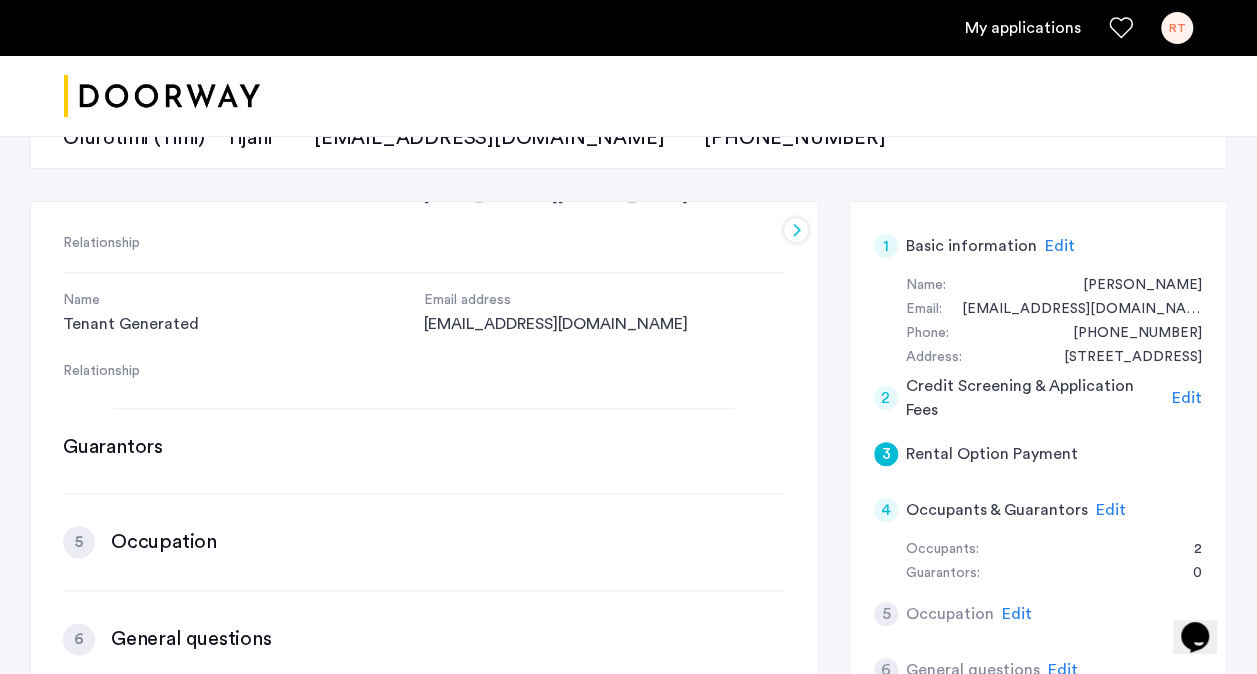 click on "2" 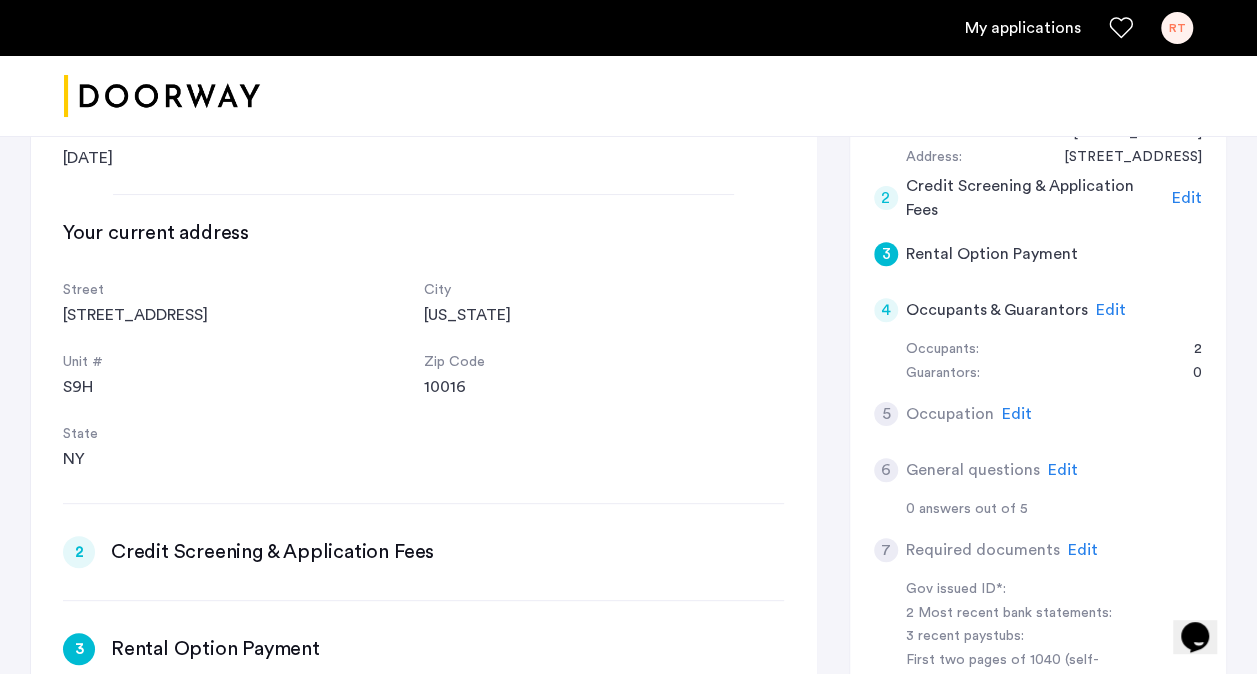 scroll, scrollTop: 0, scrollLeft: 0, axis: both 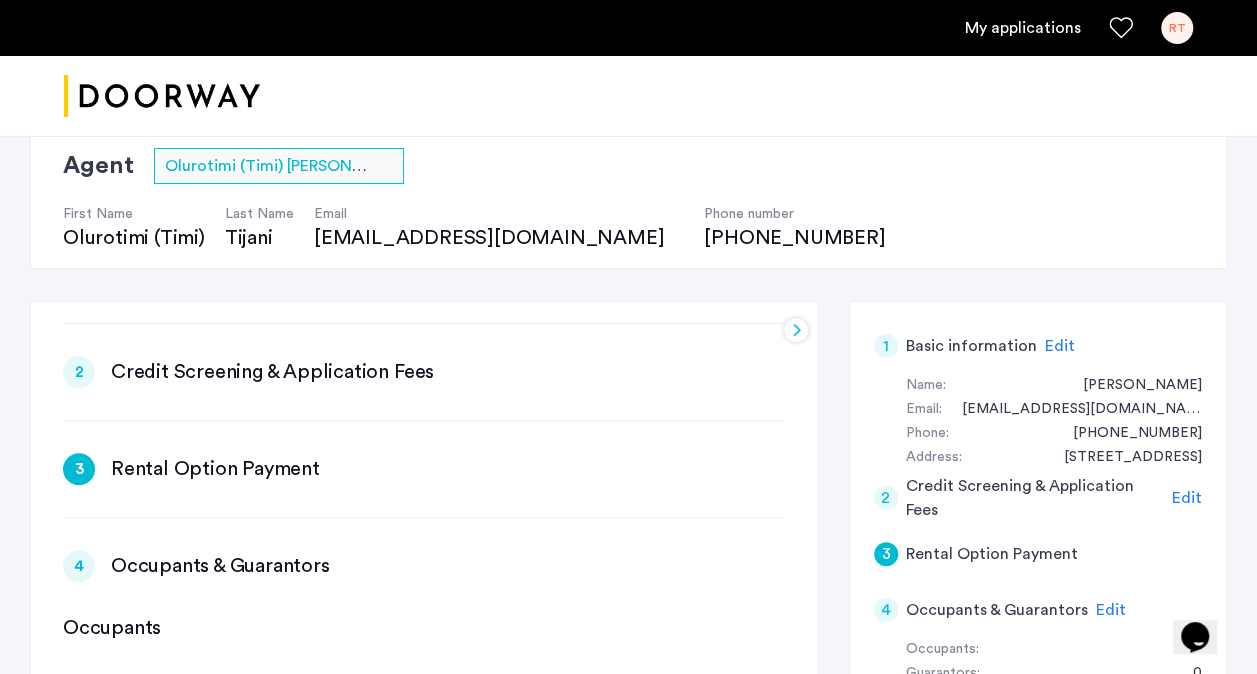 click on "2" at bounding box center (79, 372) 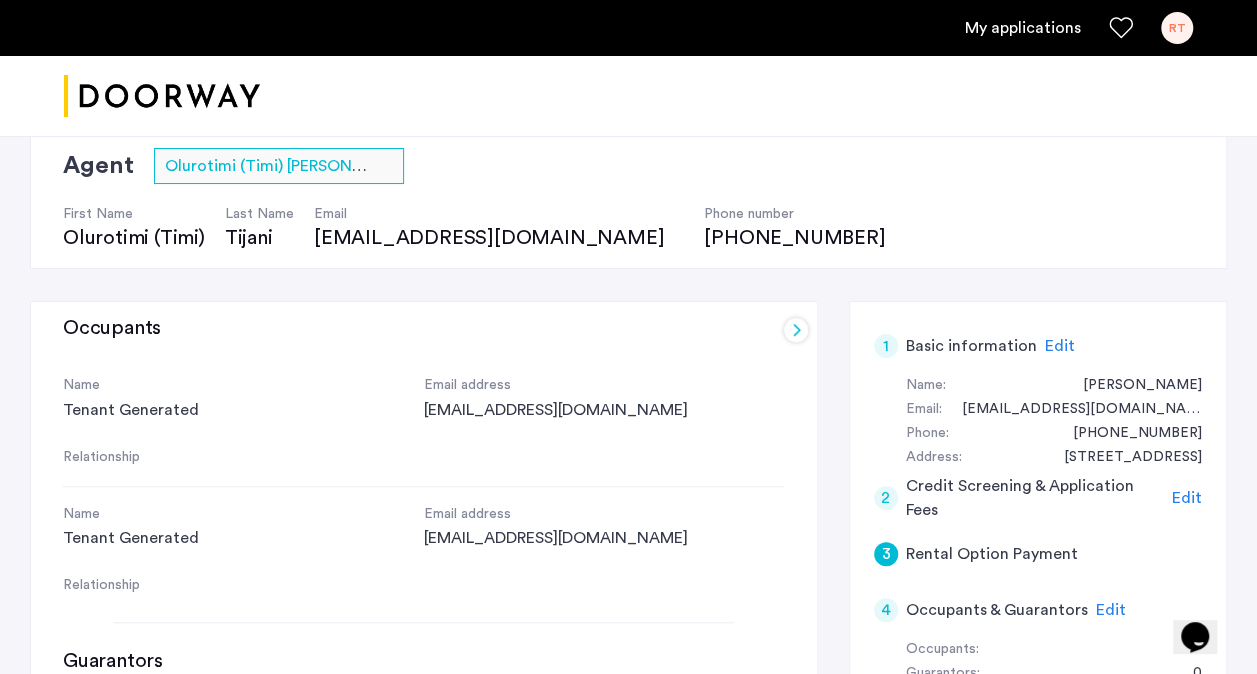 scroll, scrollTop: 600, scrollLeft: 0, axis: vertical 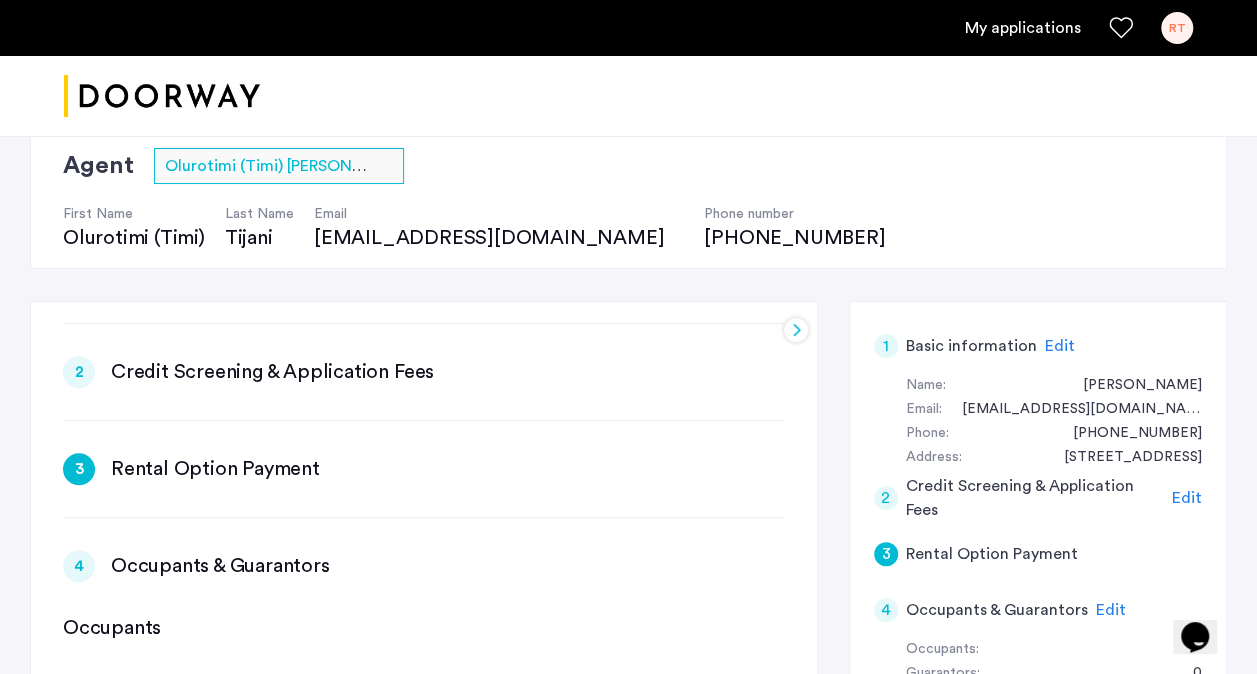 drag, startPoint x: 86, startPoint y: 558, endPoint x: 113, endPoint y: 529, distance: 39.623226 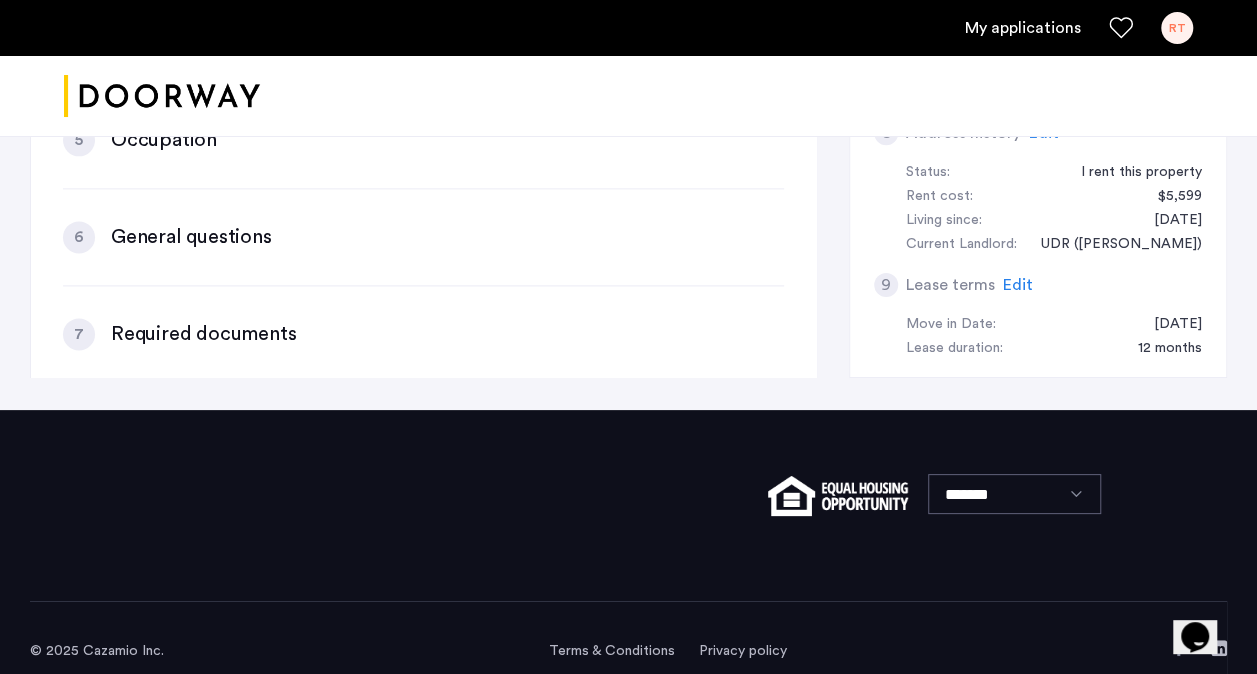 scroll, scrollTop: 859, scrollLeft: 0, axis: vertical 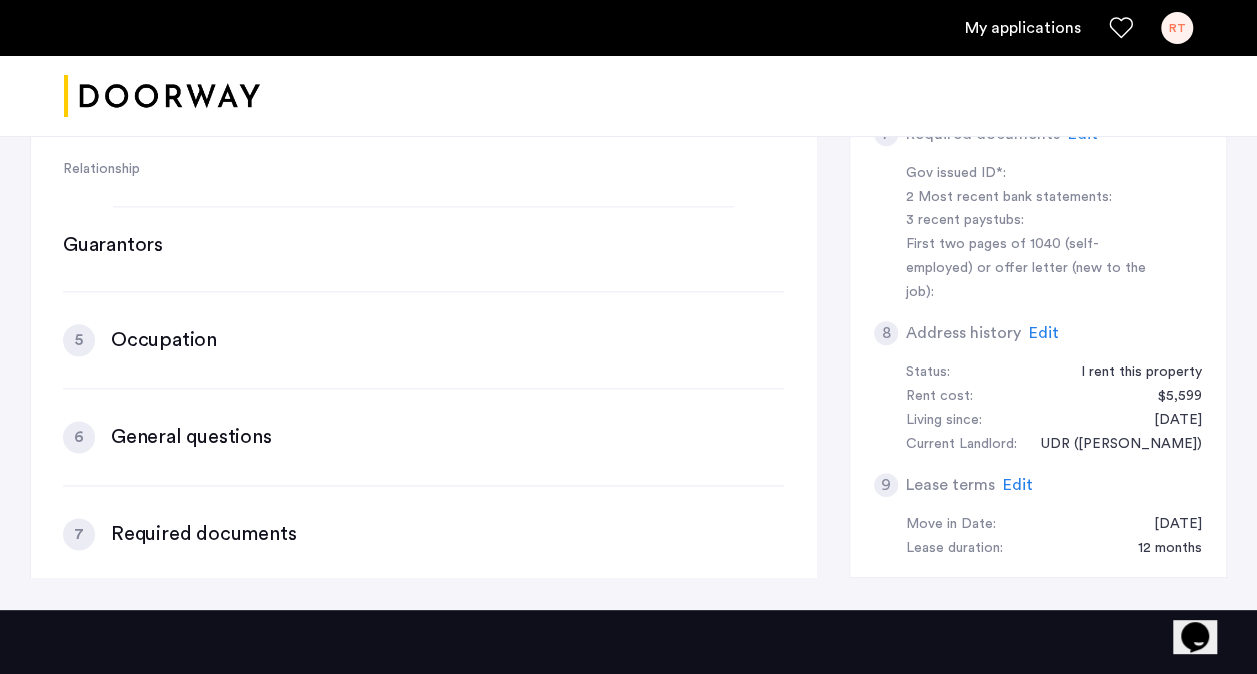 click on "Occupation" at bounding box center (164, 340) 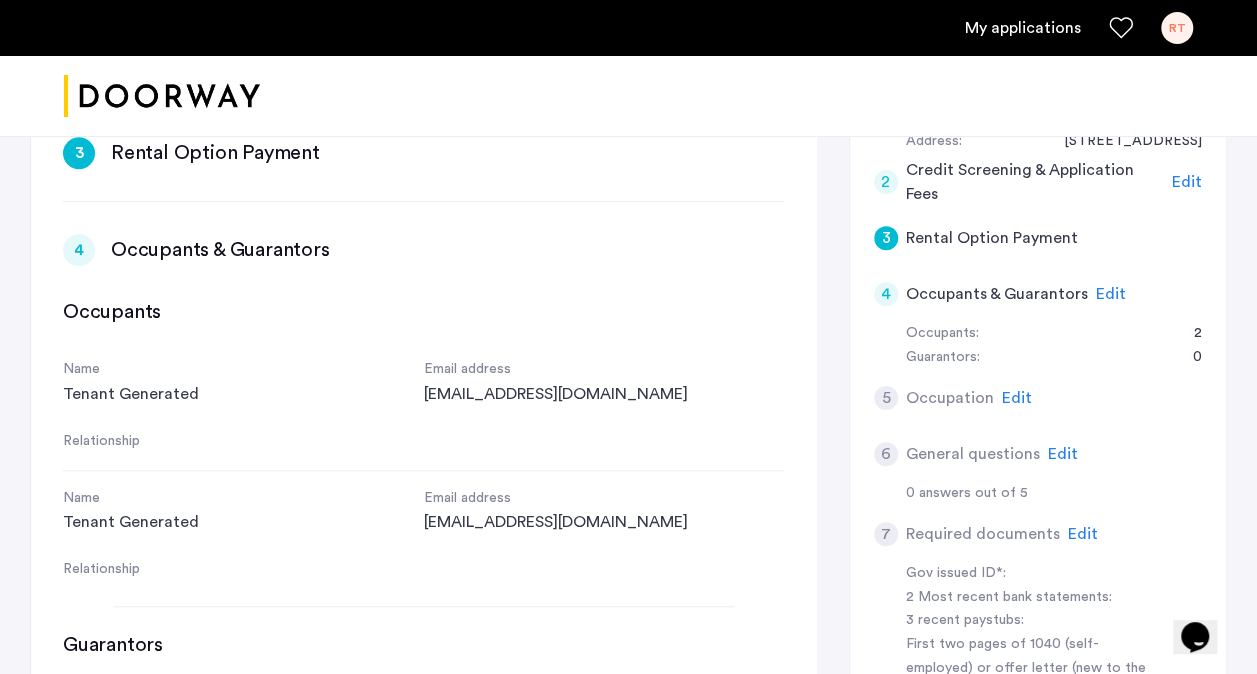 scroll, scrollTop: 359, scrollLeft: 0, axis: vertical 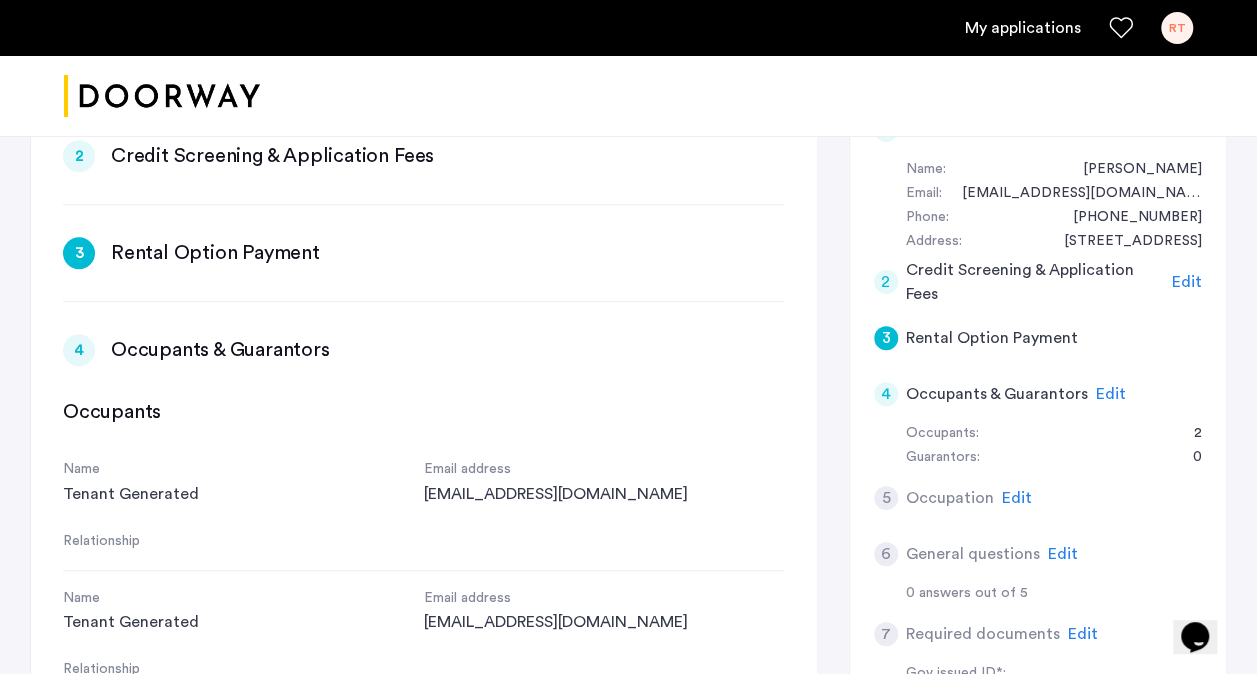 click on "3" 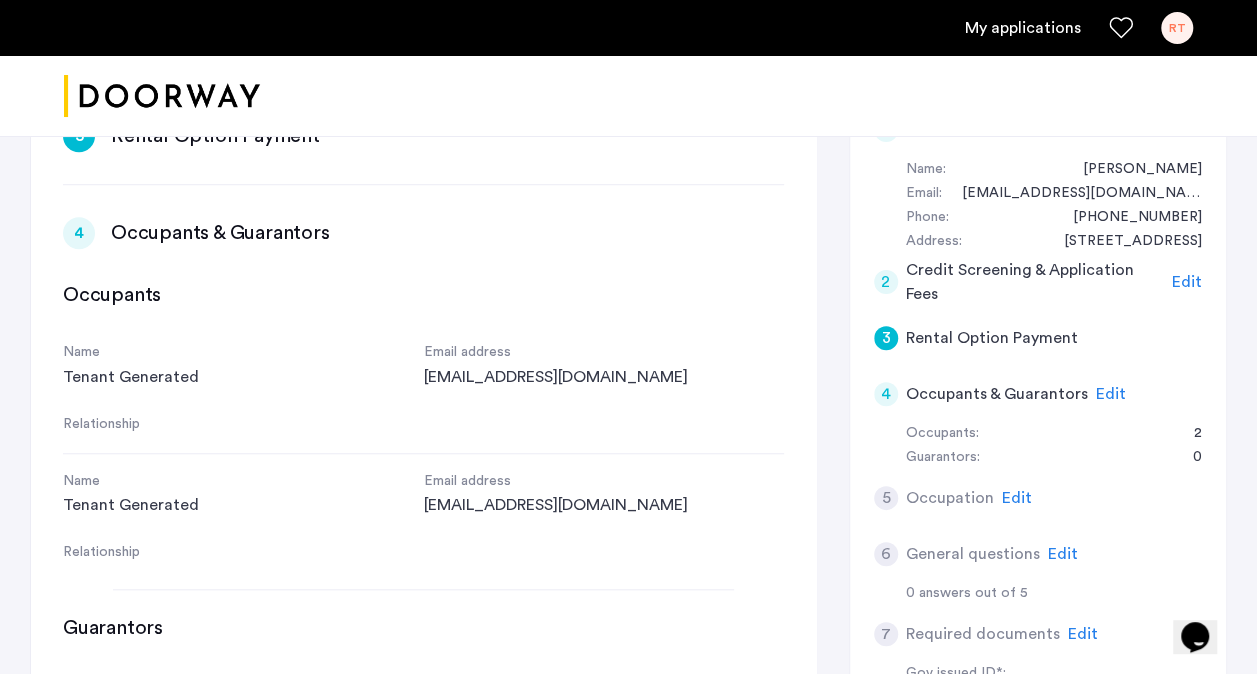 scroll, scrollTop: 443, scrollLeft: 0, axis: vertical 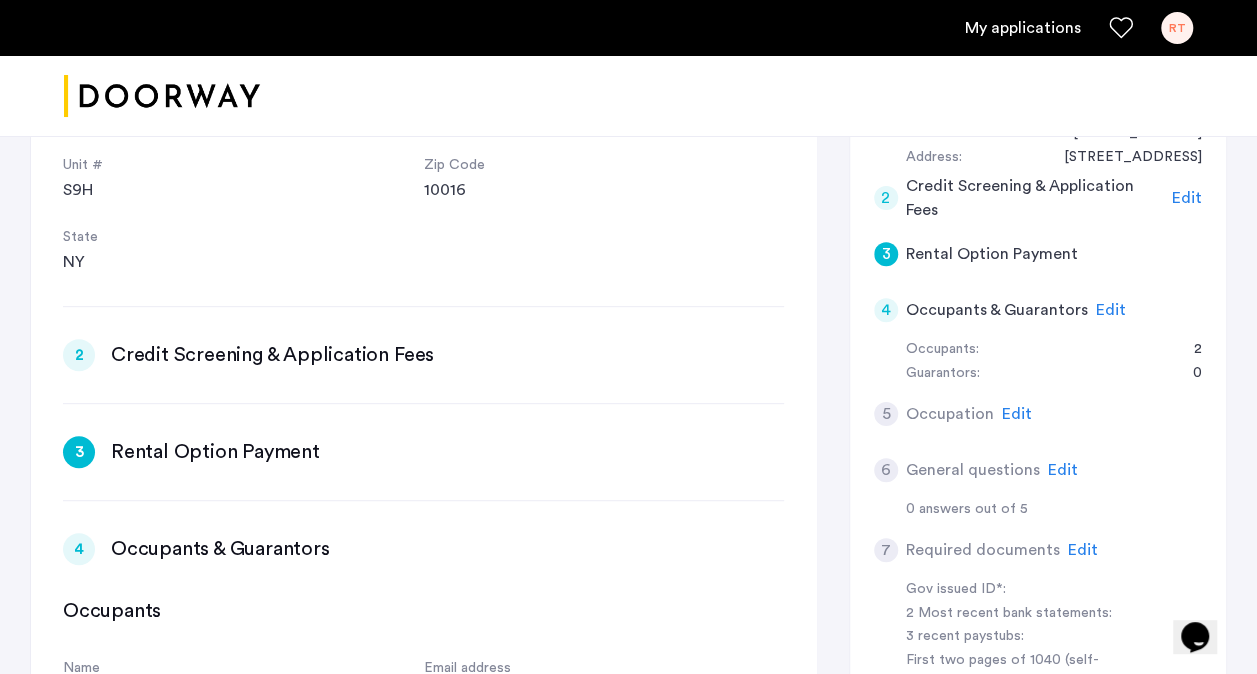 click on "Edit" 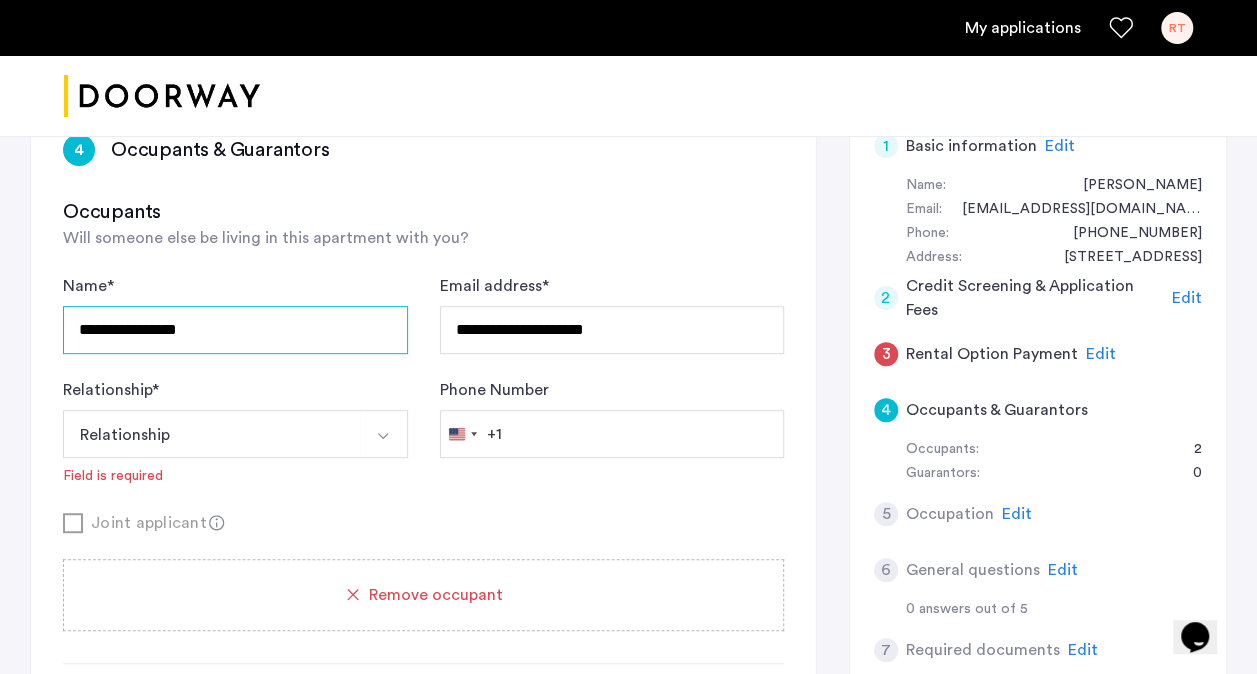 drag, startPoint x: 232, startPoint y: 323, endPoint x: 23, endPoint y: 334, distance: 209.28928 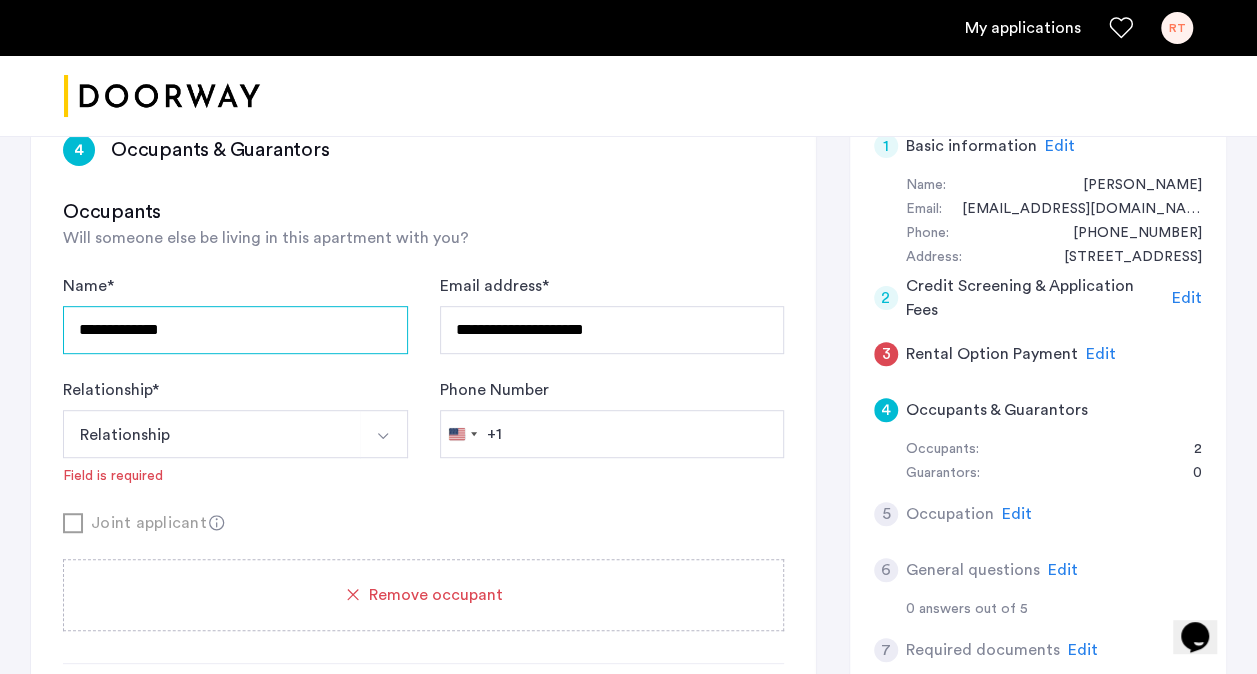 type on "**********" 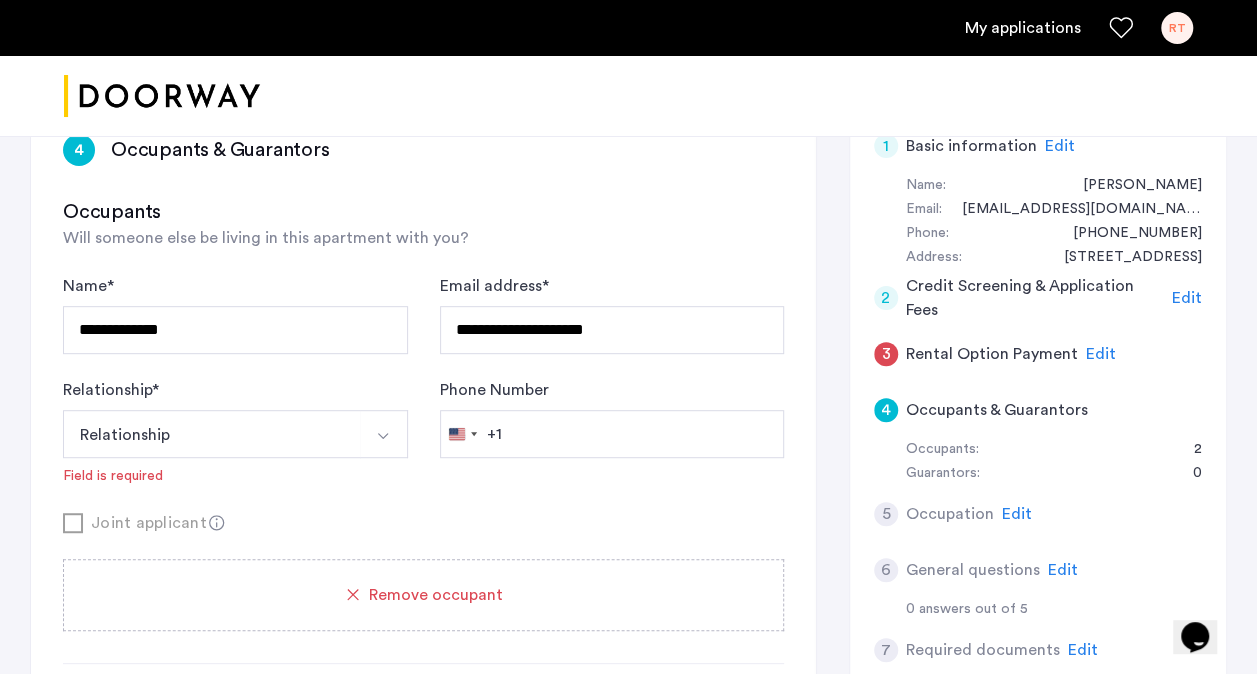 click on "Relationship" at bounding box center [212, 434] 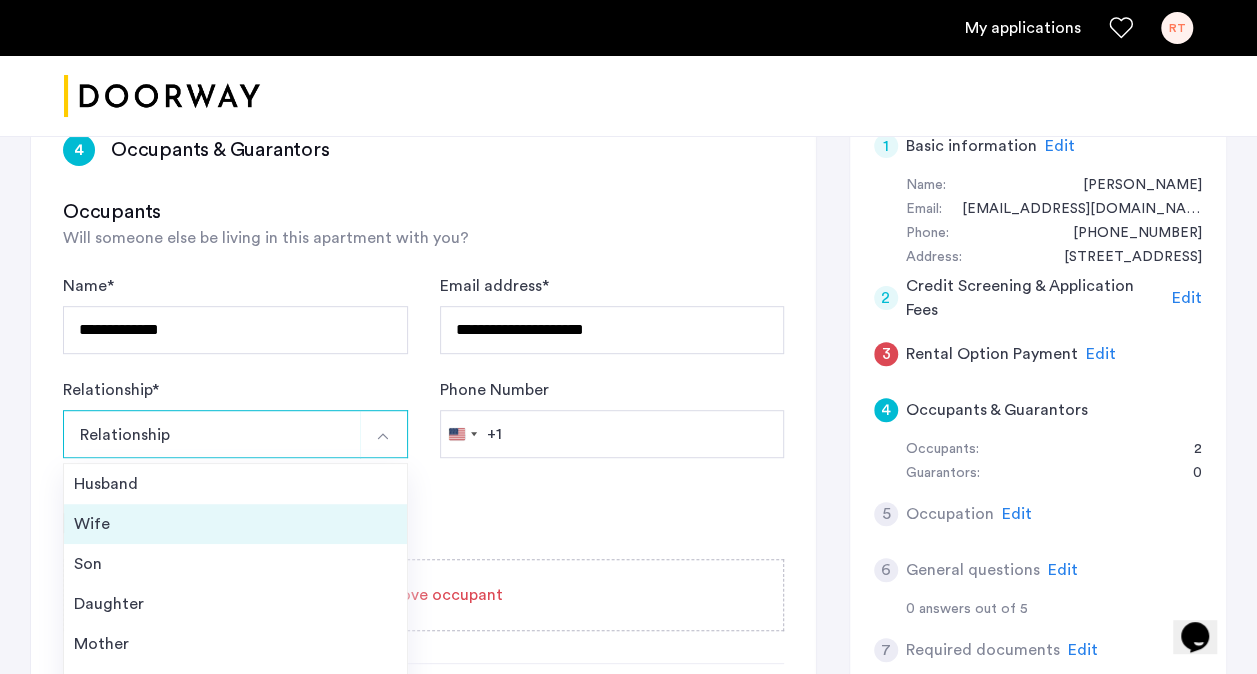 scroll, scrollTop: 71, scrollLeft: 0, axis: vertical 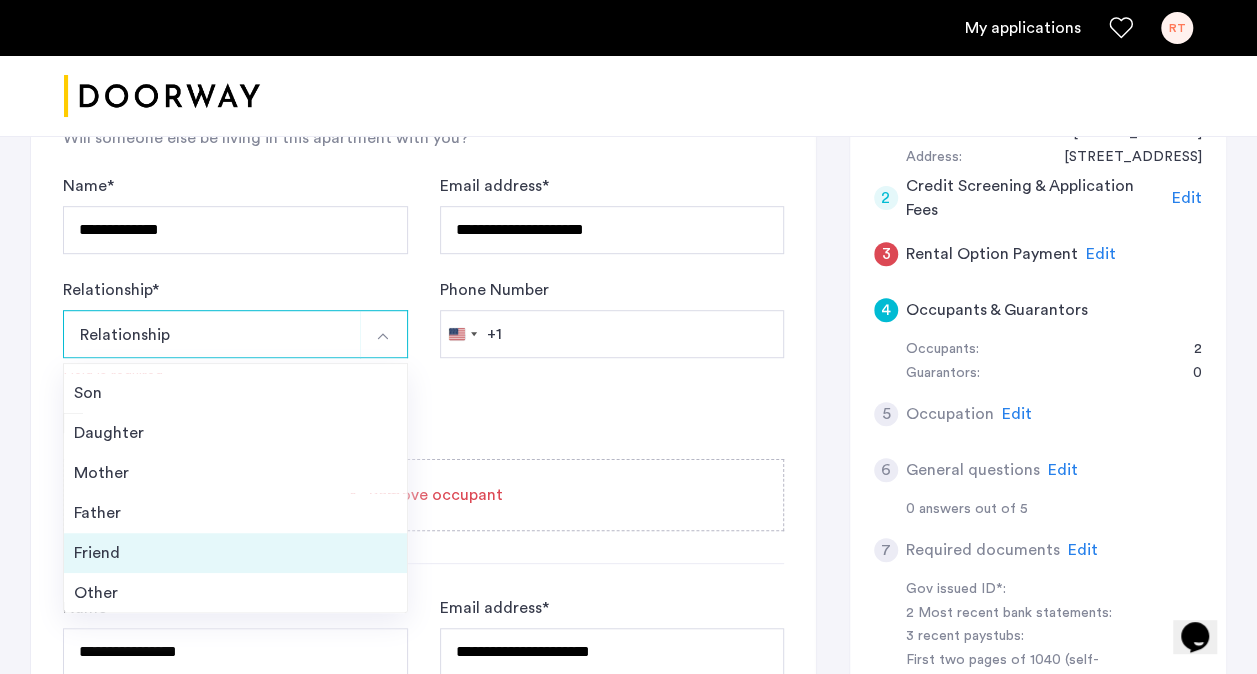 click on "Friend" at bounding box center [235, 553] 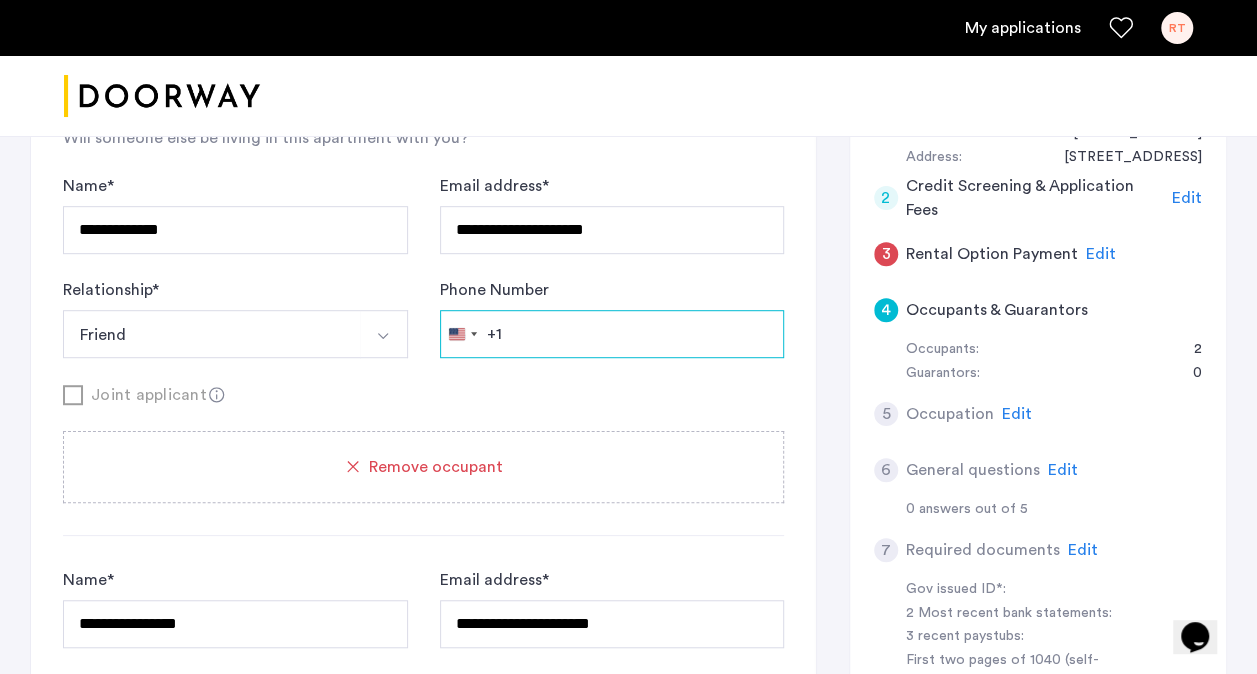 click on "Phone Number" at bounding box center [612, 334] 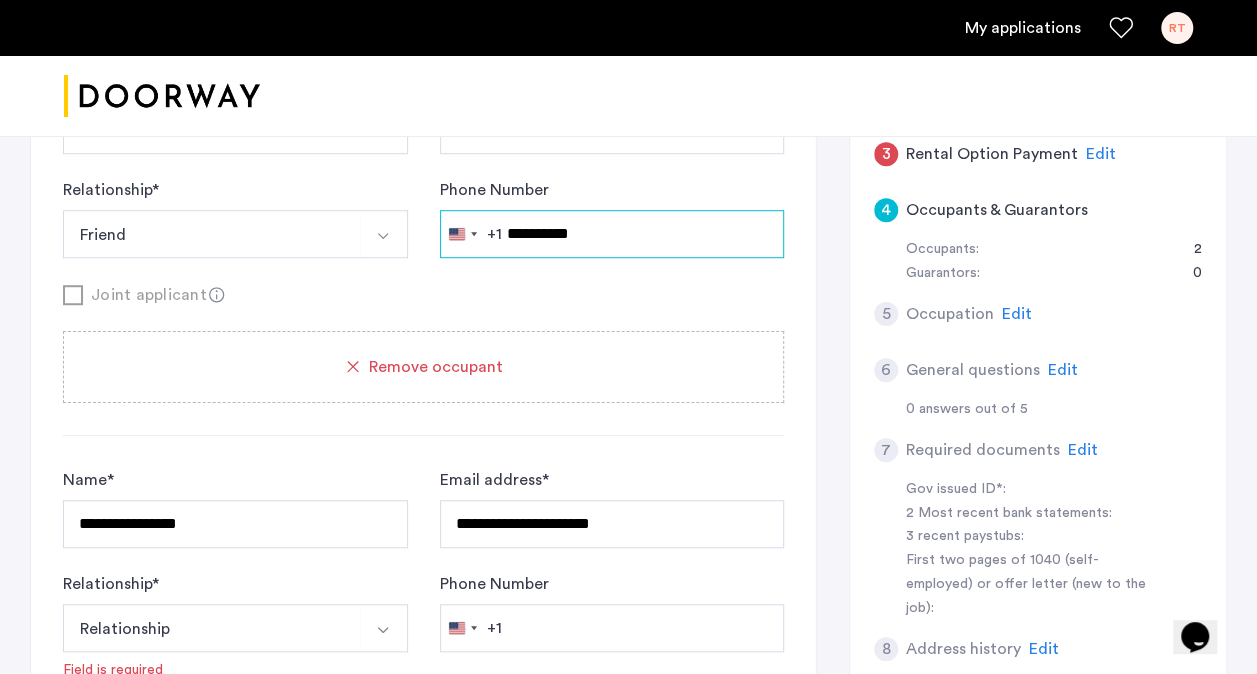 scroll, scrollTop: 643, scrollLeft: 0, axis: vertical 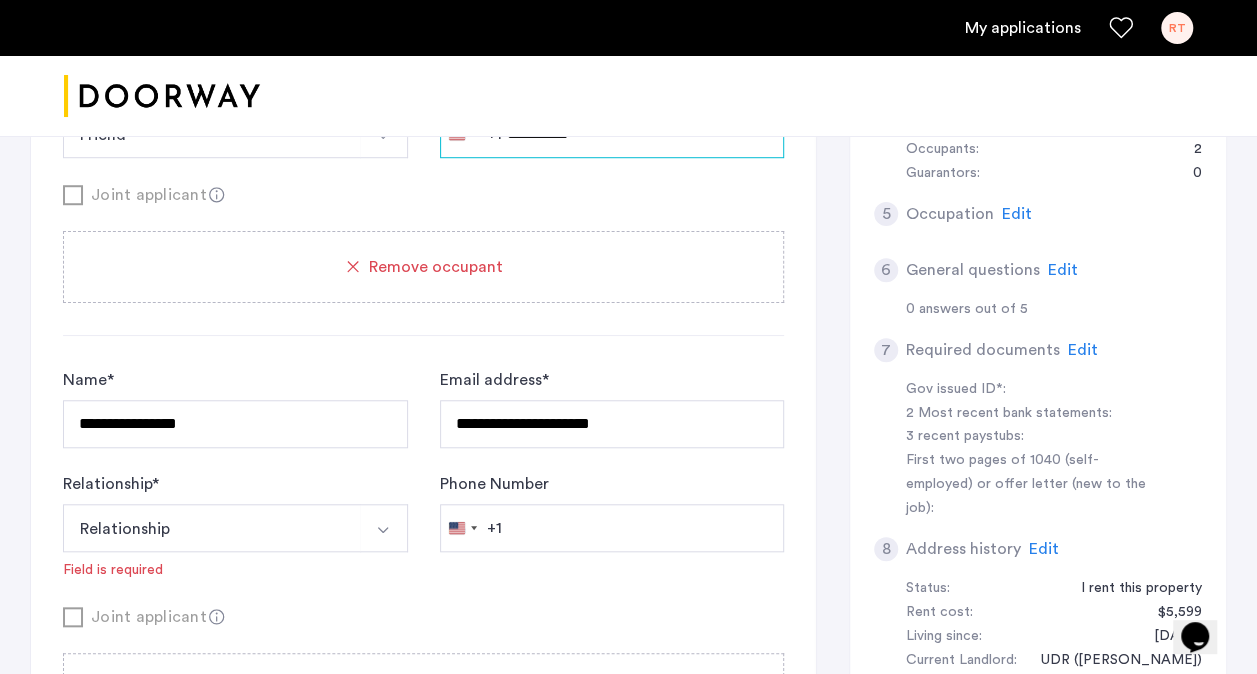 type on "**********" 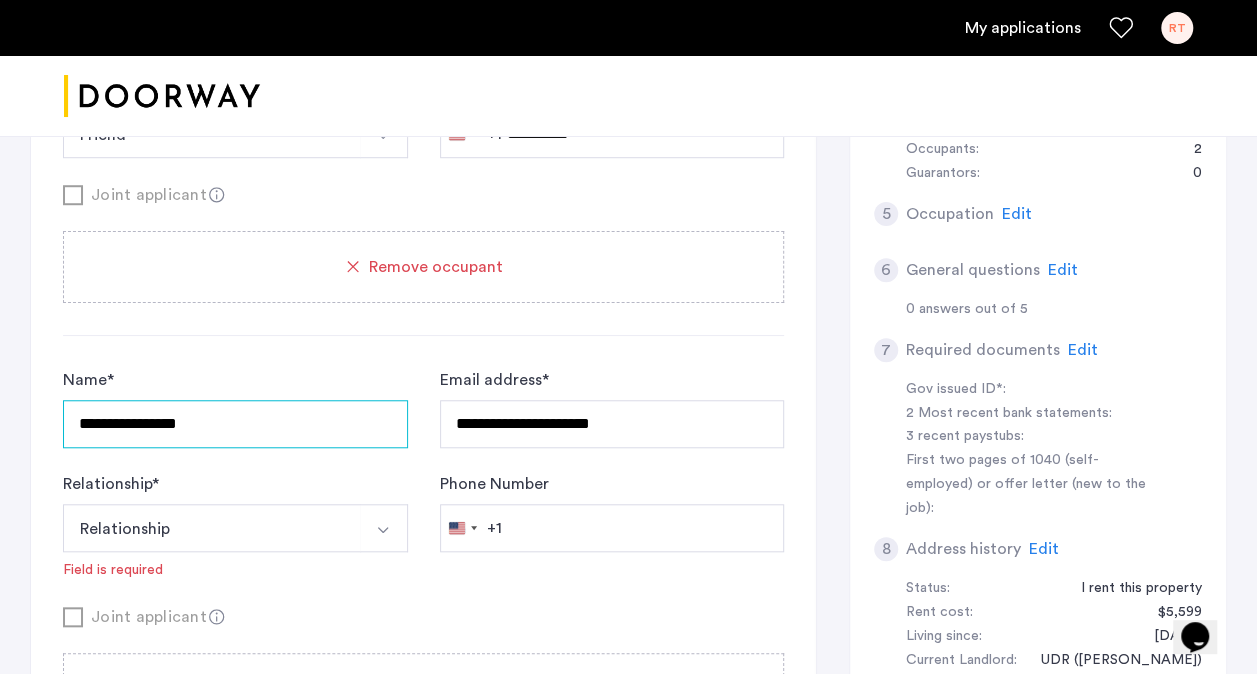 click on "**********" at bounding box center [235, 424] 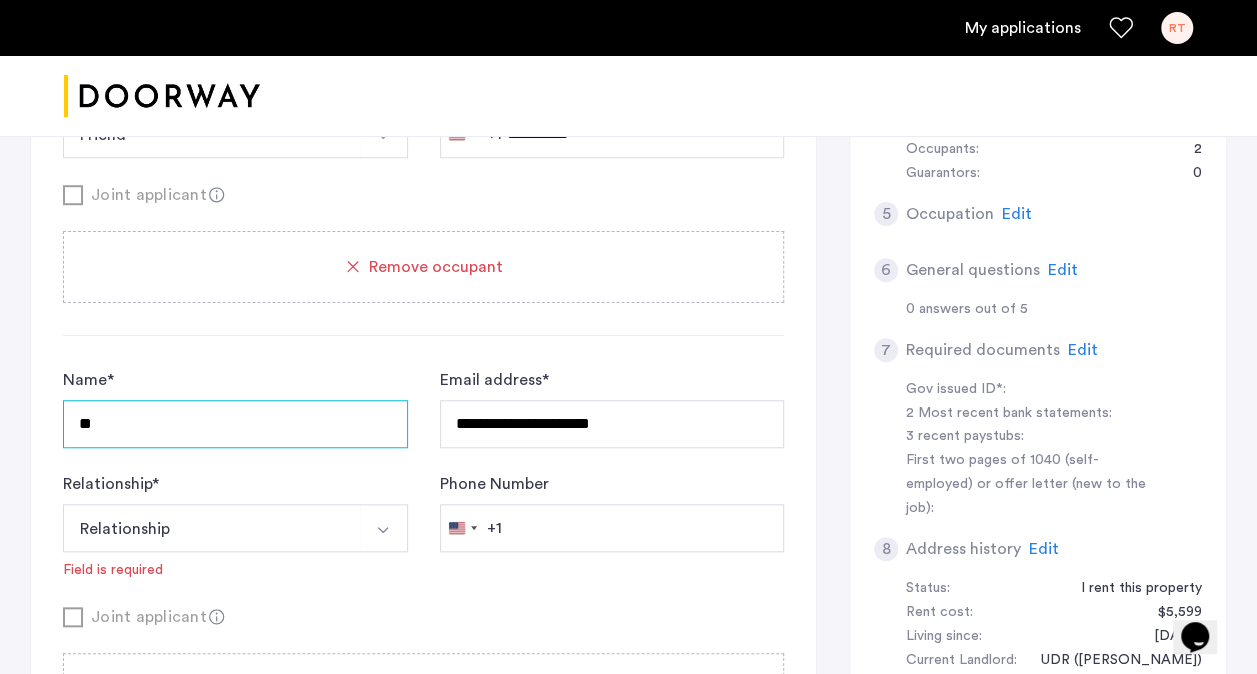 type on "*" 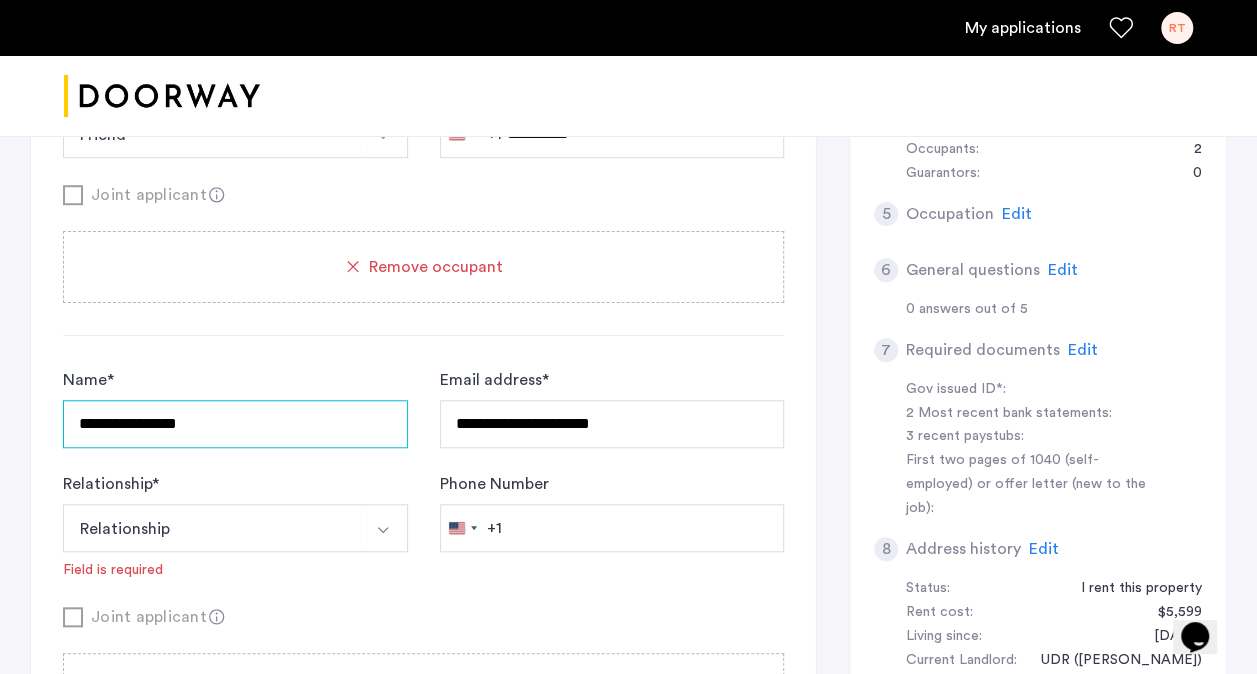 type on "**********" 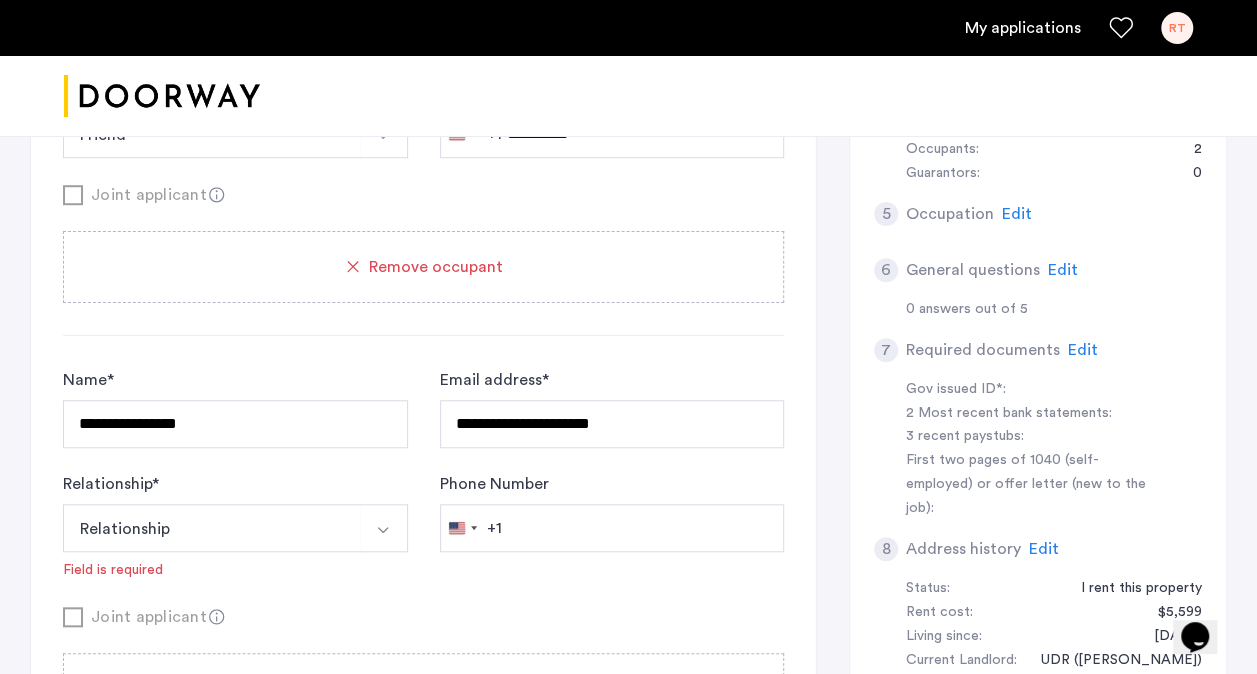 click on "Relationship" at bounding box center [212, 528] 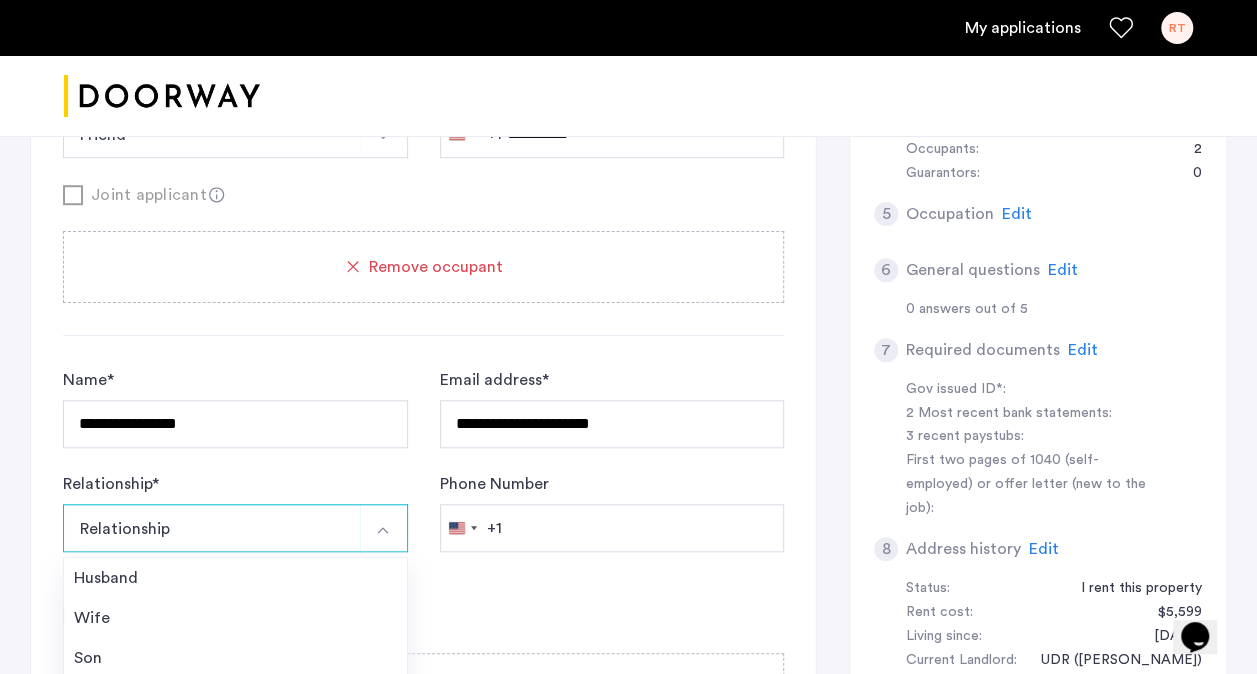 scroll, scrollTop: 843, scrollLeft: 0, axis: vertical 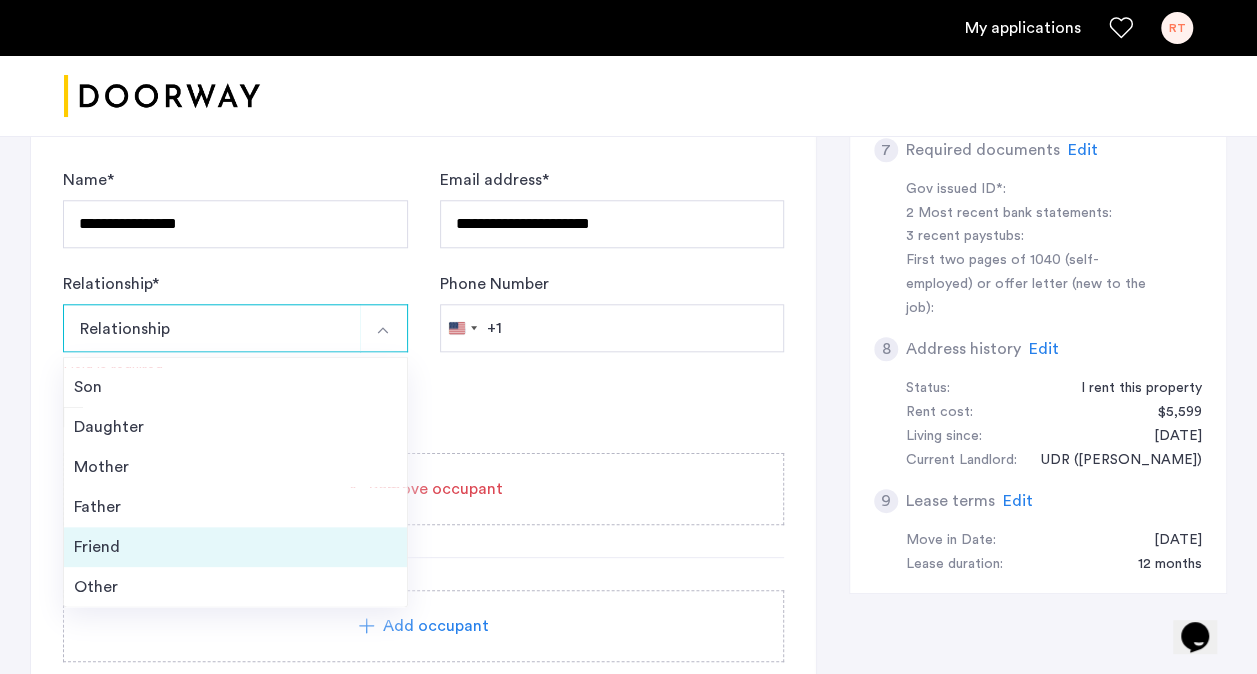click on "Friend" at bounding box center (235, 547) 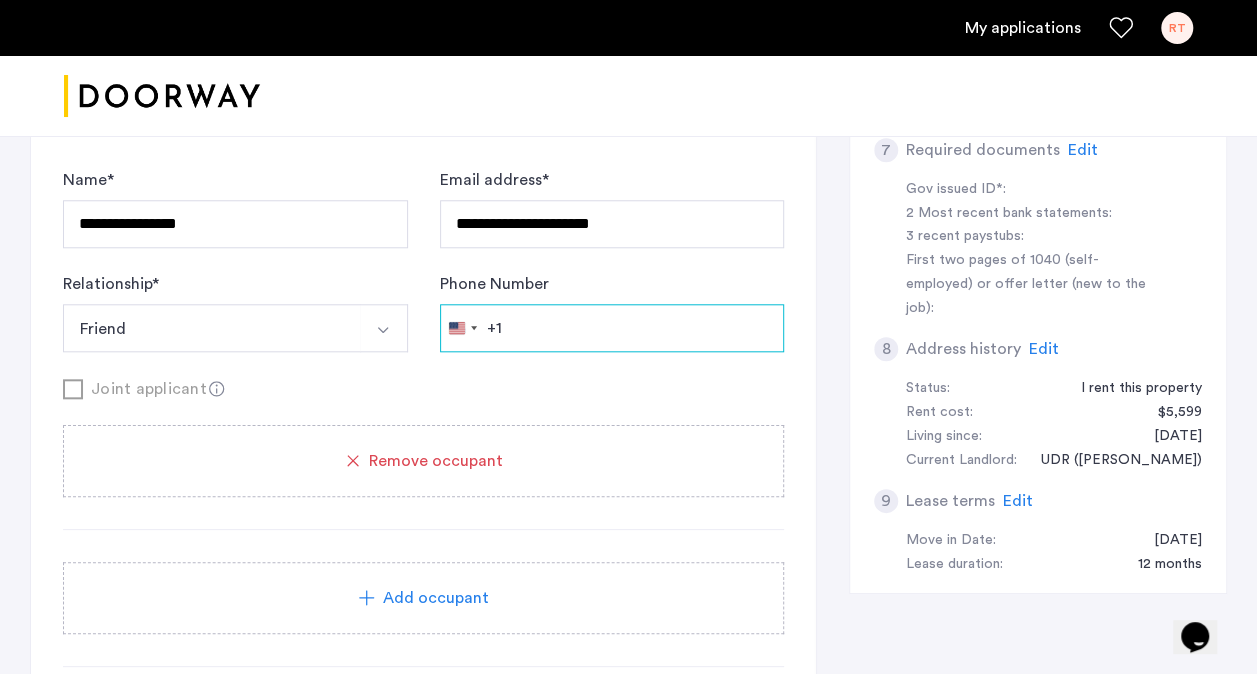 click on "Phone Number" at bounding box center [612, -66] 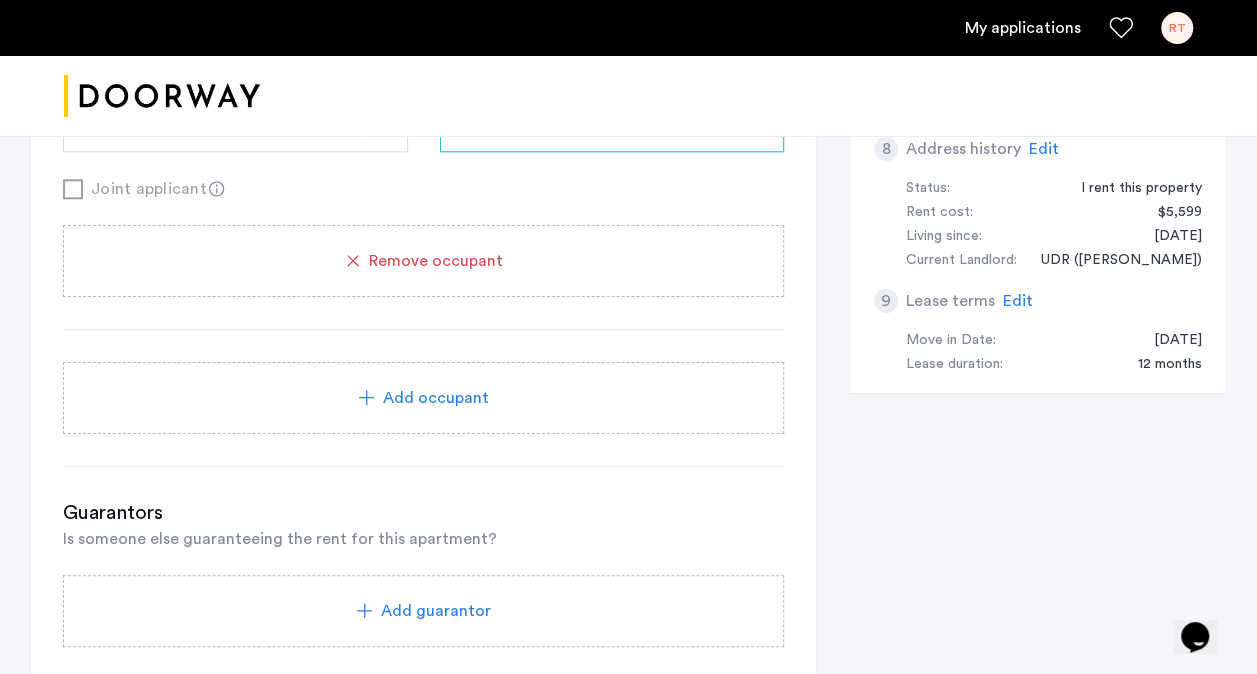 scroll, scrollTop: 1243, scrollLeft: 0, axis: vertical 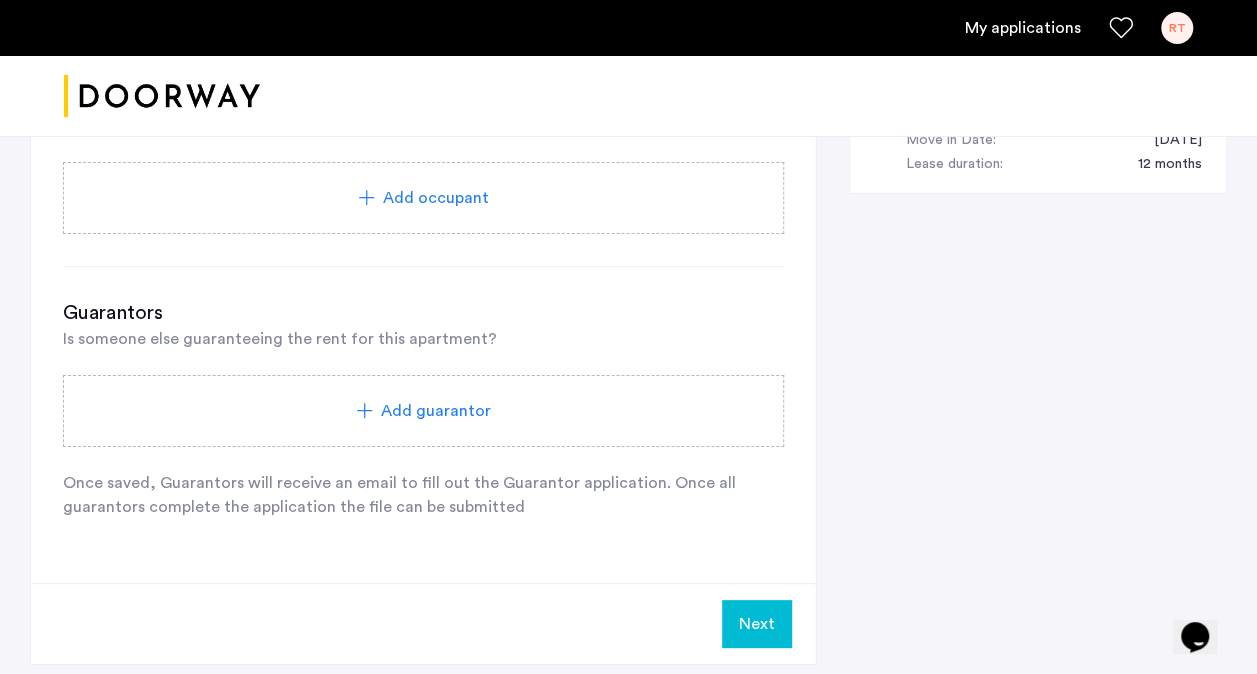 type on "**********" 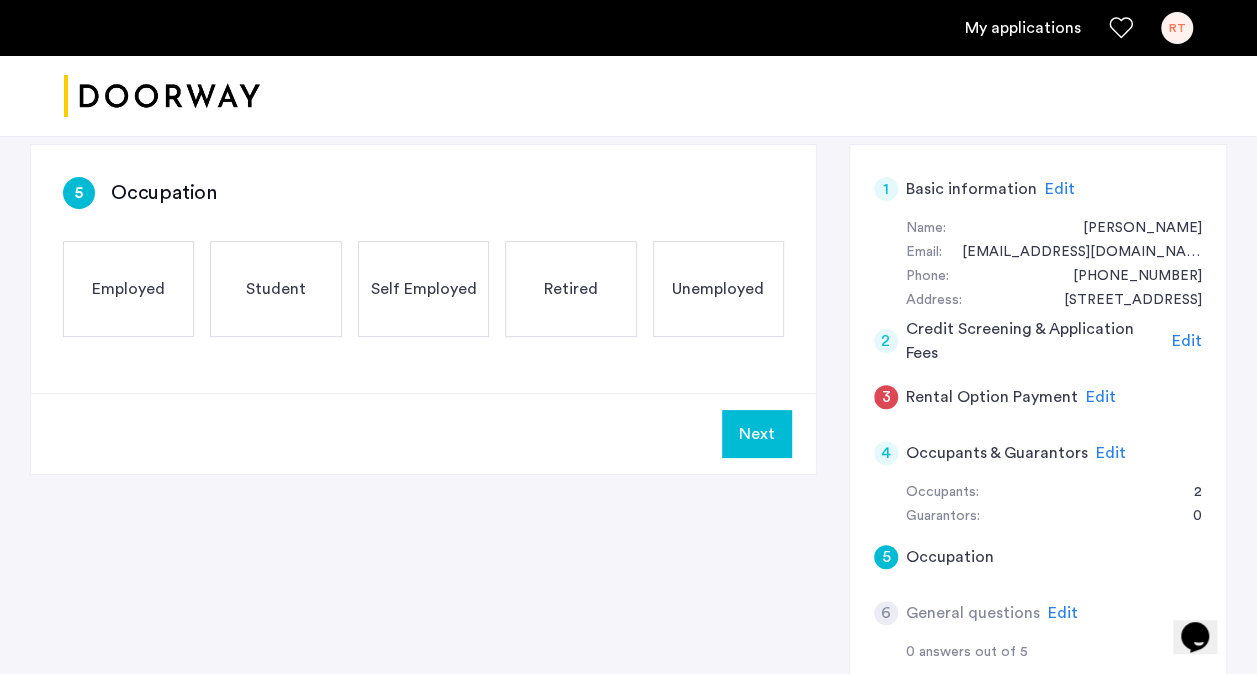 scroll, scrollTop: 100, scrollLeft: 0, axis: vertical 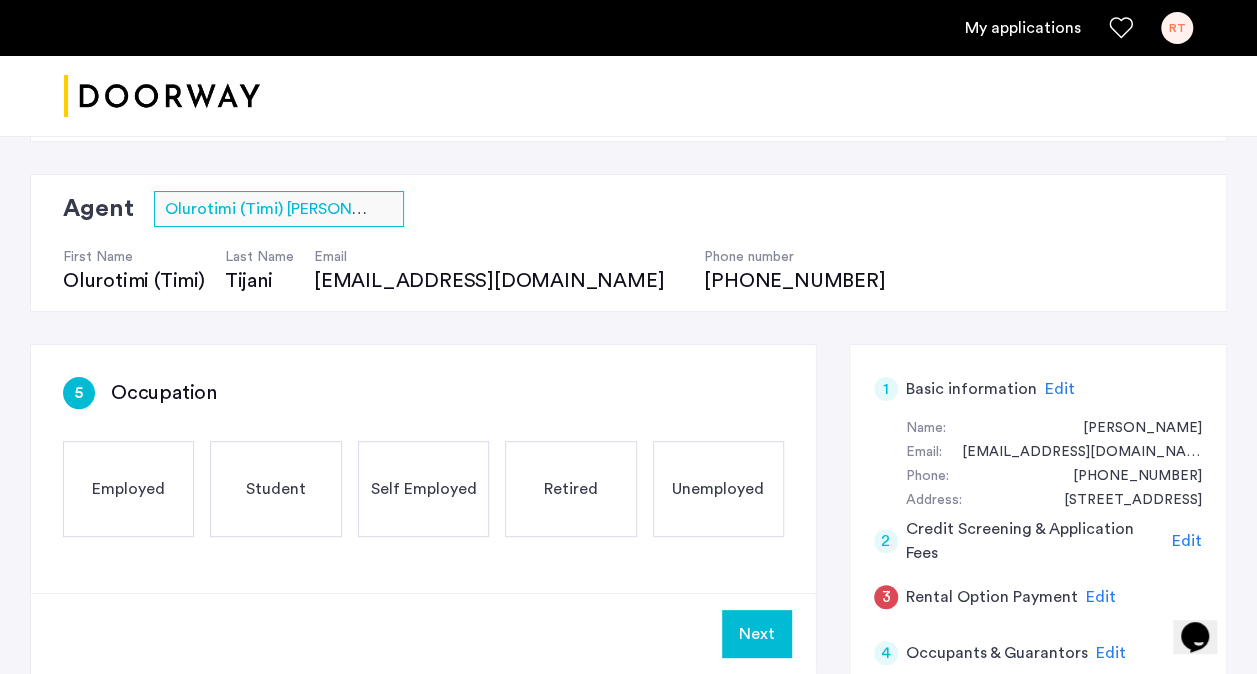 click on "Employed" 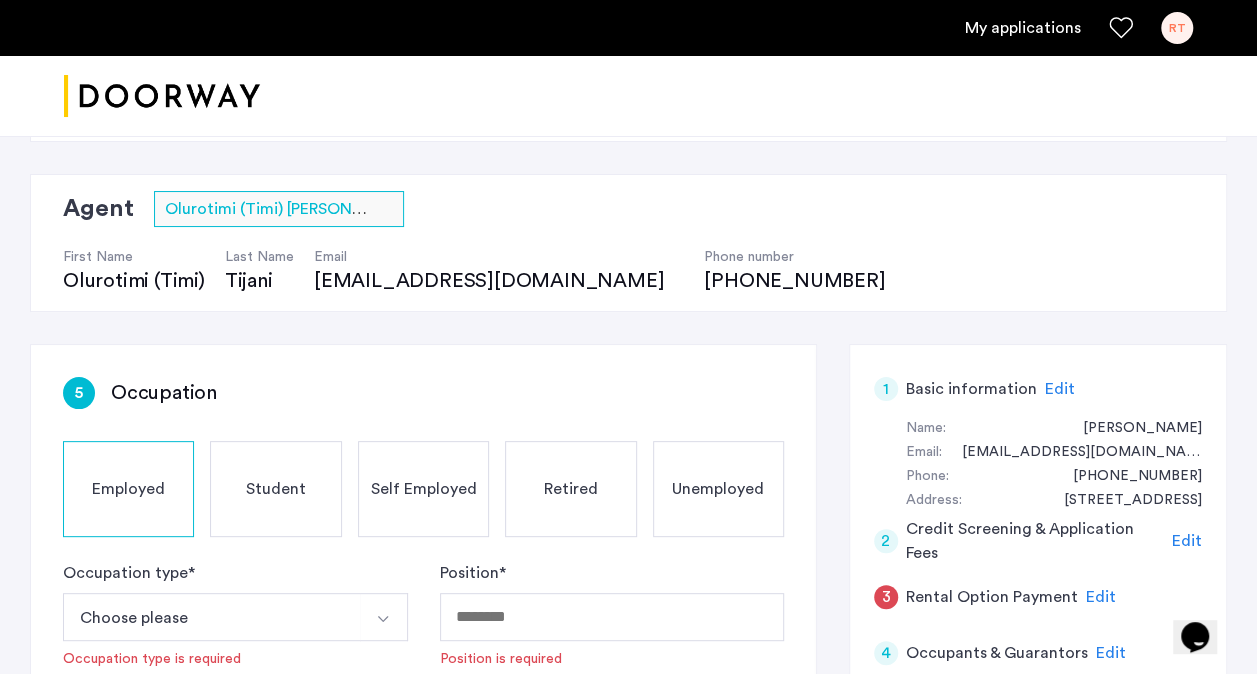 scroll, scrollTop: 300, scrollLeft: 0, axis: vertical 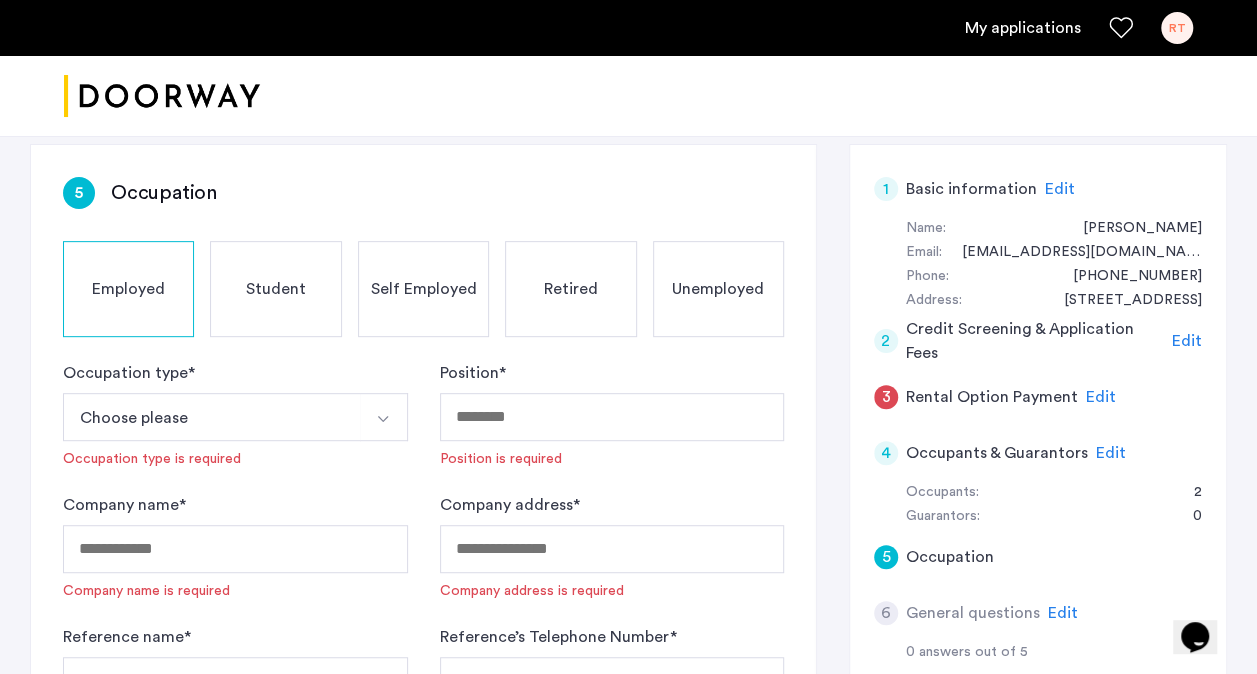 click on "Choose please" at bounding box center [212, 417] 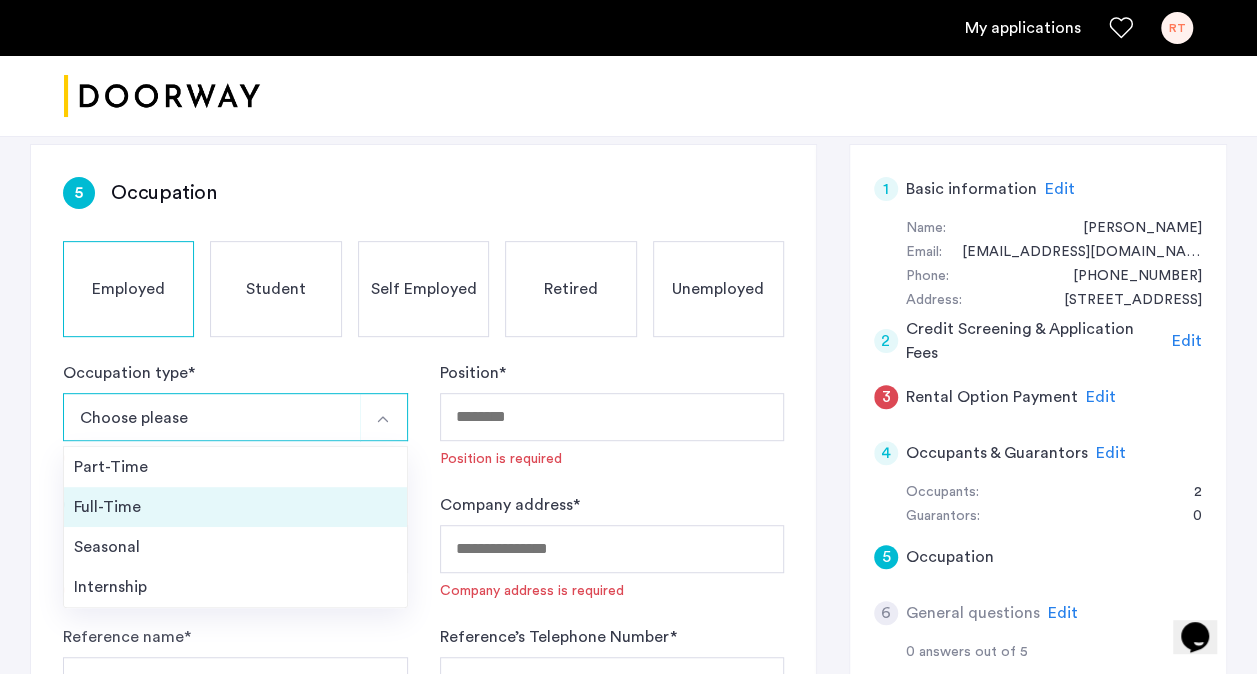click on "Full-Time" at bounding box center (235, 507) 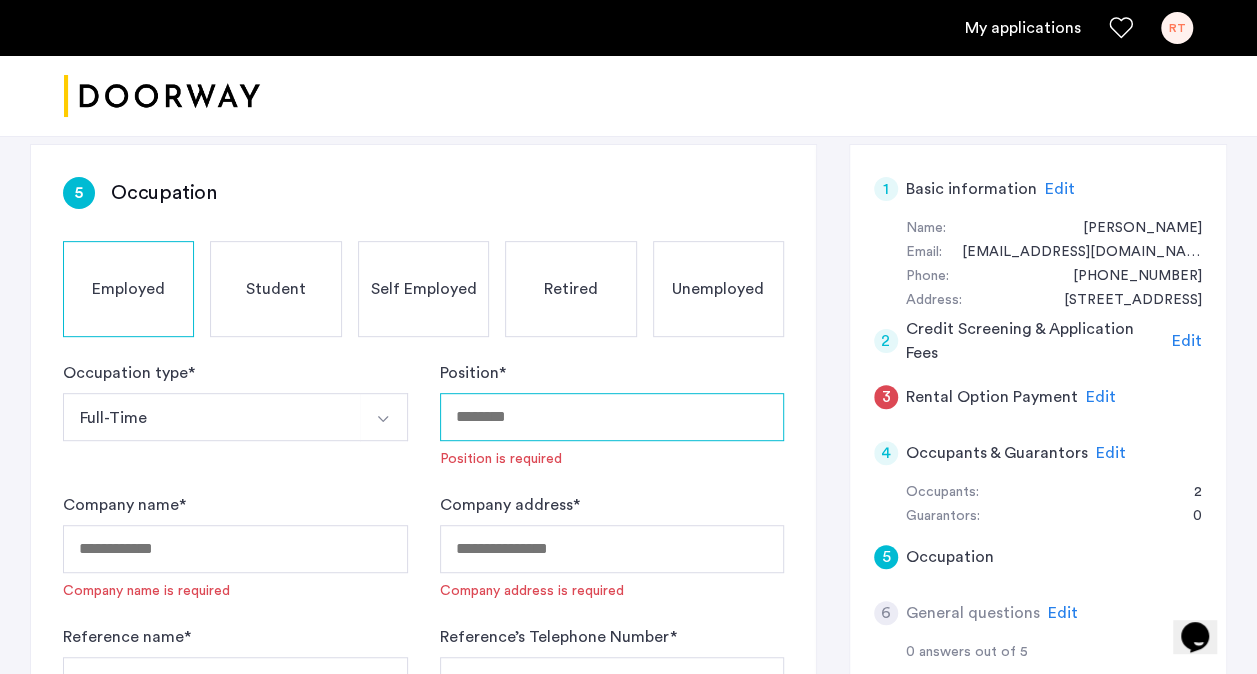 click on "Position  *" at bounding box center [612, 417] 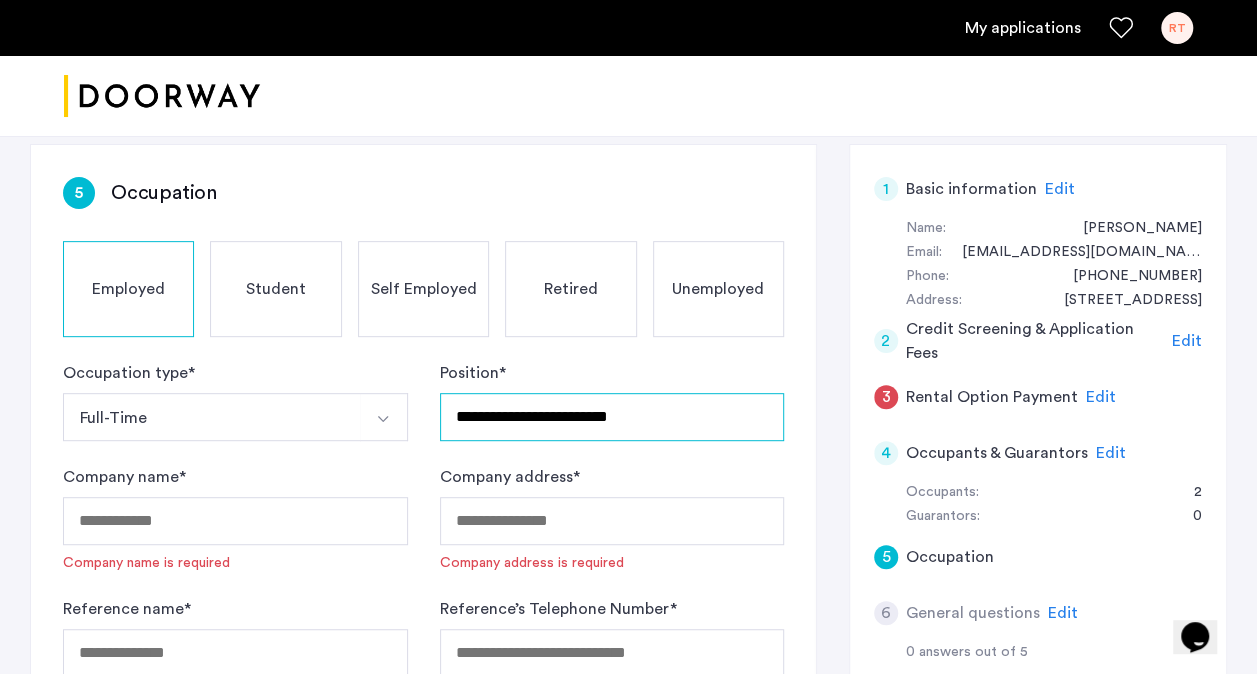 type on "**********" 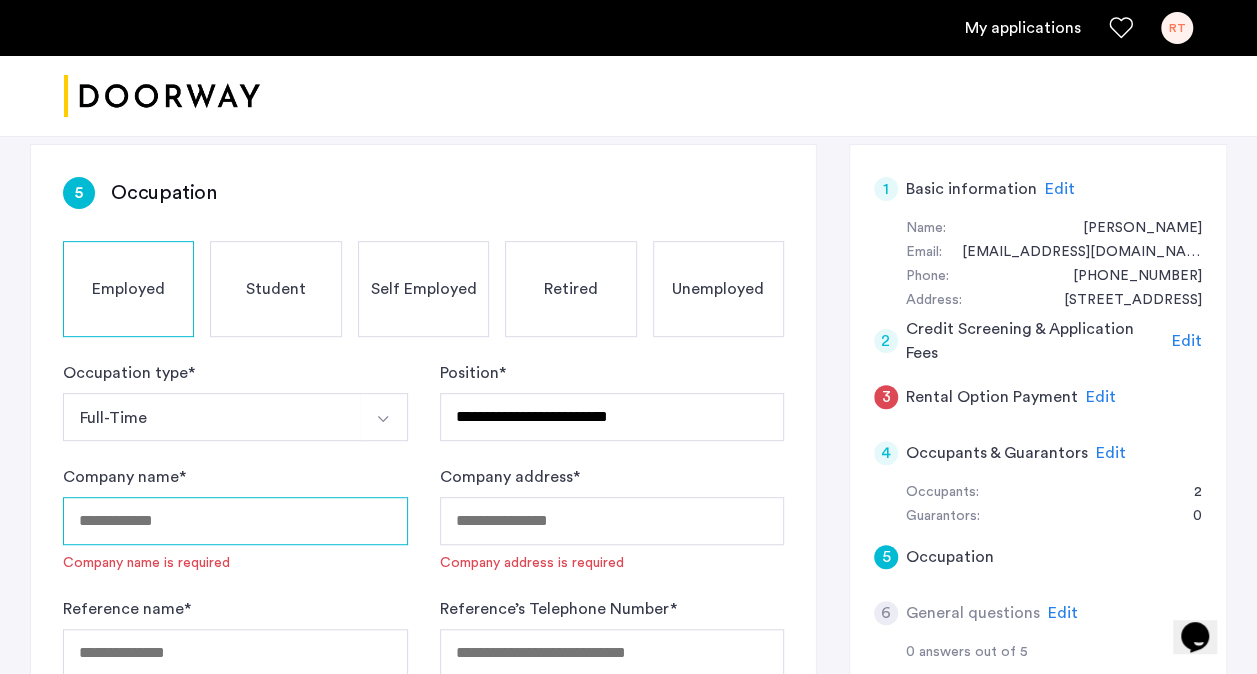 click on "Company name  *" at bounding box center [235, 521] 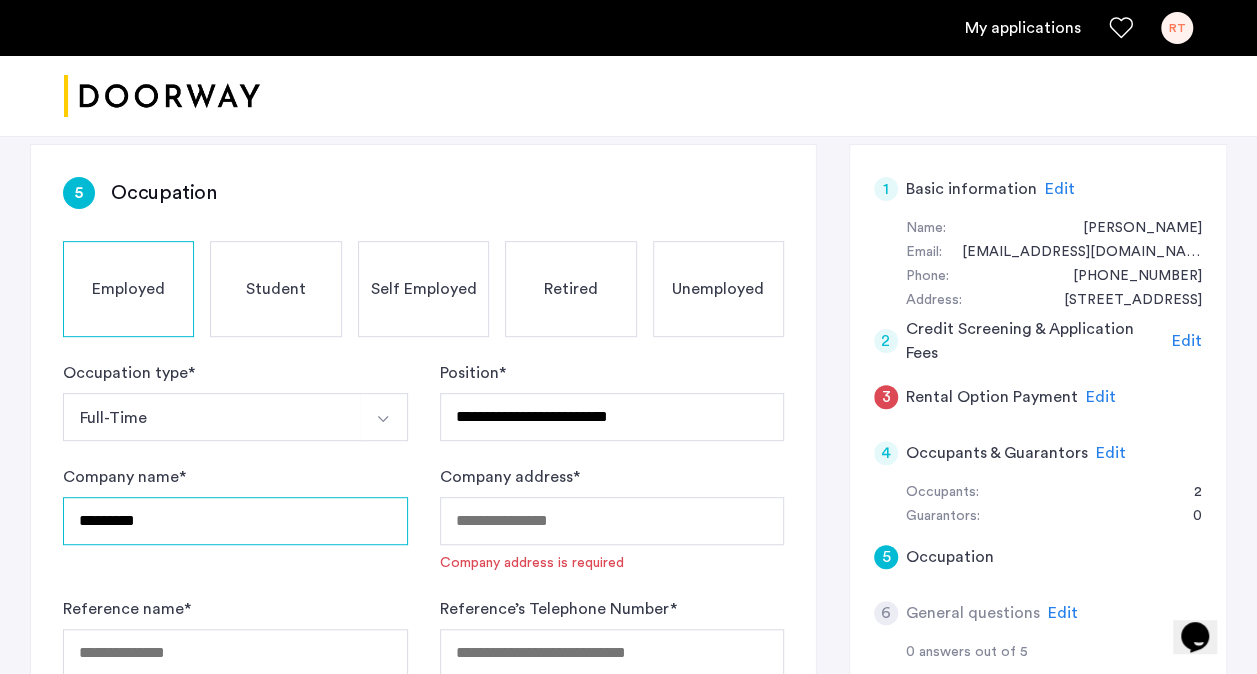 type on "*********" 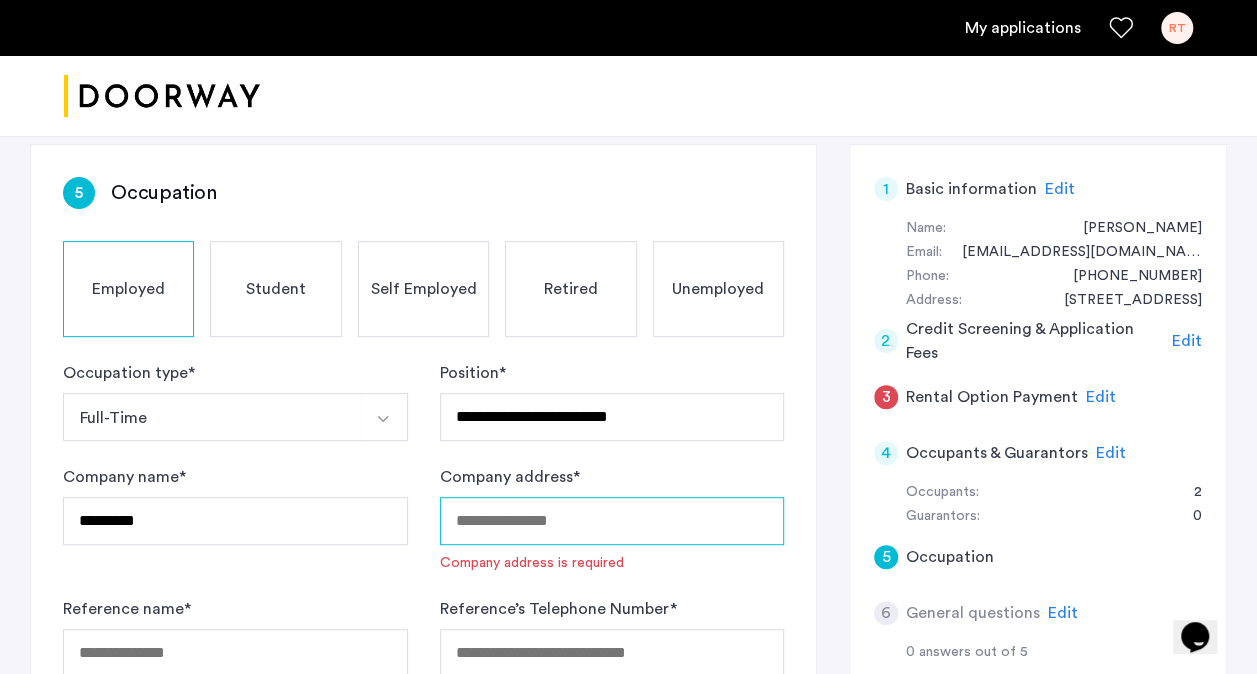 click on "Company address  *" at bounding box center (612, 521) 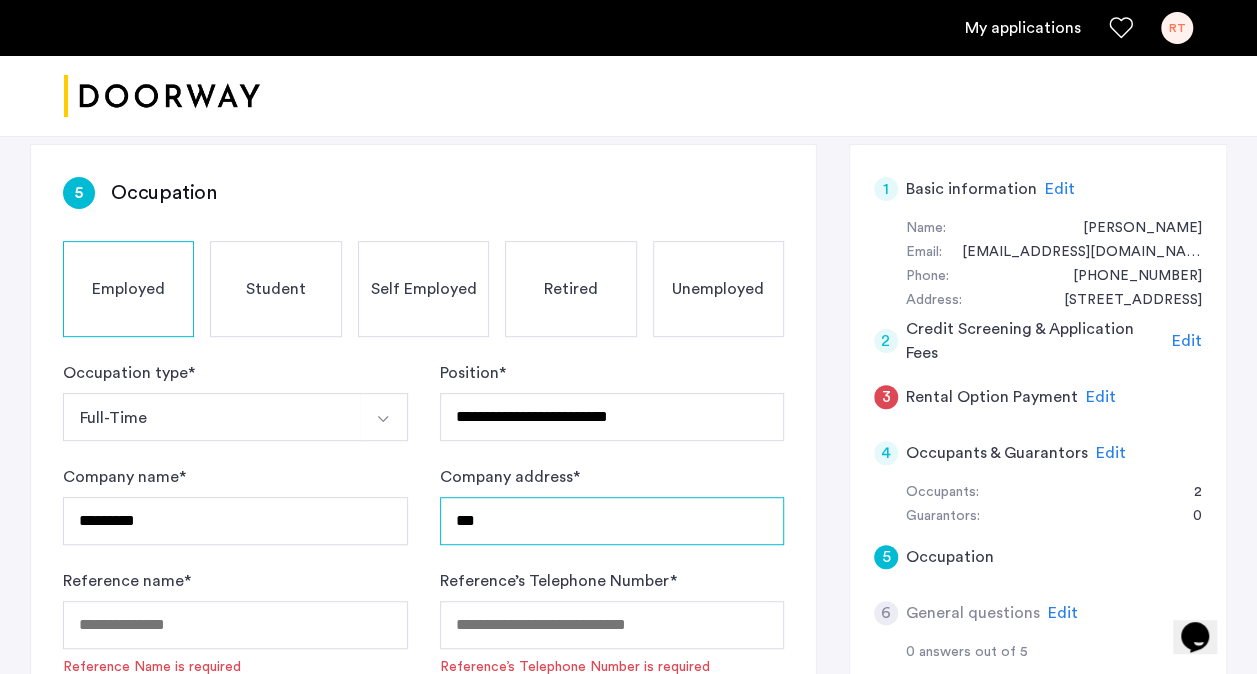 type on "**********" 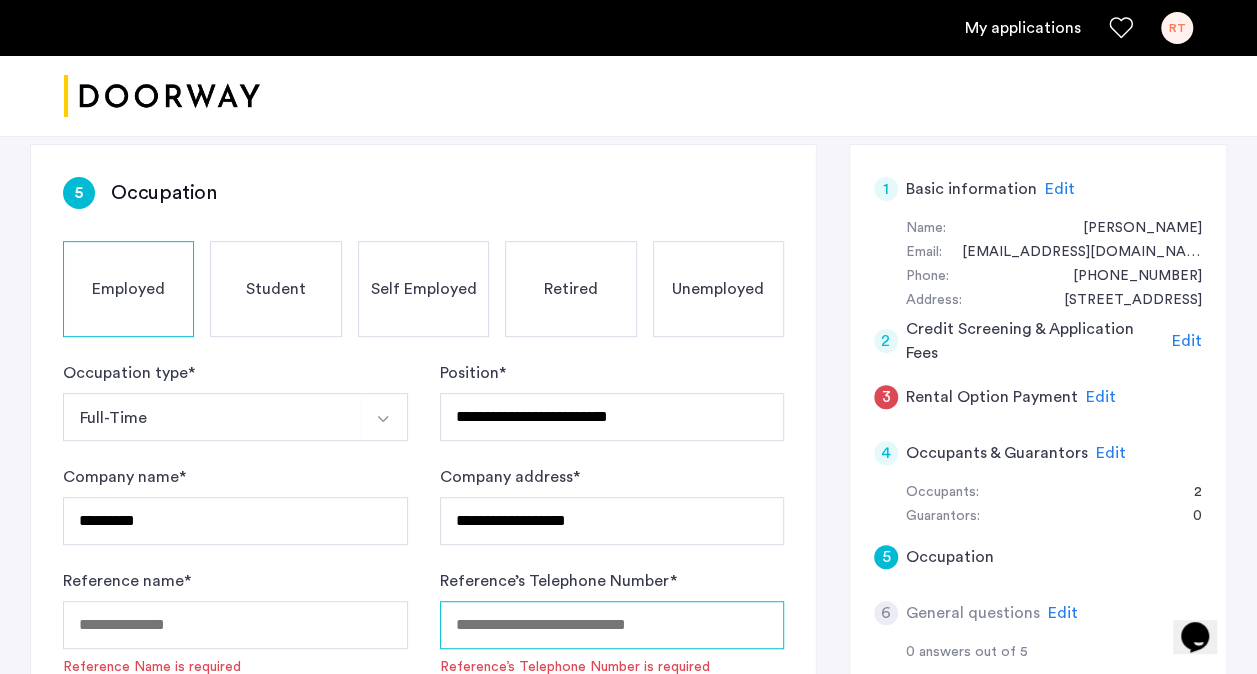 type on "**********" 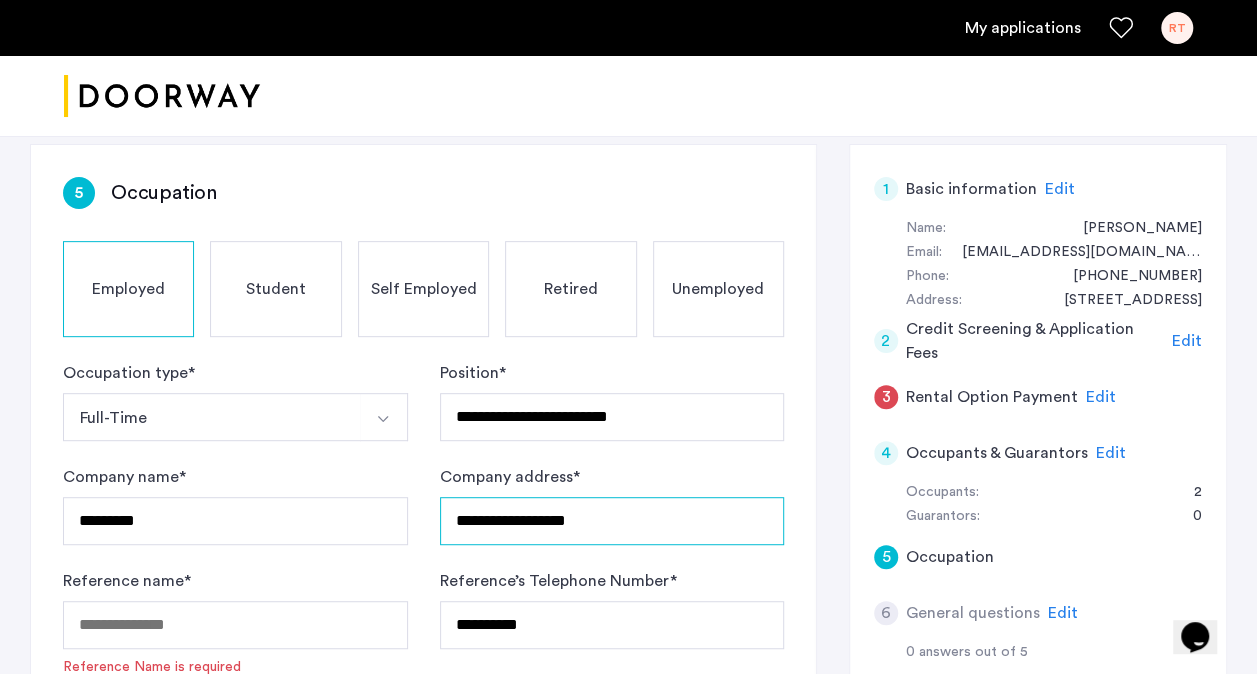 type on "**********" 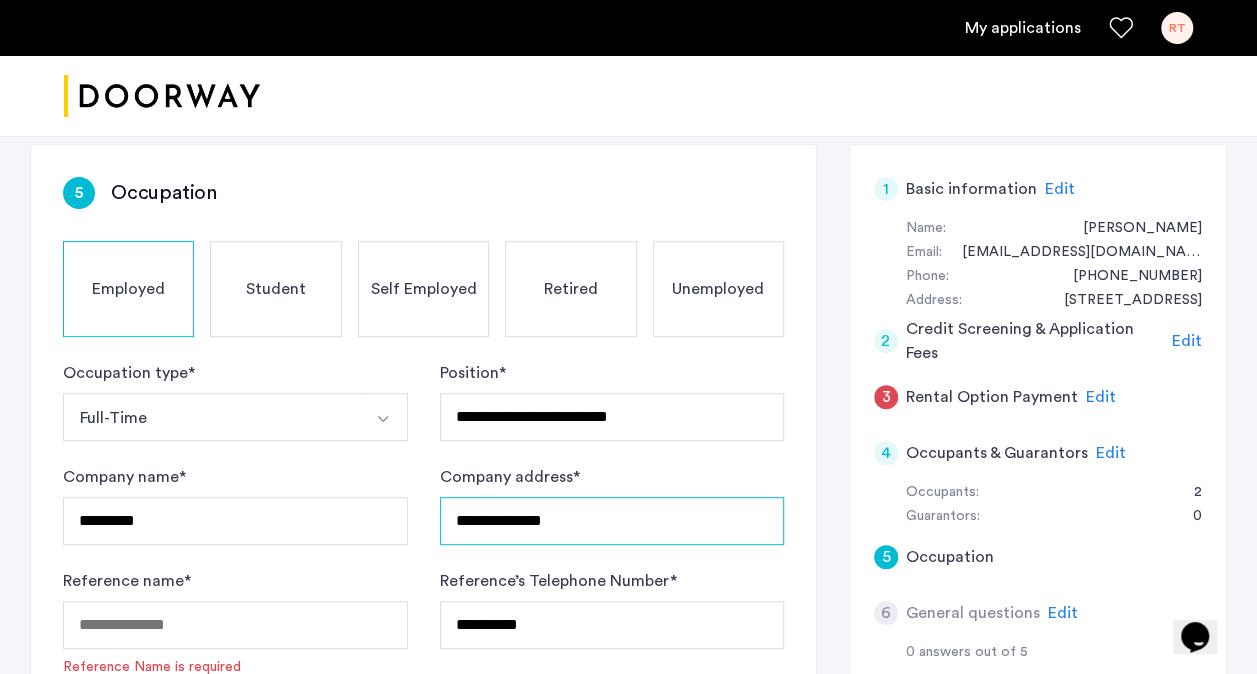 scroll, scrollTop: 400, scrollLeft: 0, axis: vertical 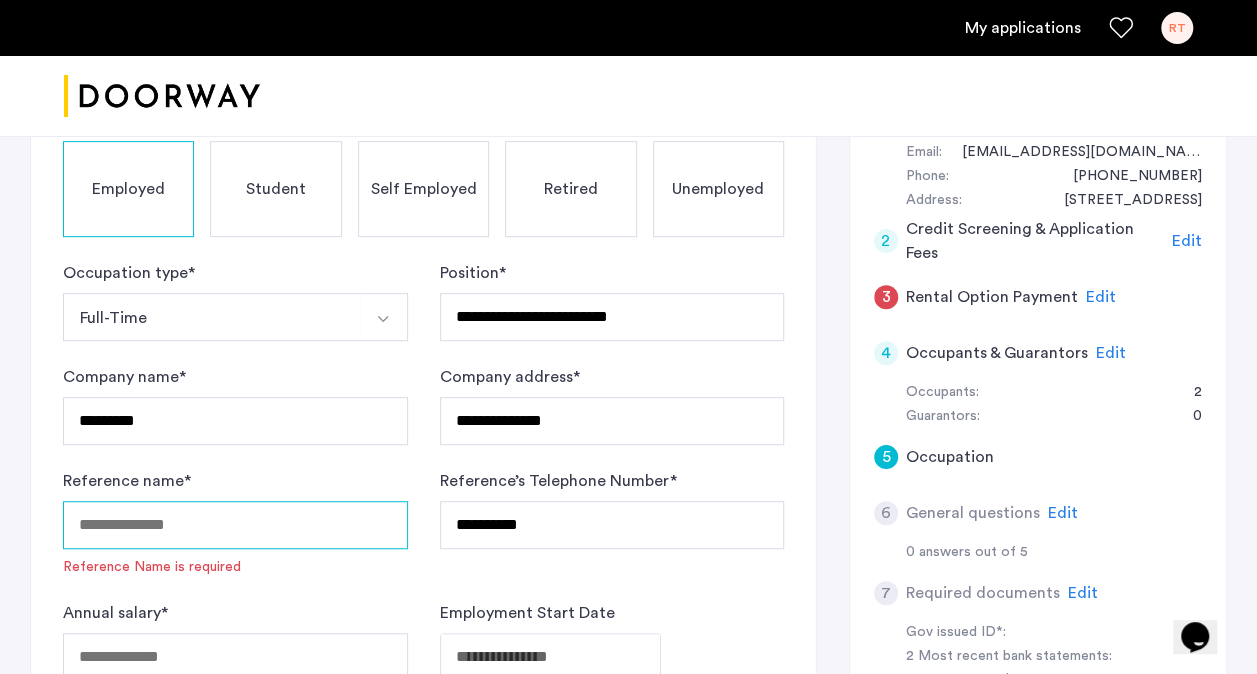 click on "Reference name  *" at bounding box center [235, 525] 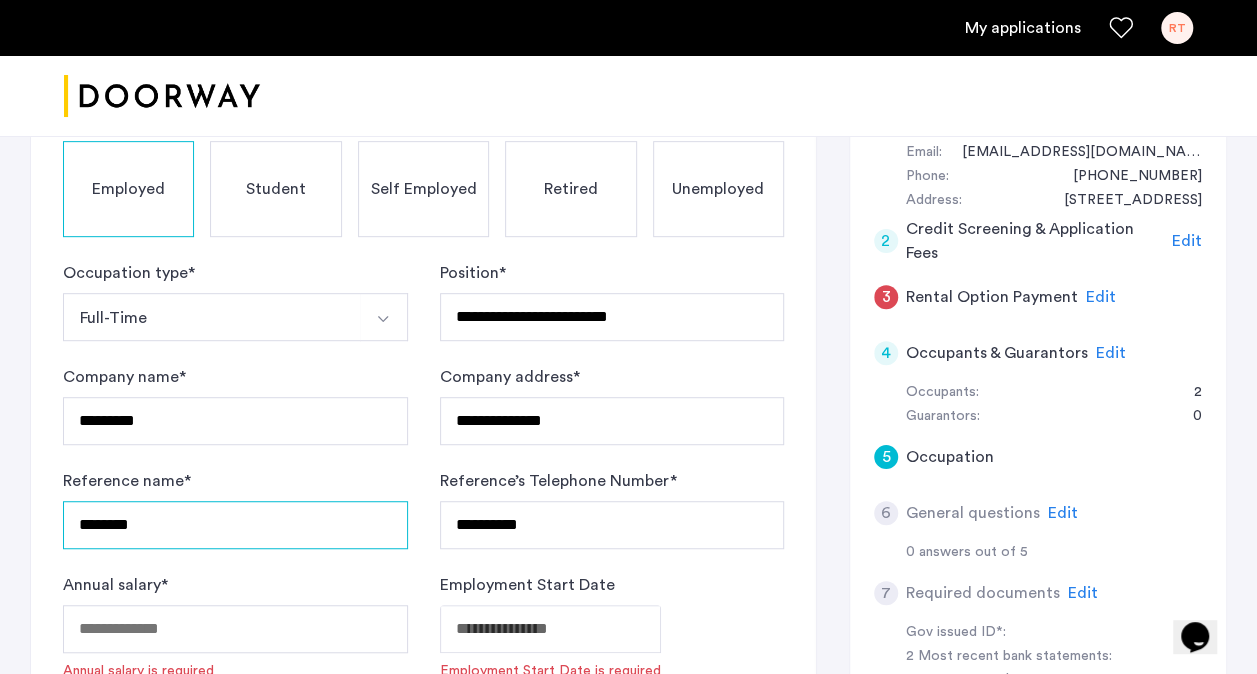 scroll, scrollTop: 500, scrollLeft: 0, axis: vertical 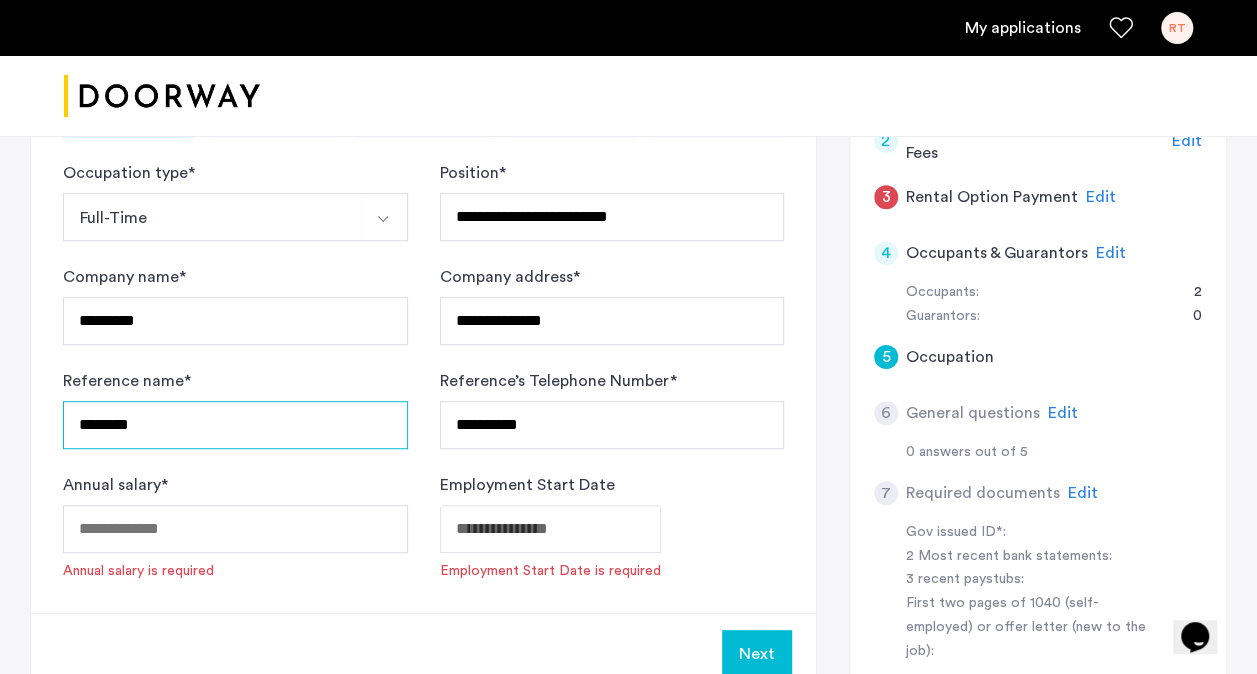 type on "********" 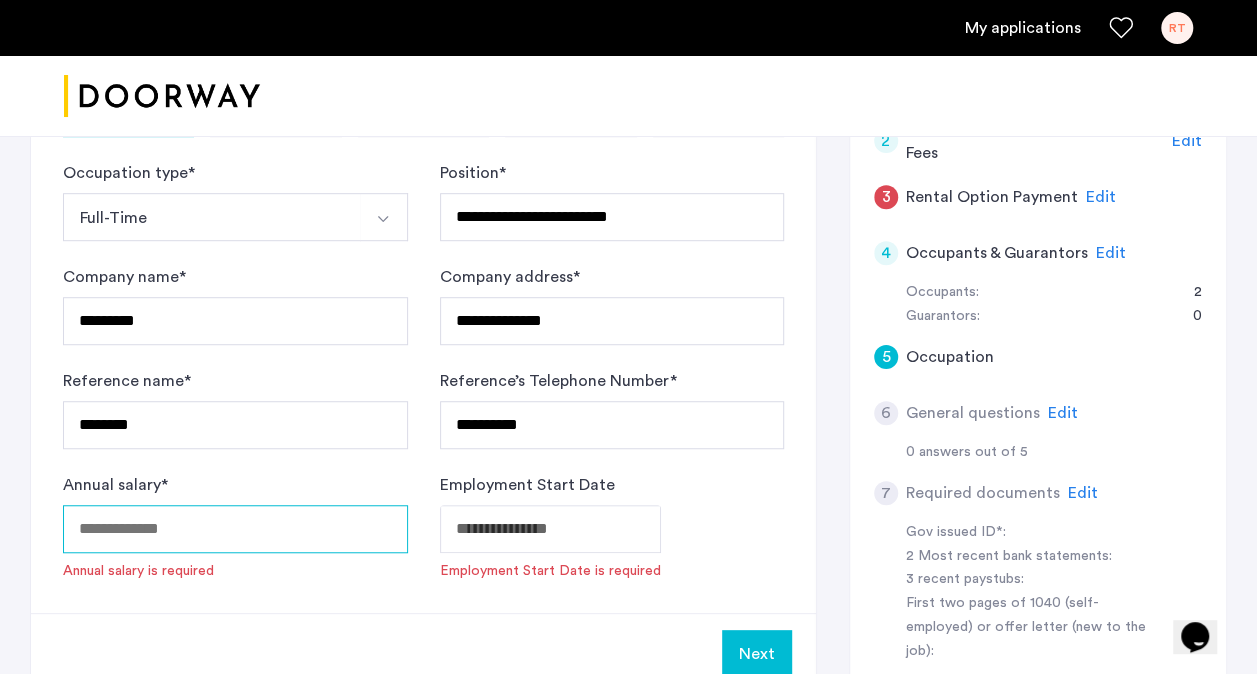 click on "Annual salary  *" at bounding box center [235, 529] 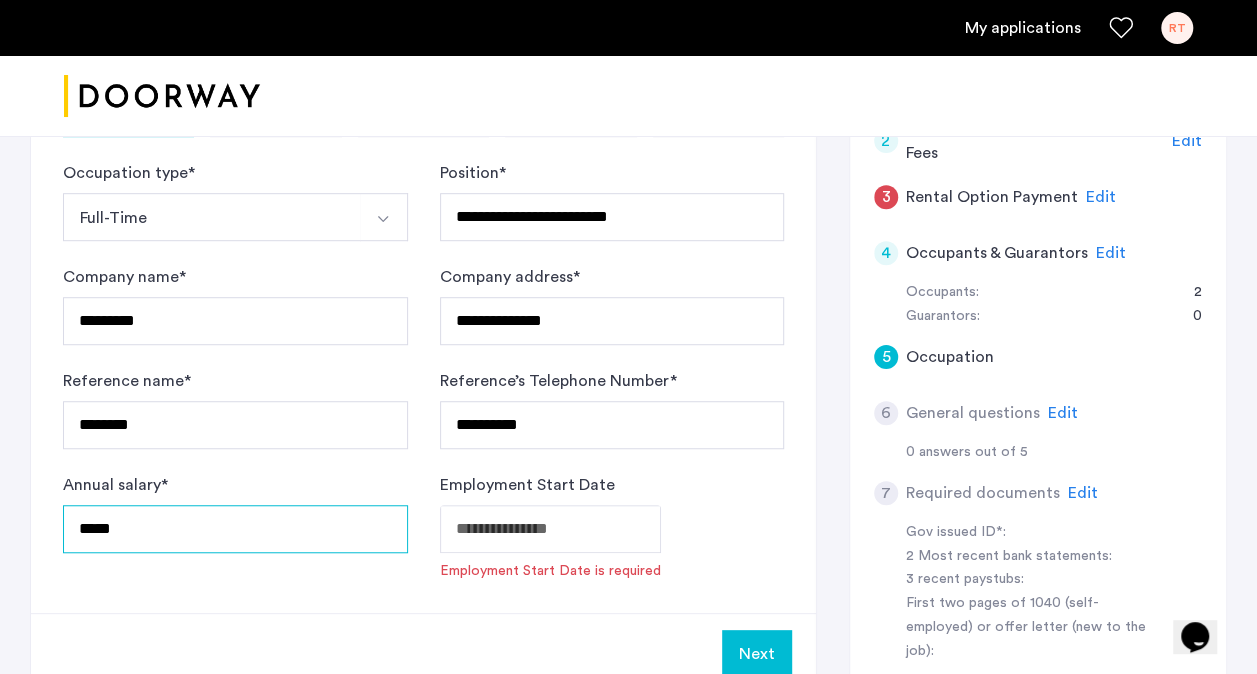 type on "*****" 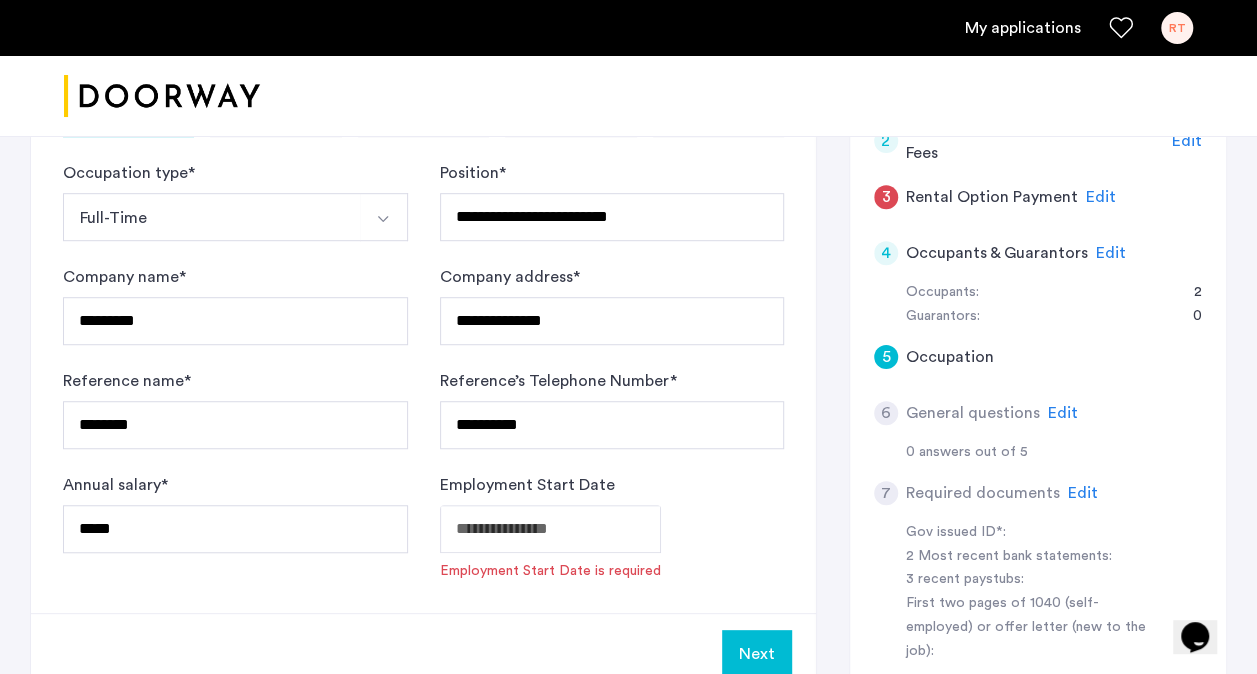 click on "**********" at bounding box center [628, -163] 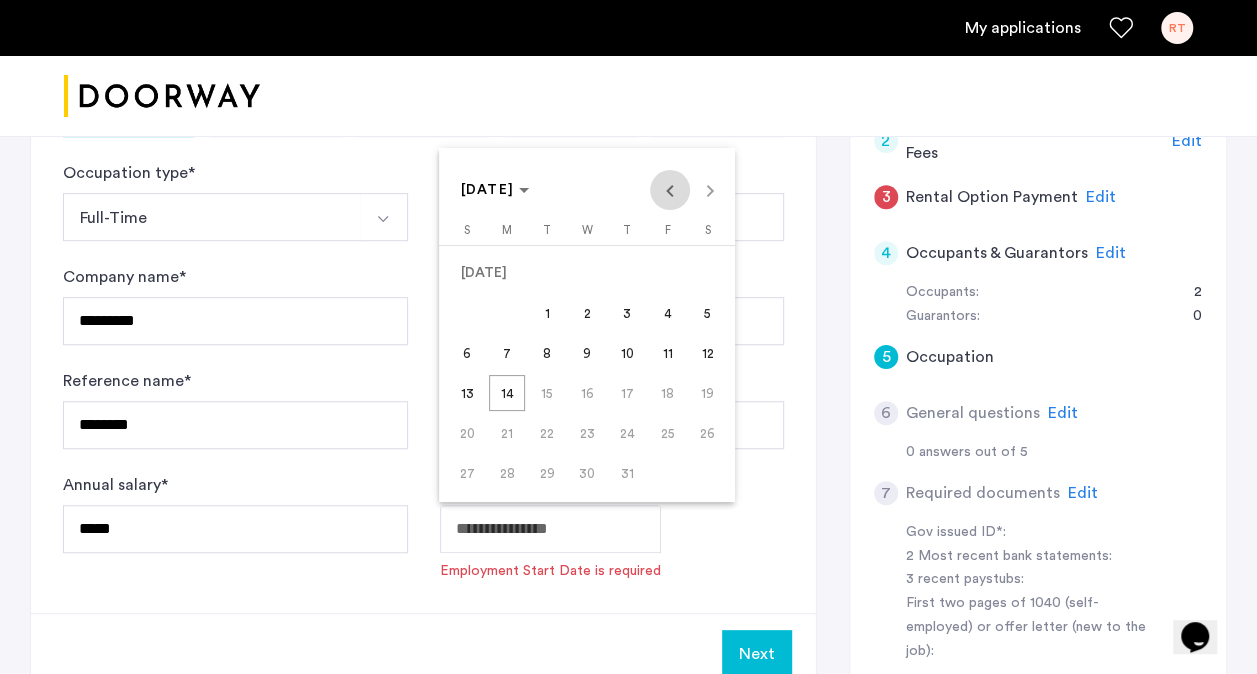 click at bounding box center [670, 190] 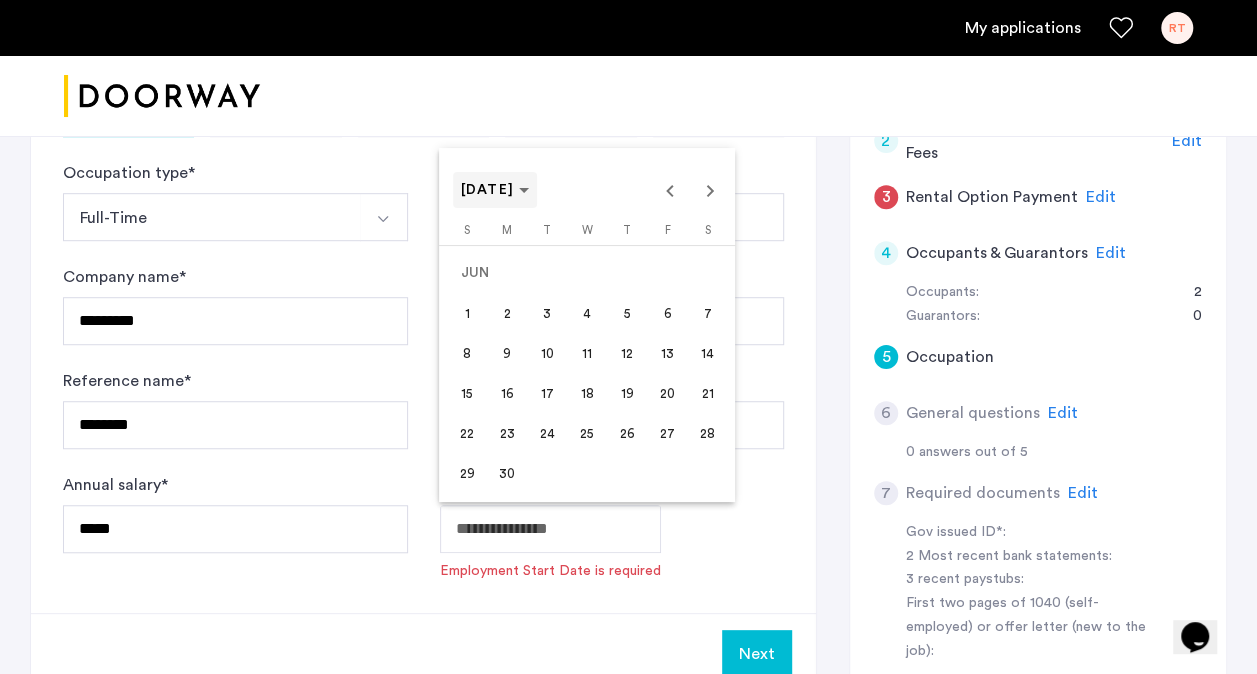 click on "[DATE]" at bounding box center (488, 190) 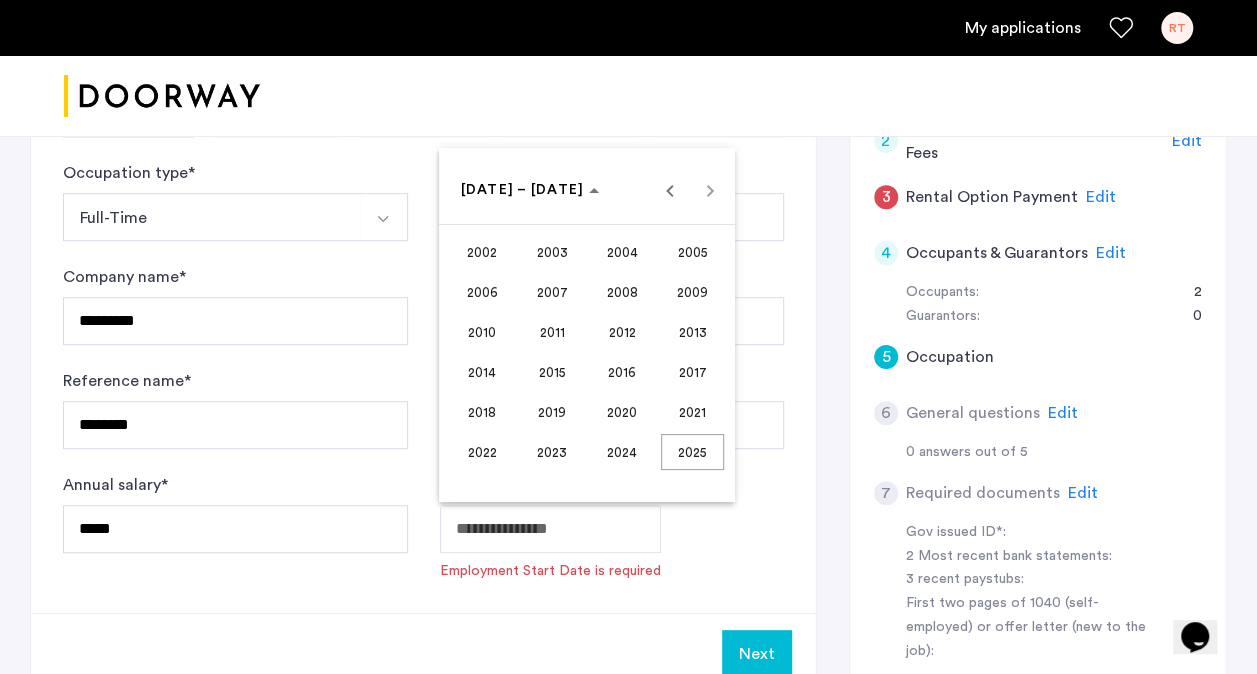 click on "2024" at bounding box center (622, 452) 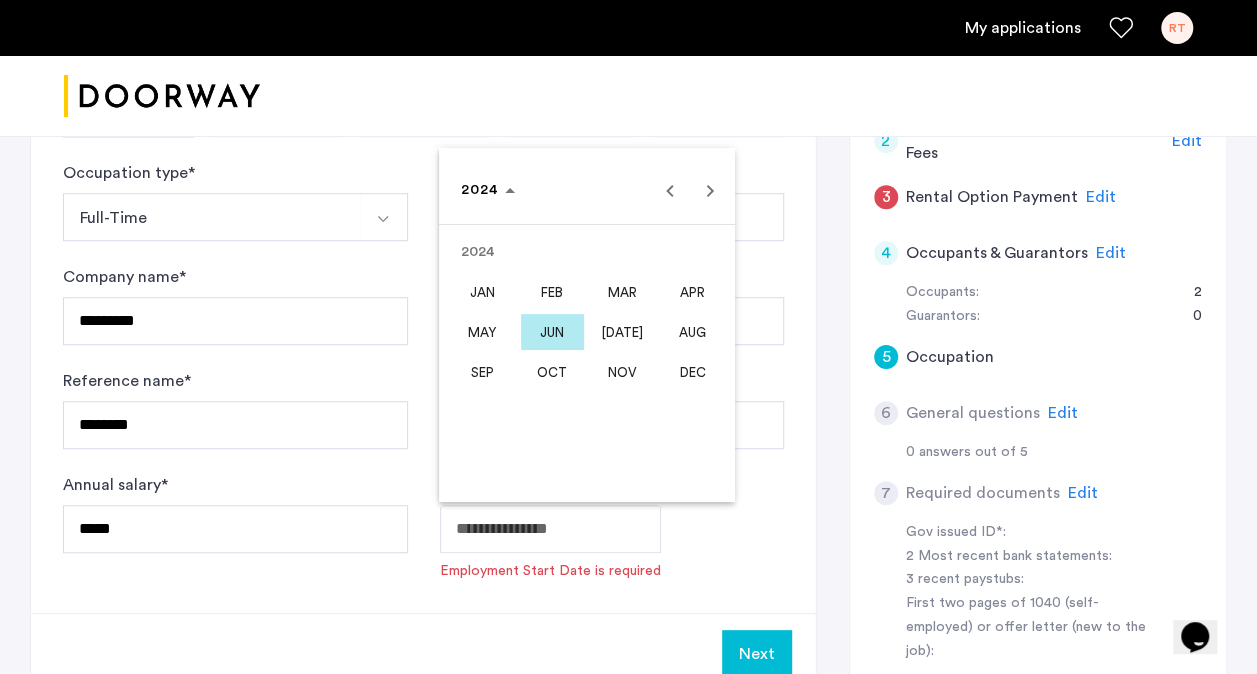click on "JUN" at bounding box center (552, 332) 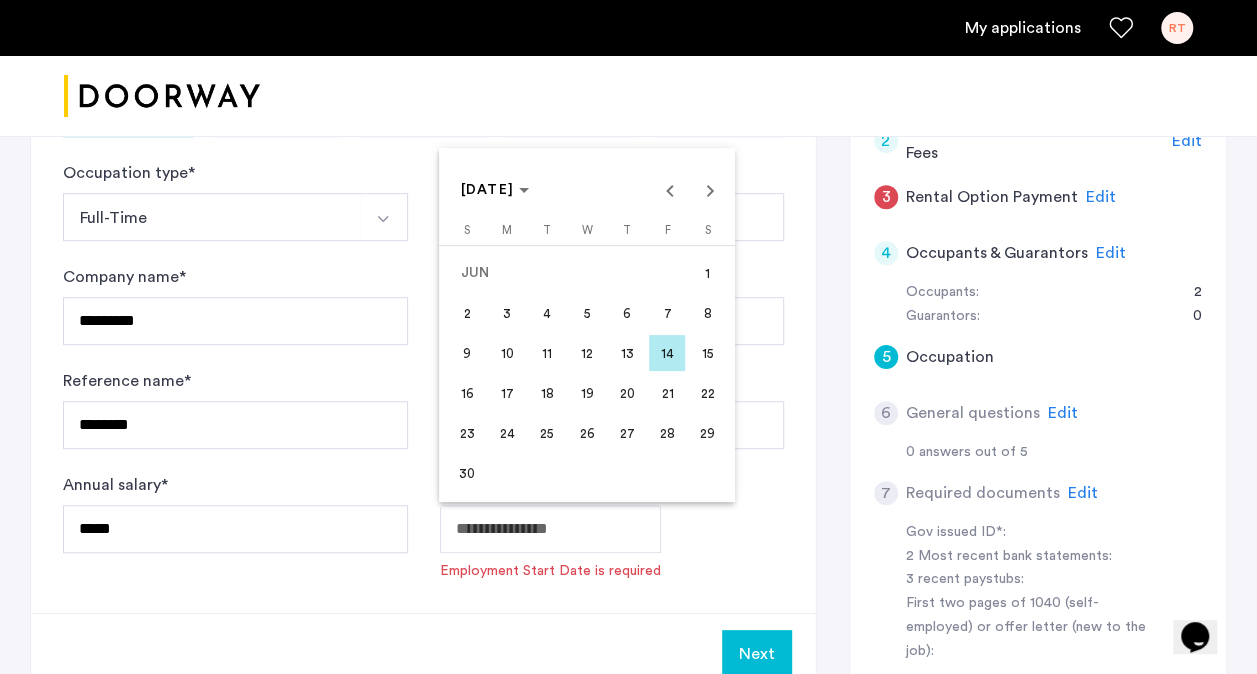 click on "19" at bounding box center (587, 393) 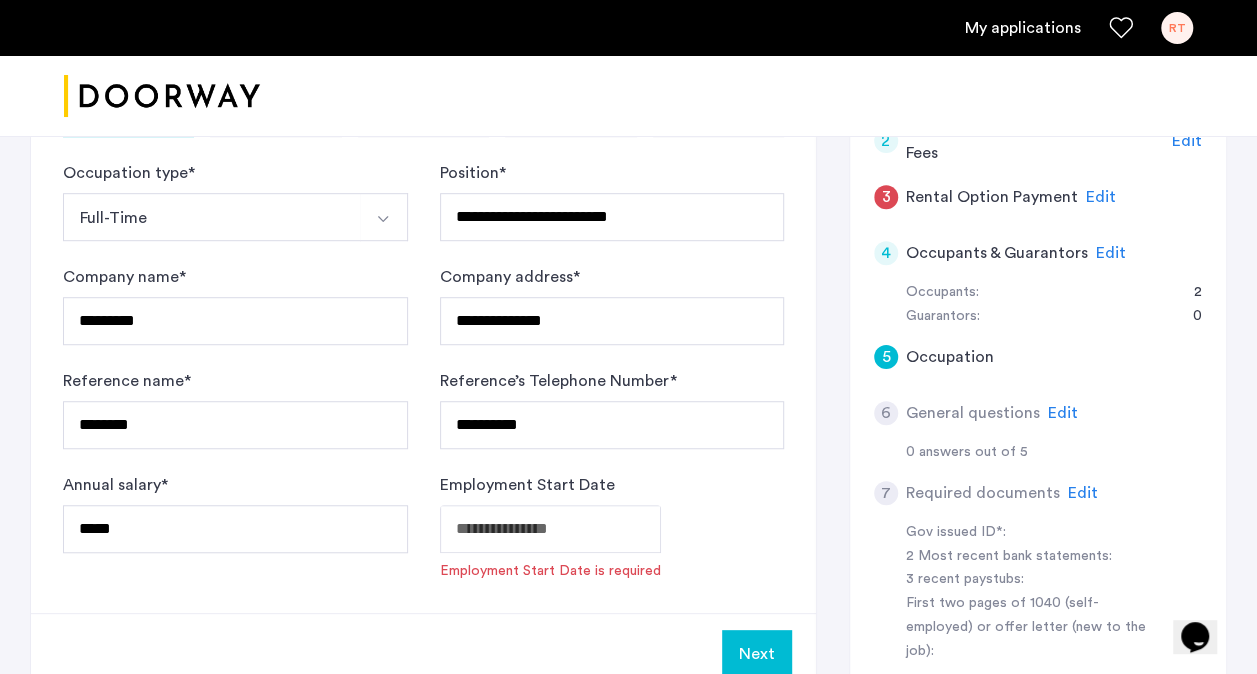 type on "**********" 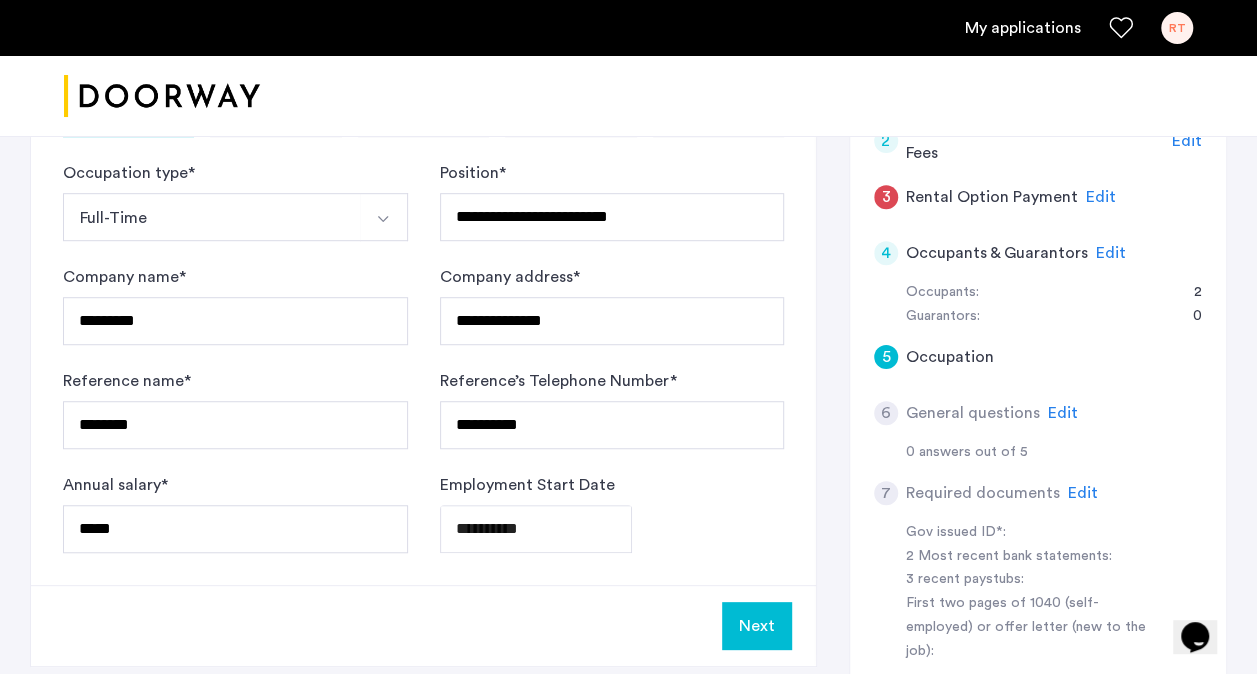 click on "Next" 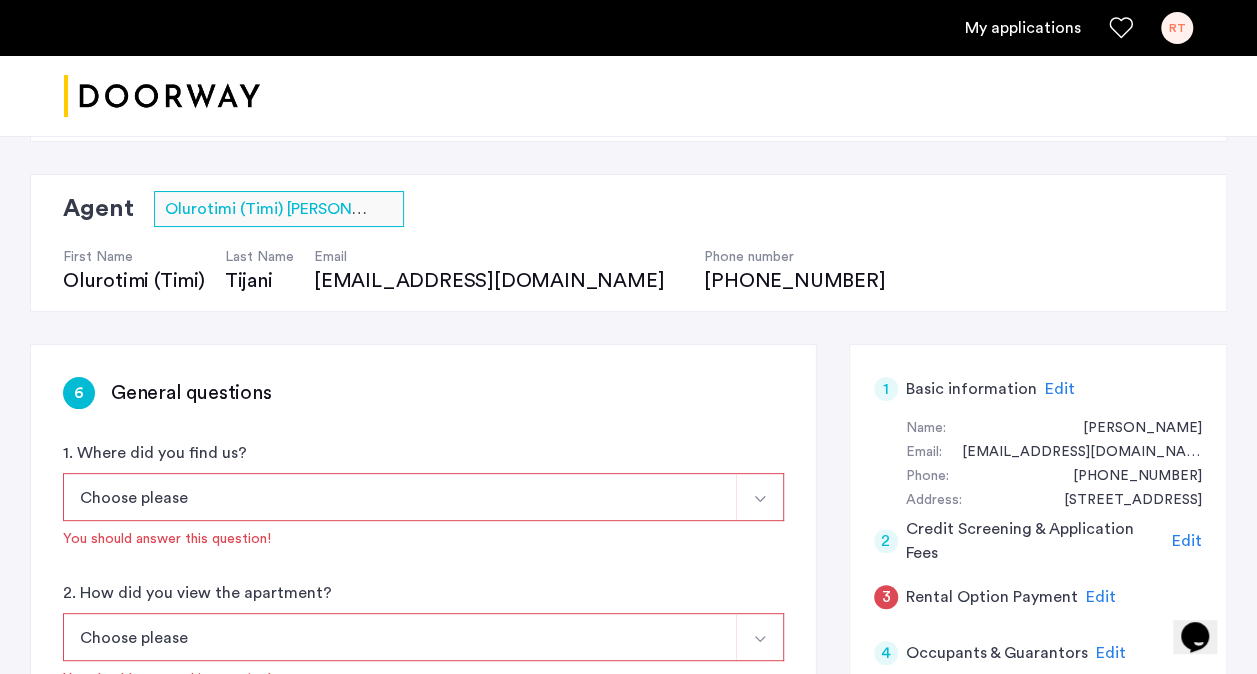 scroll, scrollTop: 200, scrollLeft: 0, axis: vertical 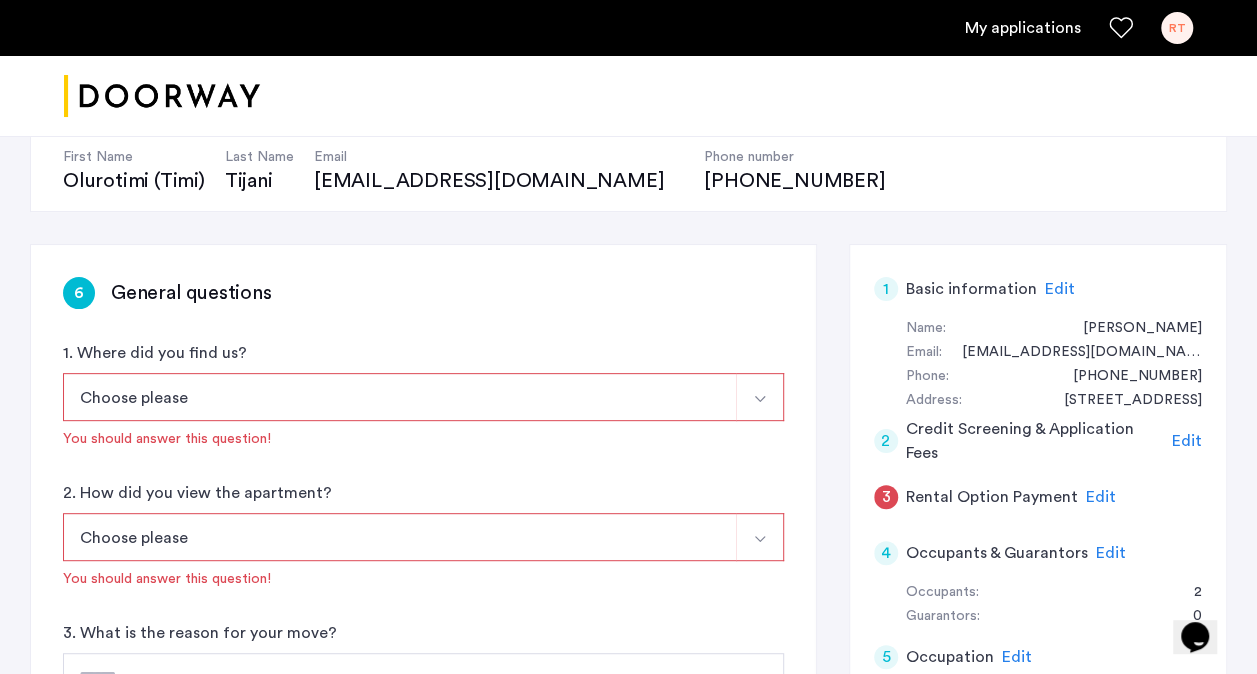 click on "Choose please" at bounding box center [400, 397] 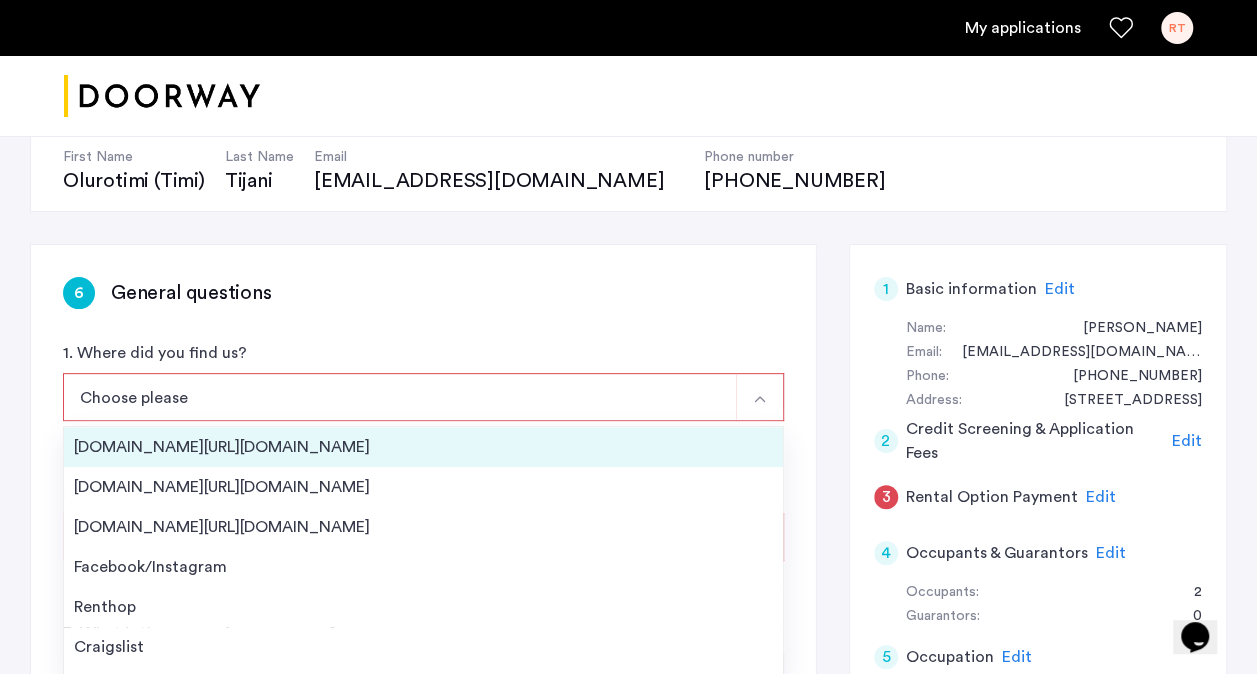 click on "[DOMAIN_NAME][URL][DOMAIN_NAME]" at bounding box center (423, 447) 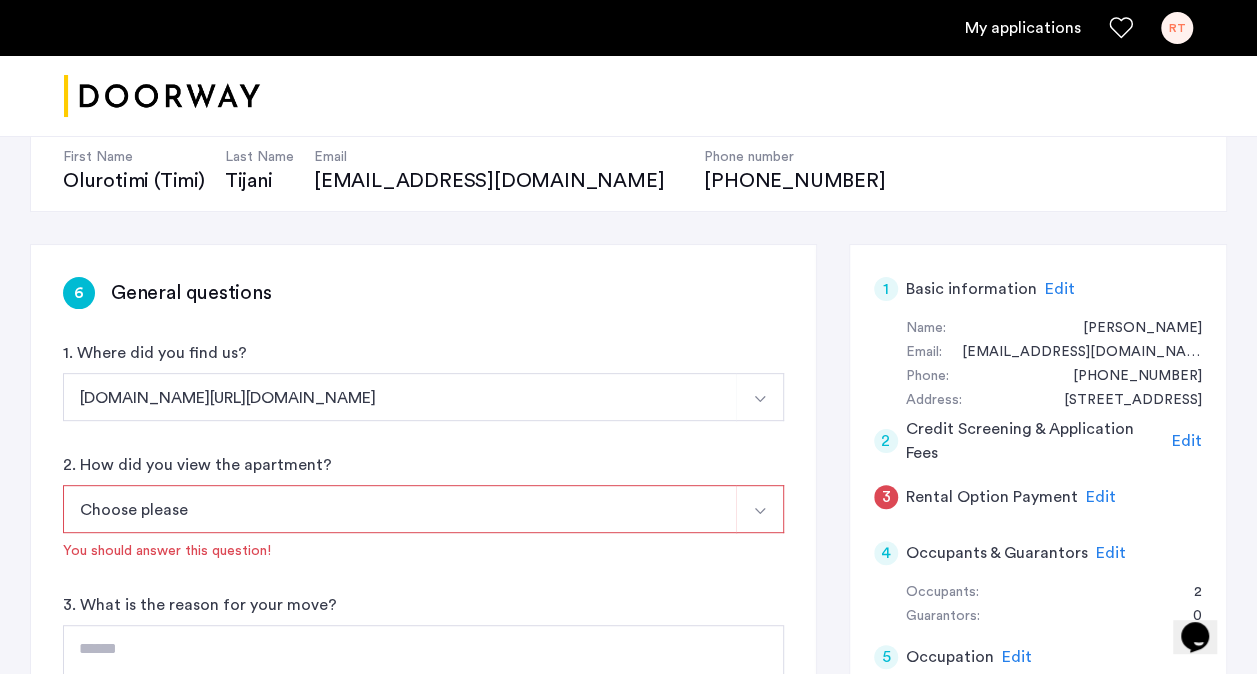click on "Choose please" at bounding box center [400, 509] 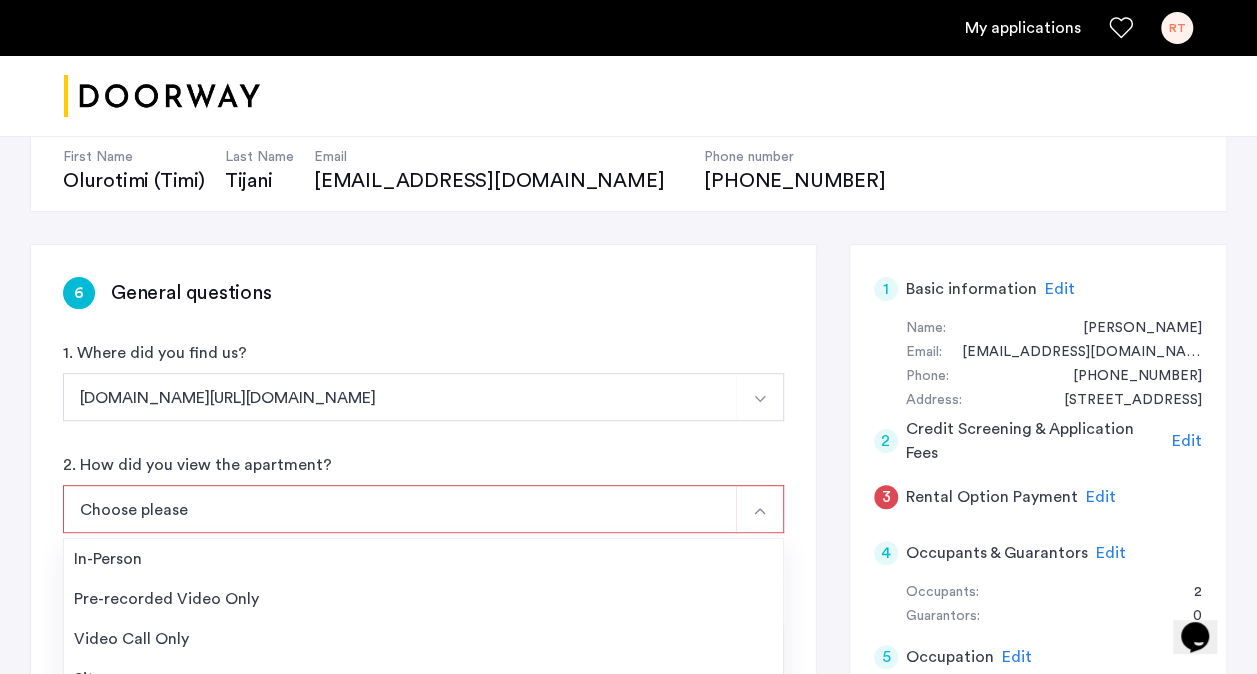 scroll, scrollTop: 400, scrollLeft: 0, axis: vertical 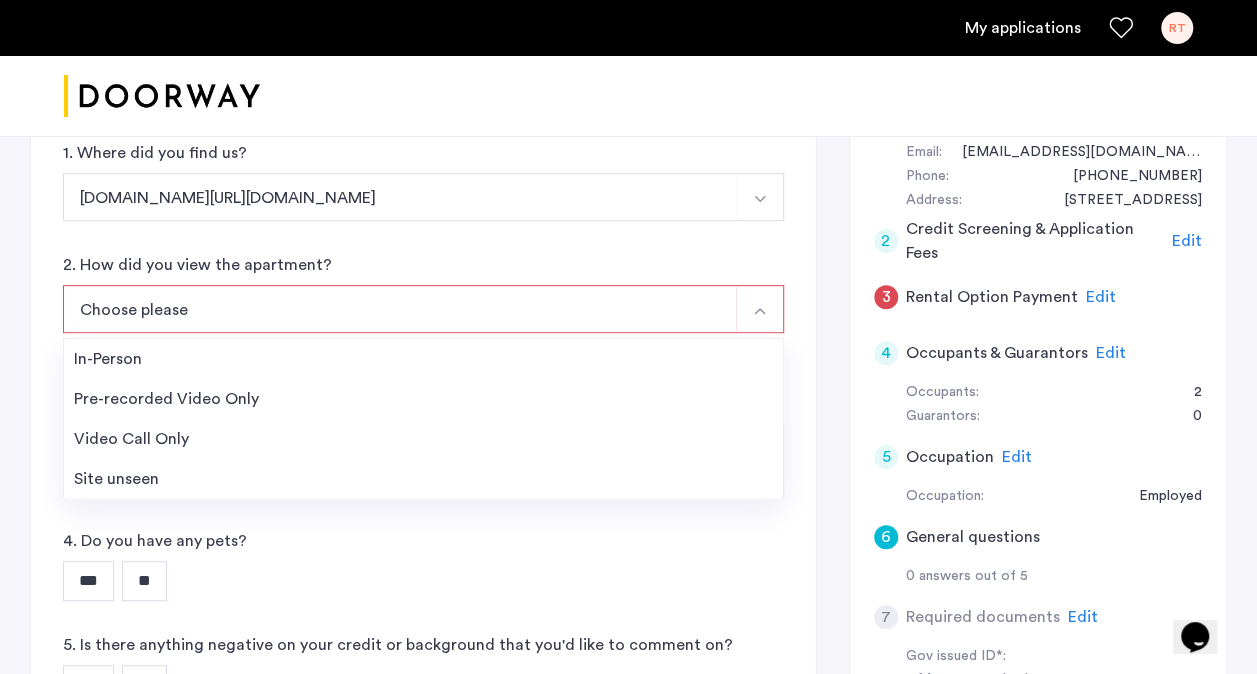 click on "Site unseen" at bounding box center [423, 479] 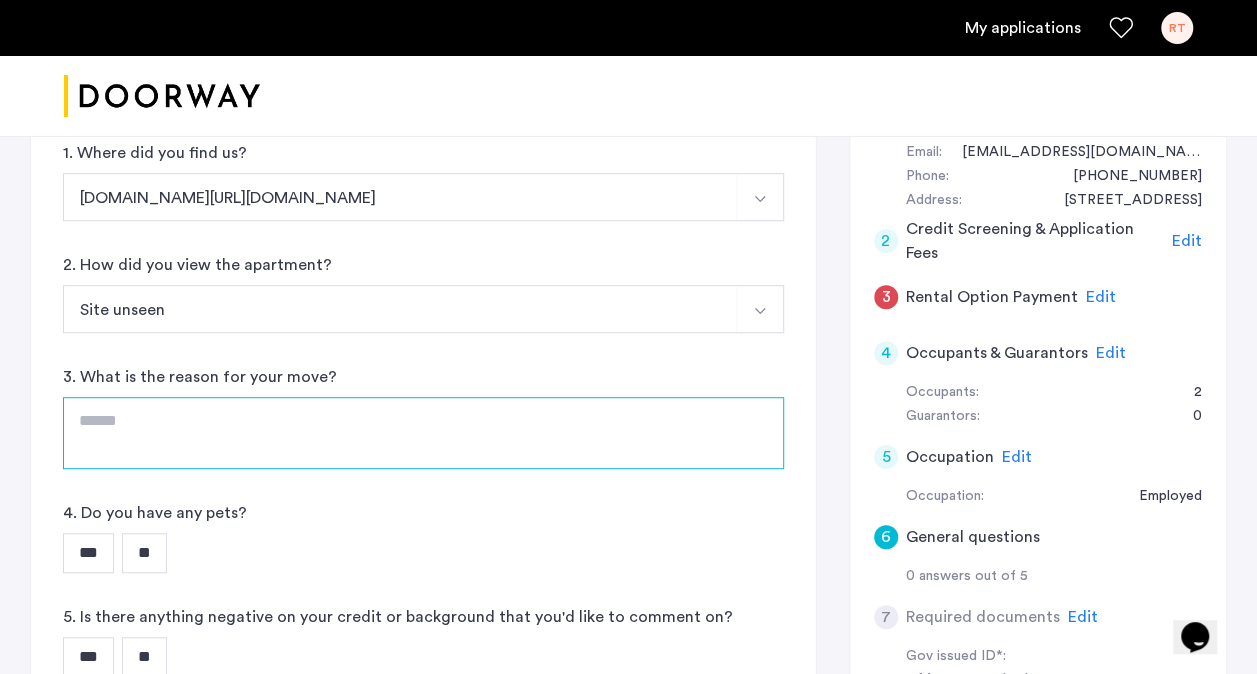 click 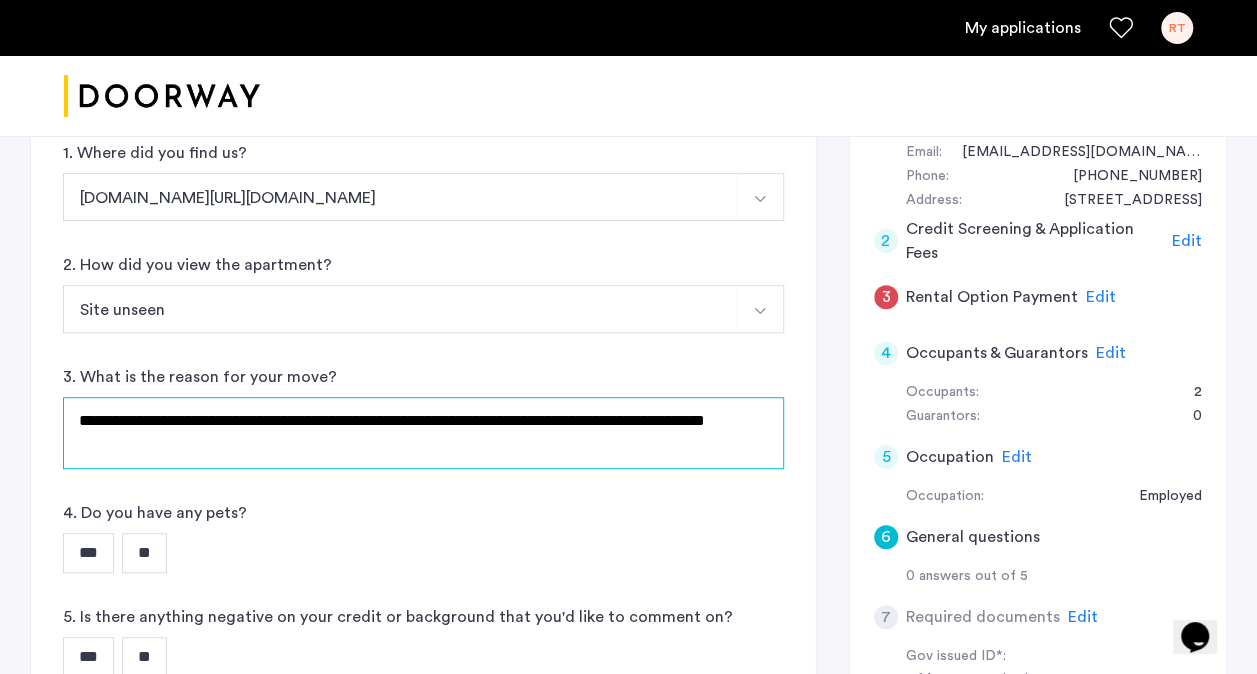 drag, startPoint x: 252, startPoint y: 436, endPoint x: 232, endPoint y: 418, distance: 26.907248 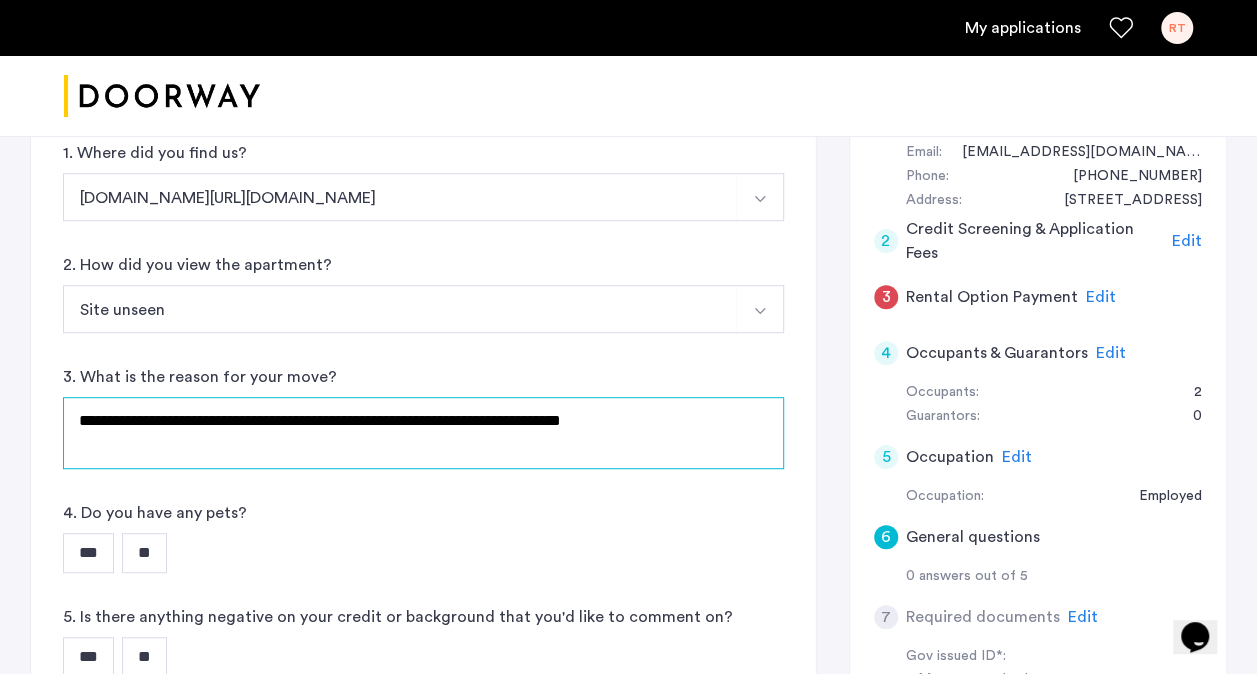 type on "**********" 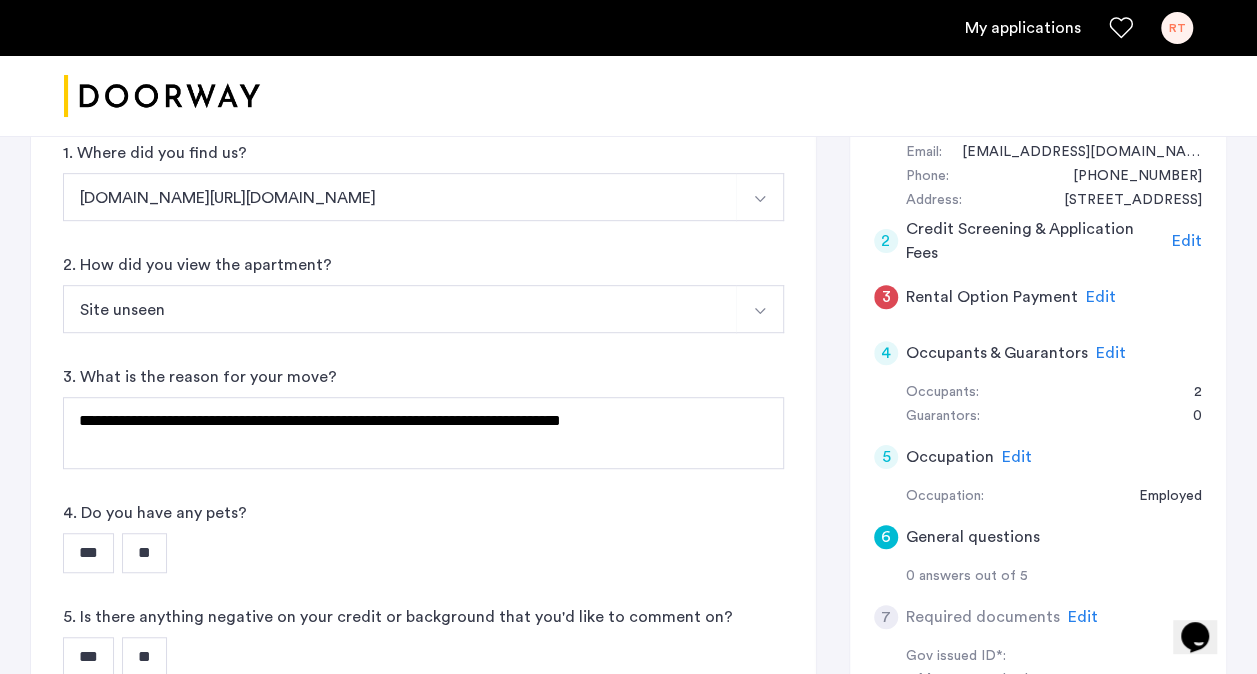 click on "**" at bounding box center (144, 553) 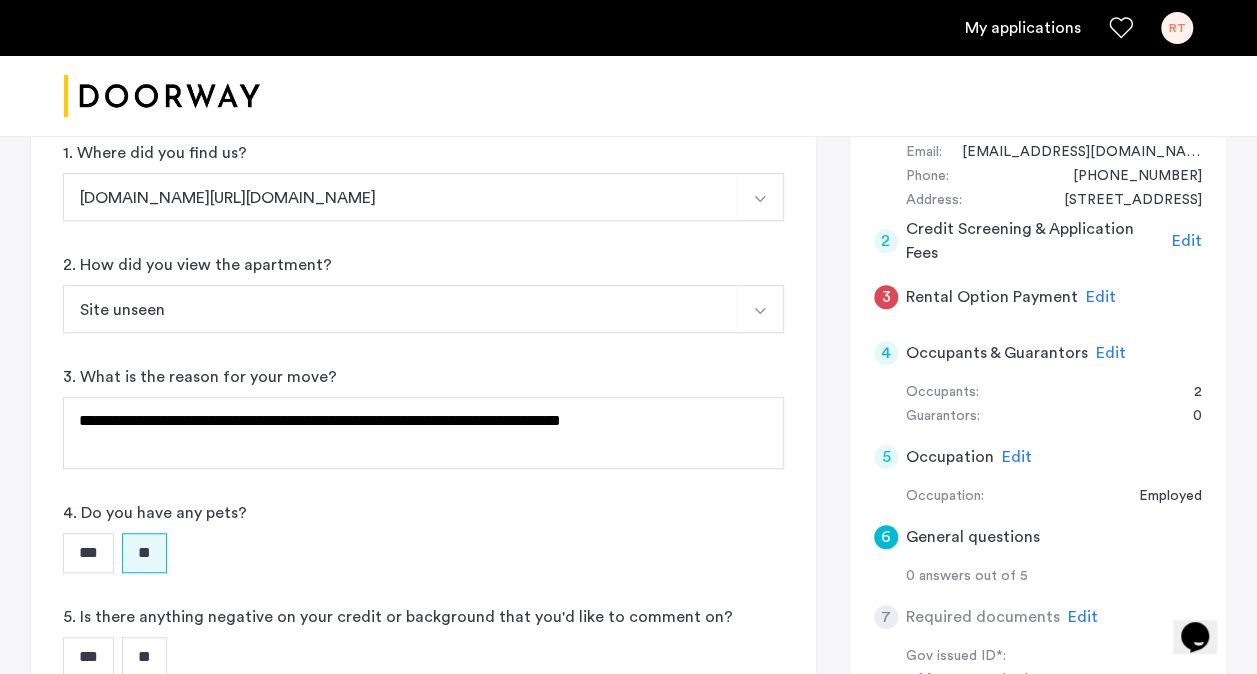 scroll, scrollTop: 500, scrollLeft: 0, axis: vertical 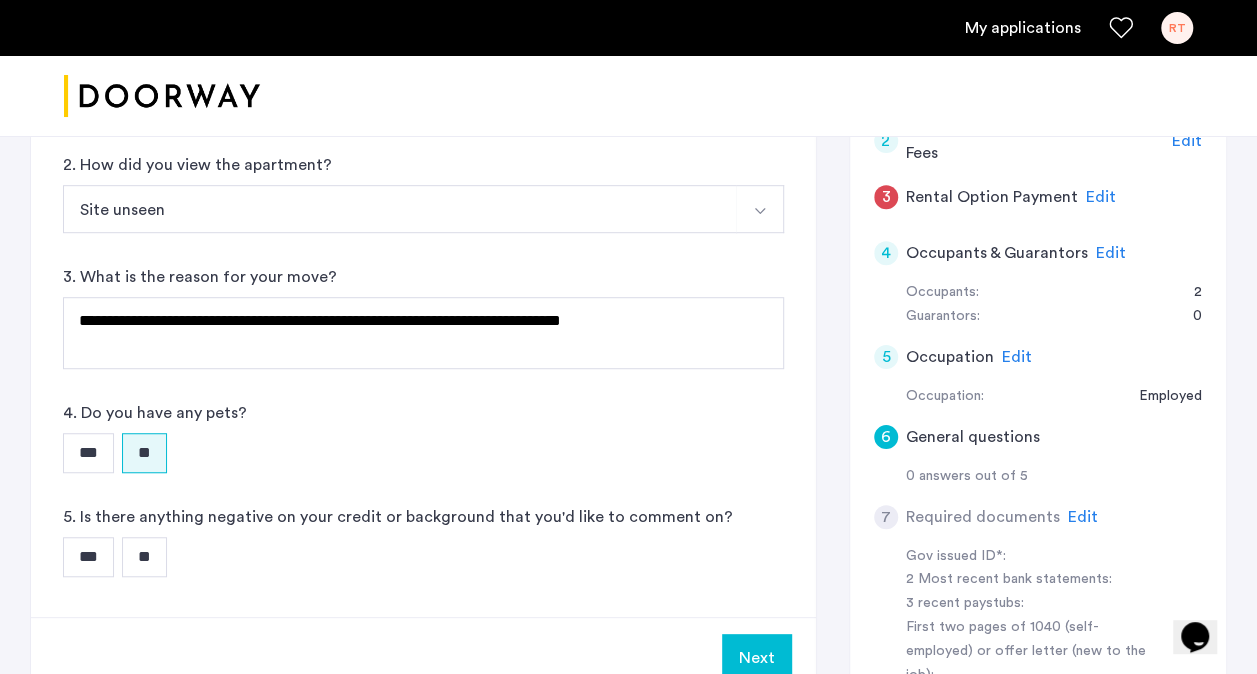 click on "*** **" at bounding box center [423, 557] 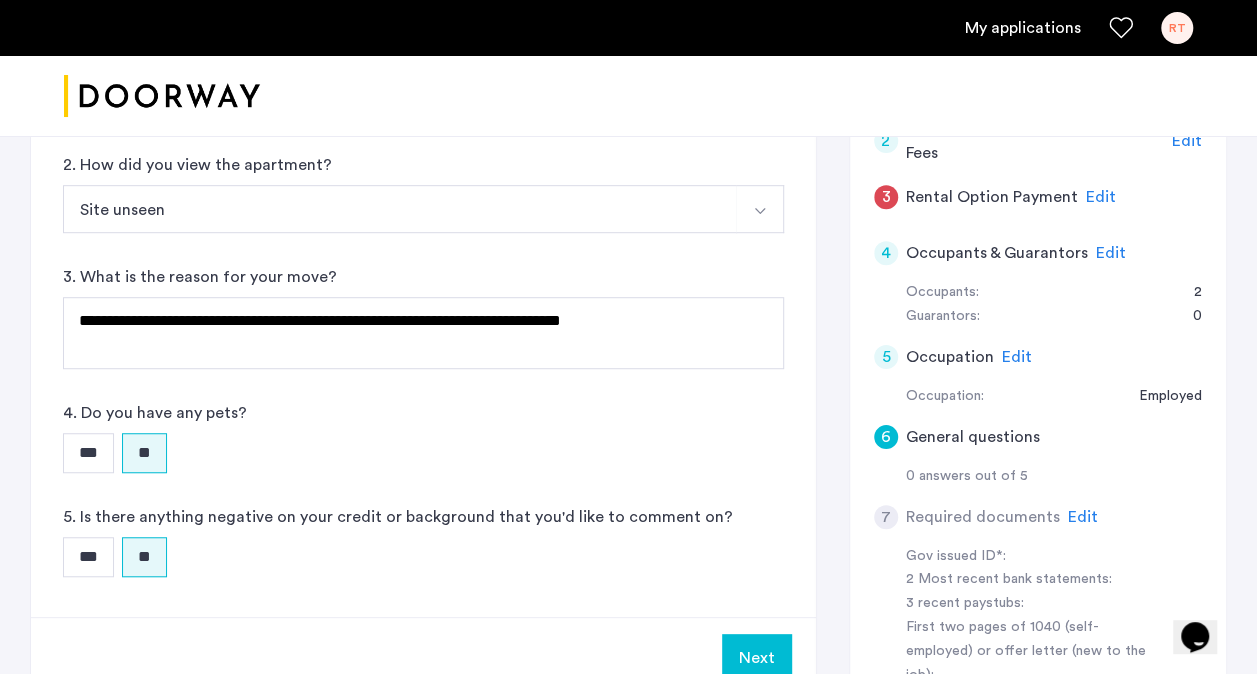scroll, scrollTop: 800, scrollLeft: 0, axis: vertical 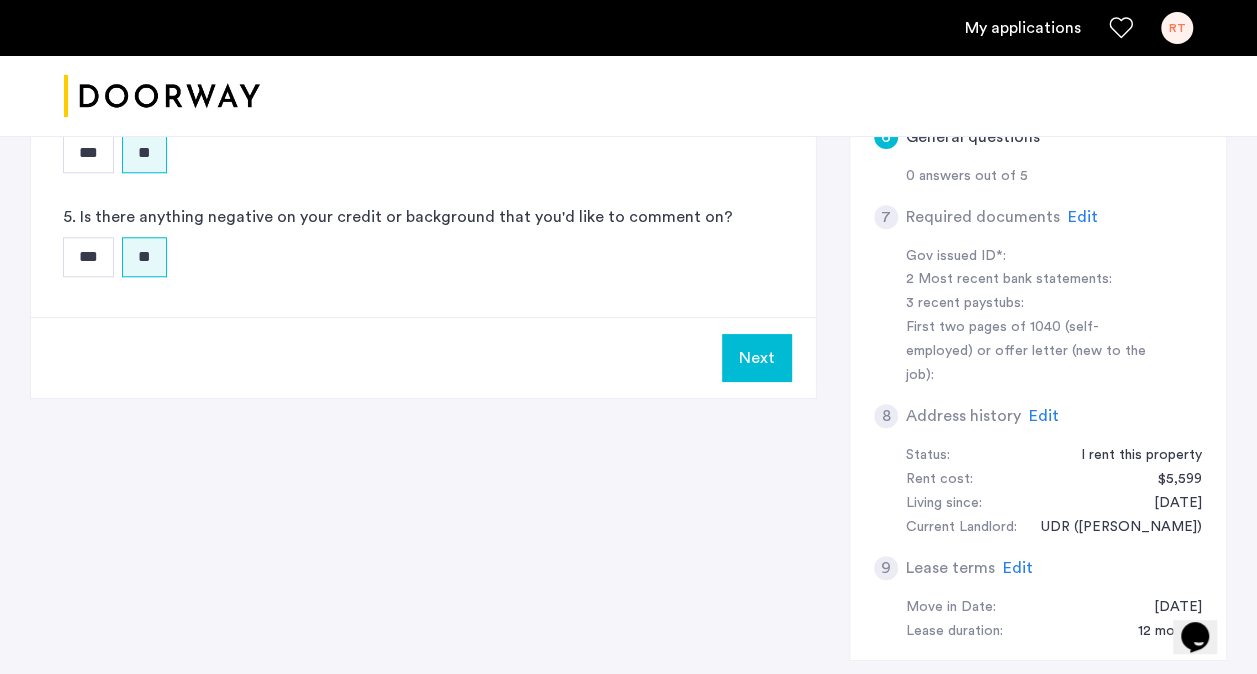 click on "Next" at bounding box center [757, 358] 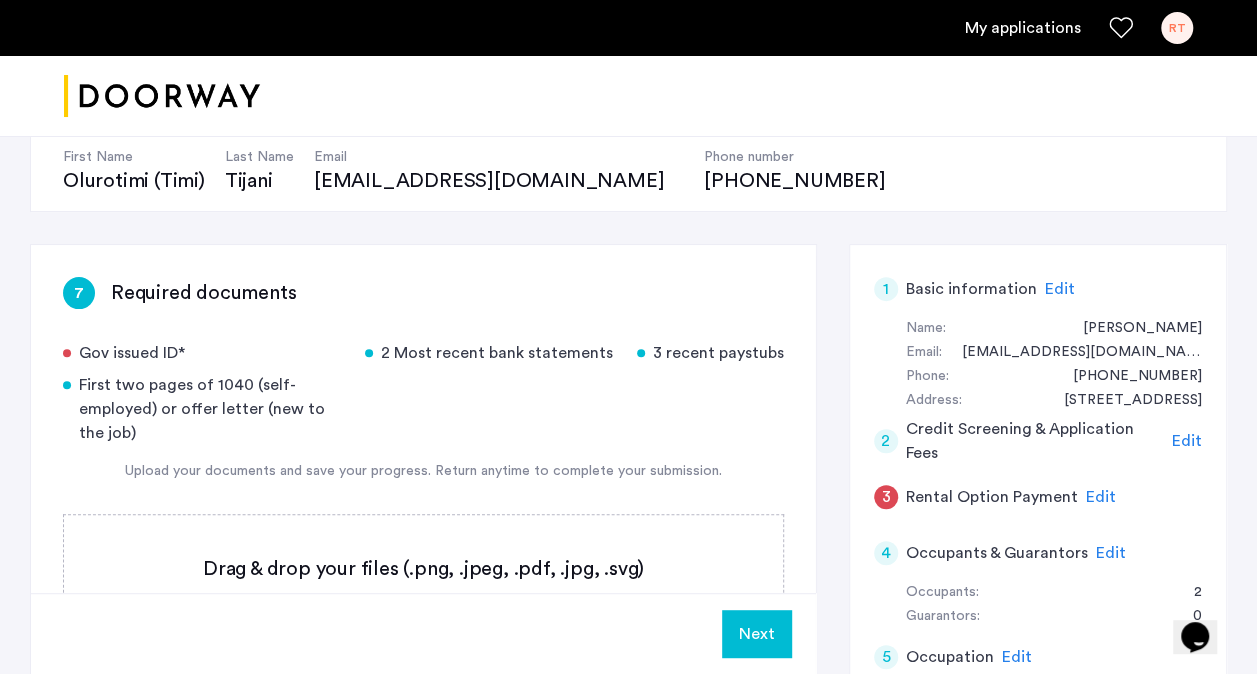 scroll, scrollTop: 300, scrollLeft: 0, axis: vertical 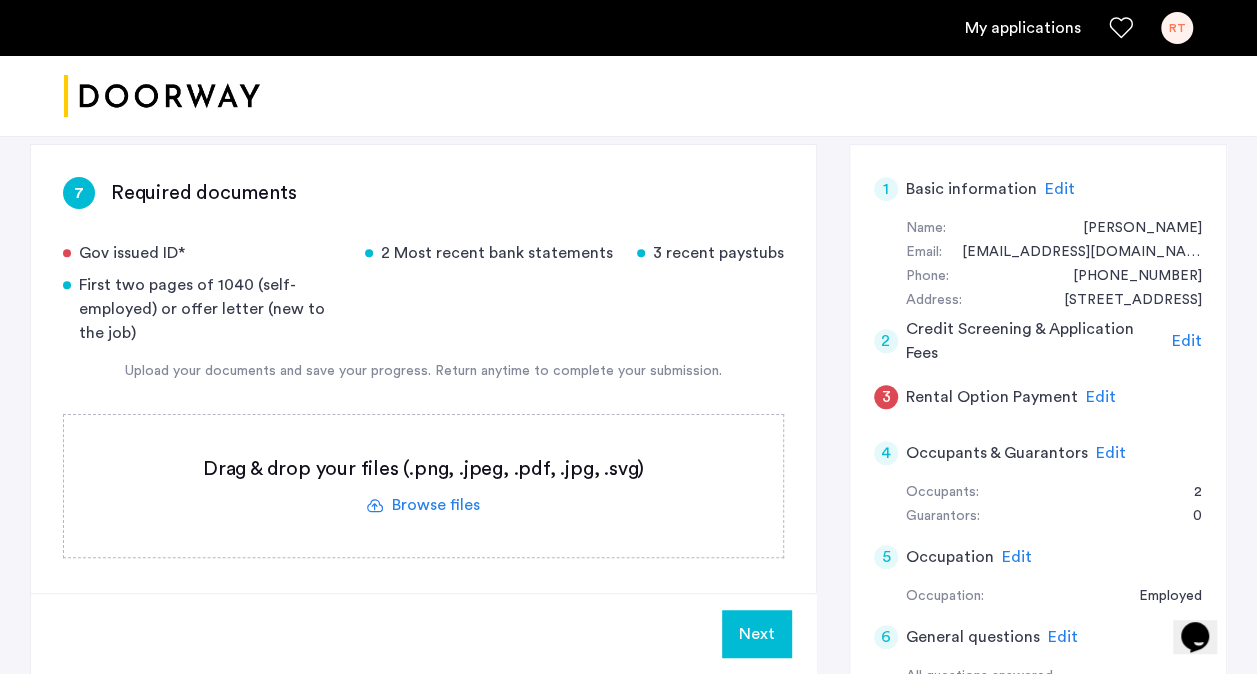 click 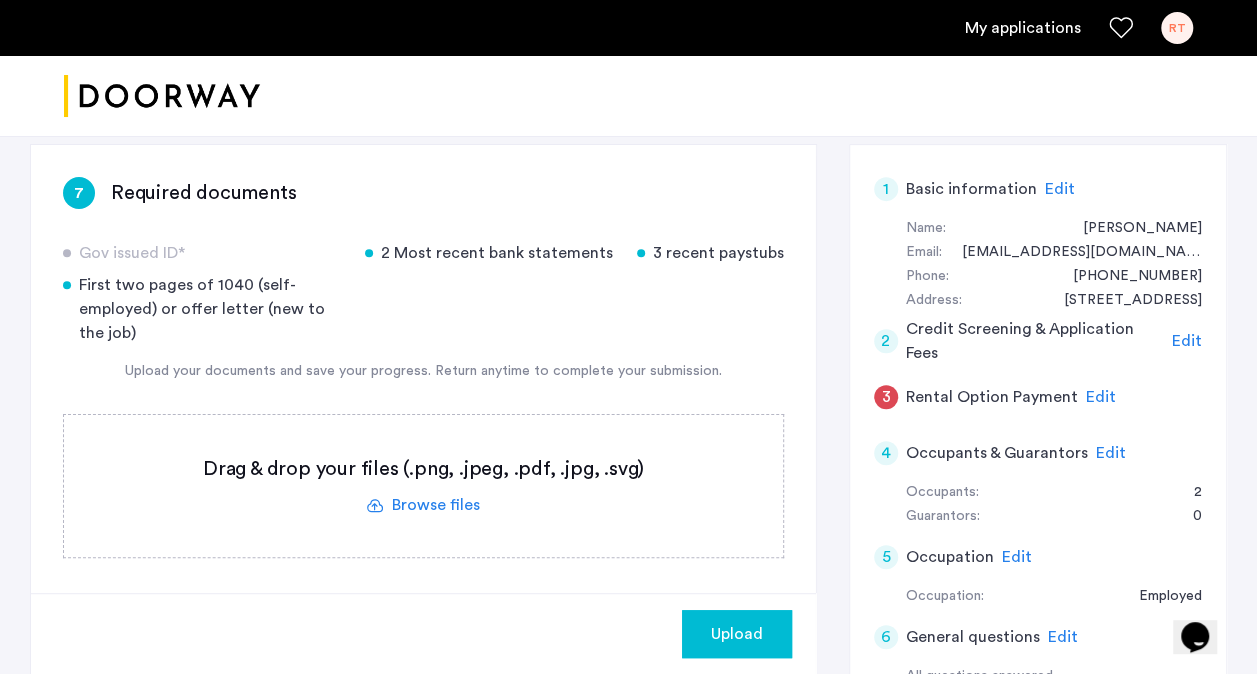 click 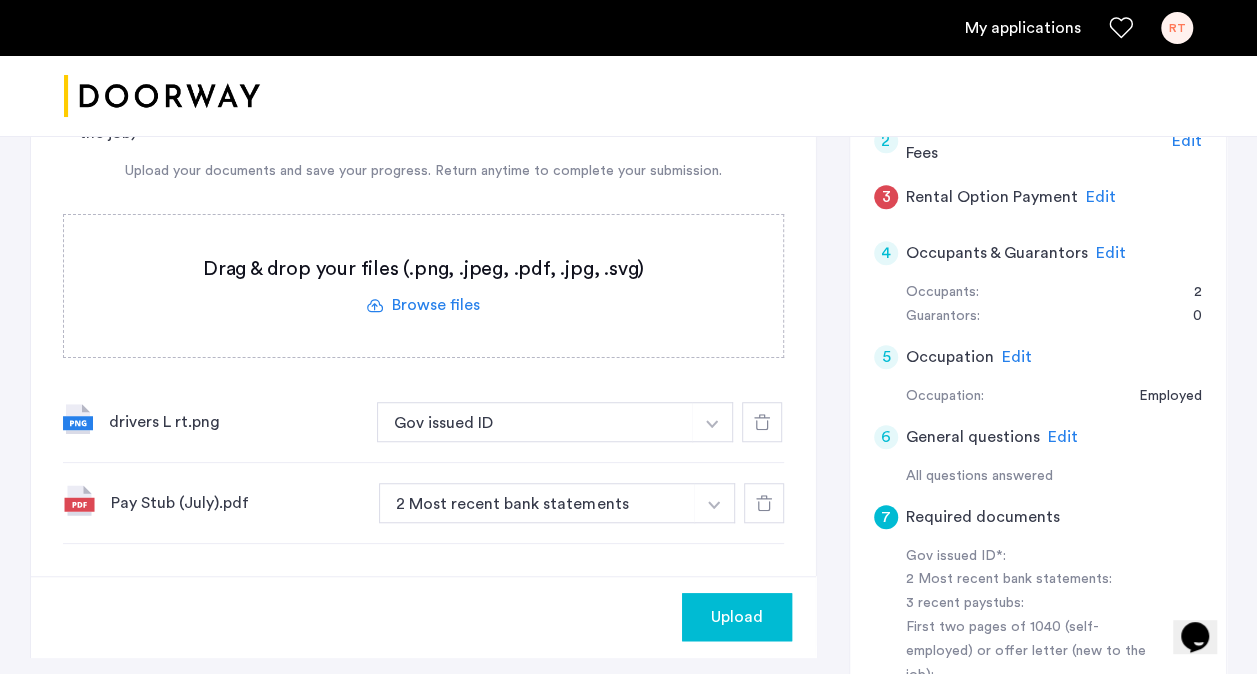 click 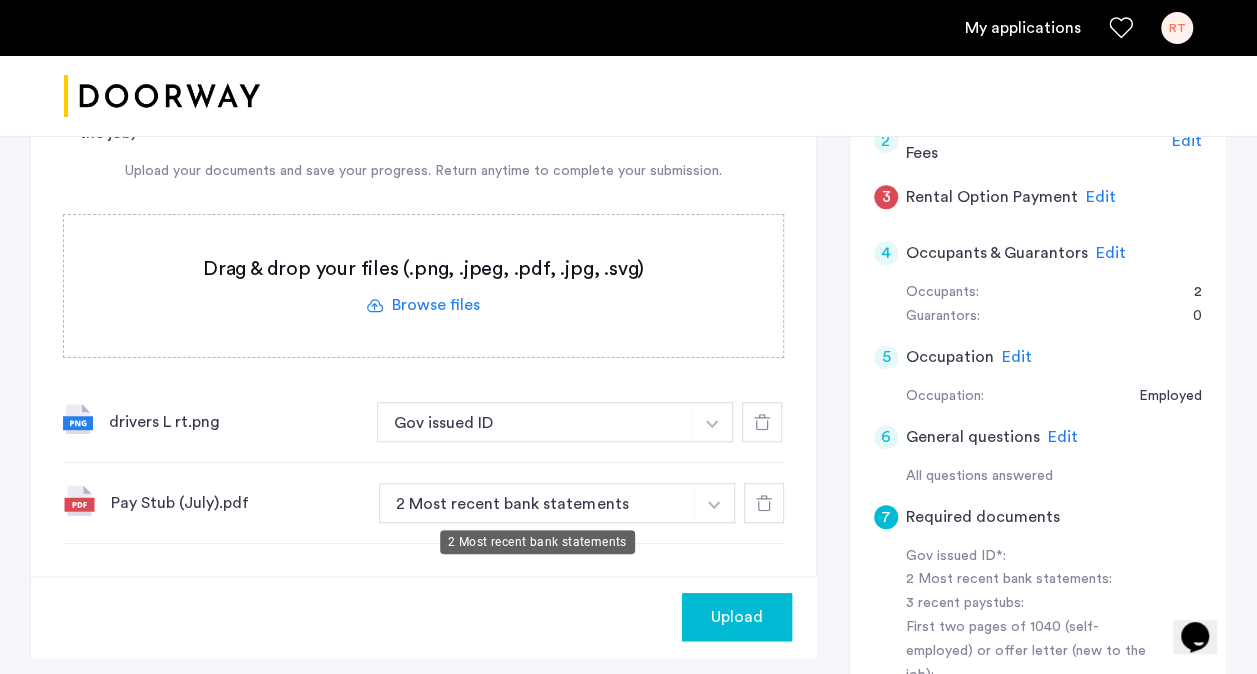 click on "2 Most recent bank statements" at bounding box center [537, 503] 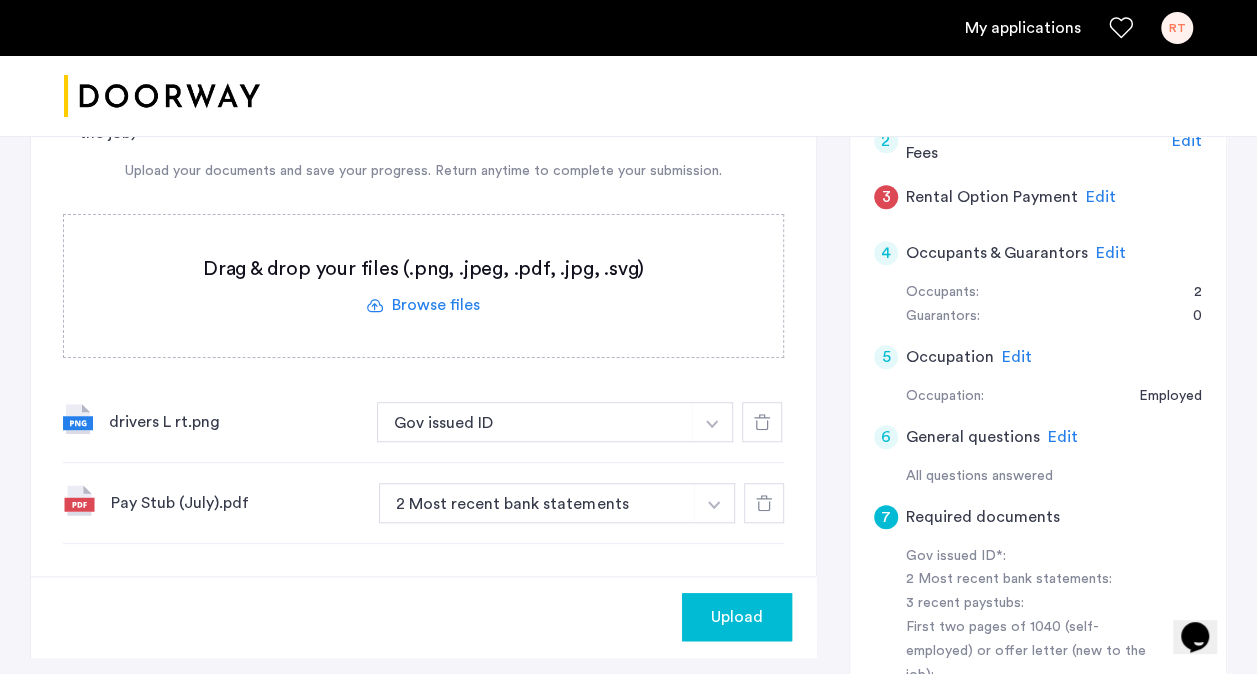 click at bounding box center (712, 424) 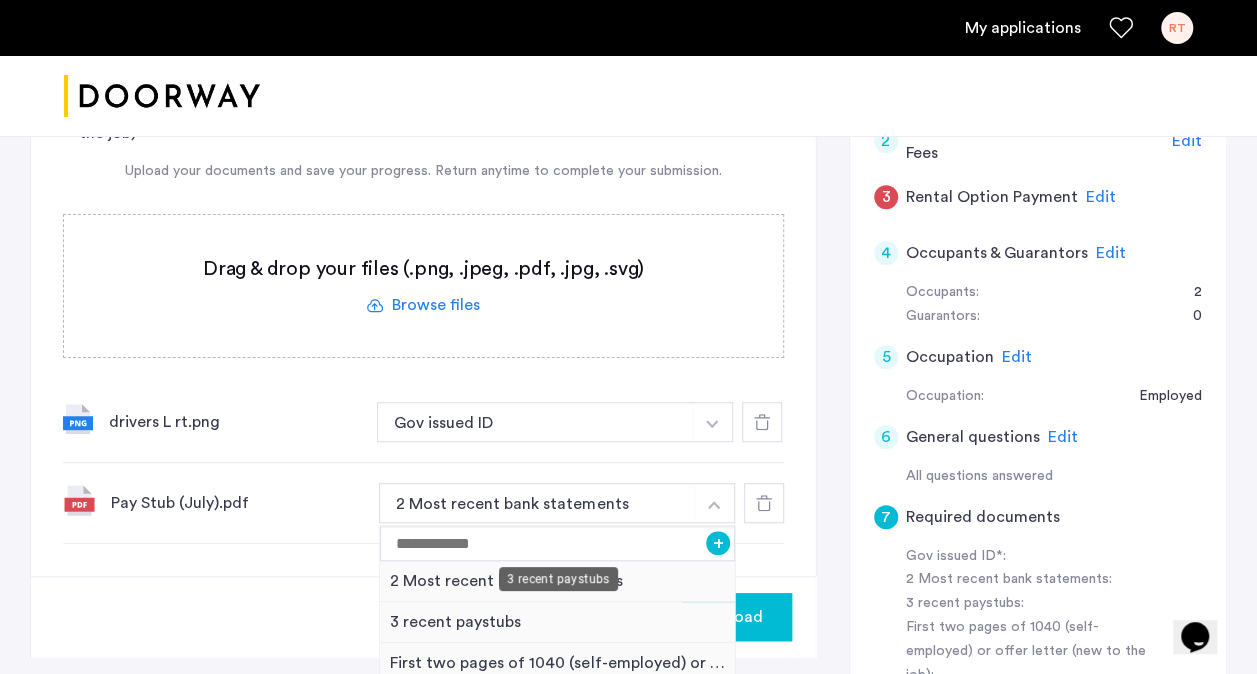 click on "3 recent paystubs" at bounding box center [557, 622] 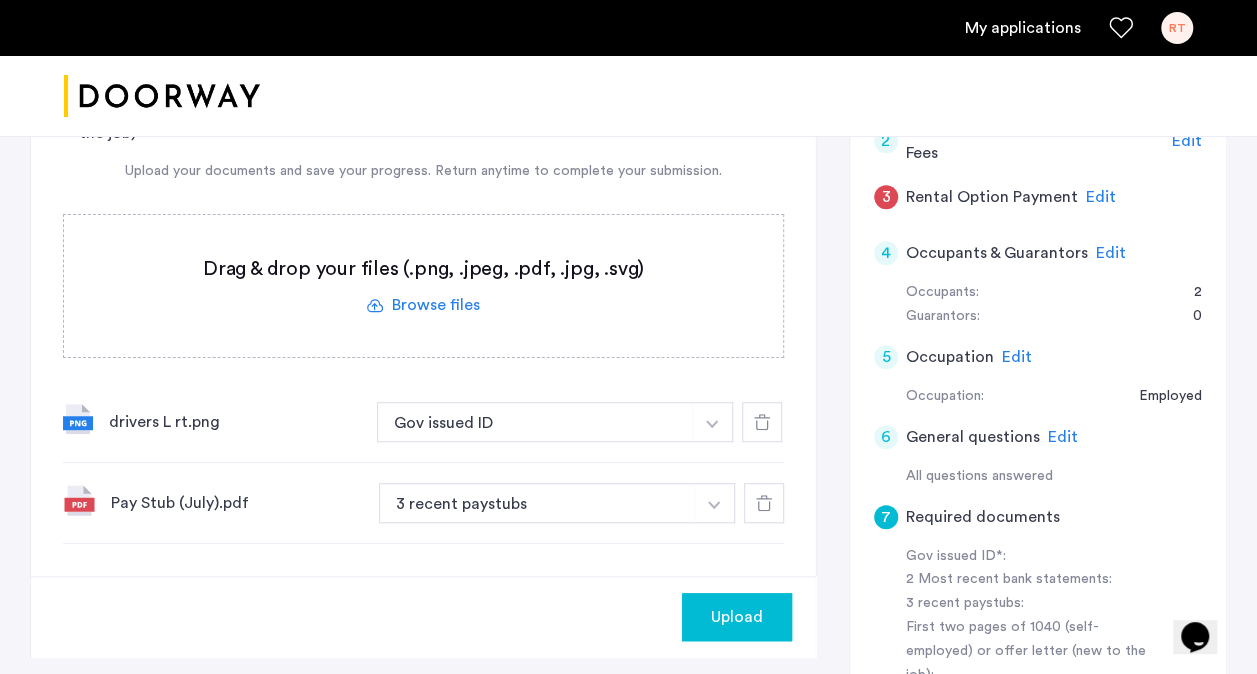 click 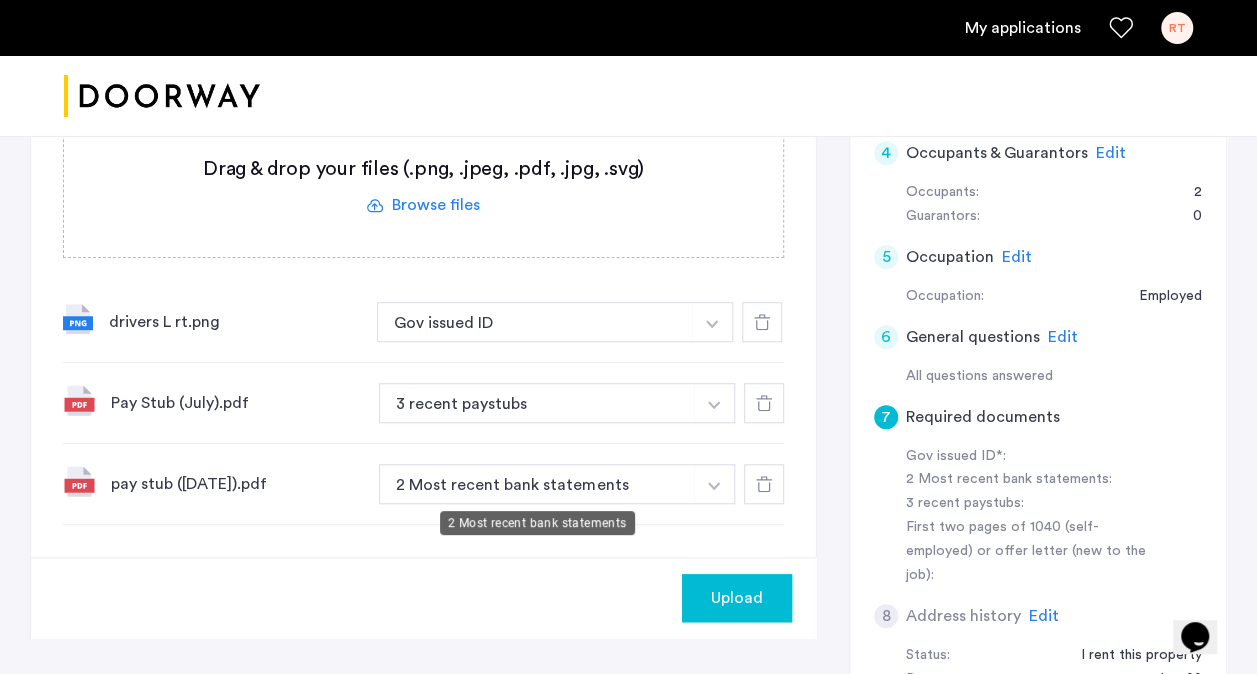 scroll, scrollTop: 700, scrollLeft: 0, axis: vertical 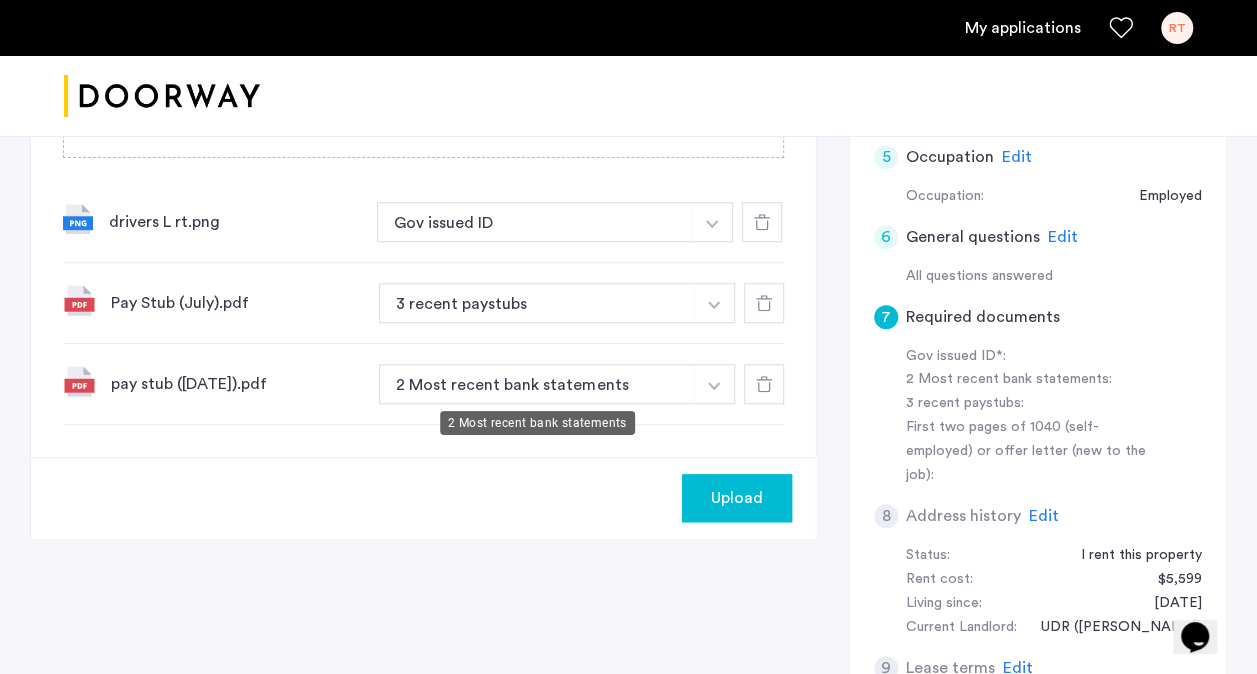 click on "2 Most recent bank statements" at bounding box center [537, 384] 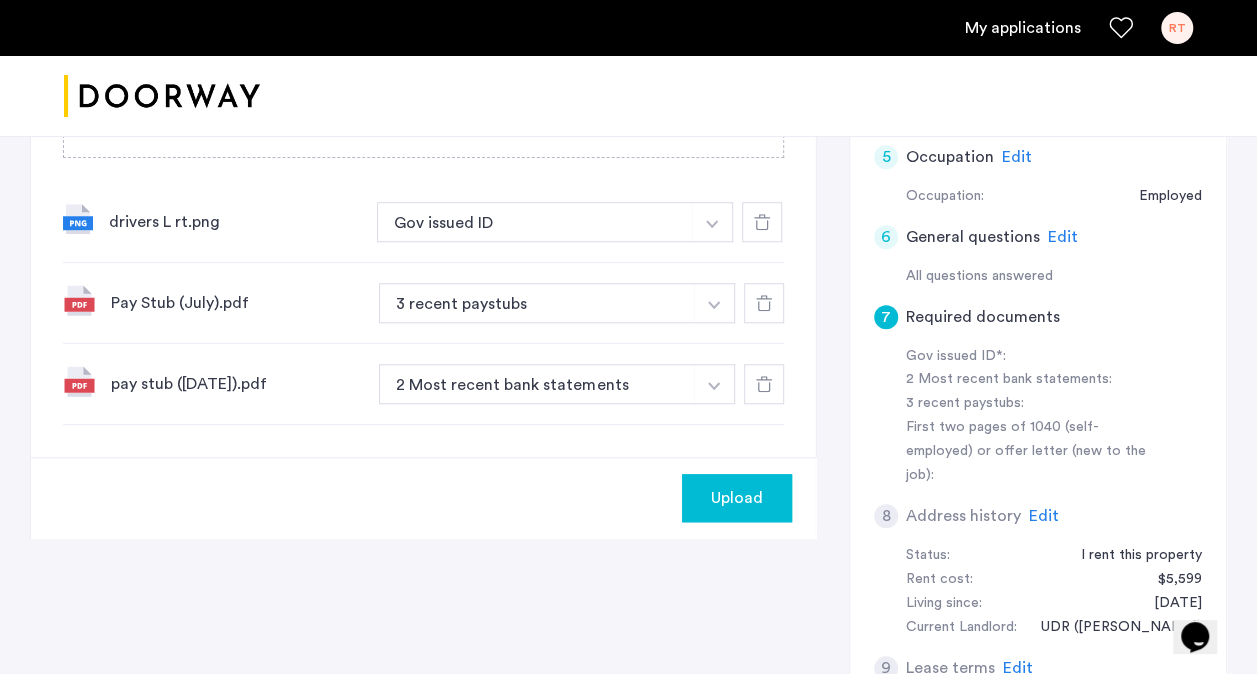 click at bounding box center (712, 222) 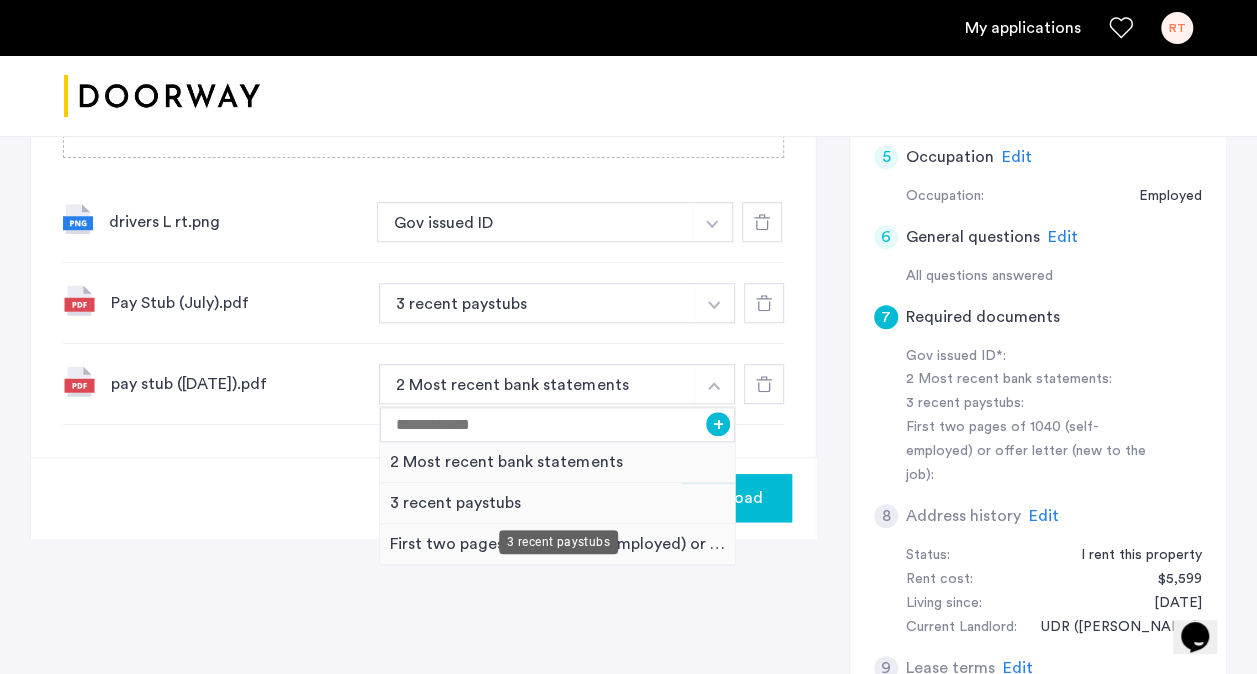 click on "3 recent paystubs" at bounding box center [557, 503] 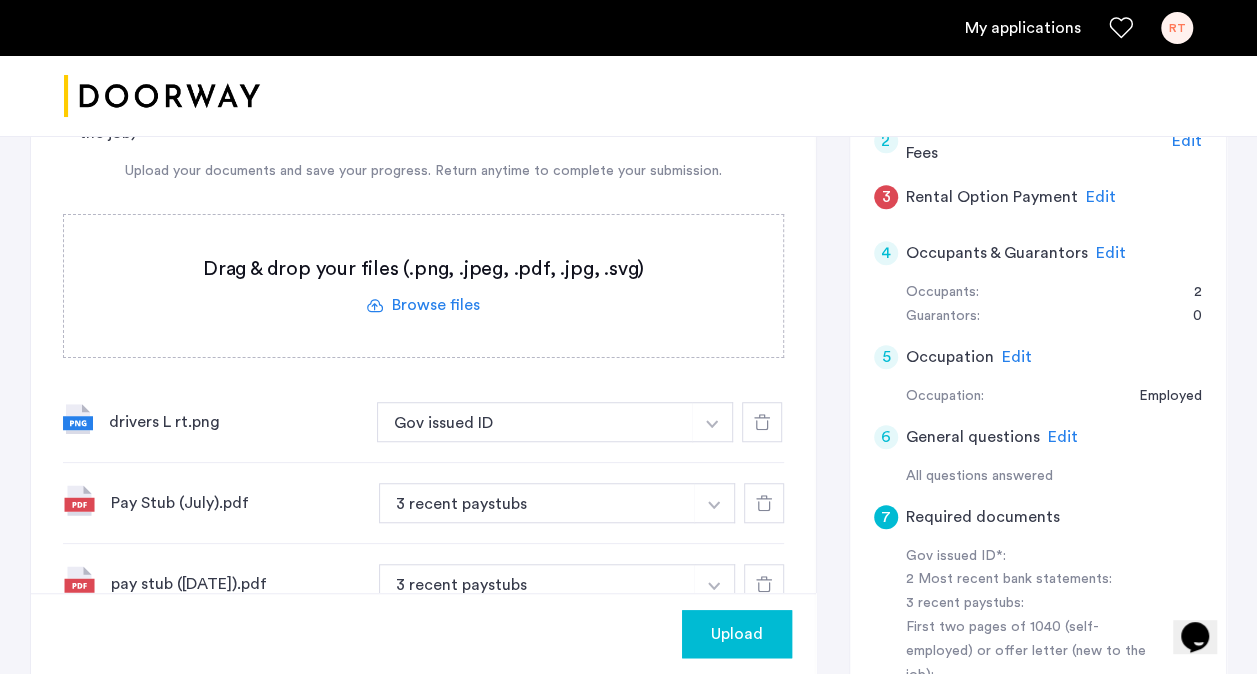 scroll, scrollTop: 400, scrollLeft: 0, axis: vertical 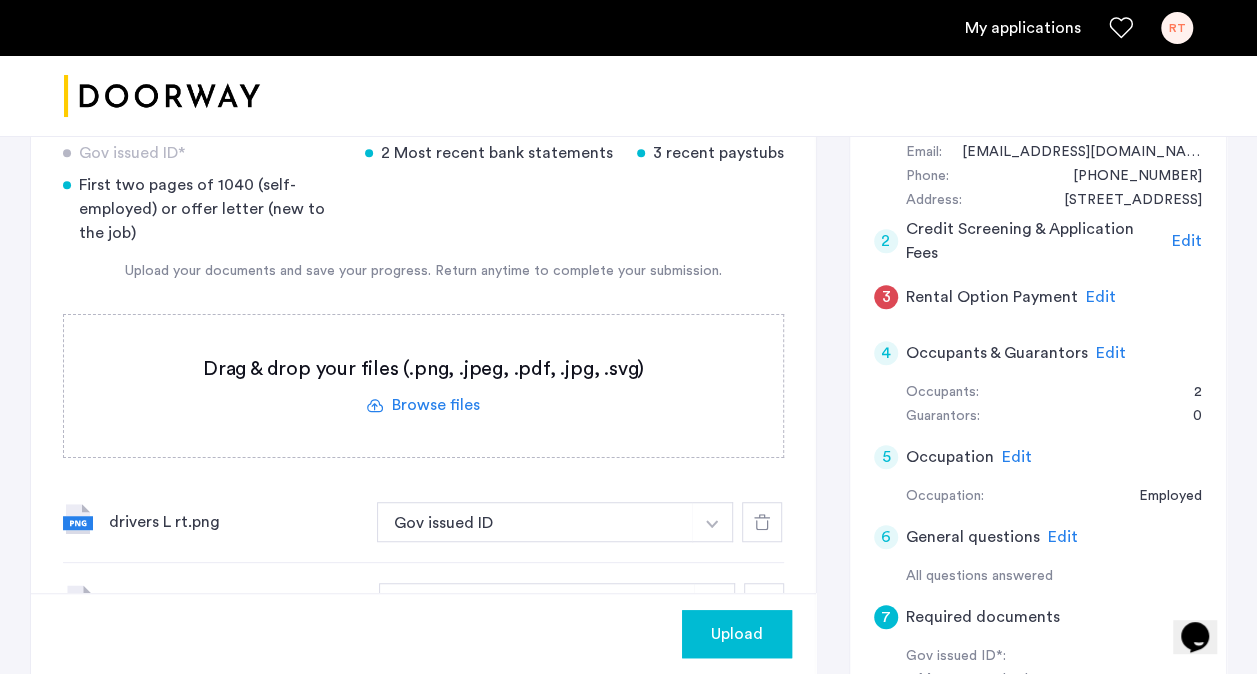 click 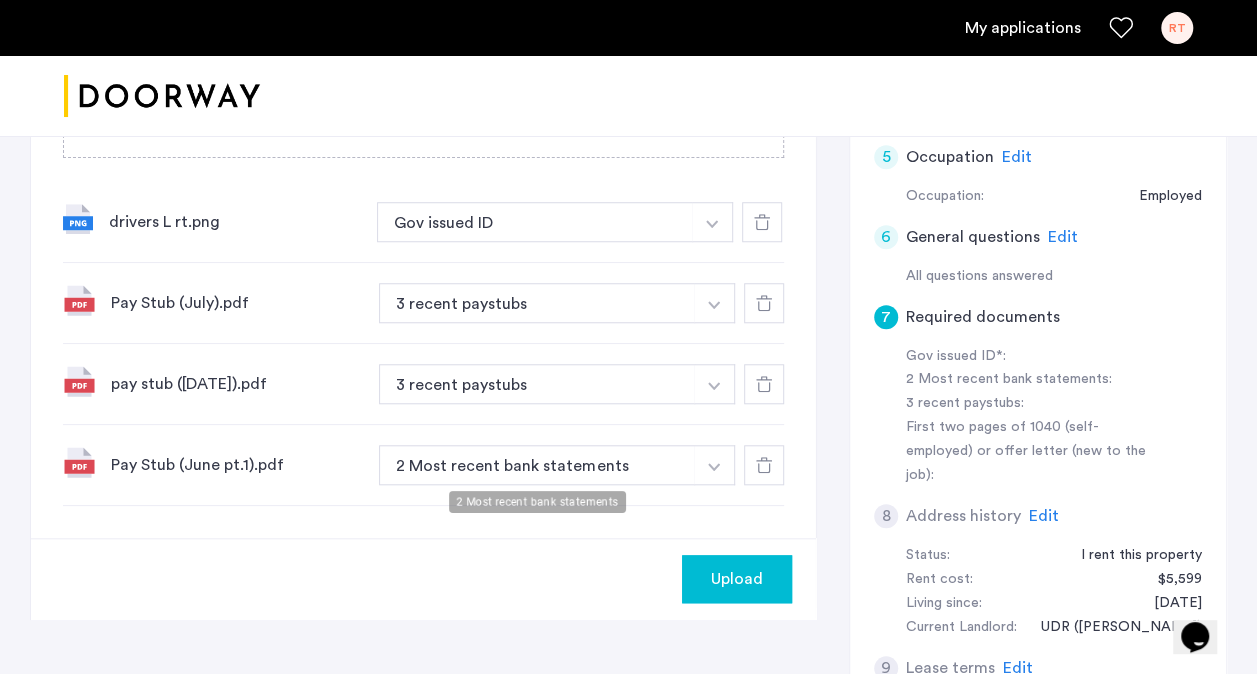 scroll, scrollTop: 800, scrollLeft: 0, axis: vertical 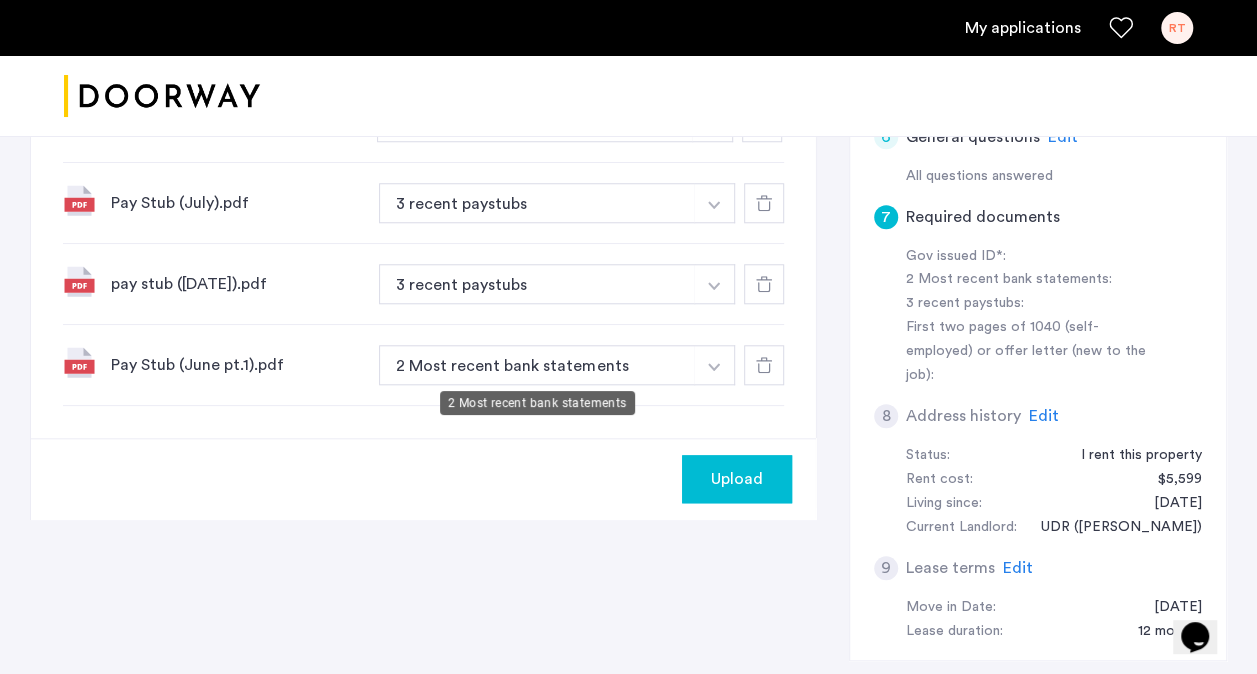 click on "2 Most recent bank statements" at bounding box center [537, 365] 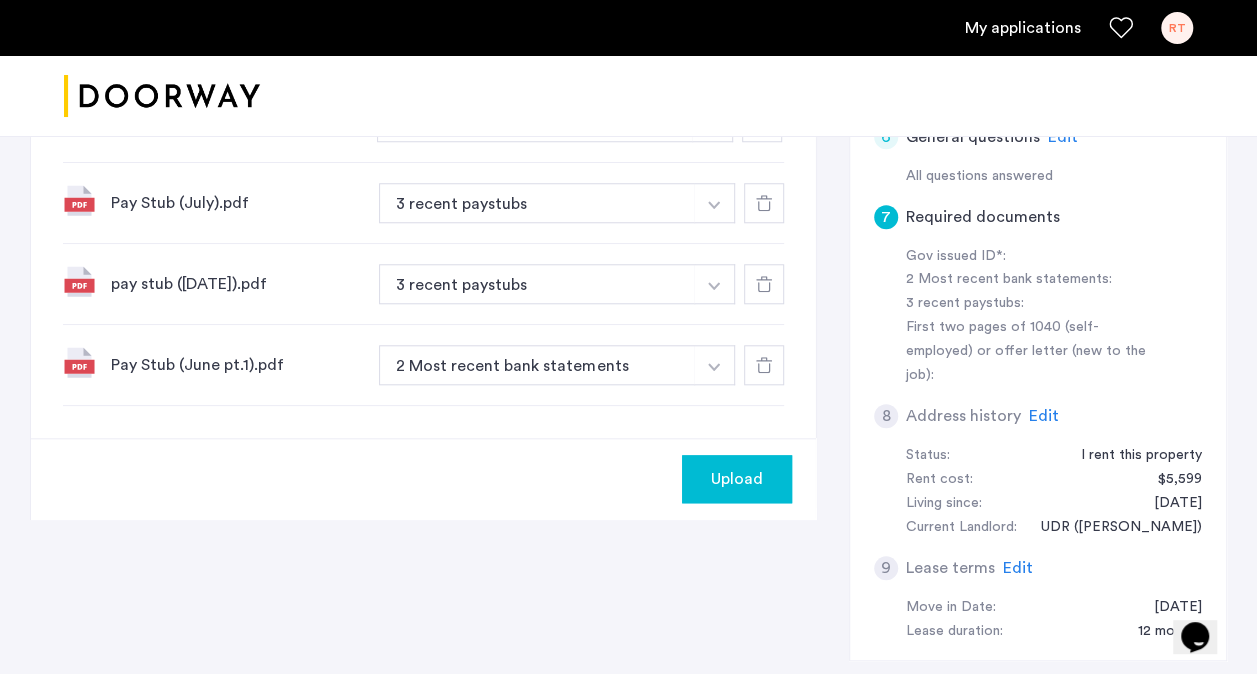 click on "2 Most recent bank statements" at bounding box center (537, 365) 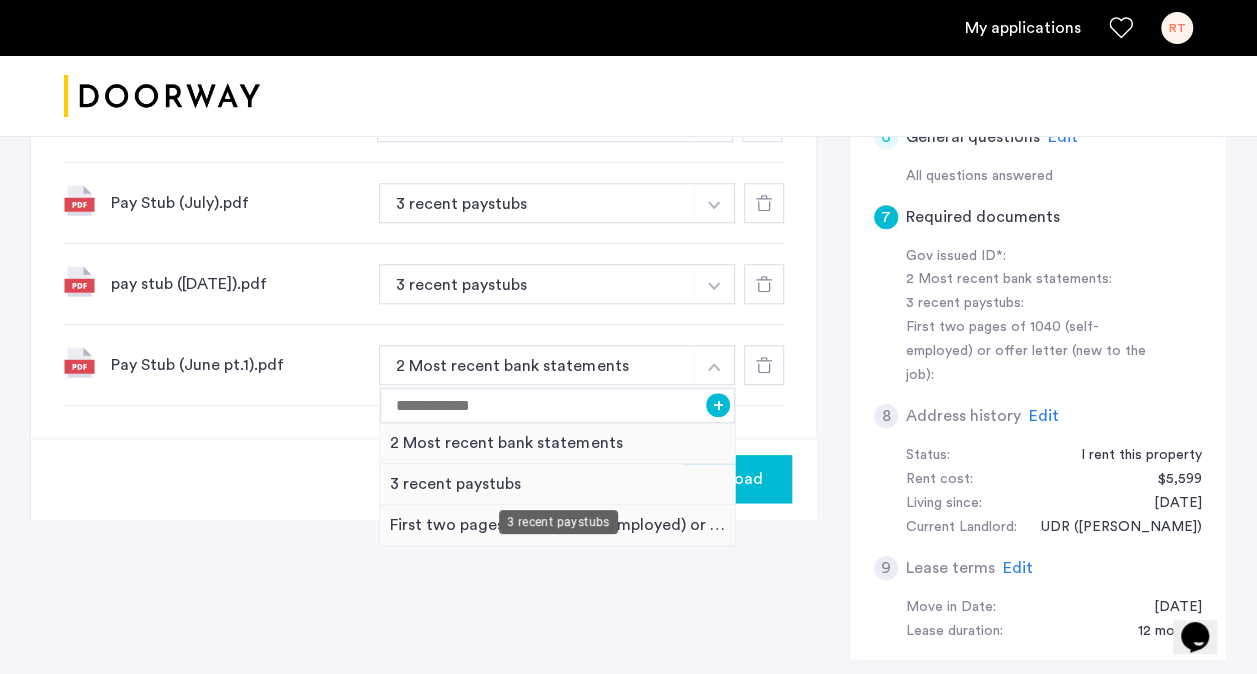 click on "3 recent paystubs" at bounding box center (557, 484) 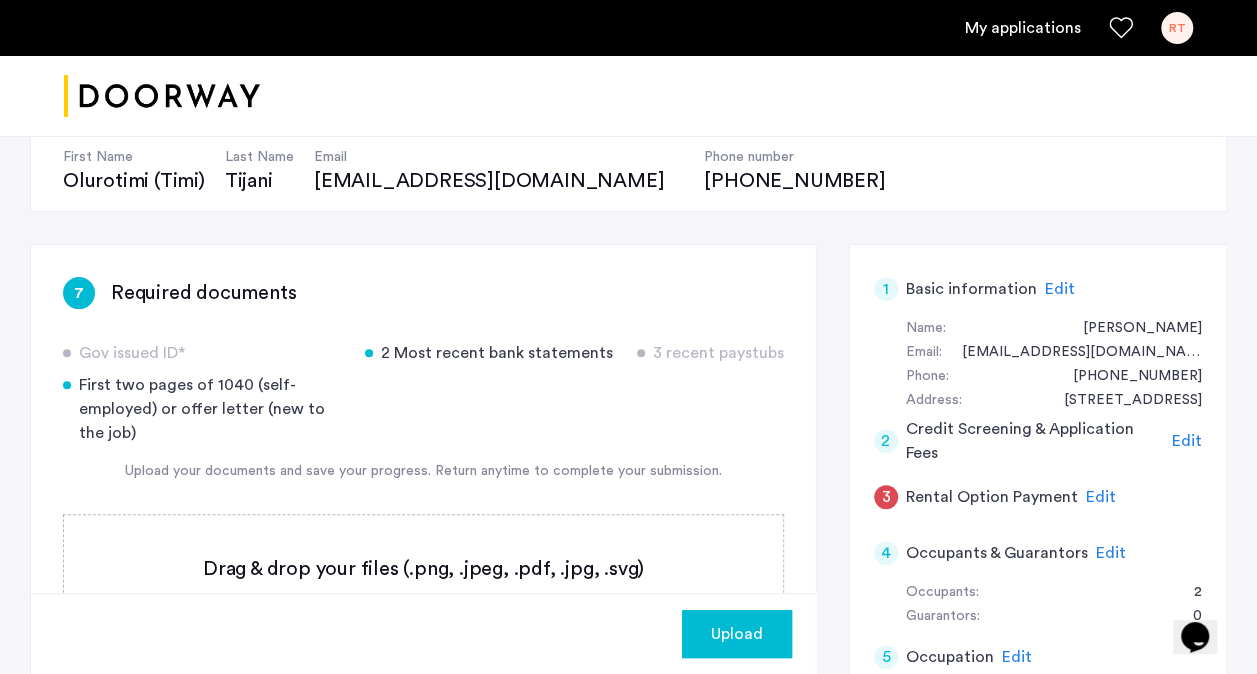 scroll, scrollTop: 300, scrollLeft: 0, axis: vertical 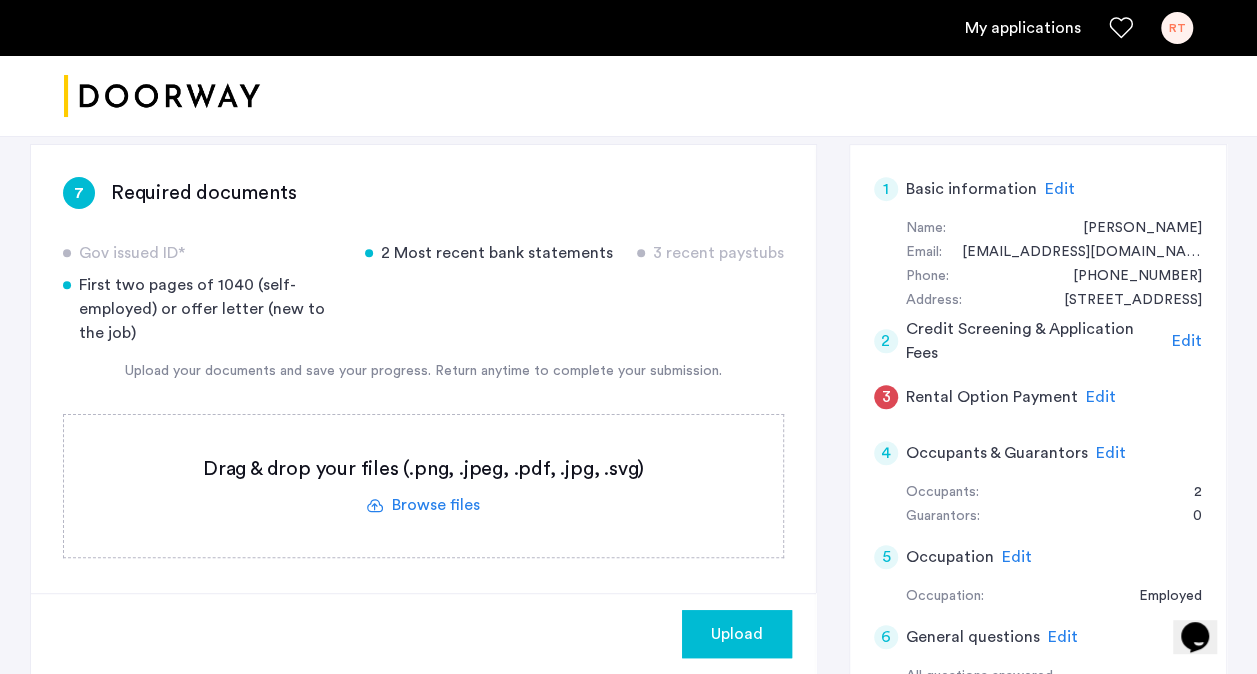 click 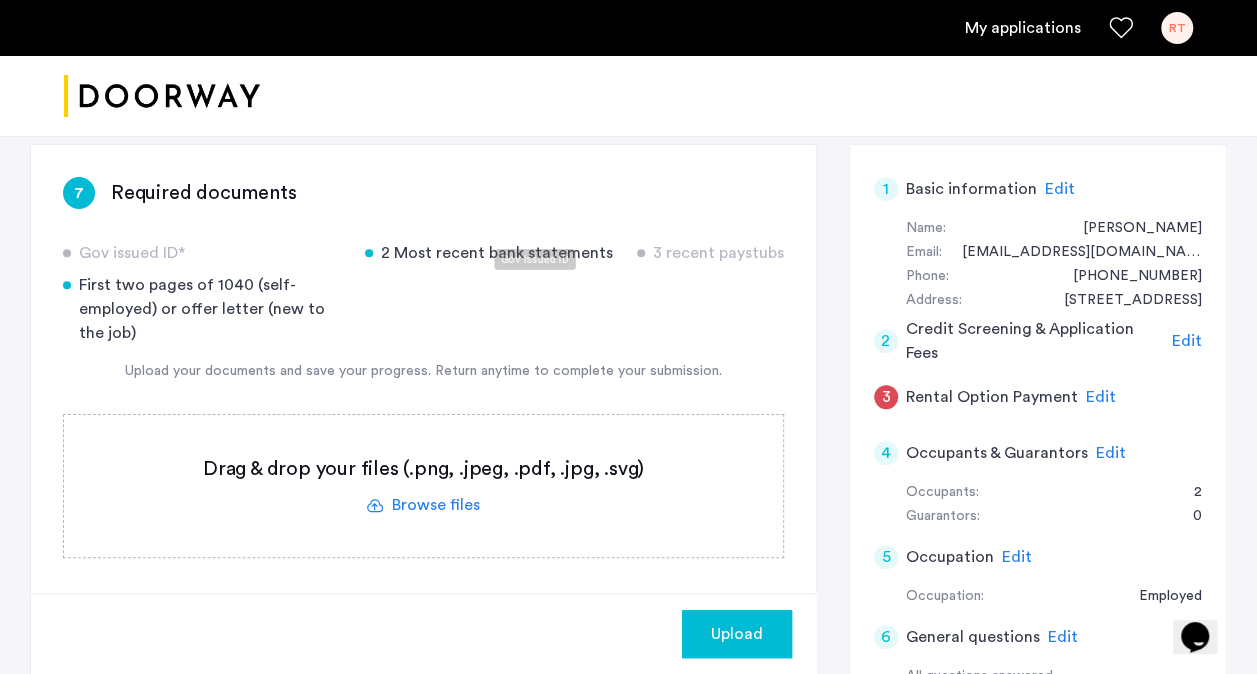 scroll, scrollTop: 900, scrollLeft: 0, axis: vertical 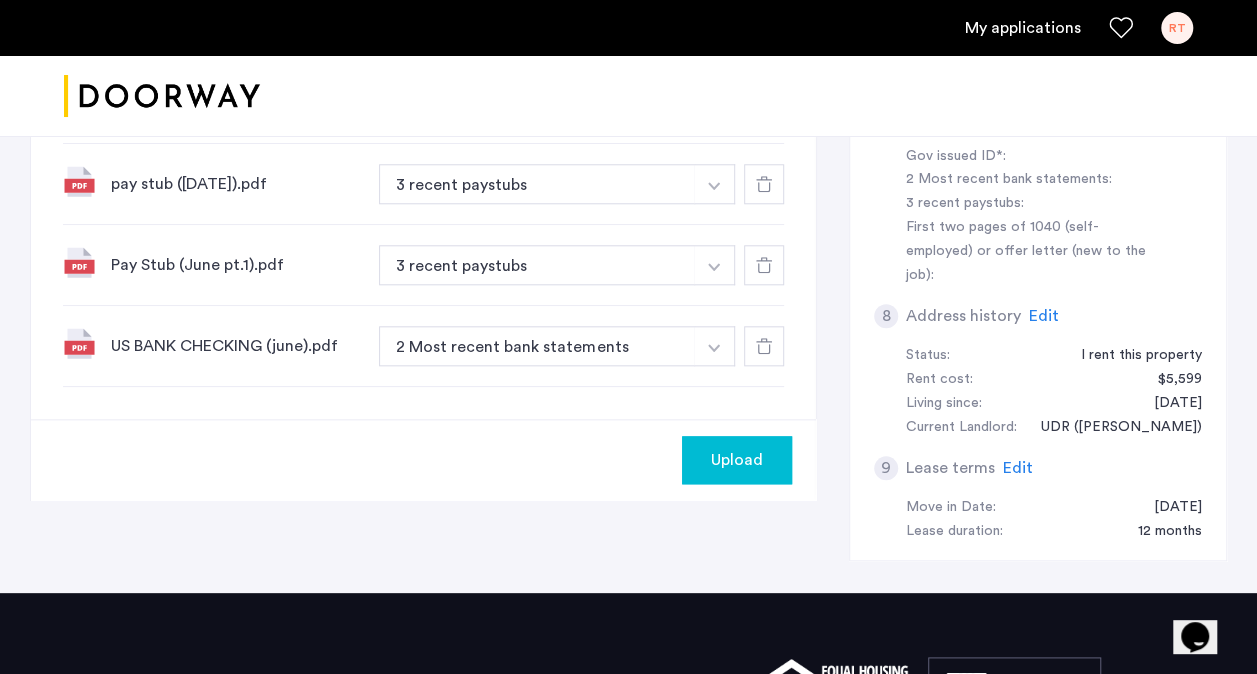click on "Upload" 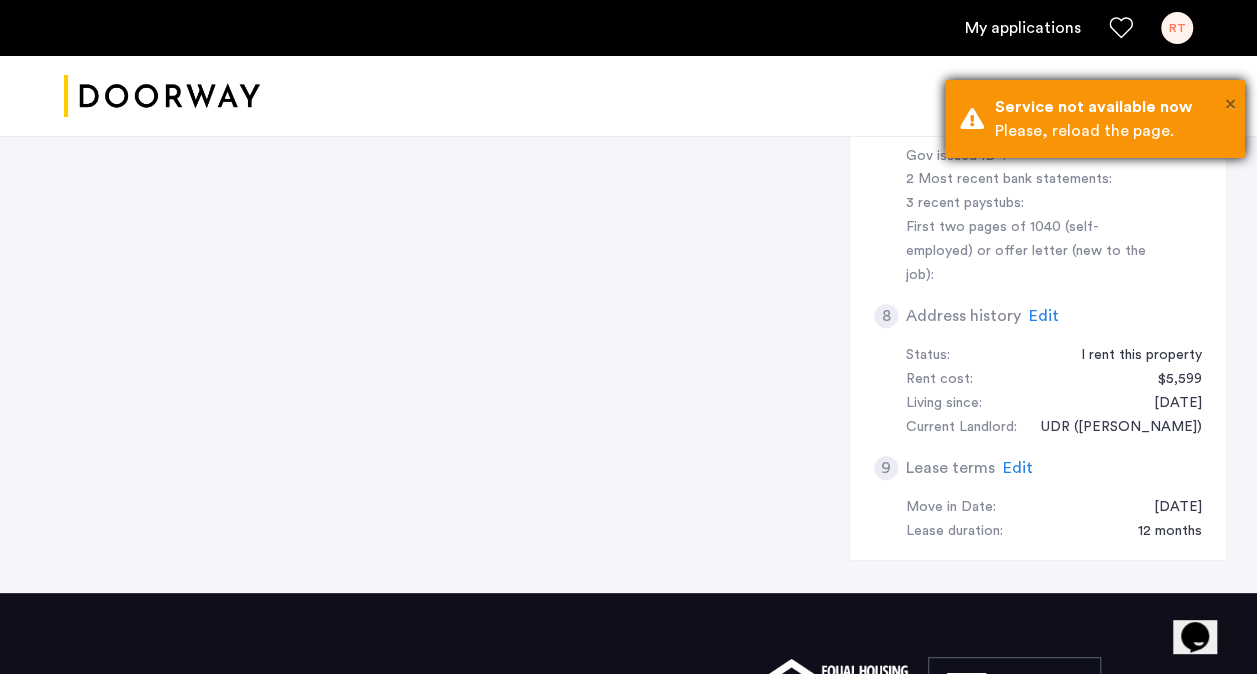 click on "×" at bounding box center (1230, 104) 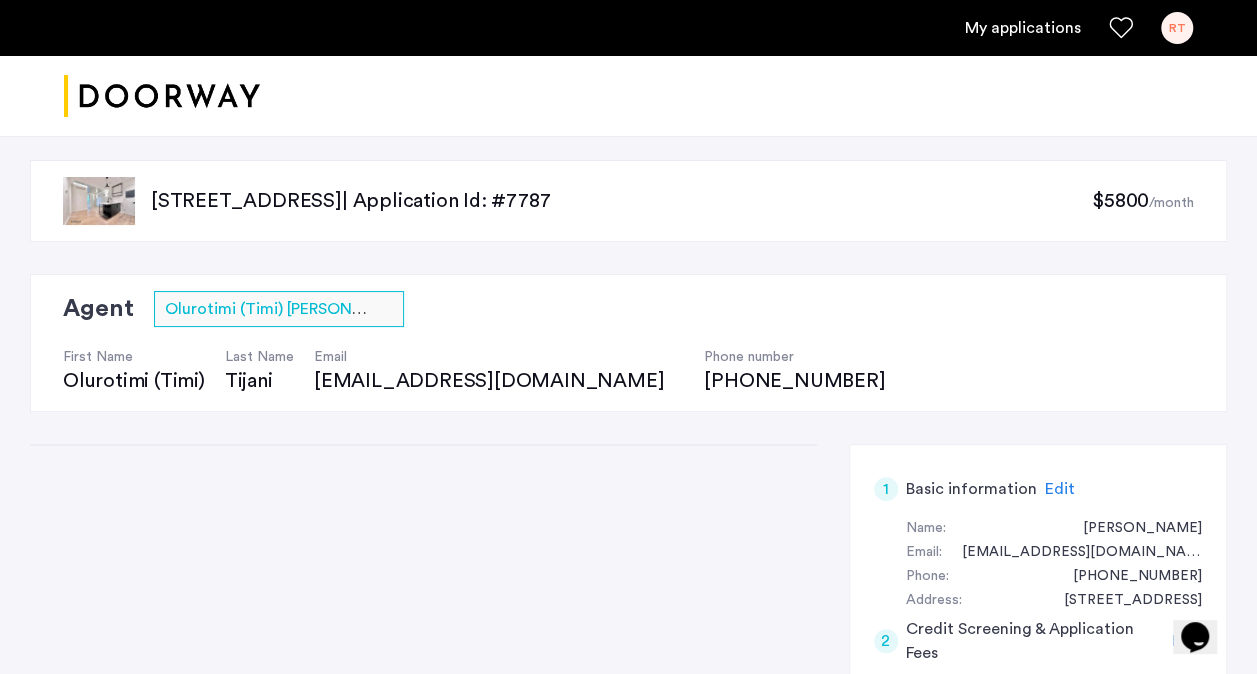 scroll, scrollTop: 500, scrollLeft: 0, axis: vertical 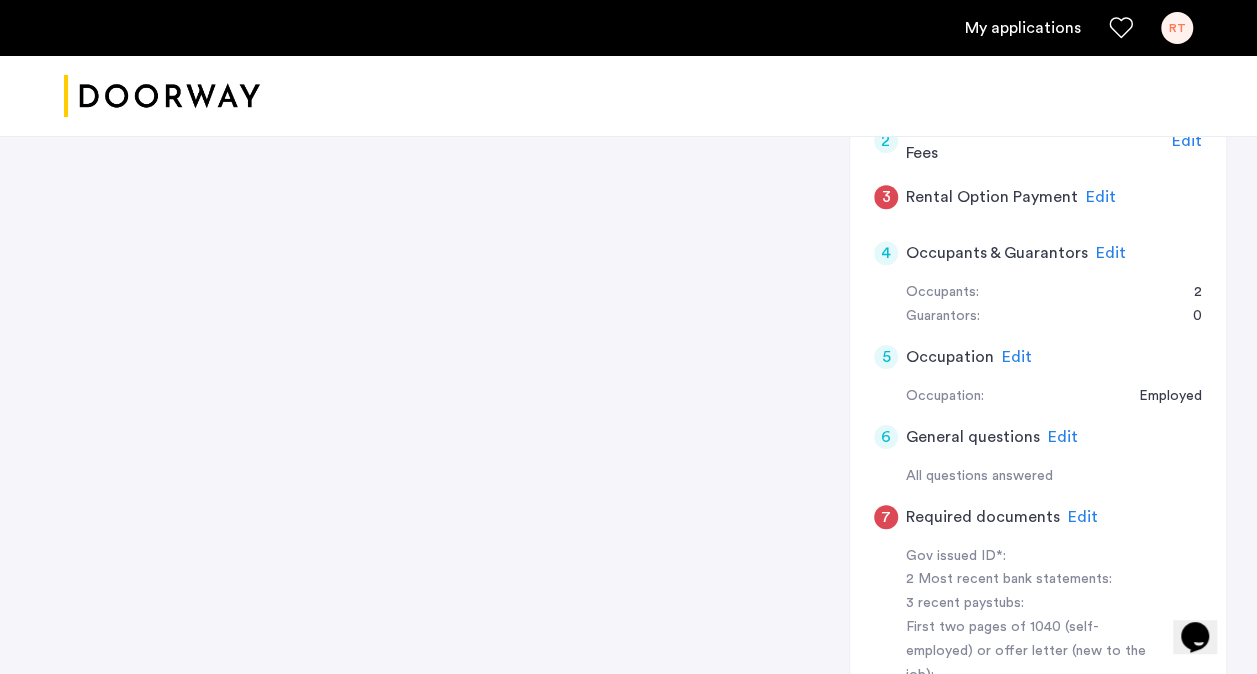 click on "7" 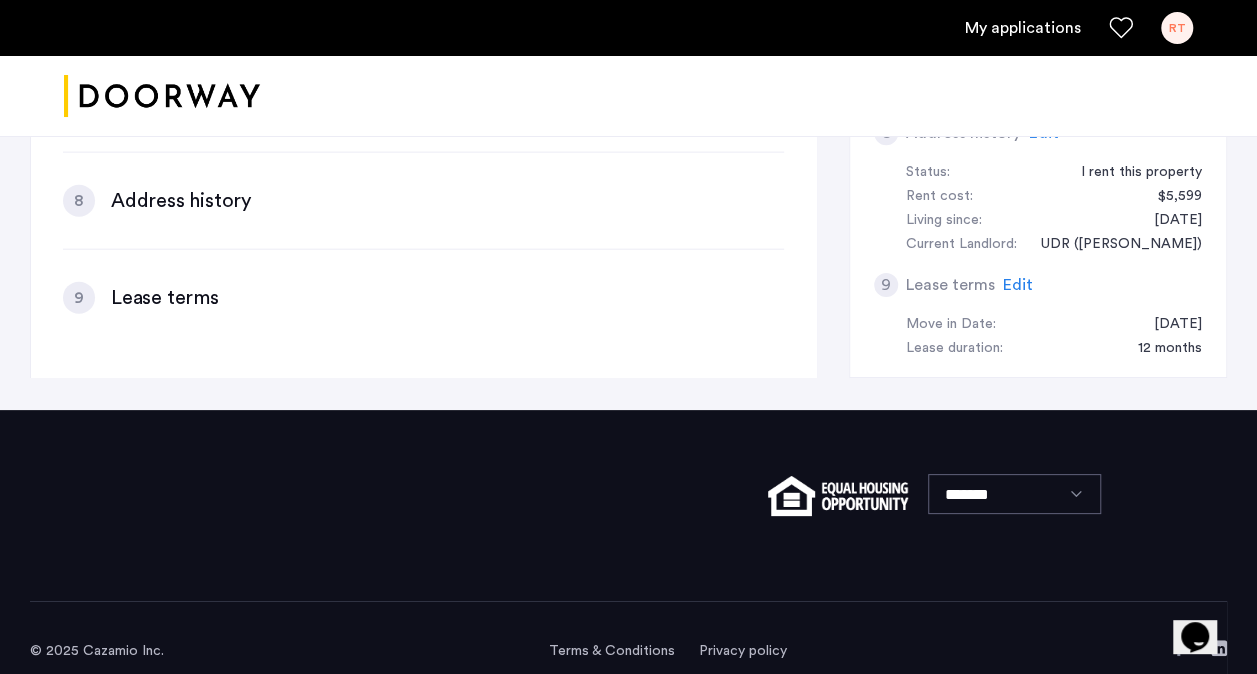 scroll, scrollTop: 583, scrollLeft: 0, axis: vertical 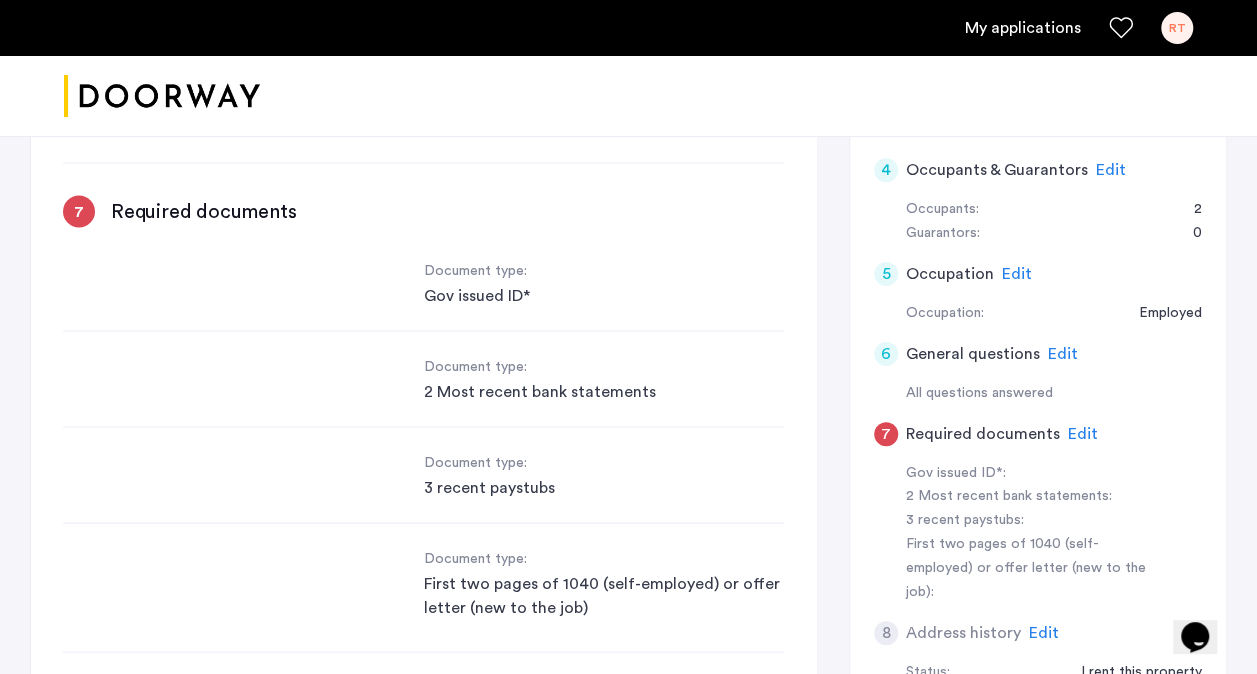 click on "Edit" 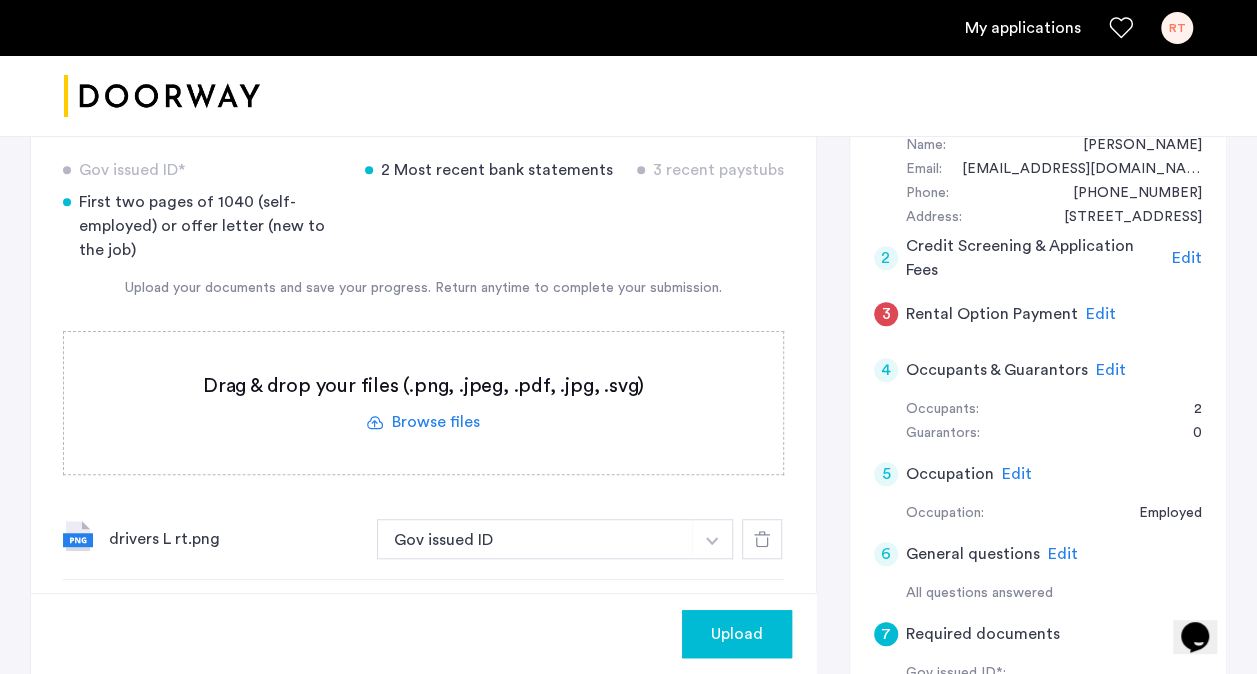 scroll, scrollTop: 283, scrollLeft: 0, axis: vertical 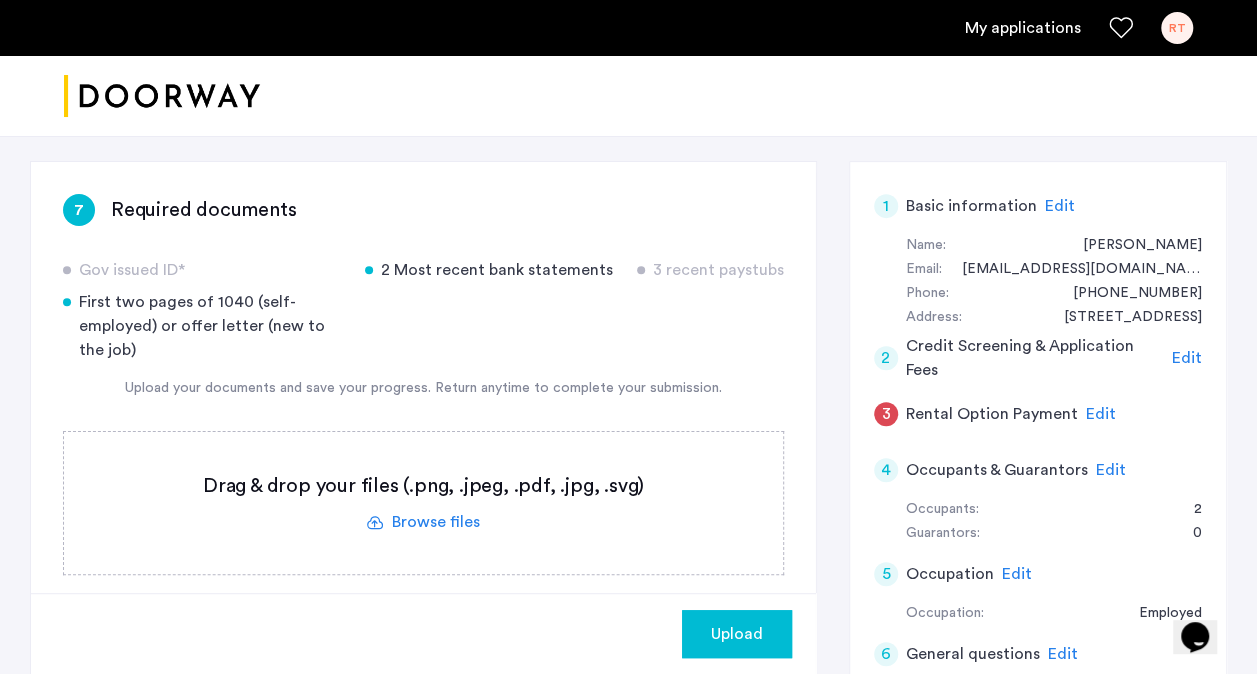 click 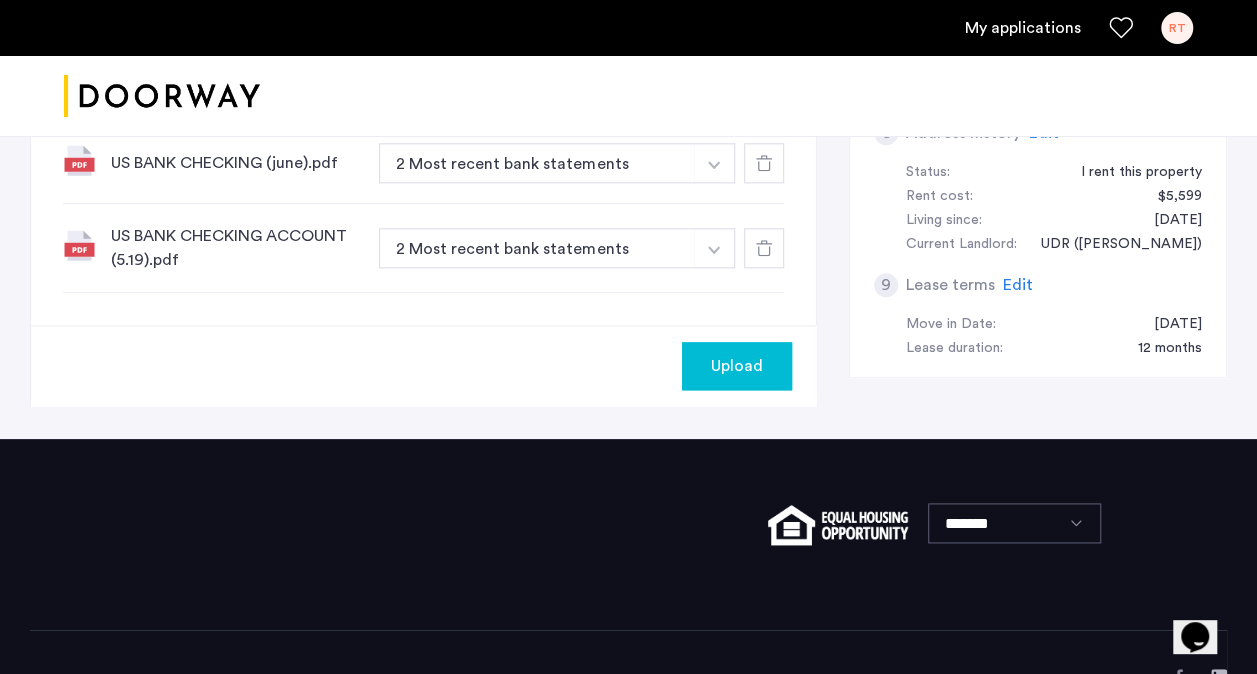 scroll, scrollTop: 983, scrollLeft: 0, axis: vertical 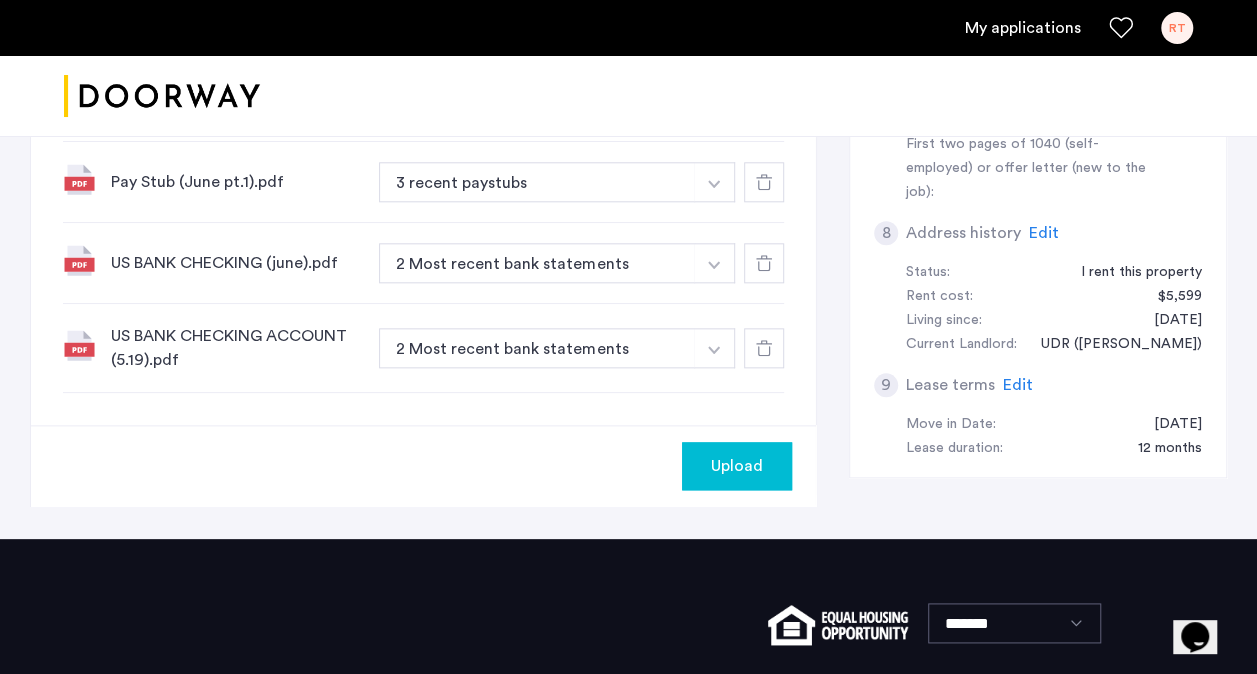 click on "US BANK CHECKING ACCOUNT (5.19).pdf" 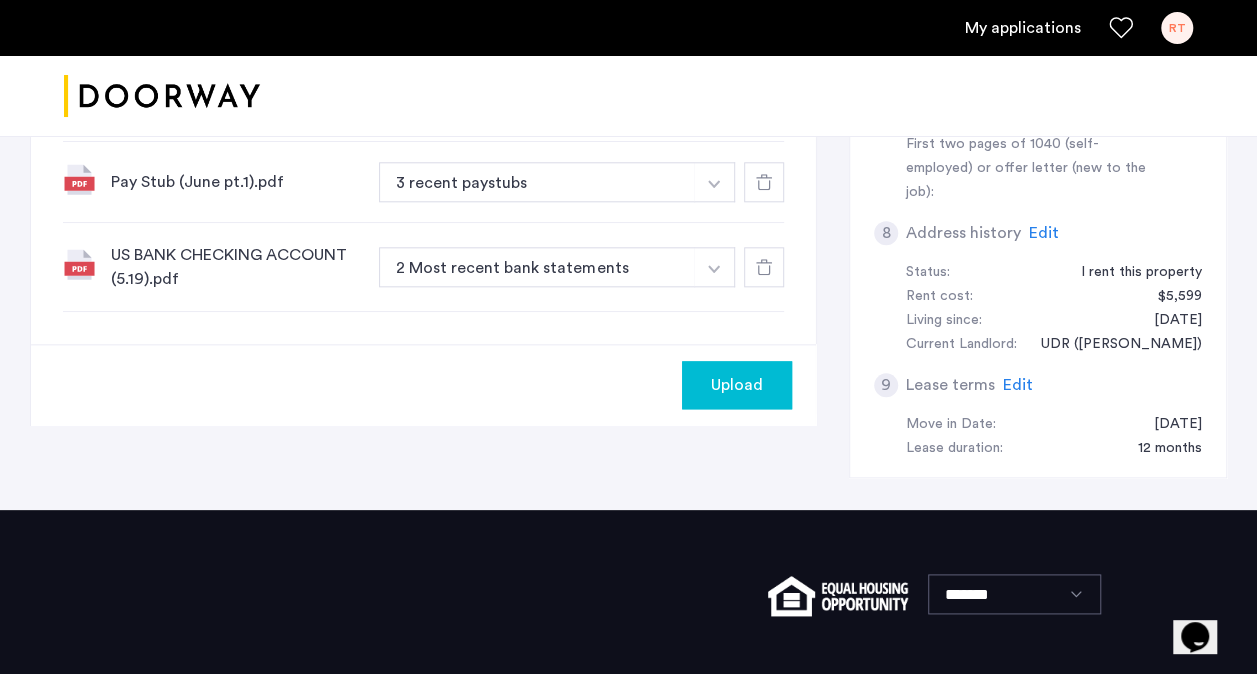 click 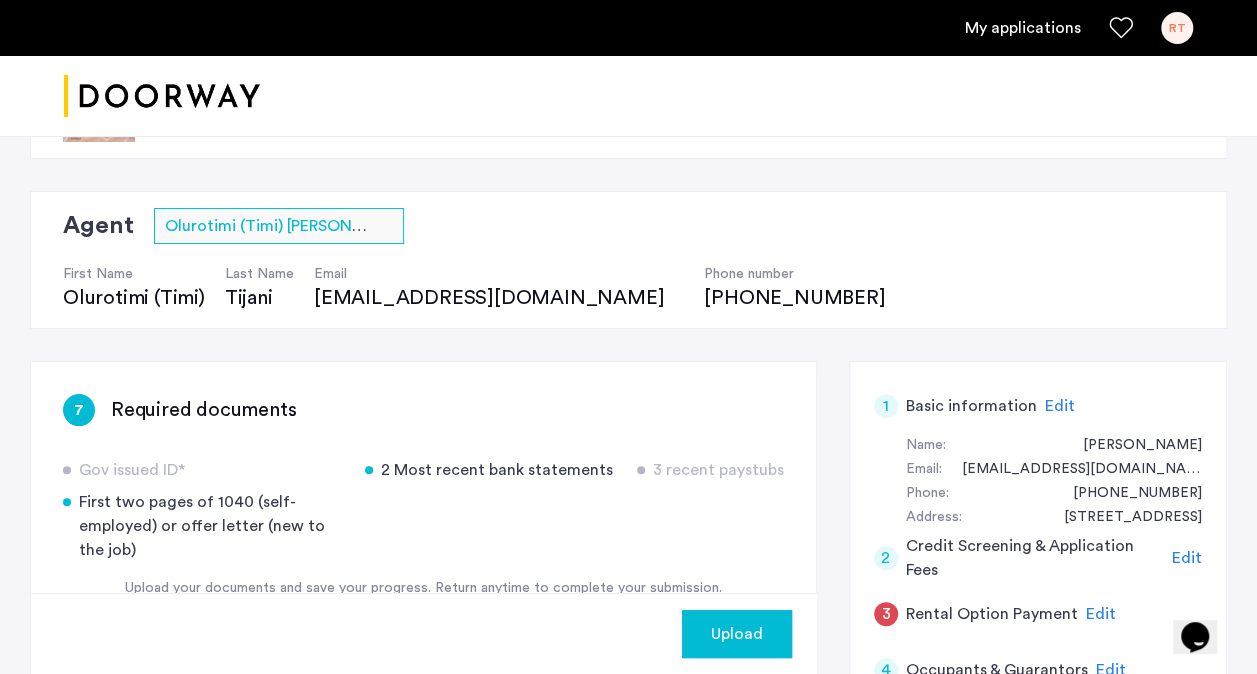scroll, scrollTop: 383, scrollLeft: 0, axis: vertical 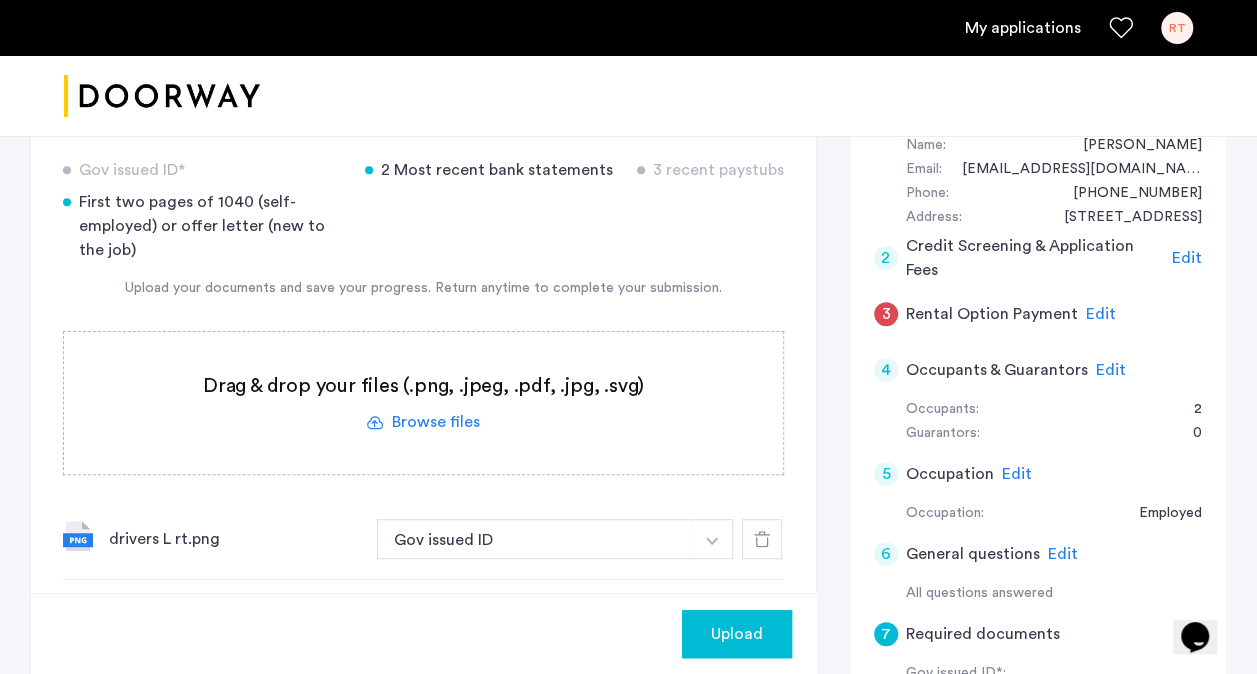 click 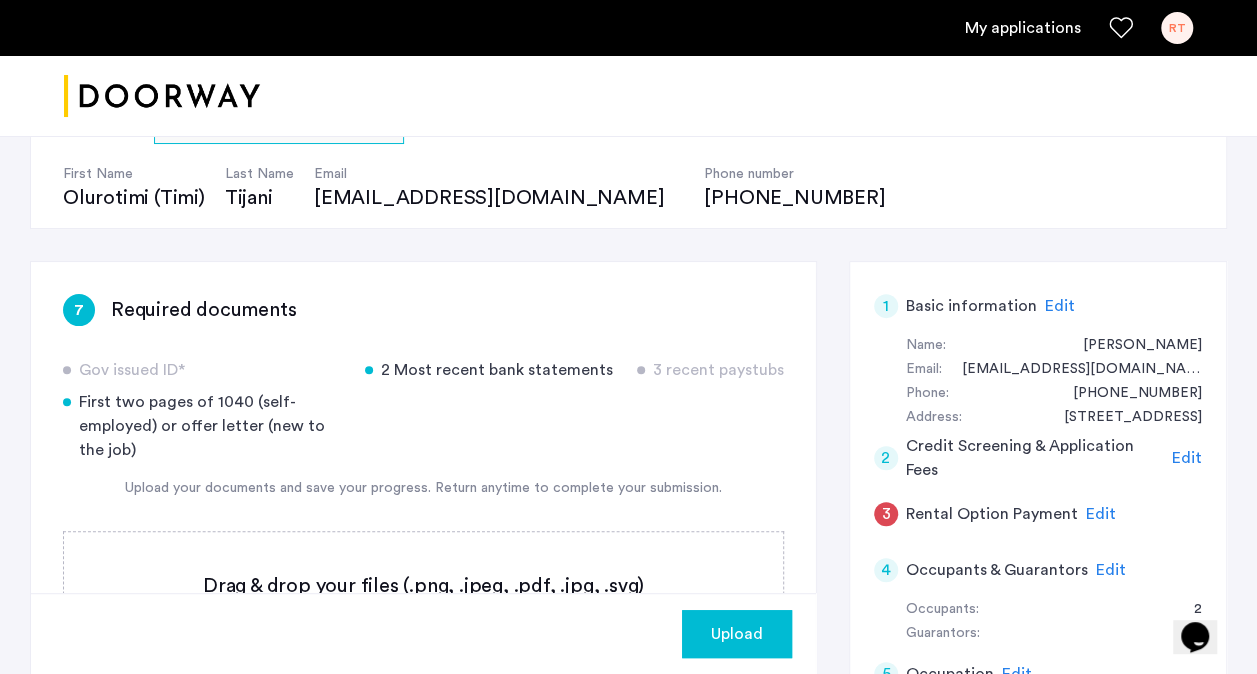 scroll, scrollTop: 383, scrollLeft: 0, axis: vertical 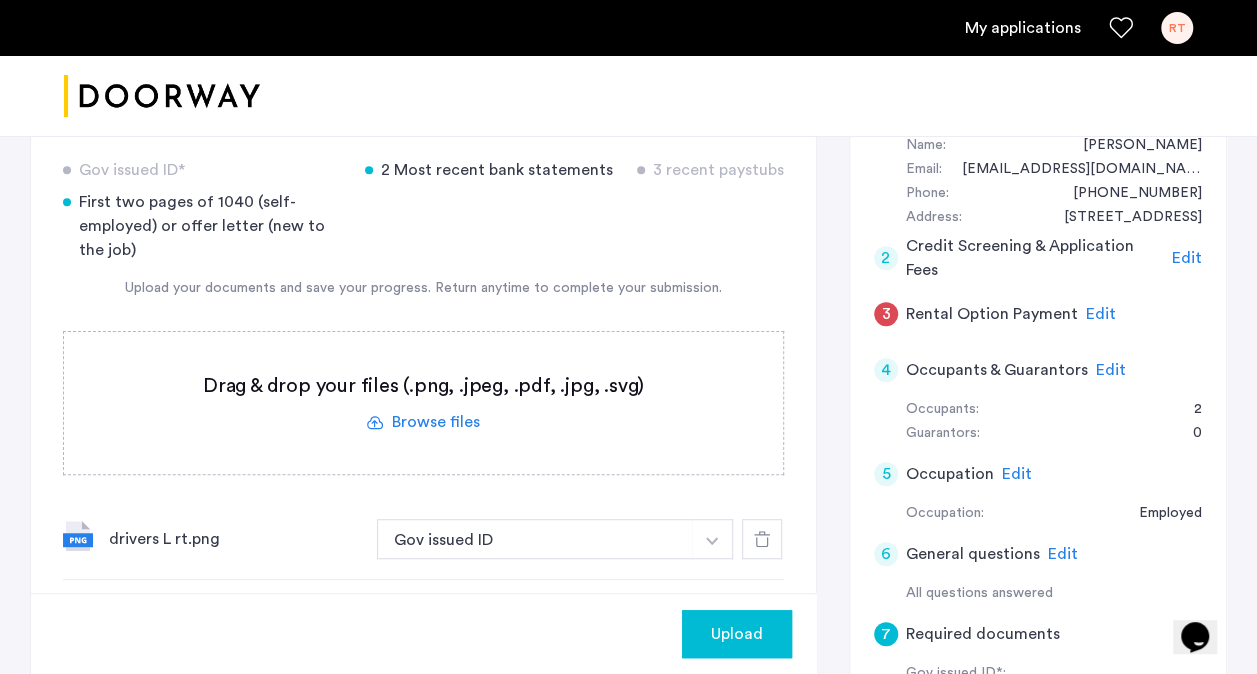click 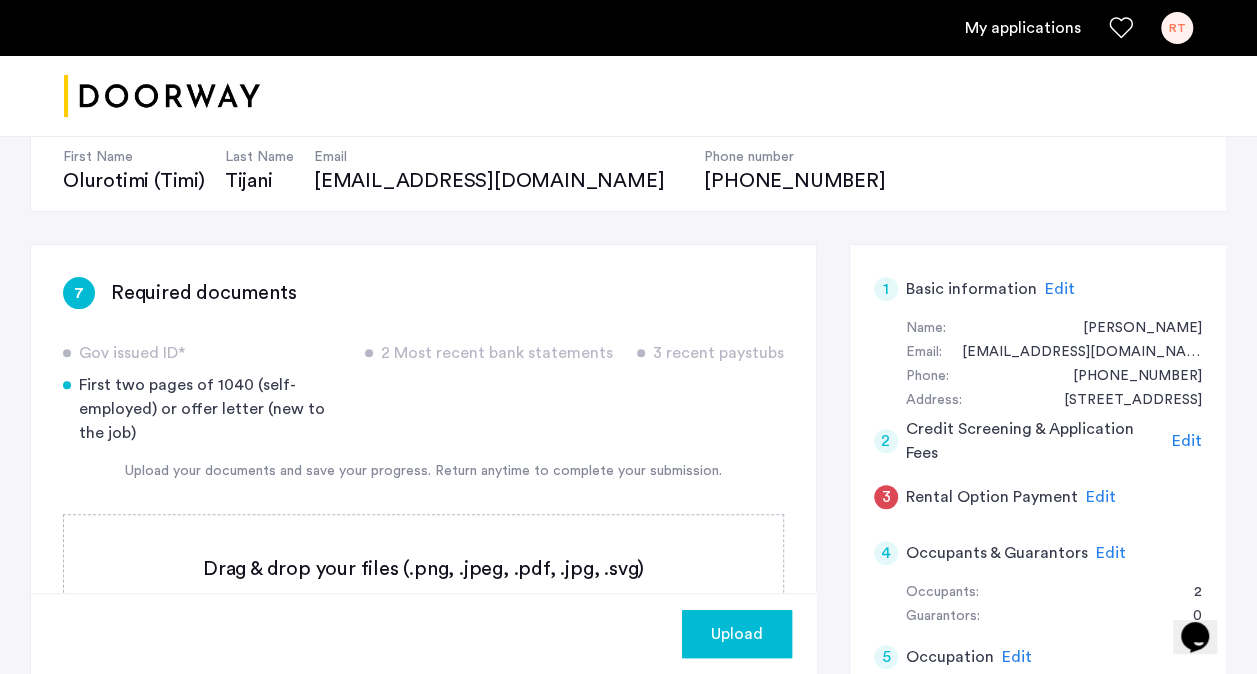 scroll, scrollTop: 400, scrollLeft: 0, axis: vertical 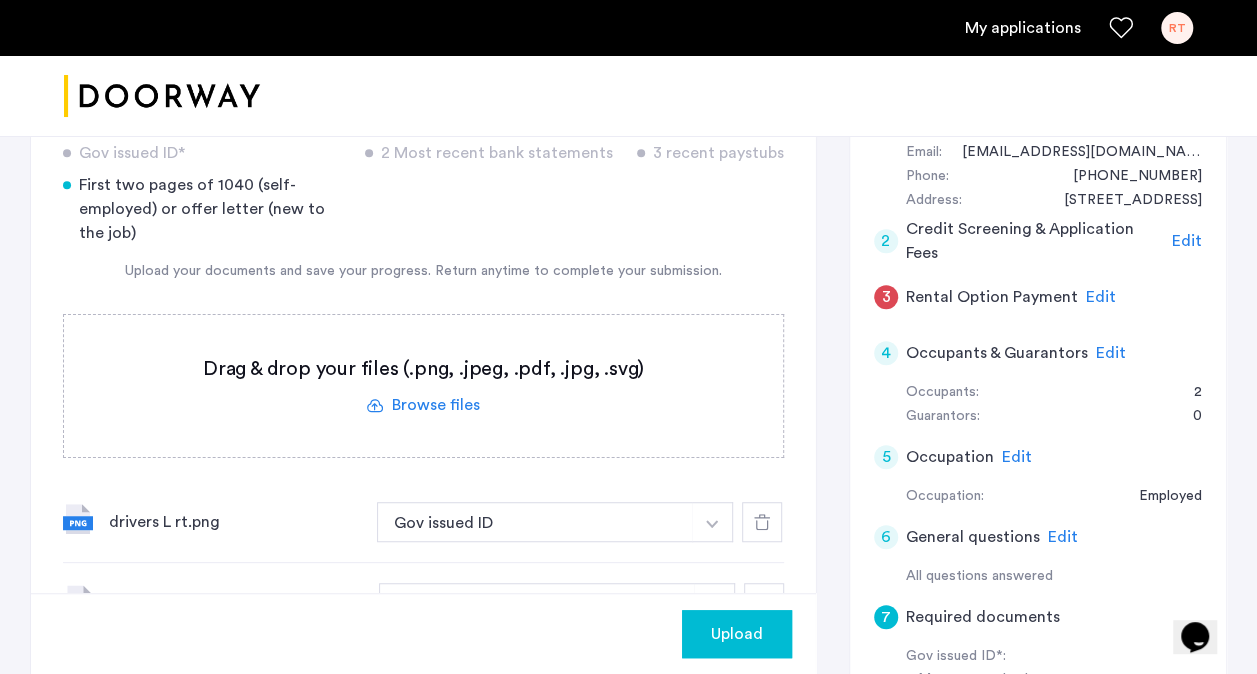 click 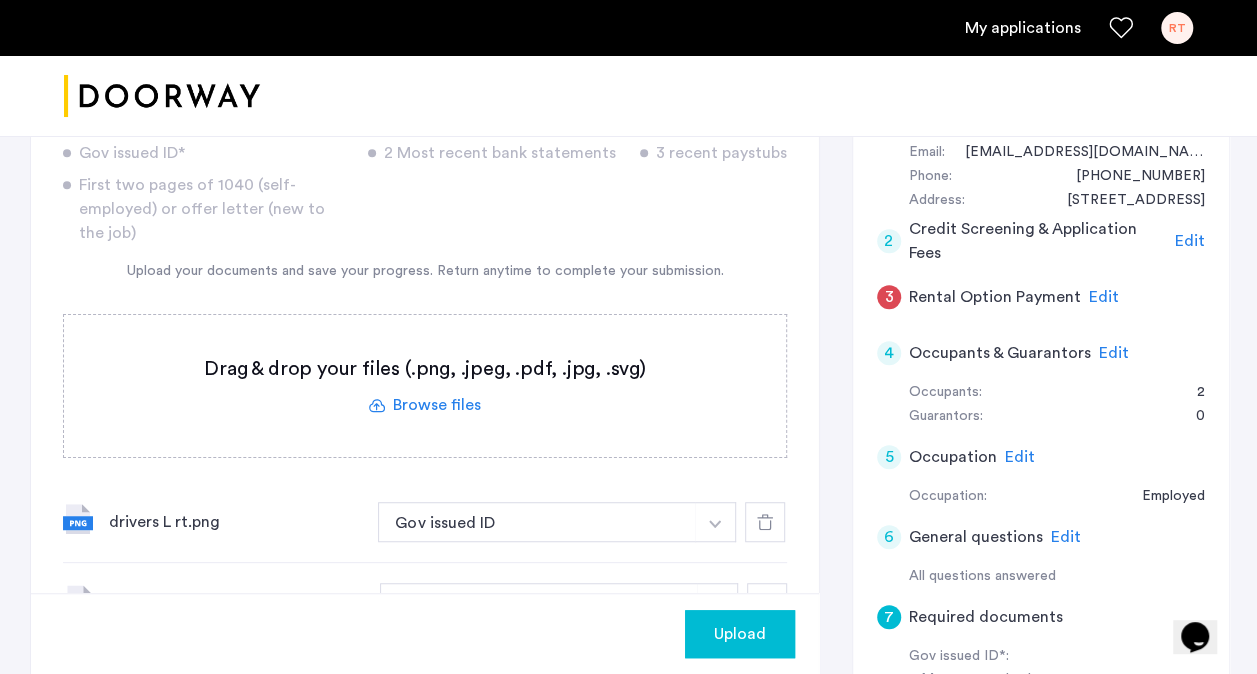scroll, scrollTop: 1462, scrollLeft: 0, axis: vertical 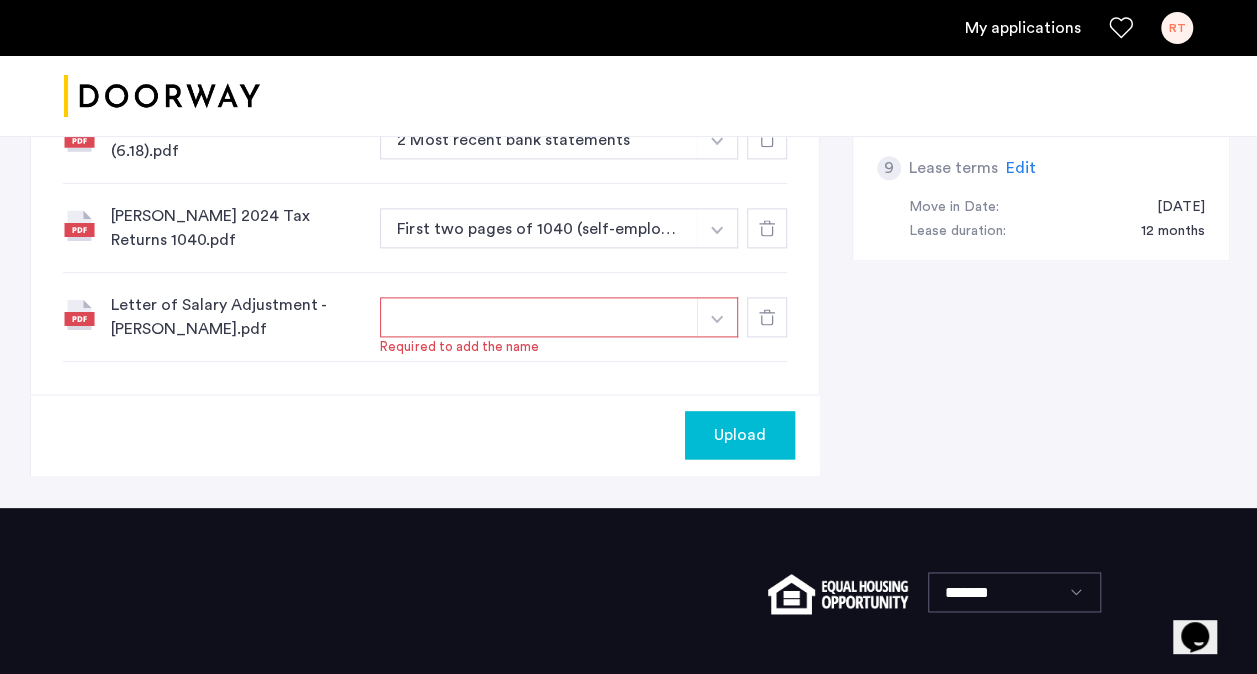click at bounding box center (539, 317) 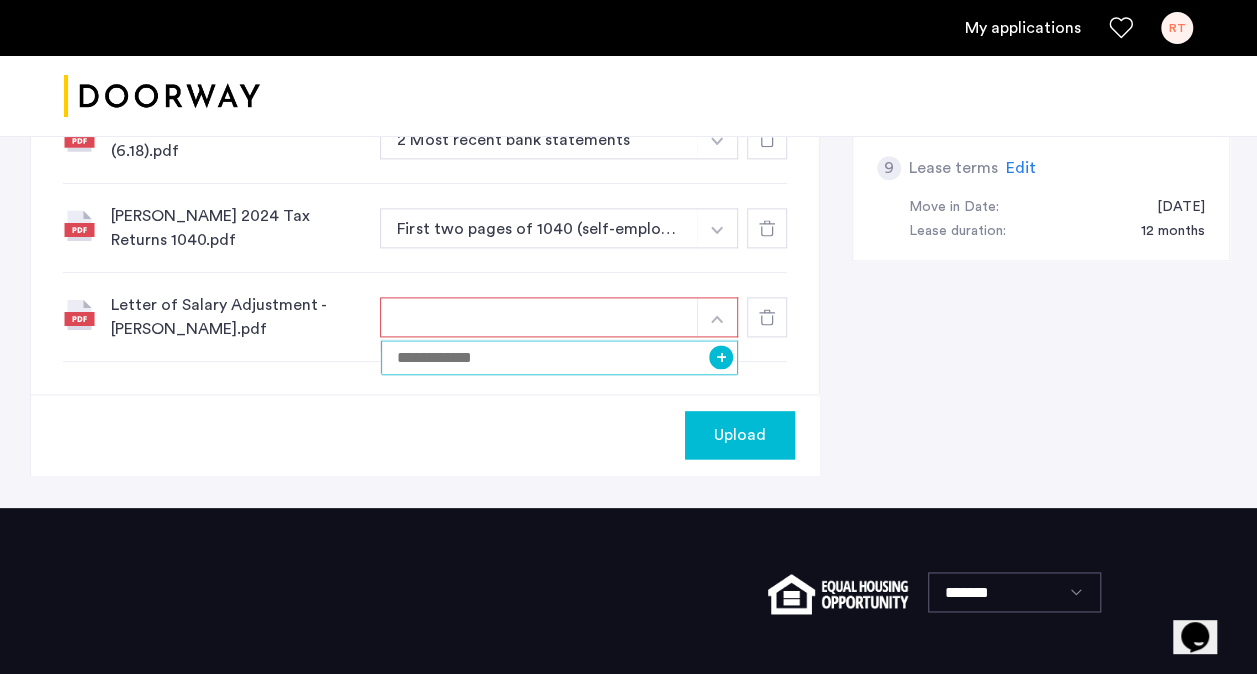 click at bounding box center [559, 357] 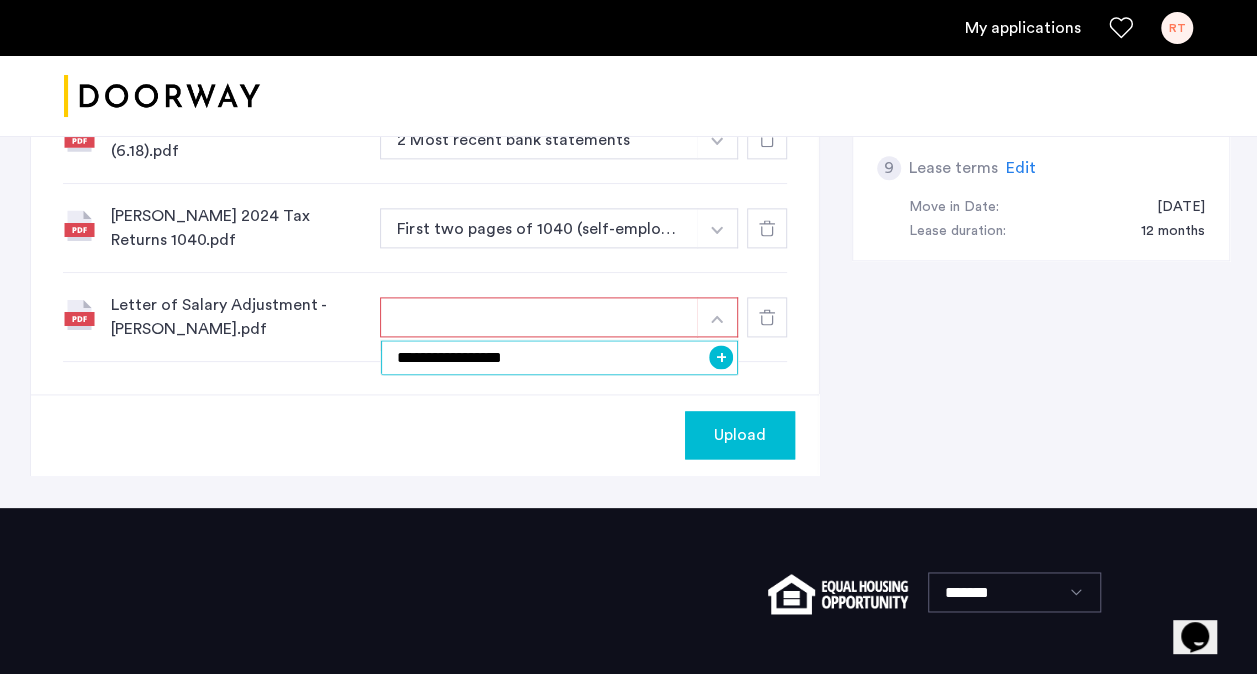 type on "**********" 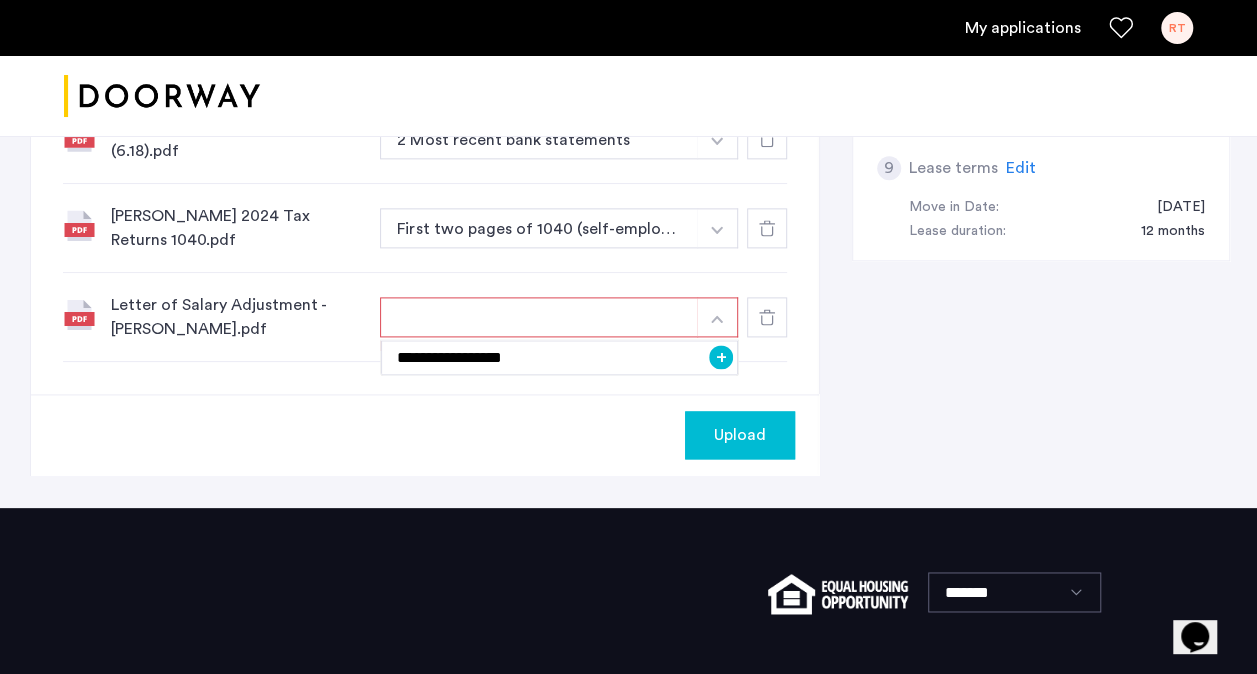 click on "+" at bounding box center (721, 357) 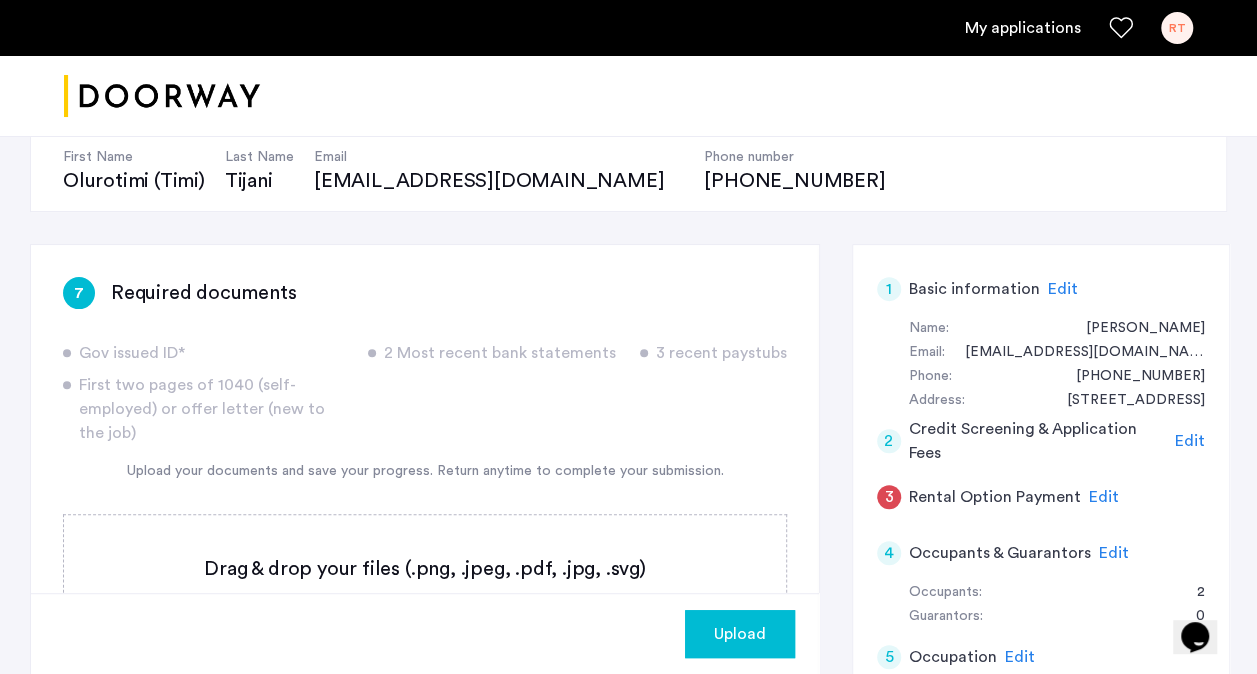 scroll, scrollTop: 300, scrollLeft: 0, axis: vertical 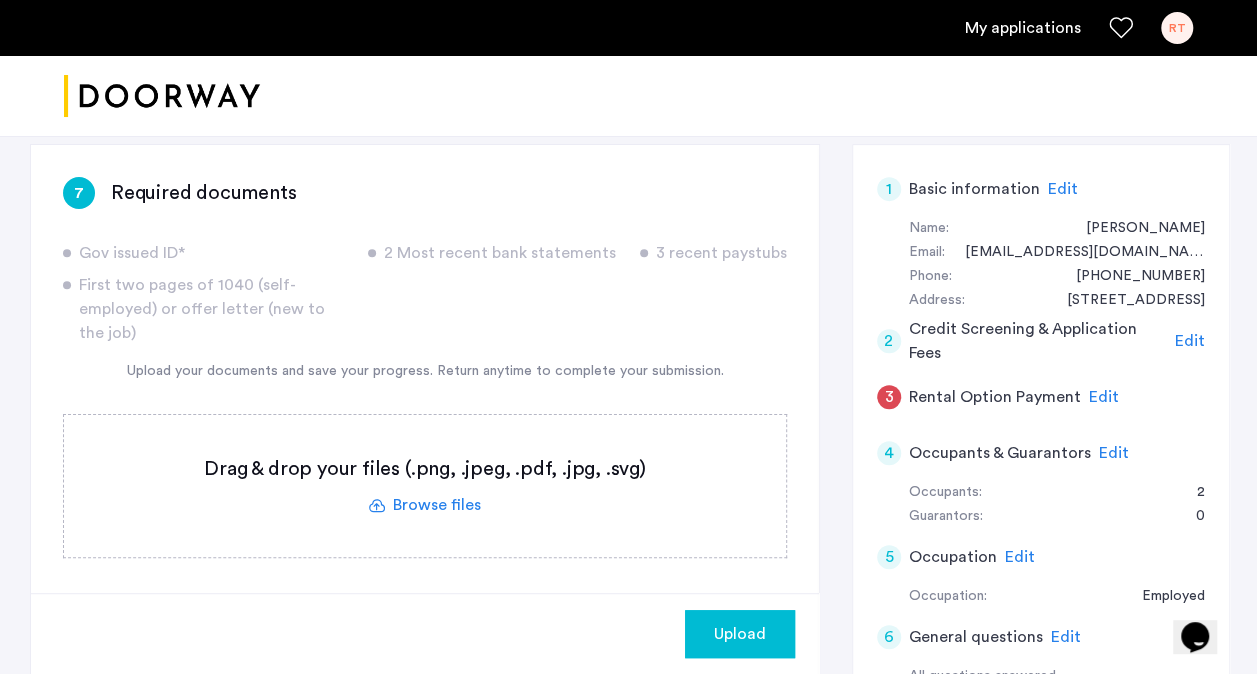 click 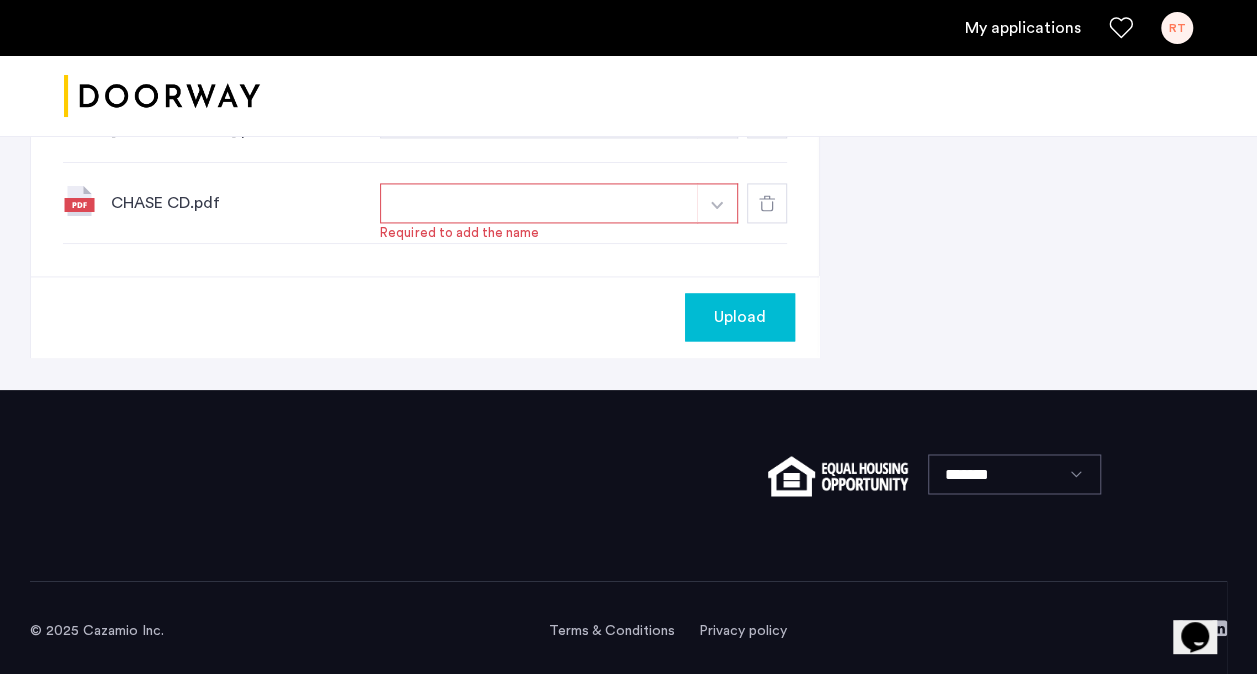 scroll, scrollTop: 1299, scrollLeft: 0, axis: vertical 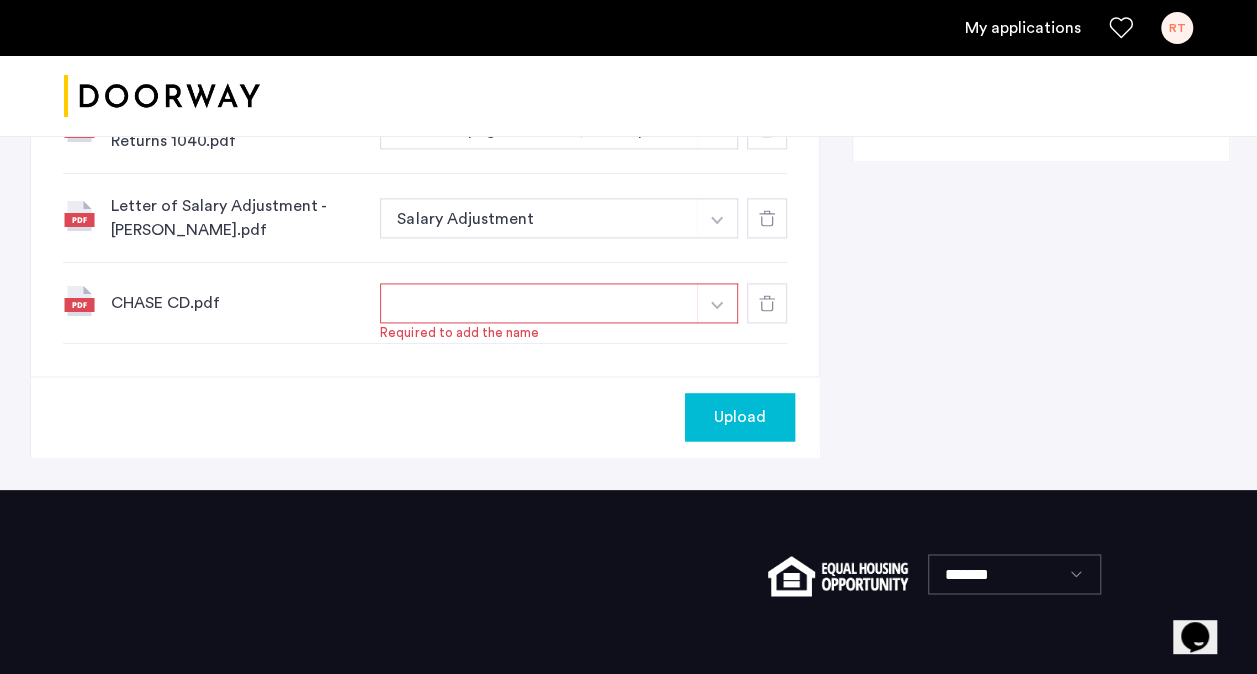 click at bounding box center [717, 303] 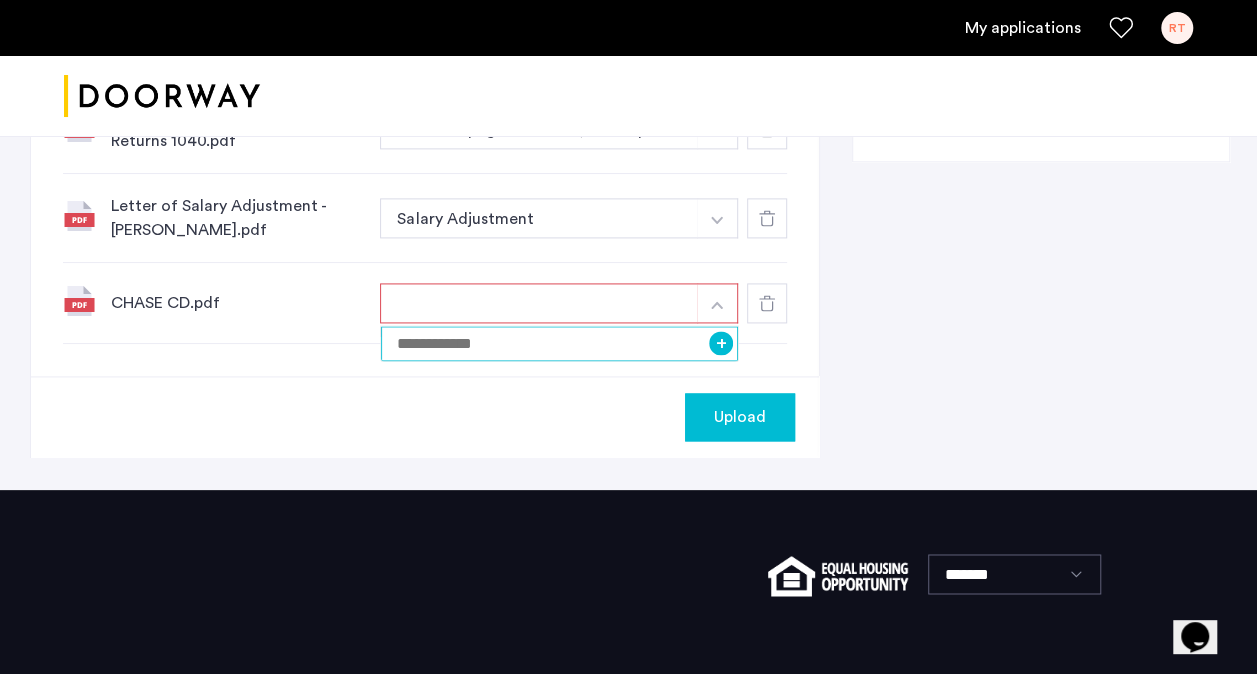 click at bounding box center (559, 343) 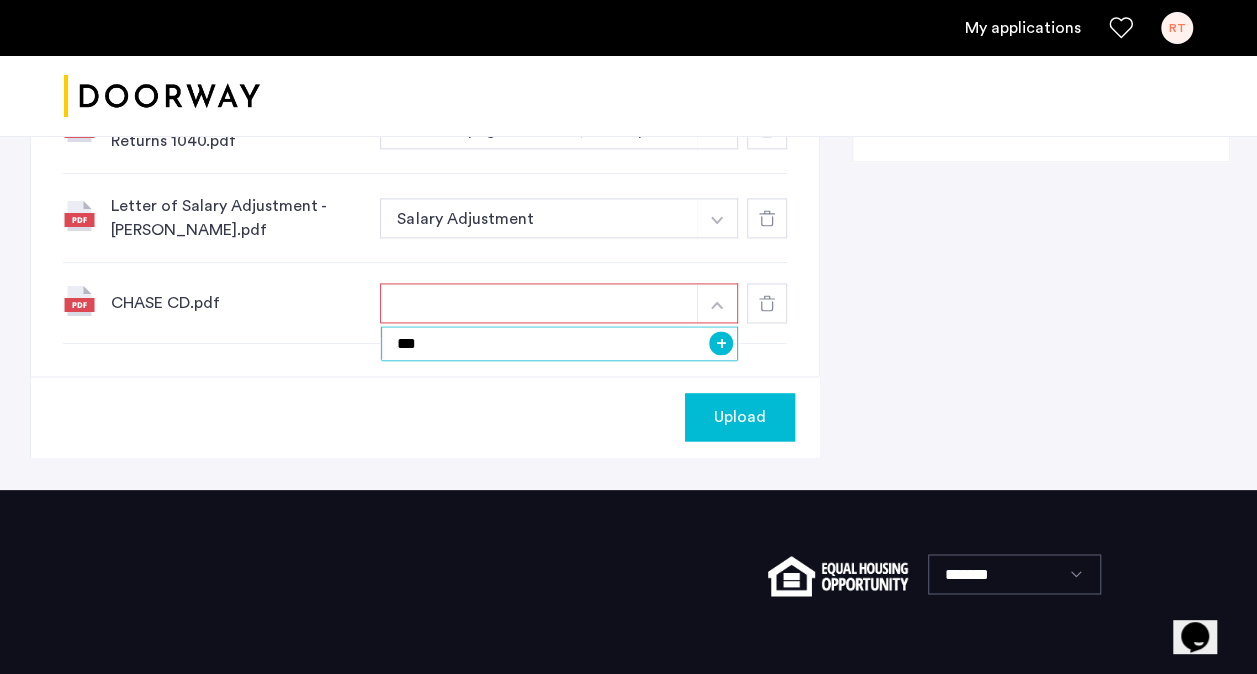 type on "**" 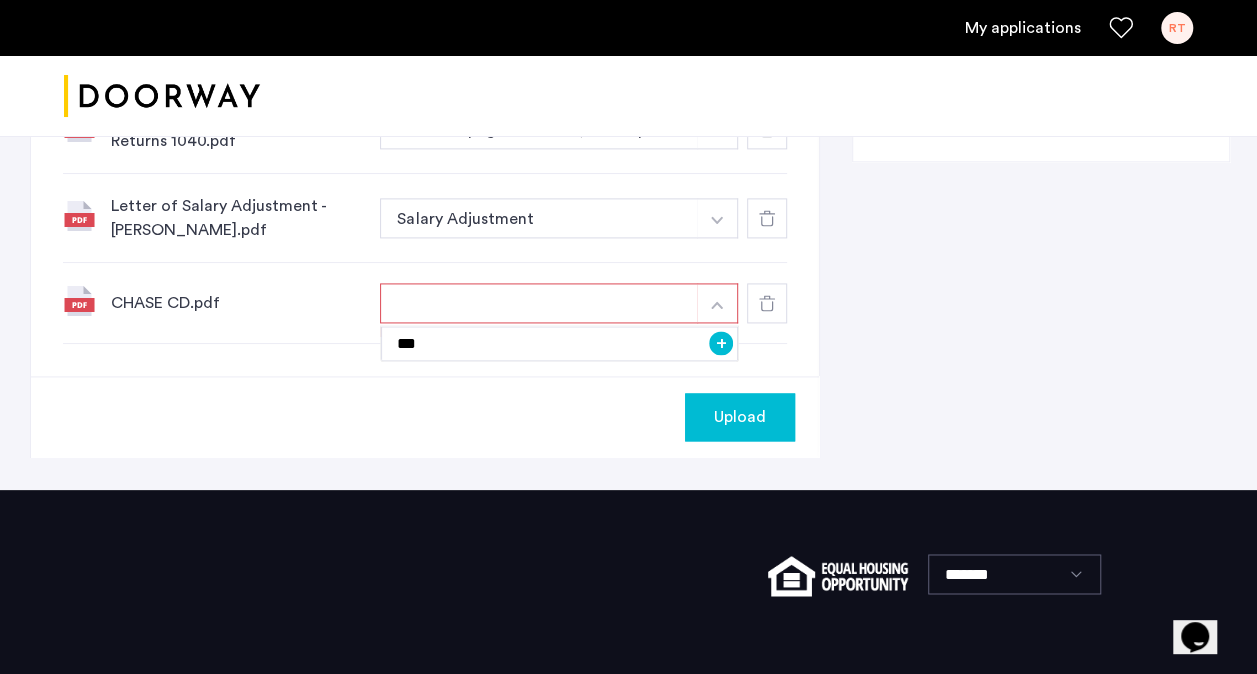click on "+" at bounding box center [721, 343] 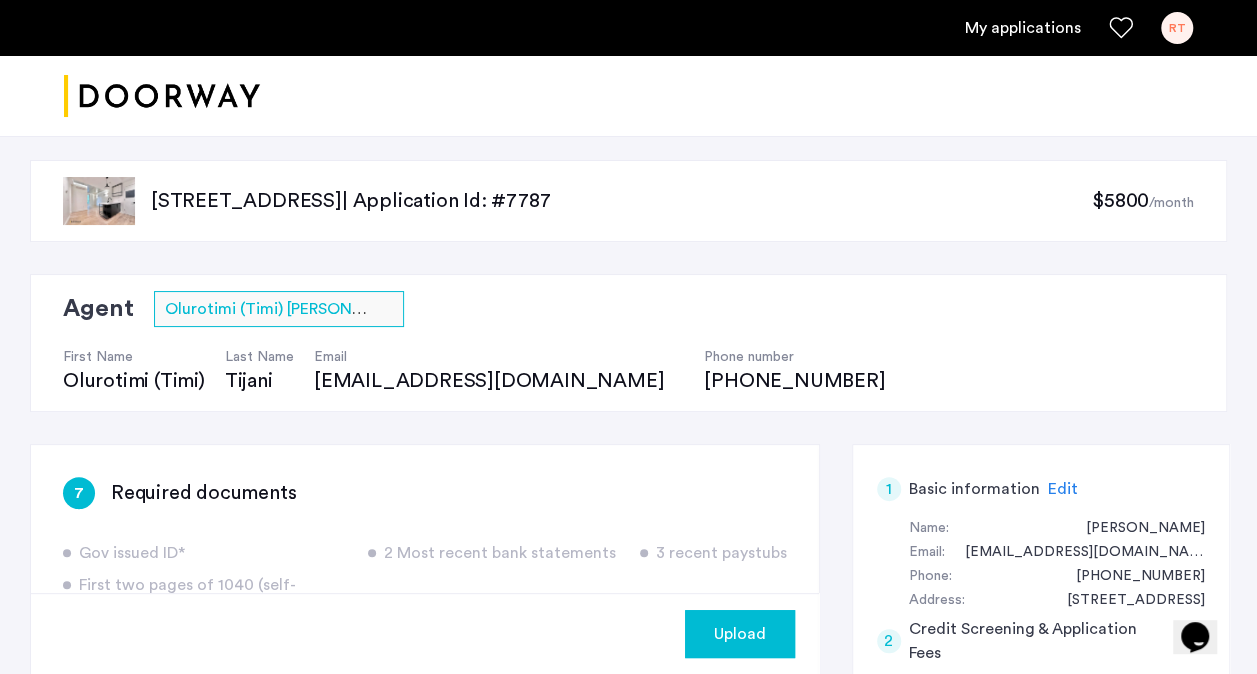 scroll, scrollTop: 300, scrollLeft: 0, axis: vertical 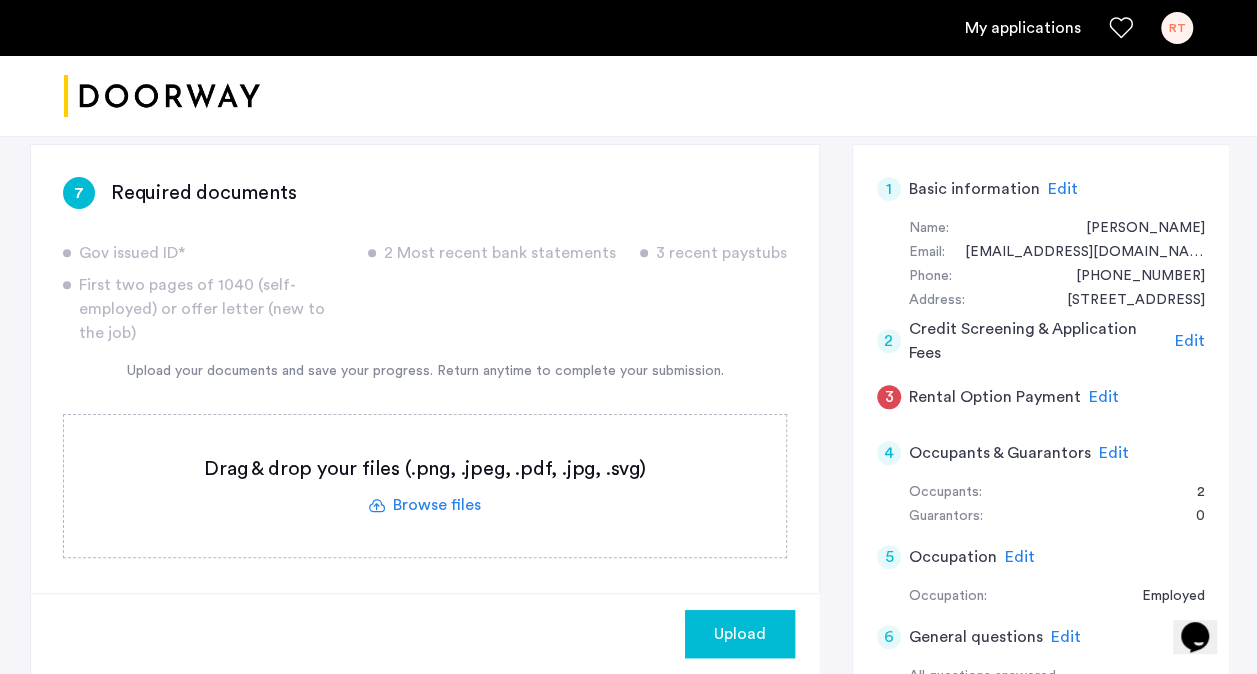 click 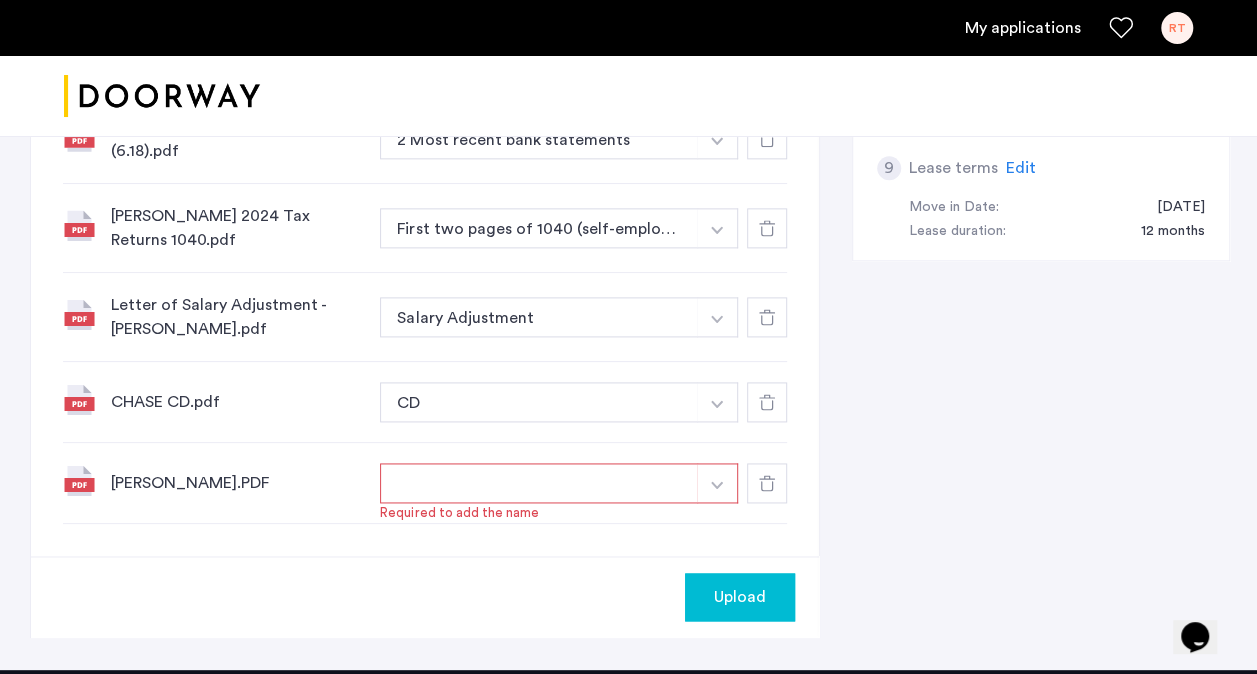 scroll, scrollTop: 1300, scrollLeft: 0, axis: vertical 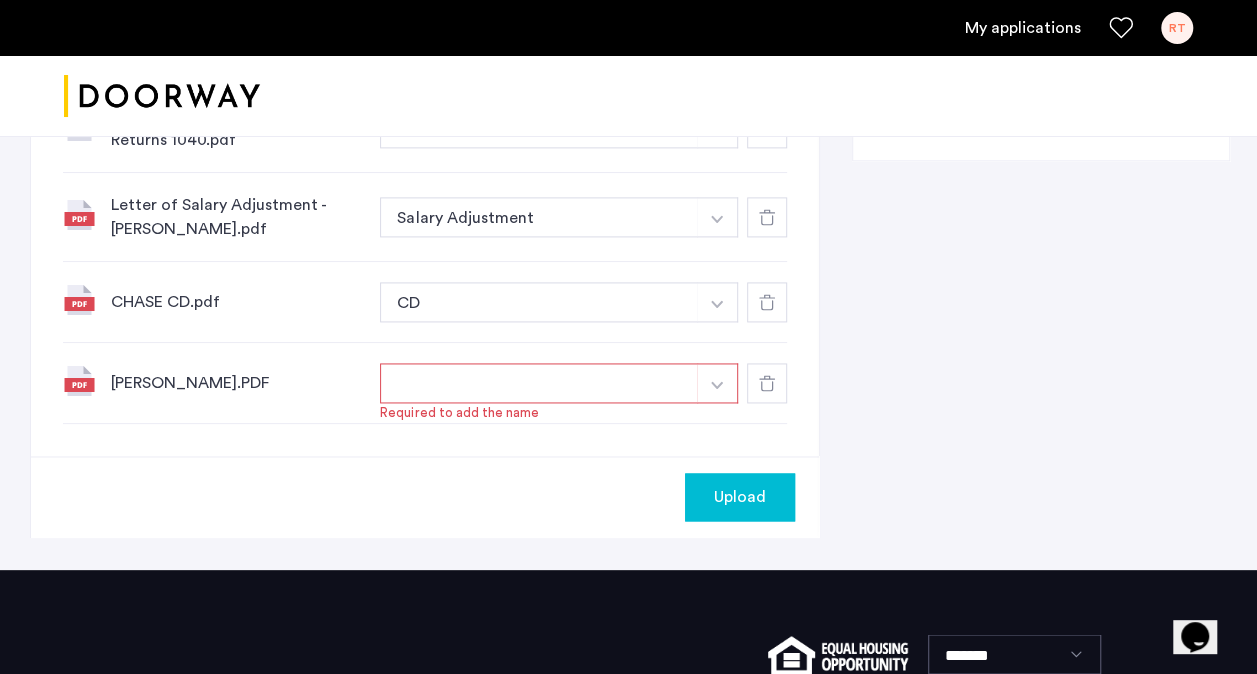 click at bounding box center [717, 385] 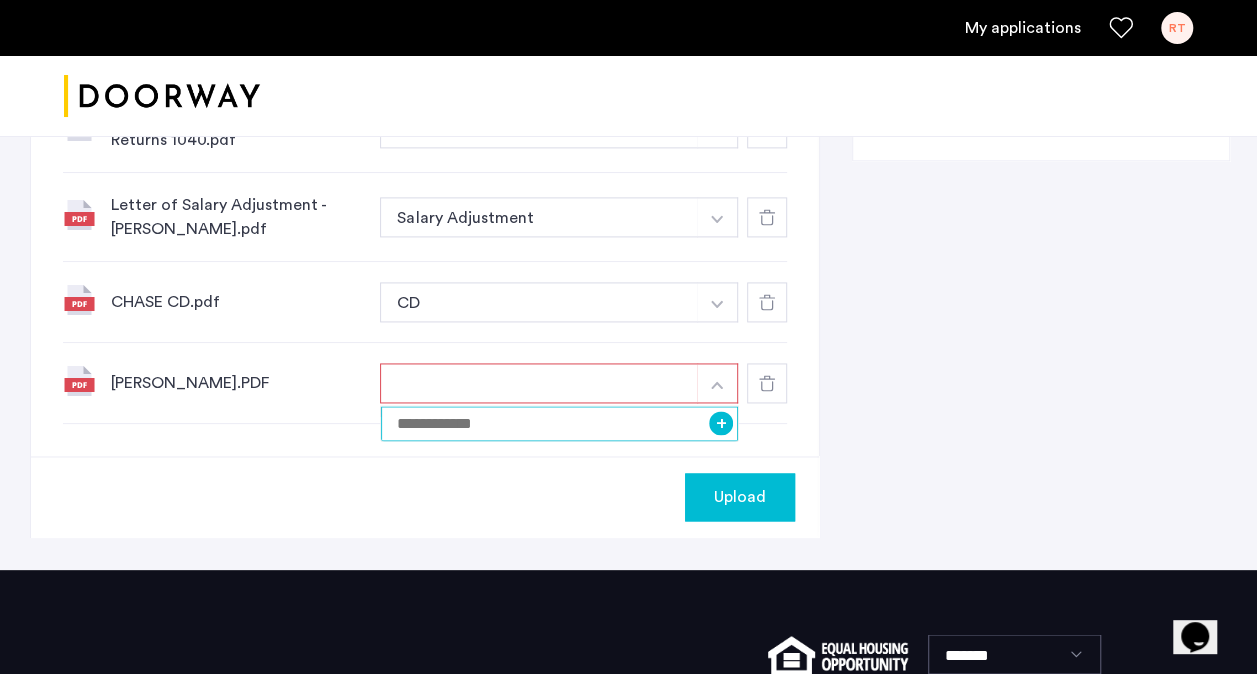 click at bounding box center (559, 423) 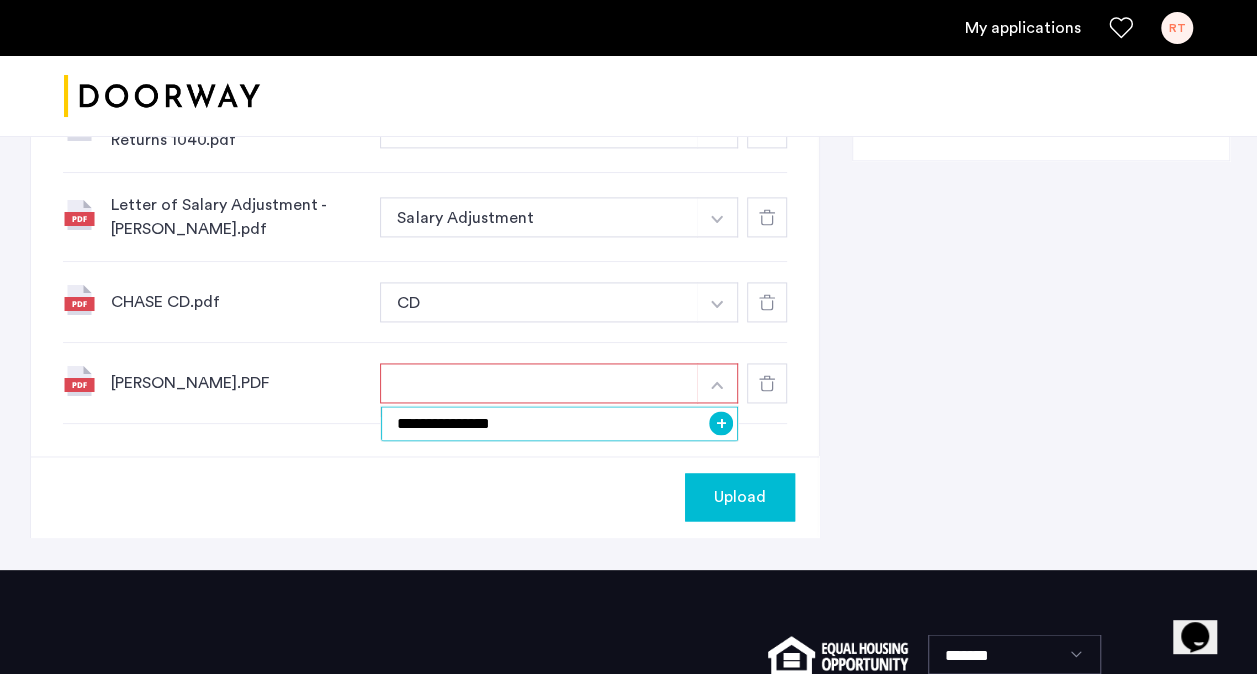 type on "**********" 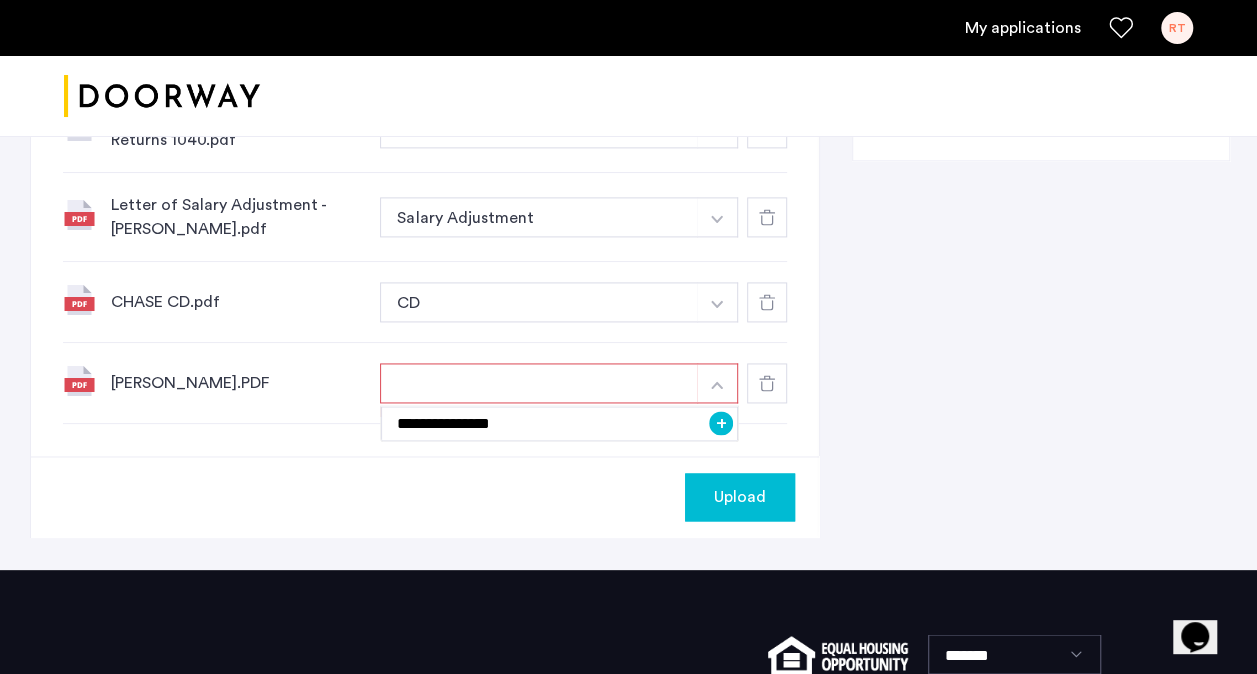 click on "+" at bounding box center (721, 423) 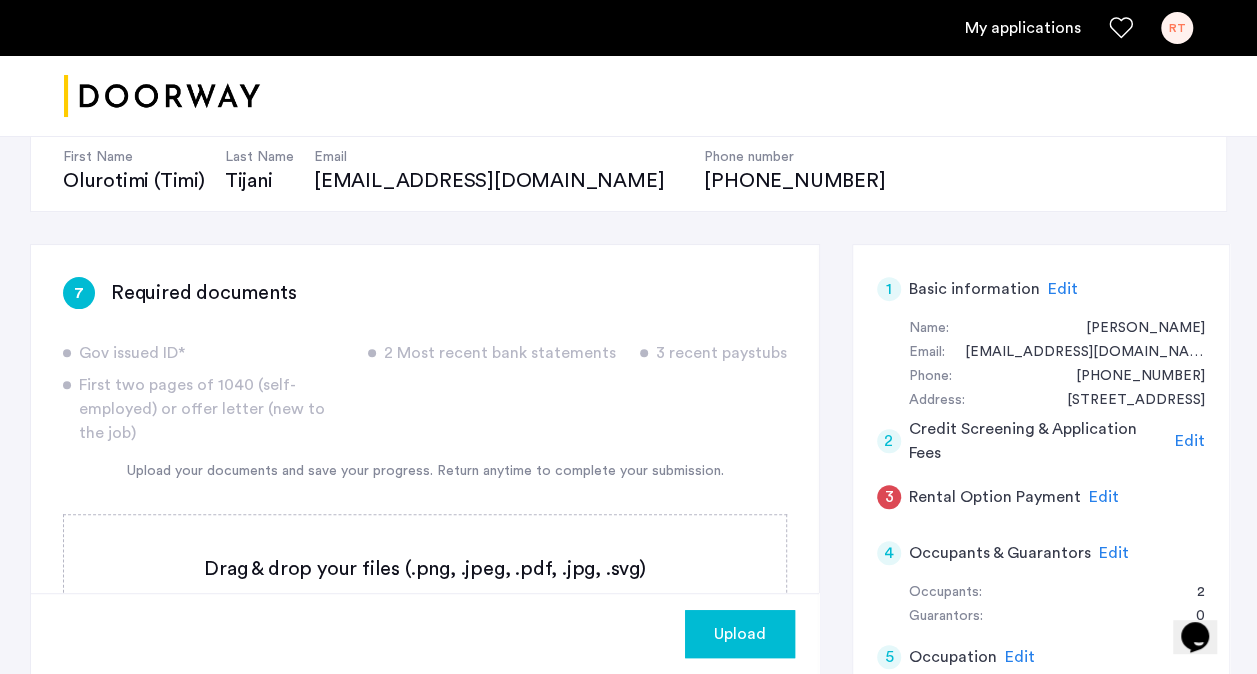 scroll, scrollTop: 300, scrollLeft: 0, axis: vertical 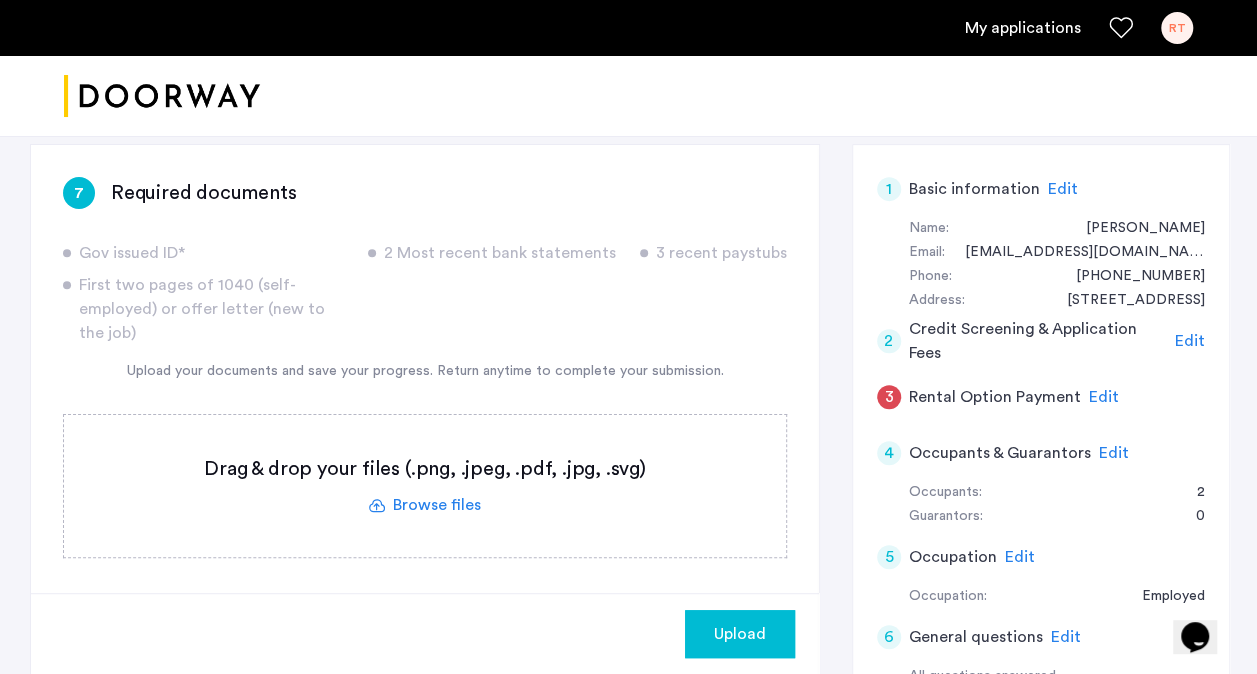 click 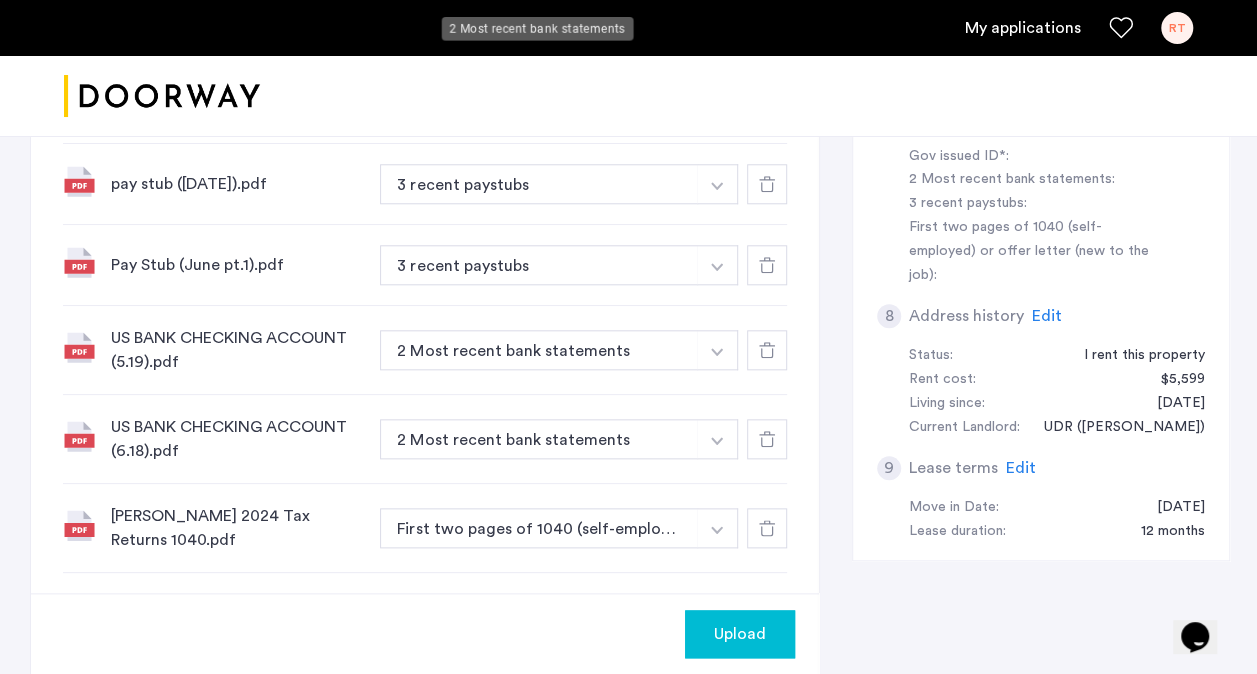scroll, scrollTop: 1400, scrollLeft: 0, axis: vertical 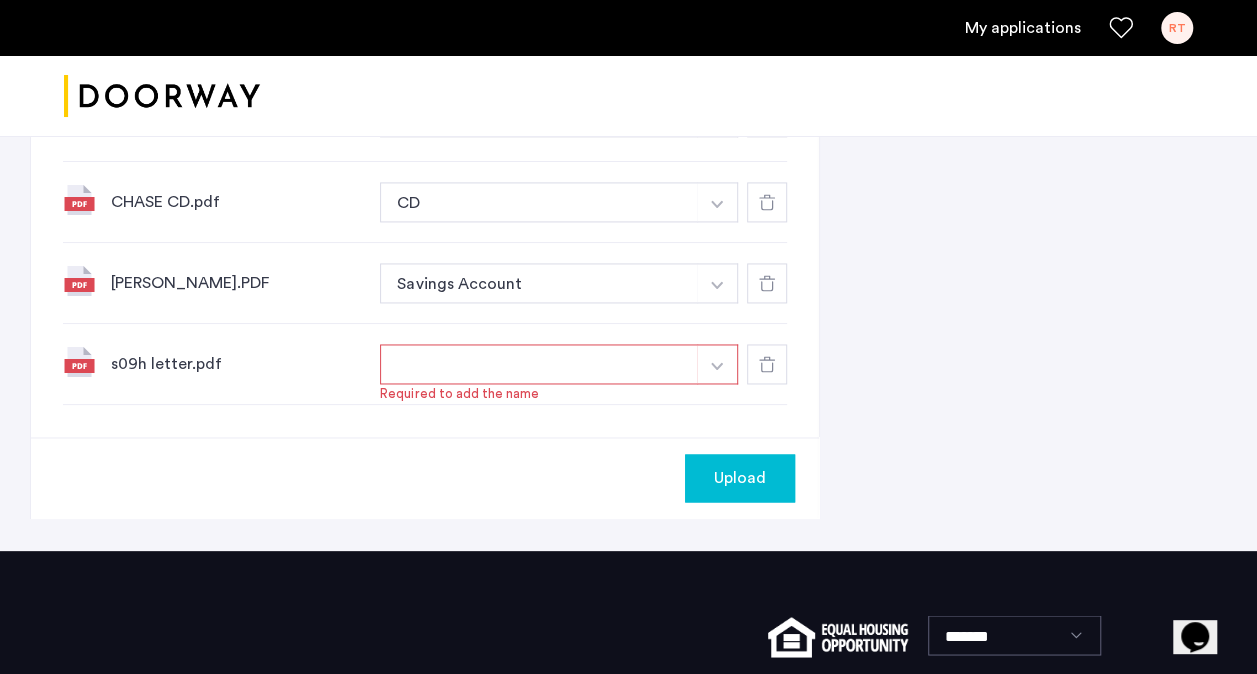 click at bounding box center (717, 366) 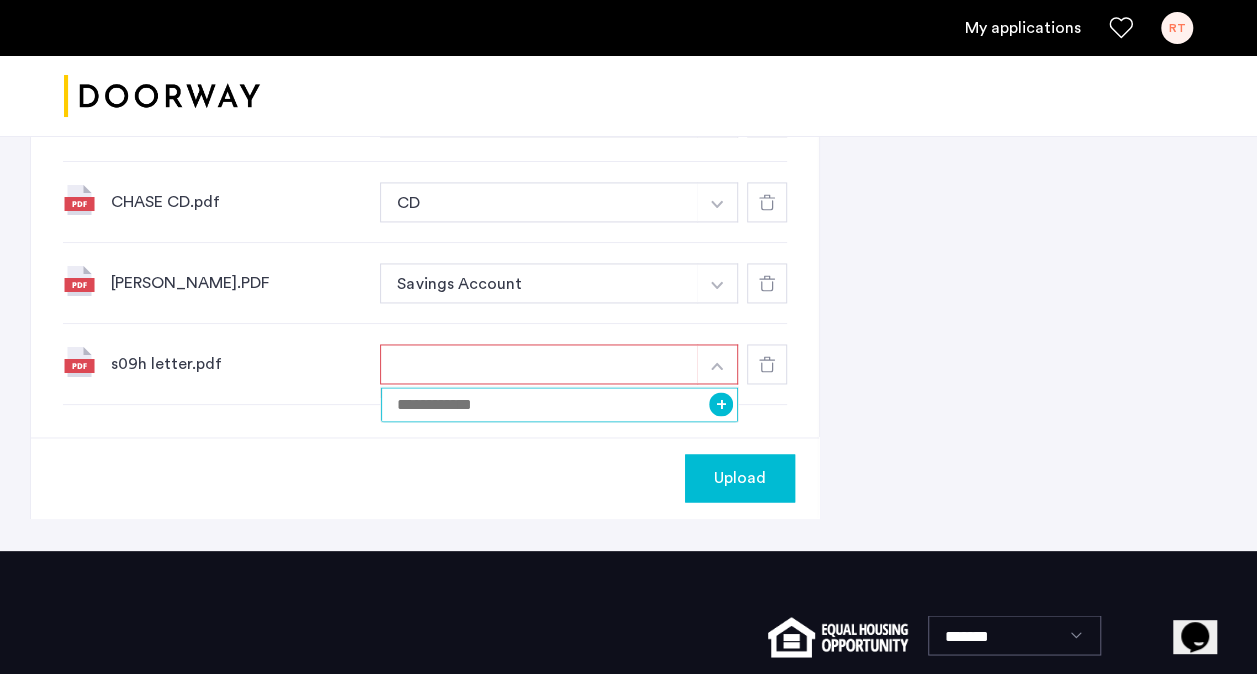 click at bounding box center (559, 404) 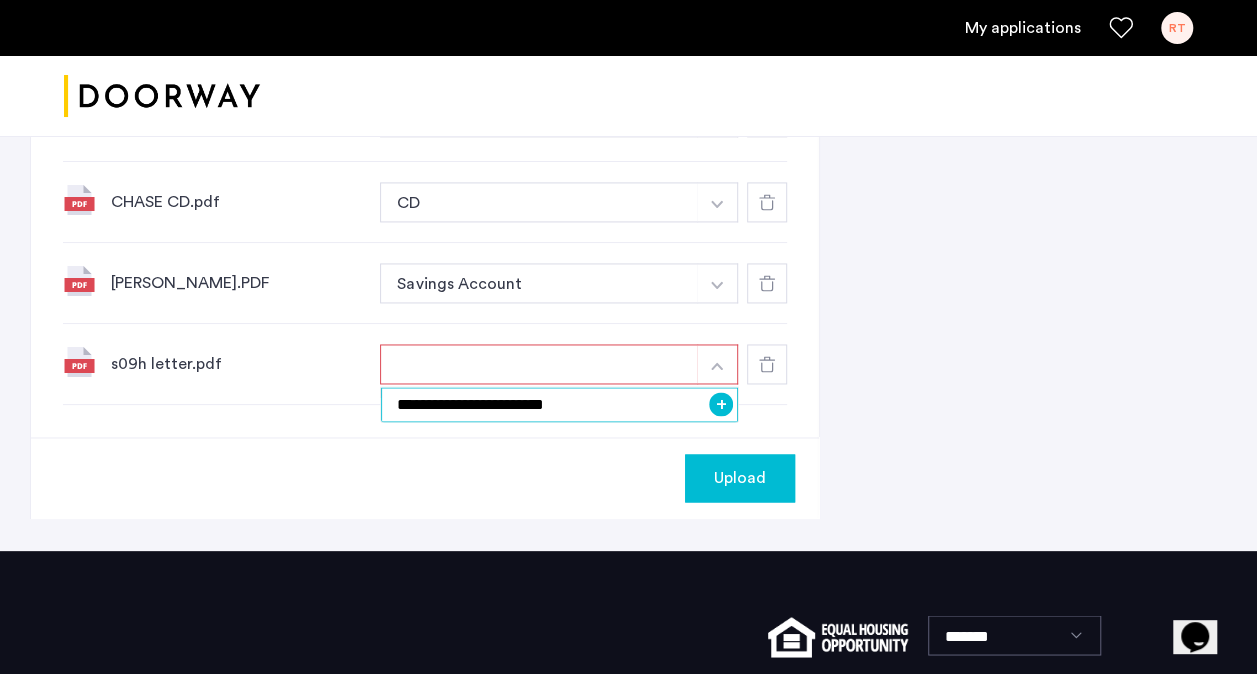 type on "**********" 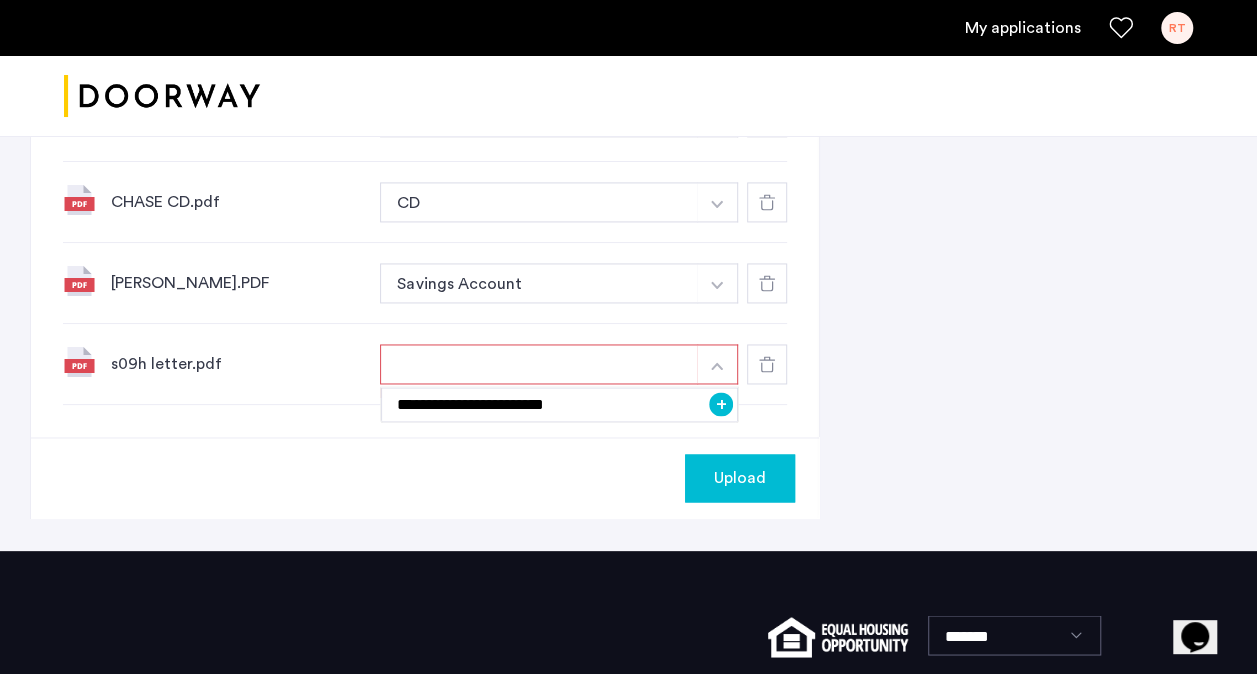 click on "+" at bounding box center (721, 404) 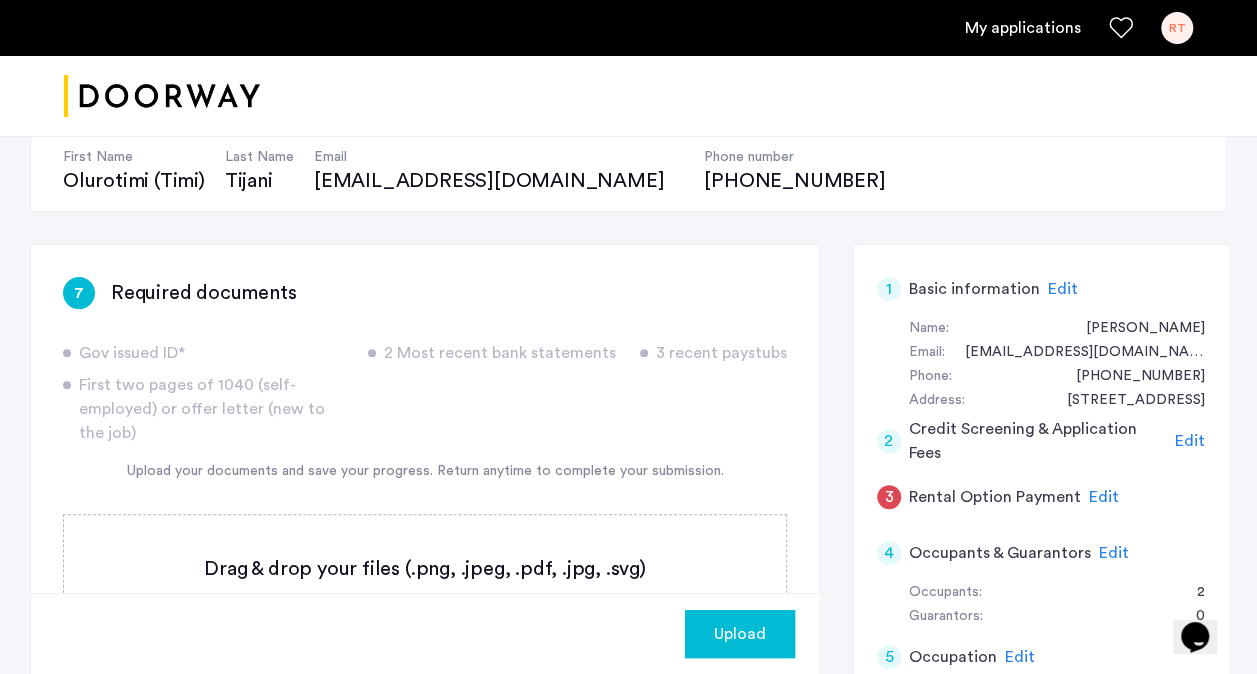 scroll, scrollTop: 300, scrollLeft: 0, axis: vertical 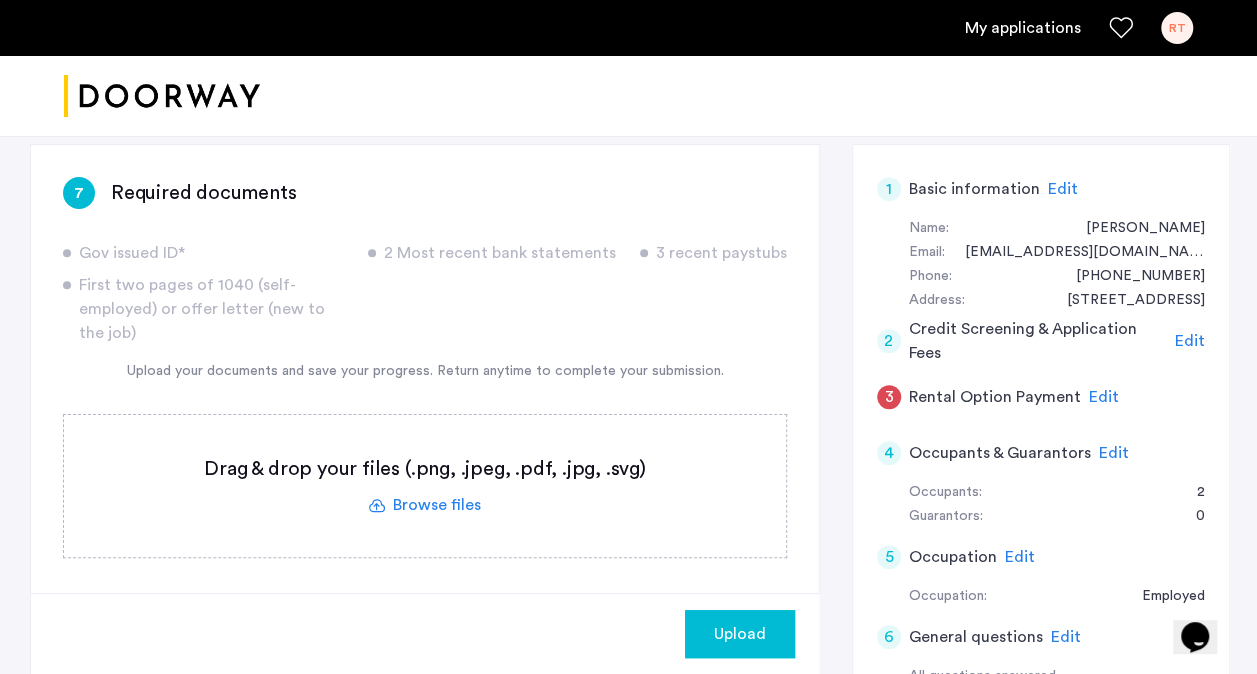 click 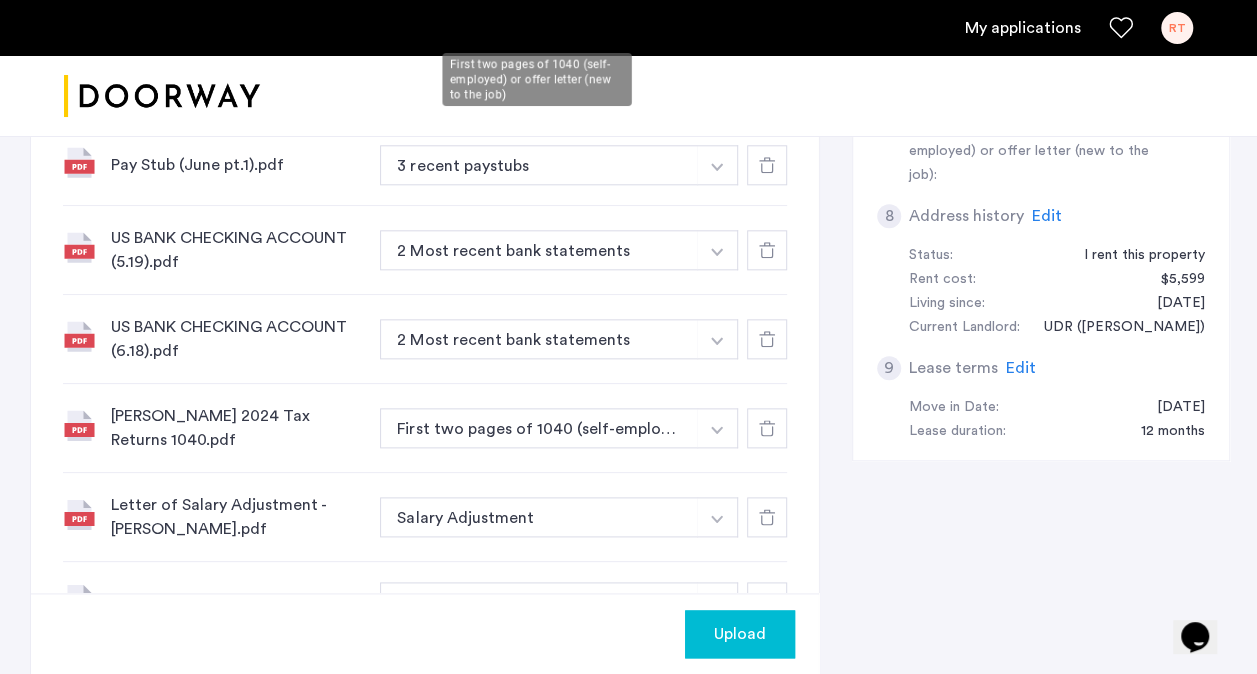 scroll, scrollTop: 1500, scrollLeft: 0, axis: vertical 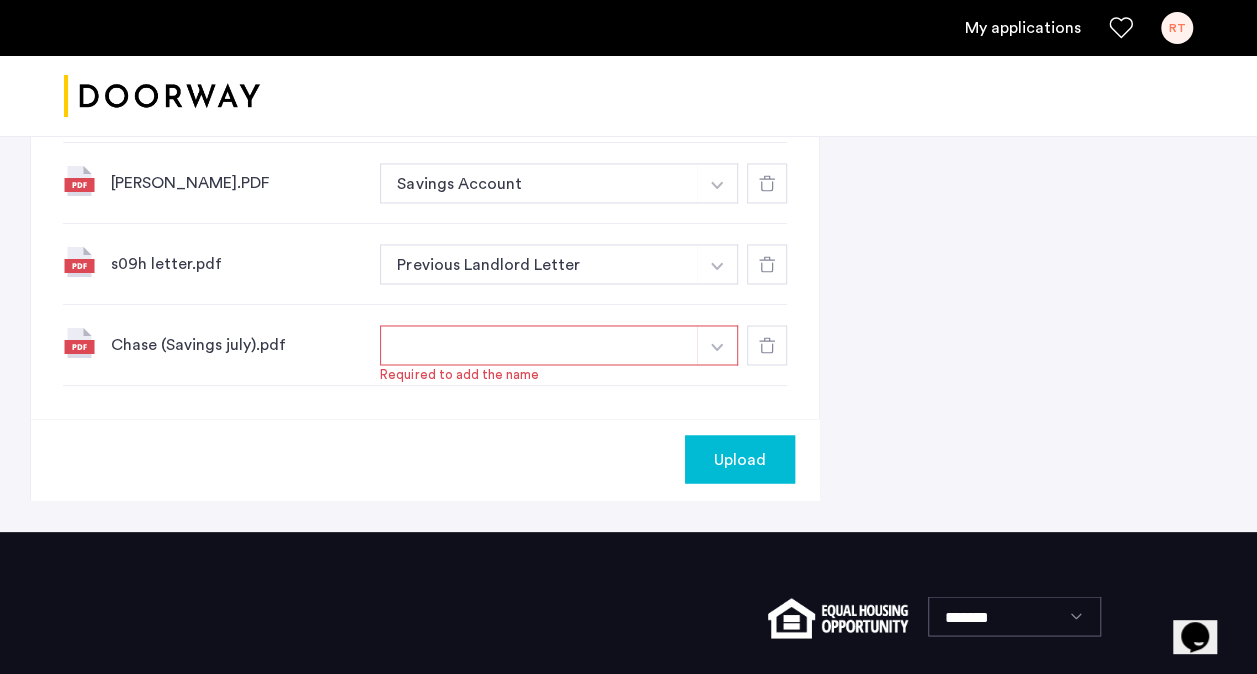 click at bounding box center [539, 345] 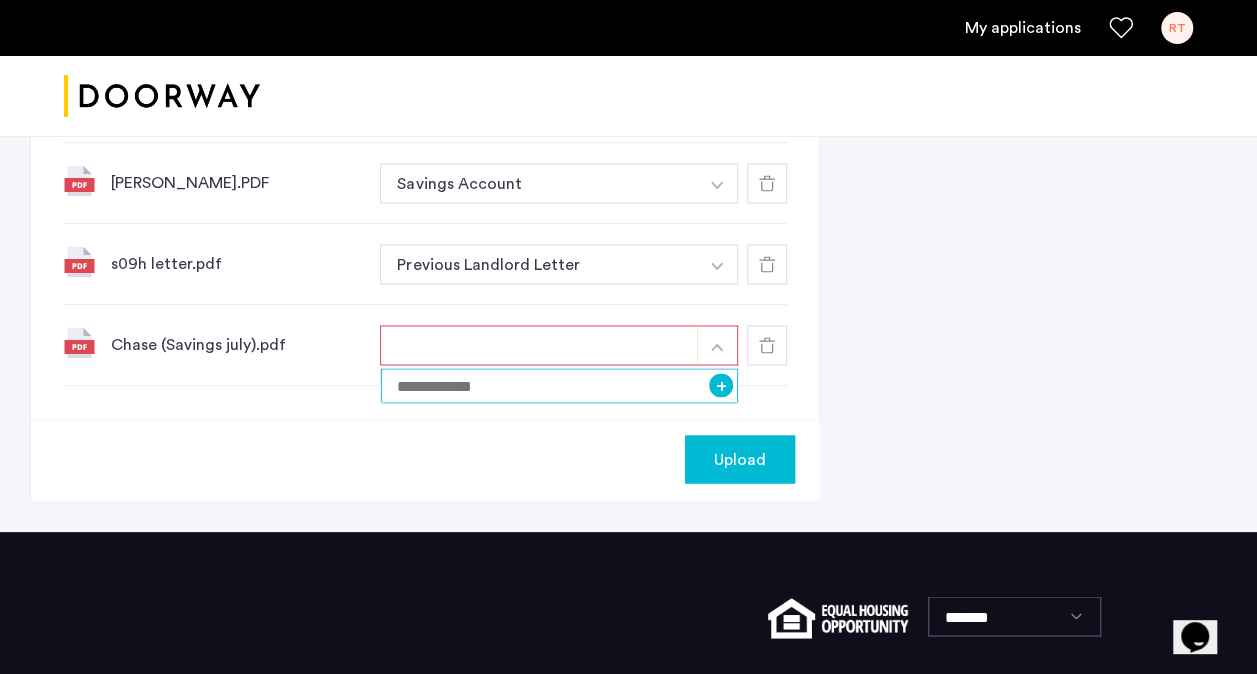 click at bounding box center (559, 385) 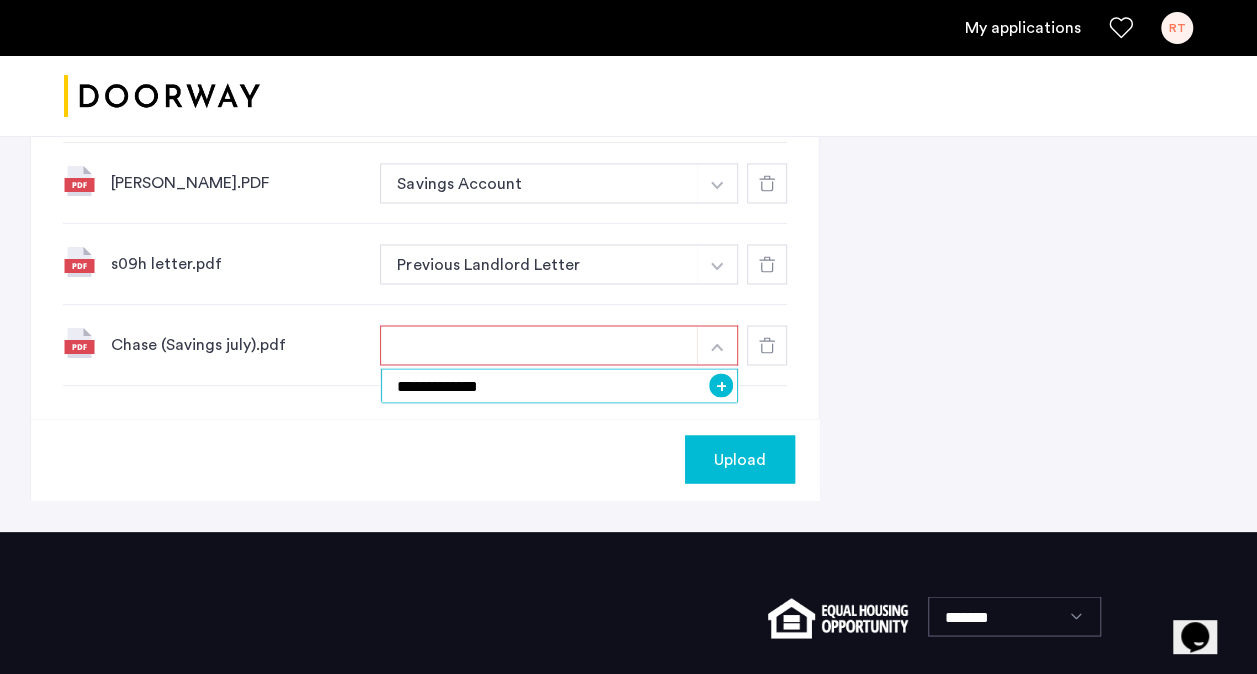 type on "**********" 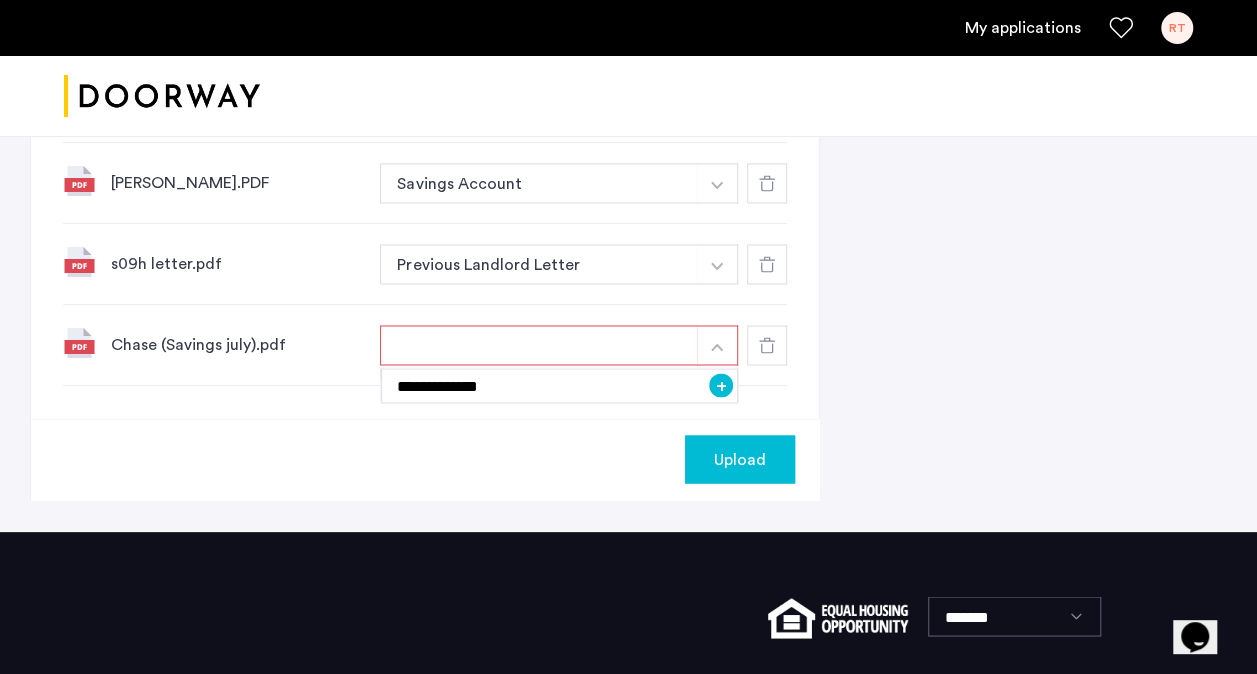 click on "+" at bounding box center [721, 385] 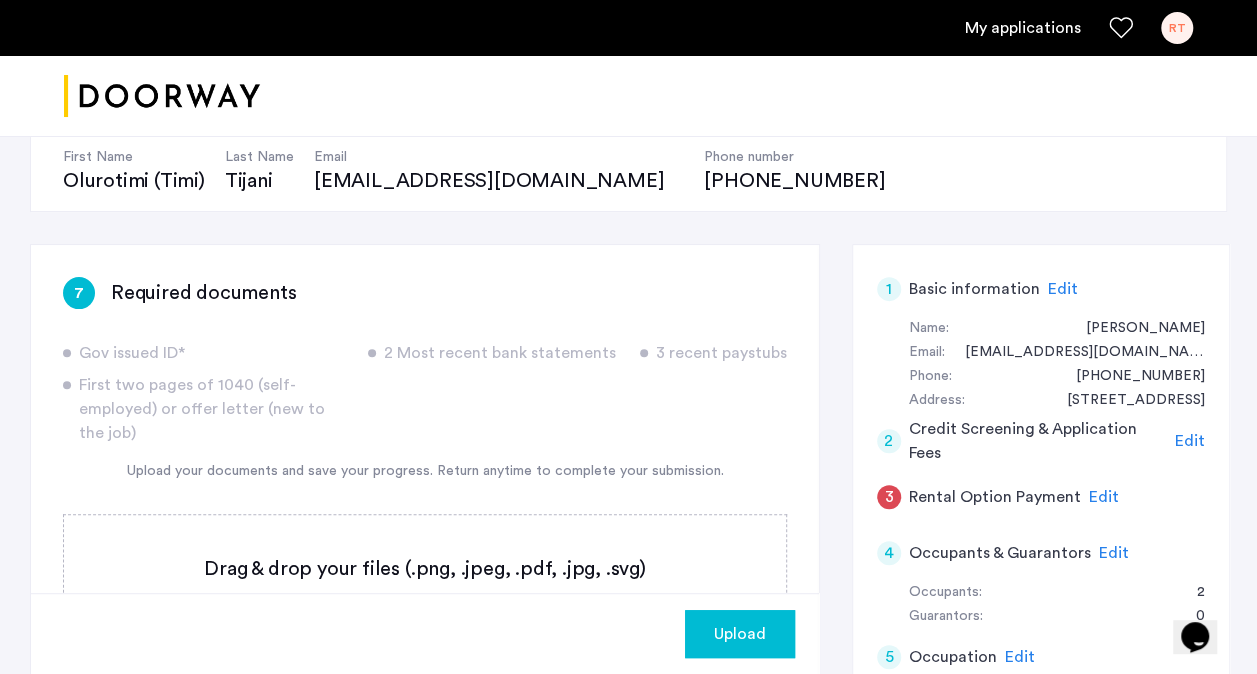 scroll, scrollTop: 300, scrollLeft: 0, axis: vertical 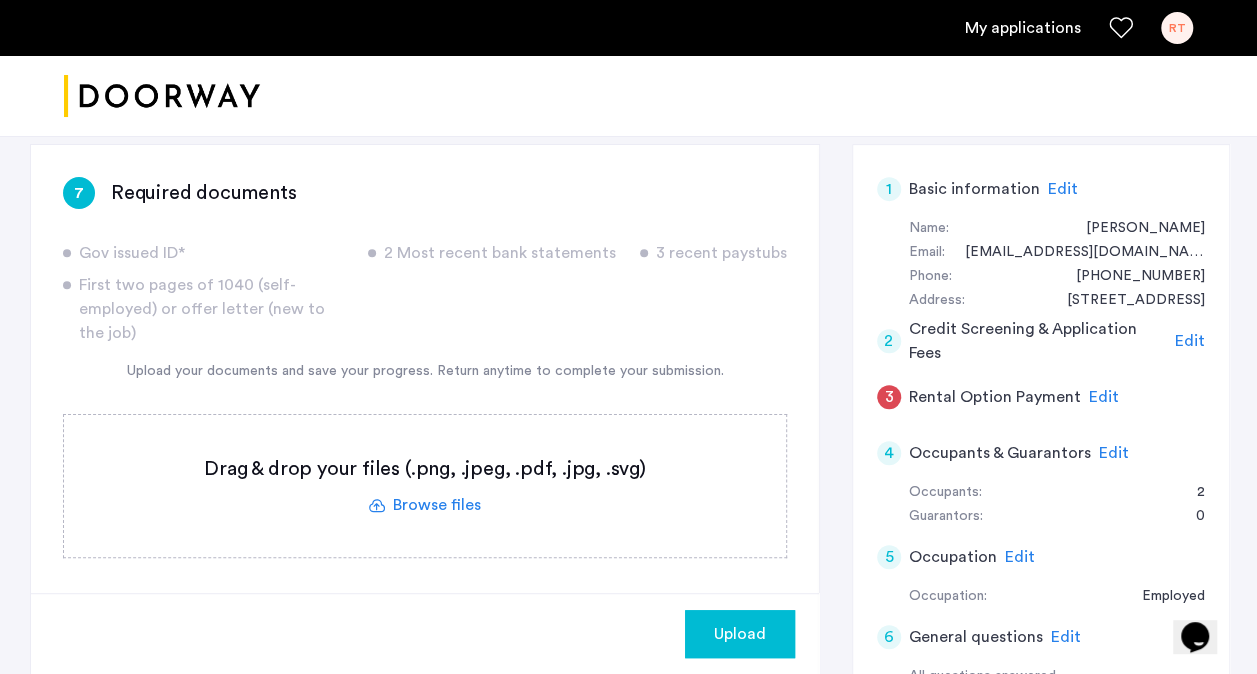 click 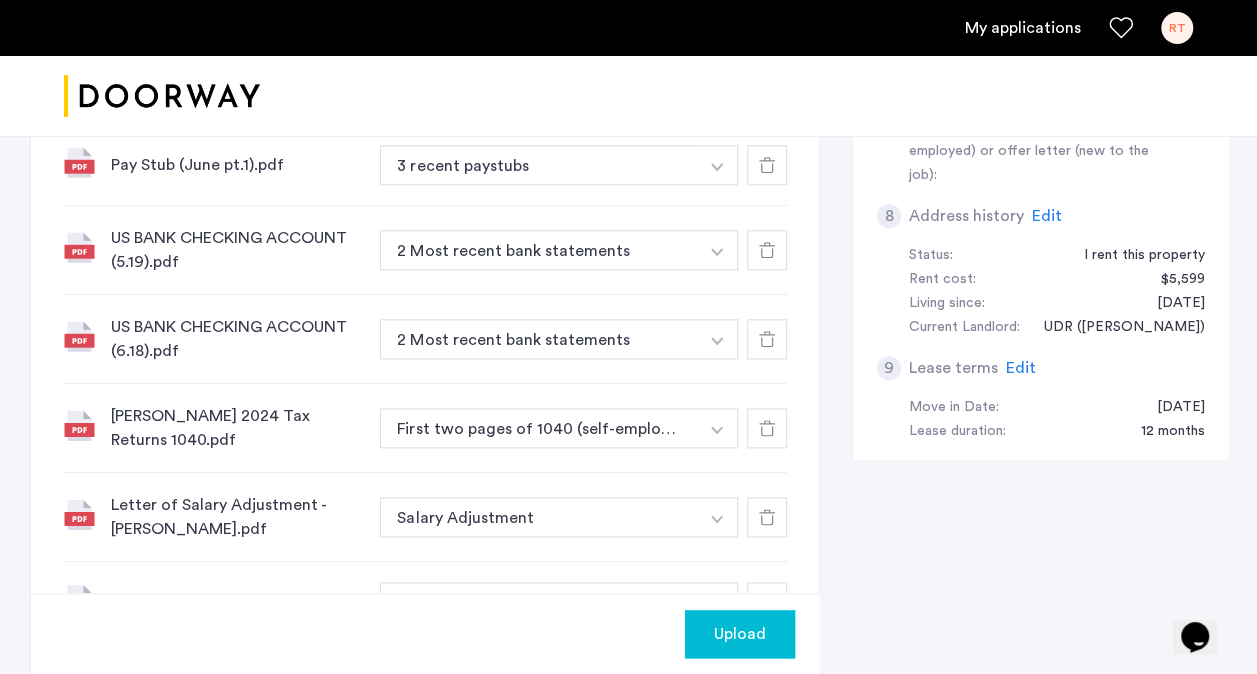 scroll, scrollTop: 1600, scrollLeft: 0, axis: vertical 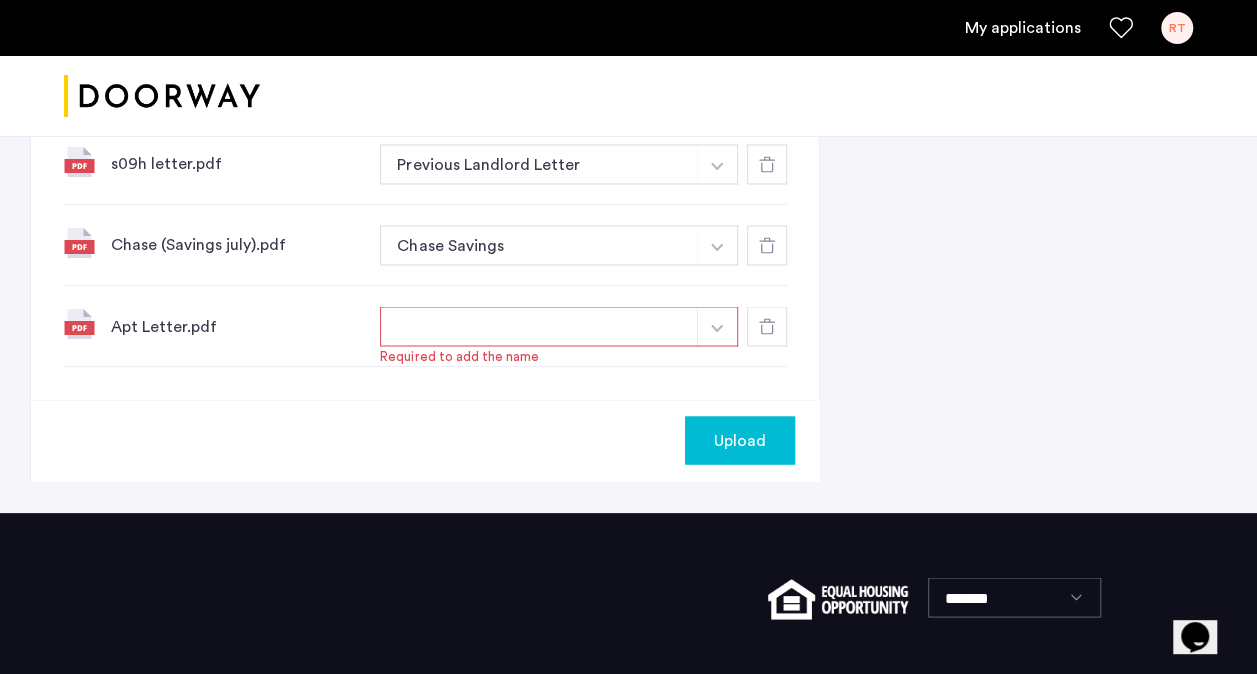 click at bounding box center [539, 326] 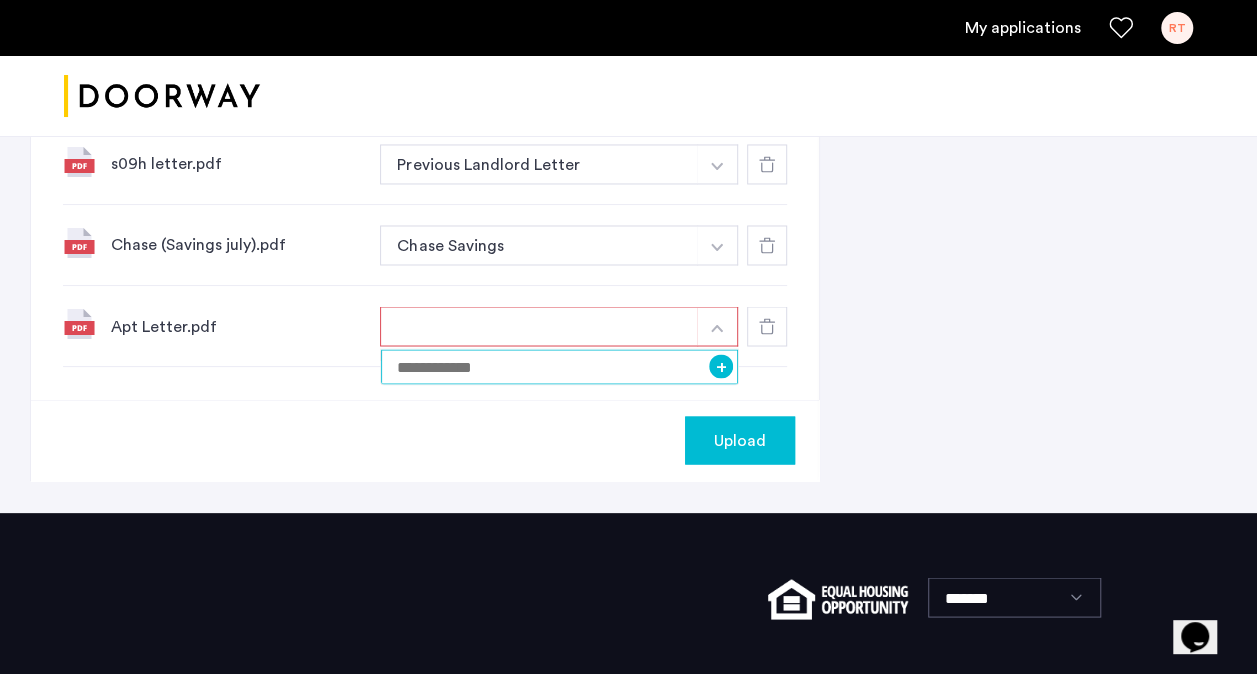 click at bounding box center (559, 366) 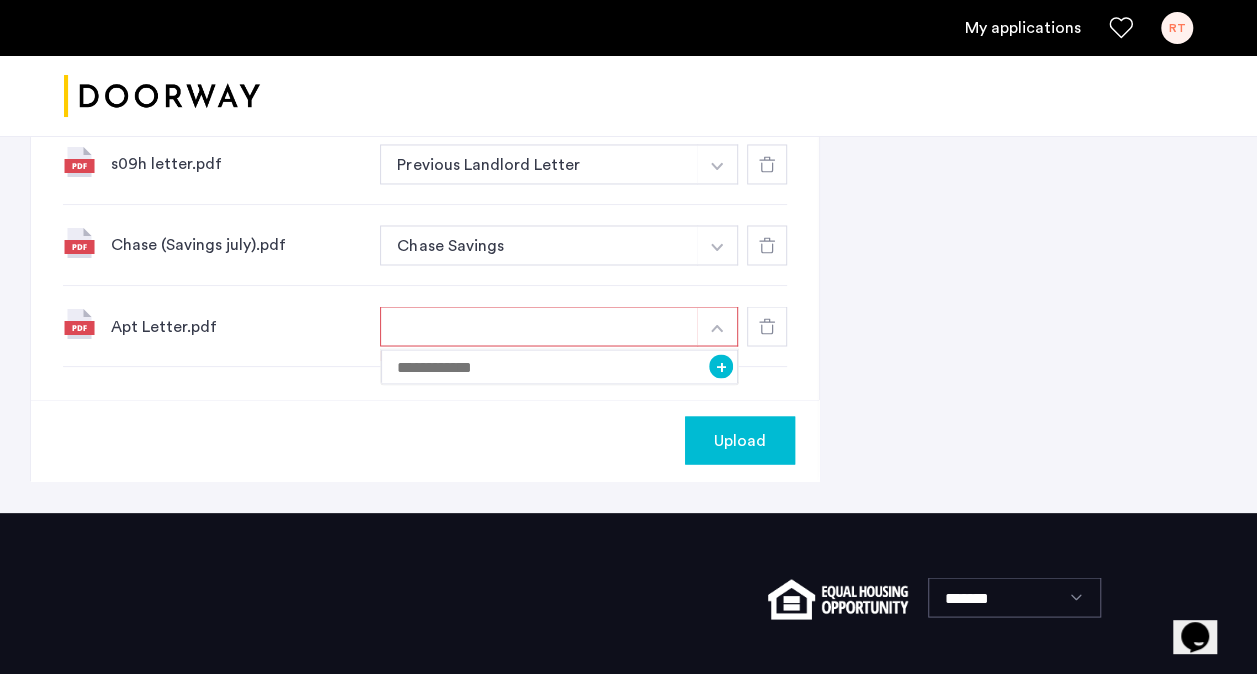 type 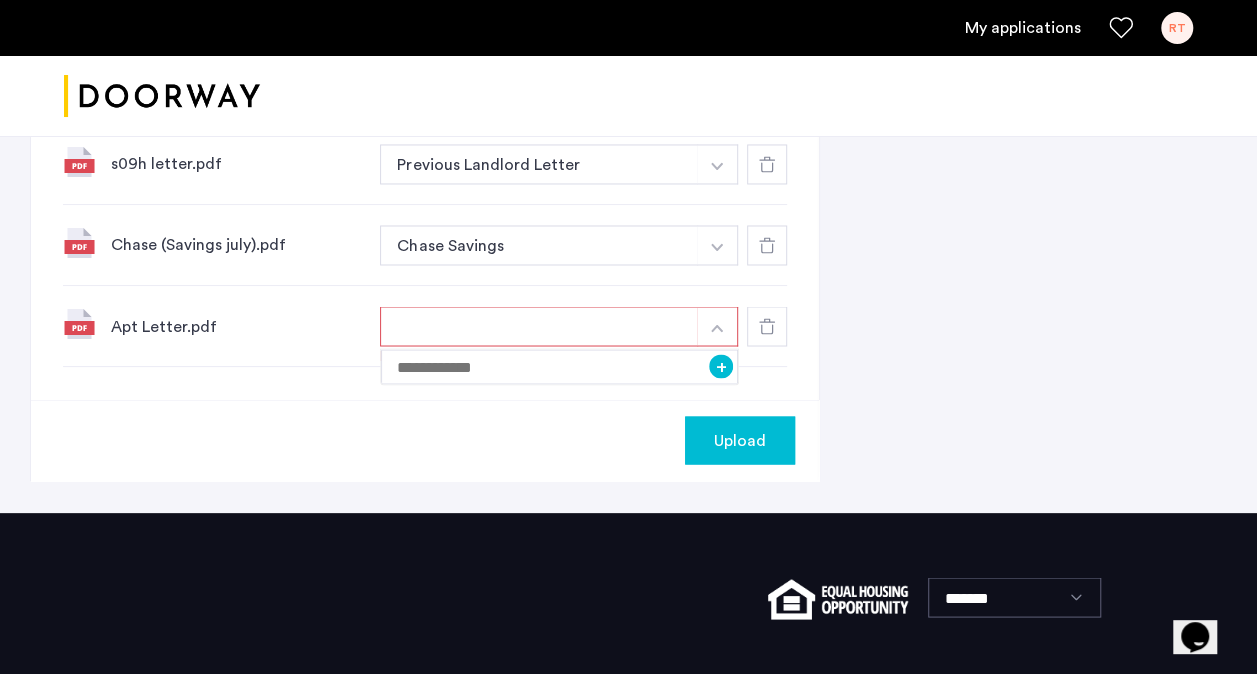 click on "Upload" 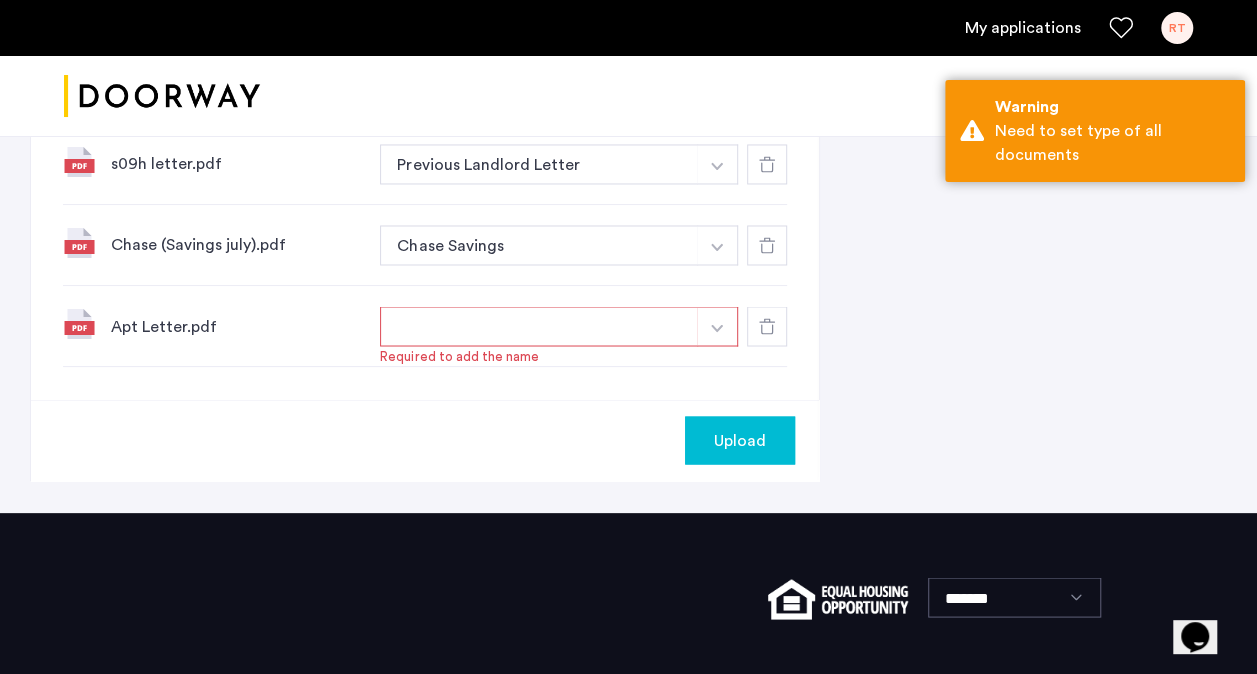 click at bounding box center (717, 328) 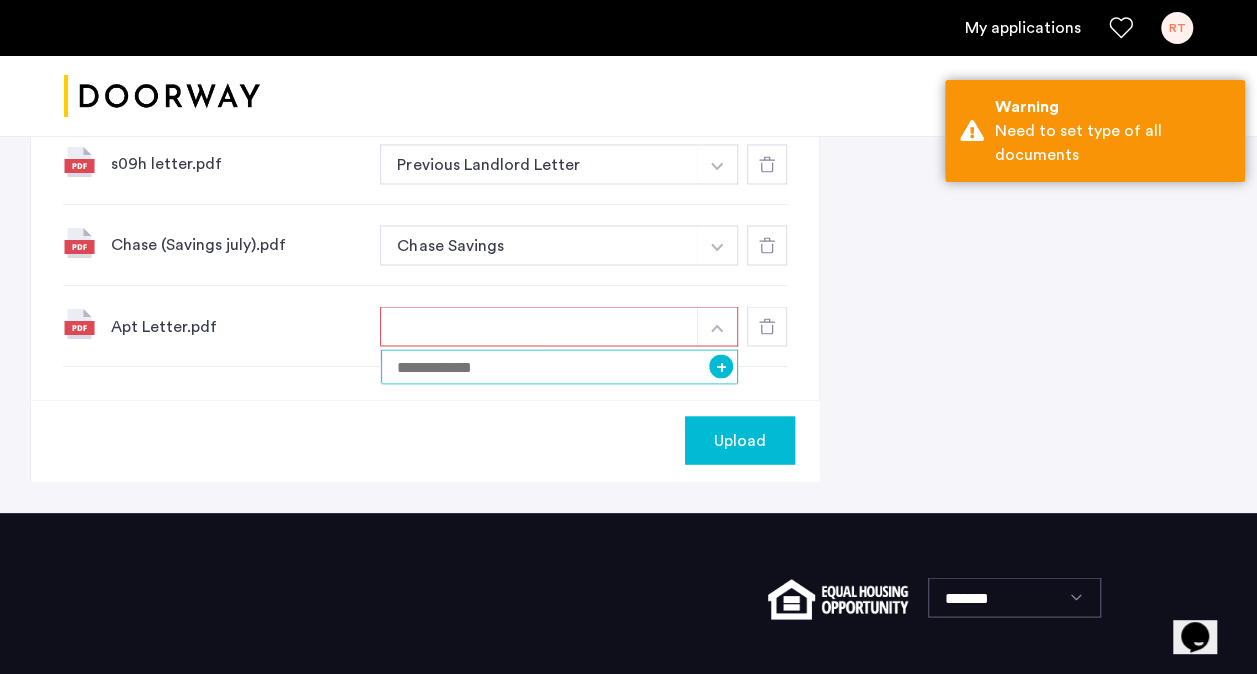 click at bounding box center (559, 366) 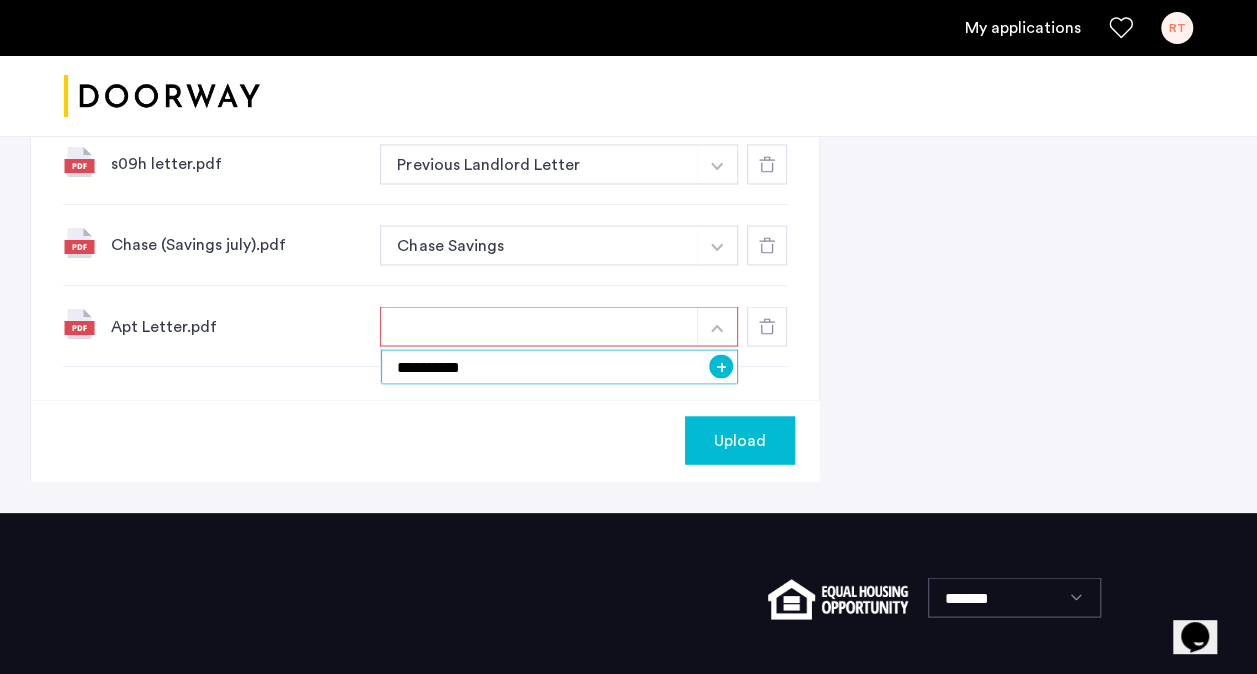 type on "**********" 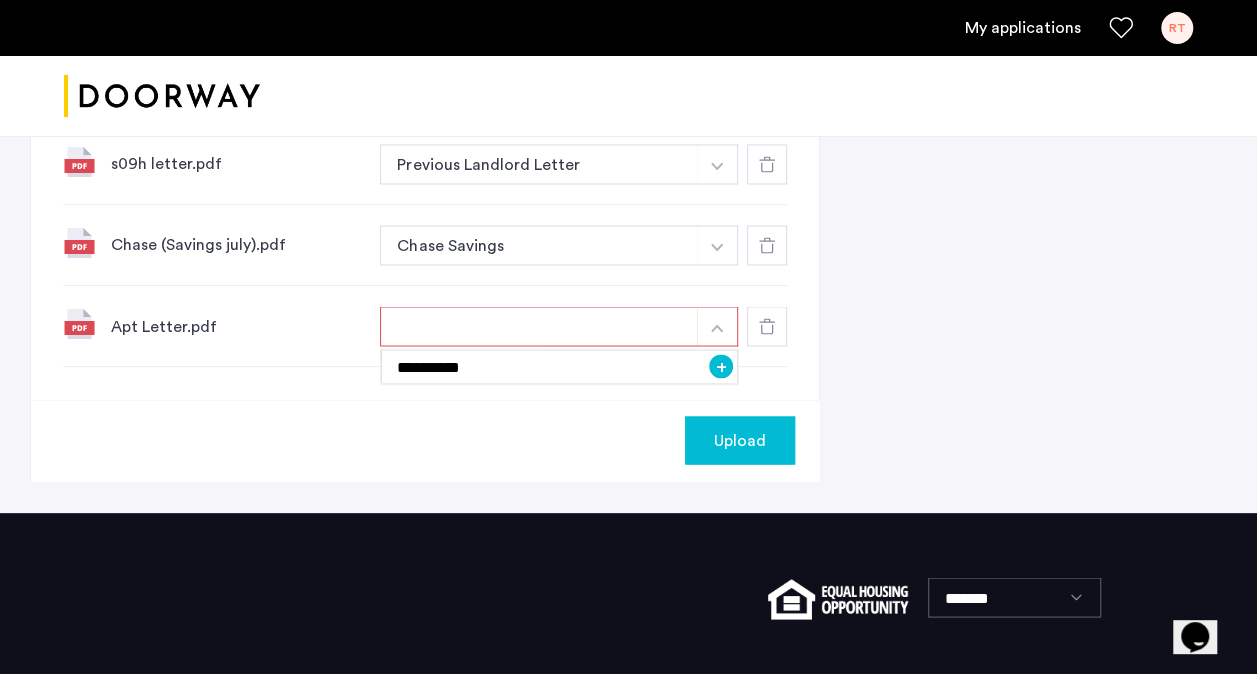 click on "+" at bounding box center [721, 366] 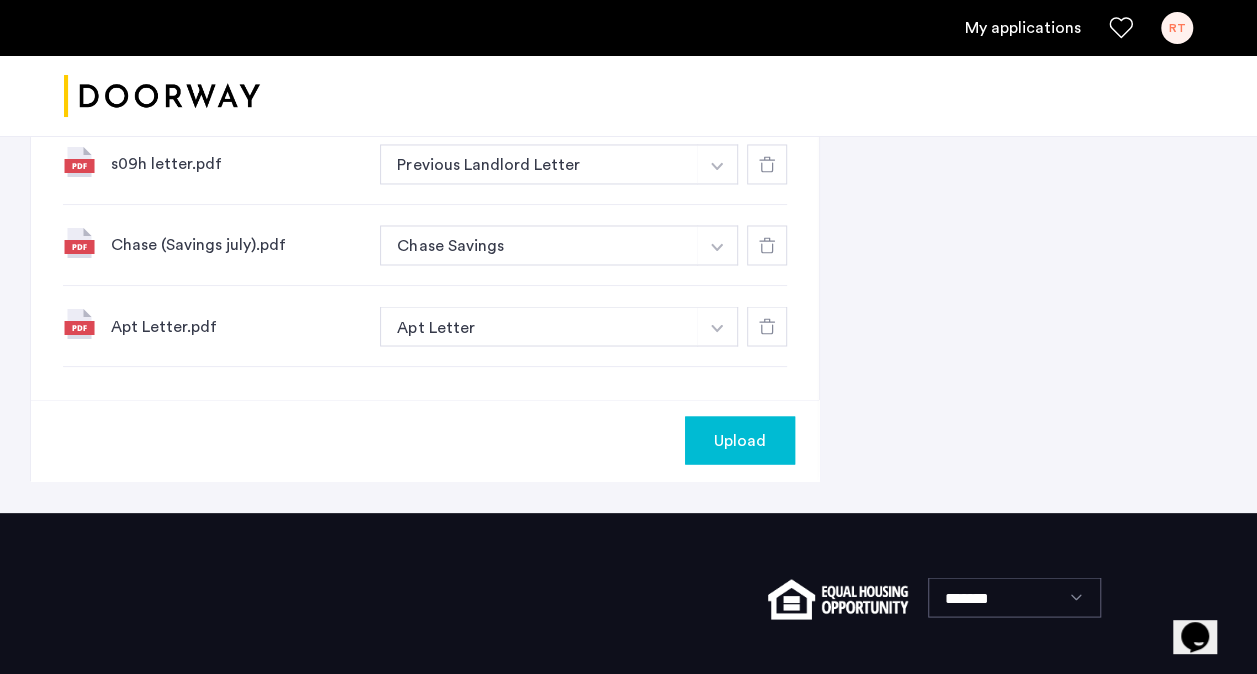 click on "Upload" 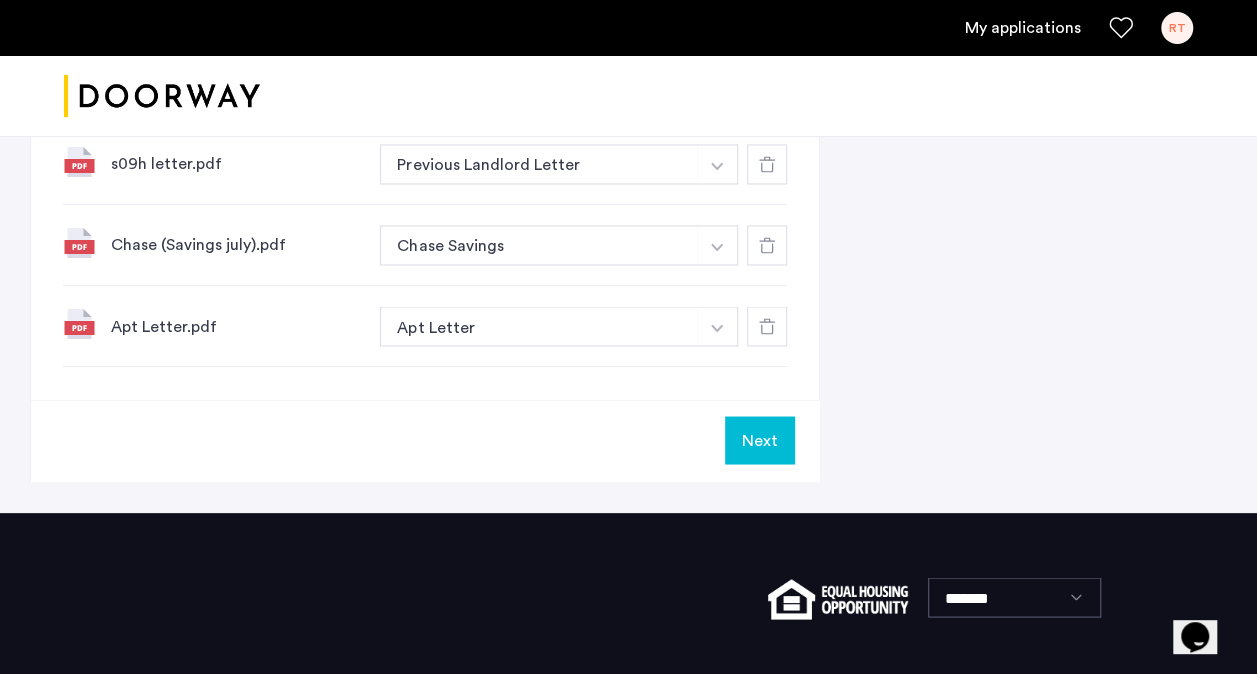 scroll, scrollTop: 1241, scrollLeft: 0, axis: vertical 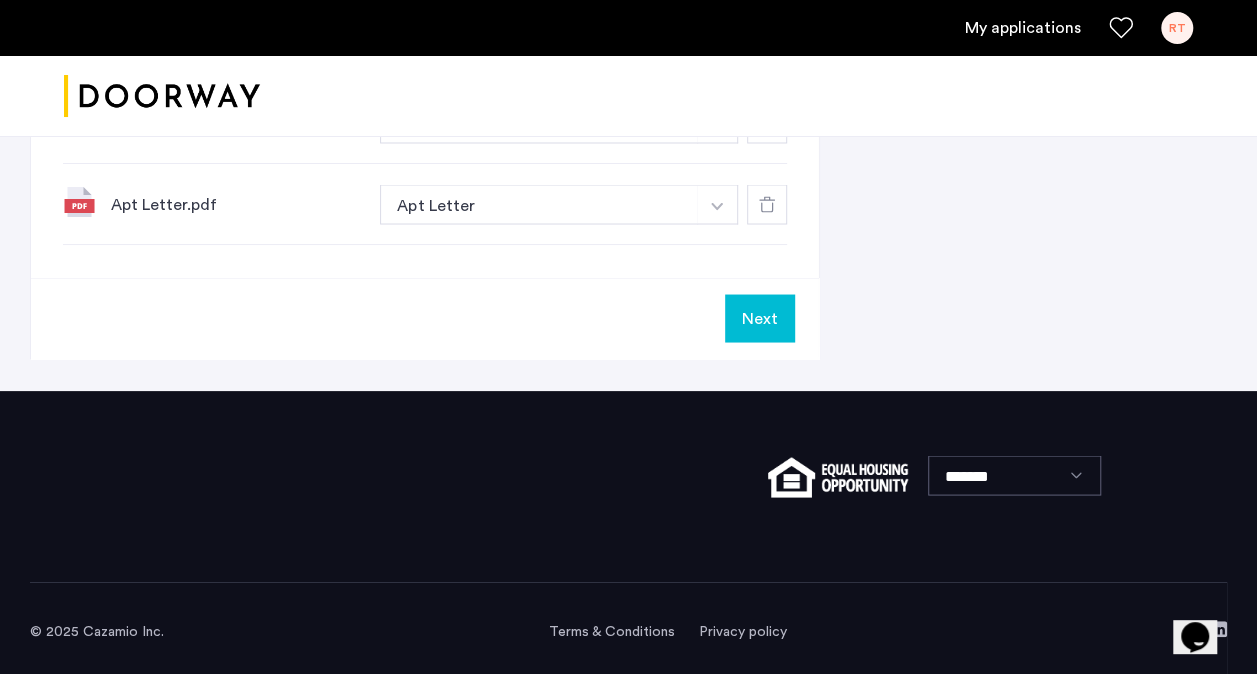 click on "Next" 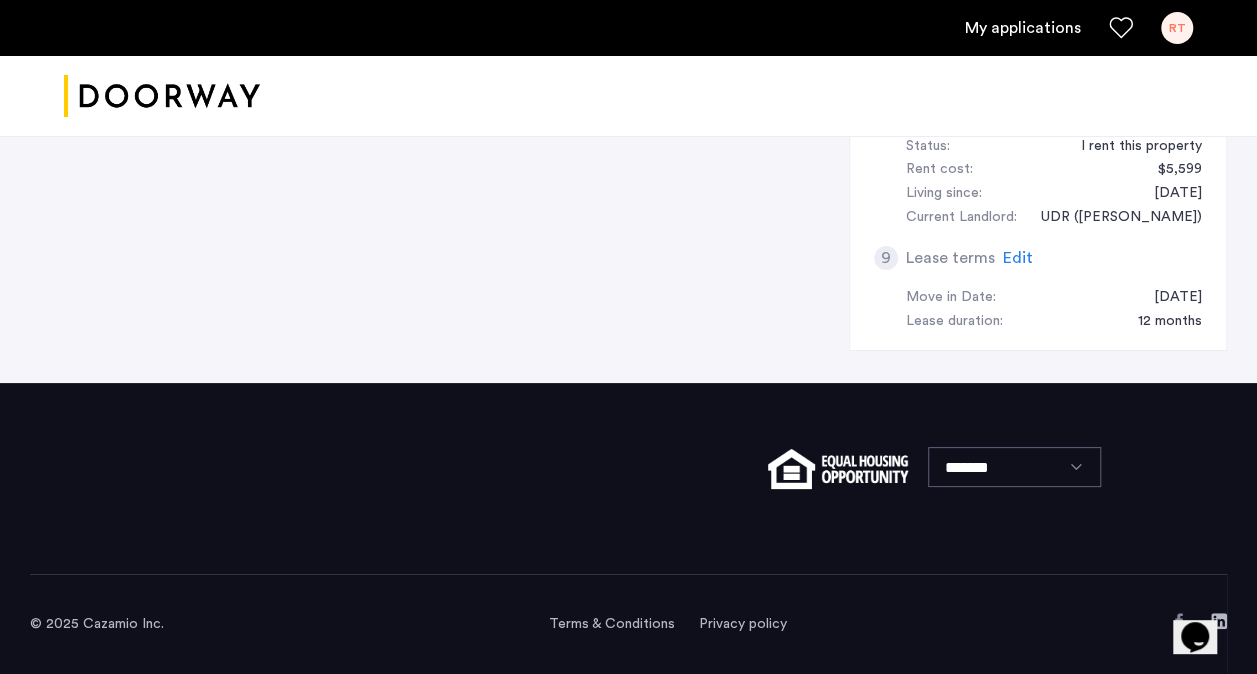 scroll, scrollTop: 0, scrollLeft: 0, axis: both 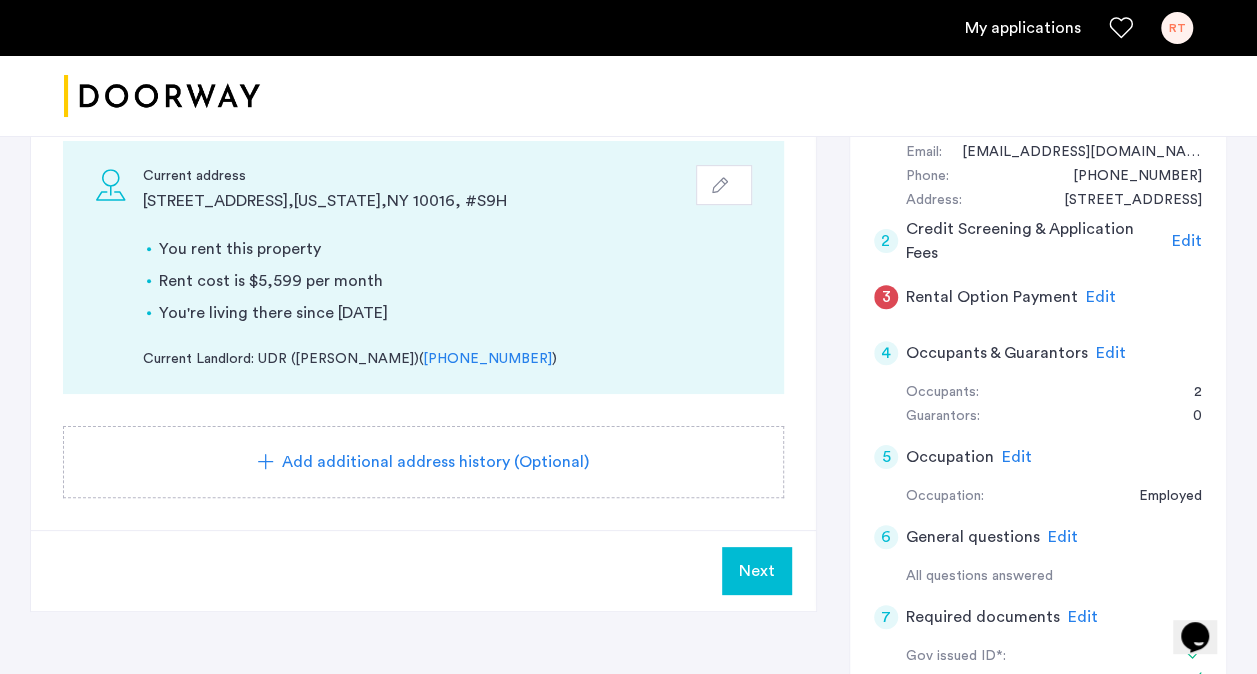 click on "Next" 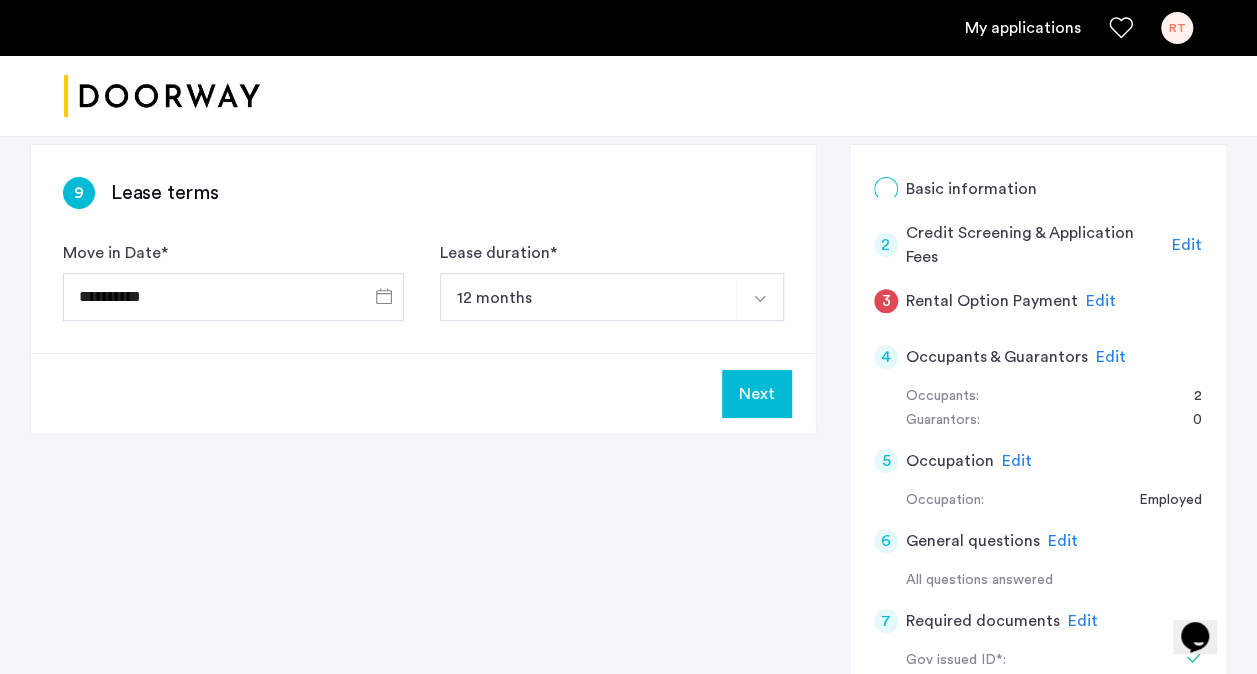 scroll, scrollTop: 200, scrollLeft: 0, axis: vertical 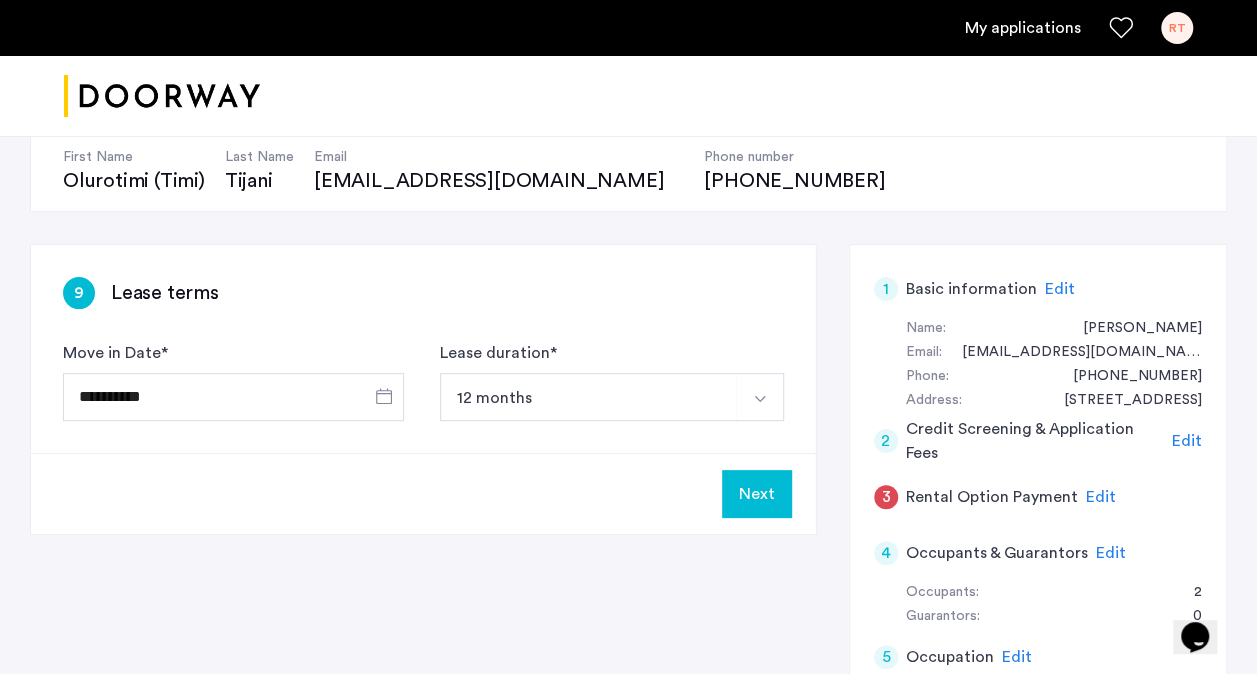 click on "Next" 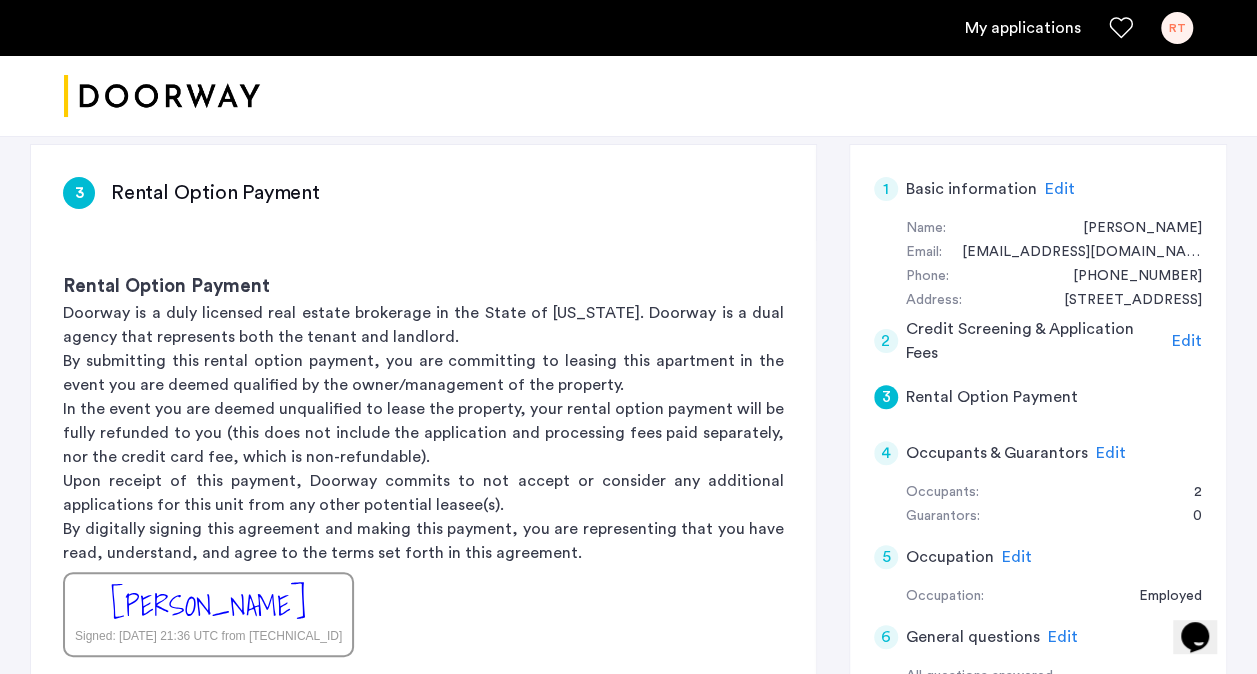 scroll, scrollTop: 400, scrollLeft: 0, axis: vertical 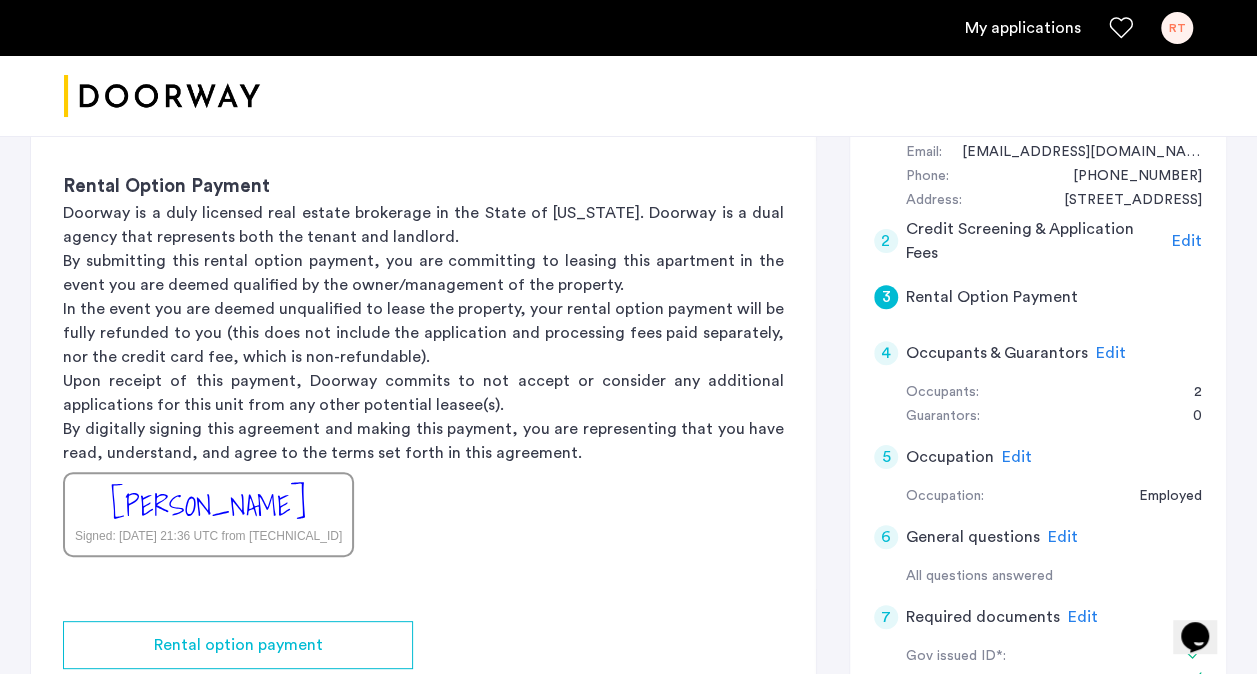 click on "3" 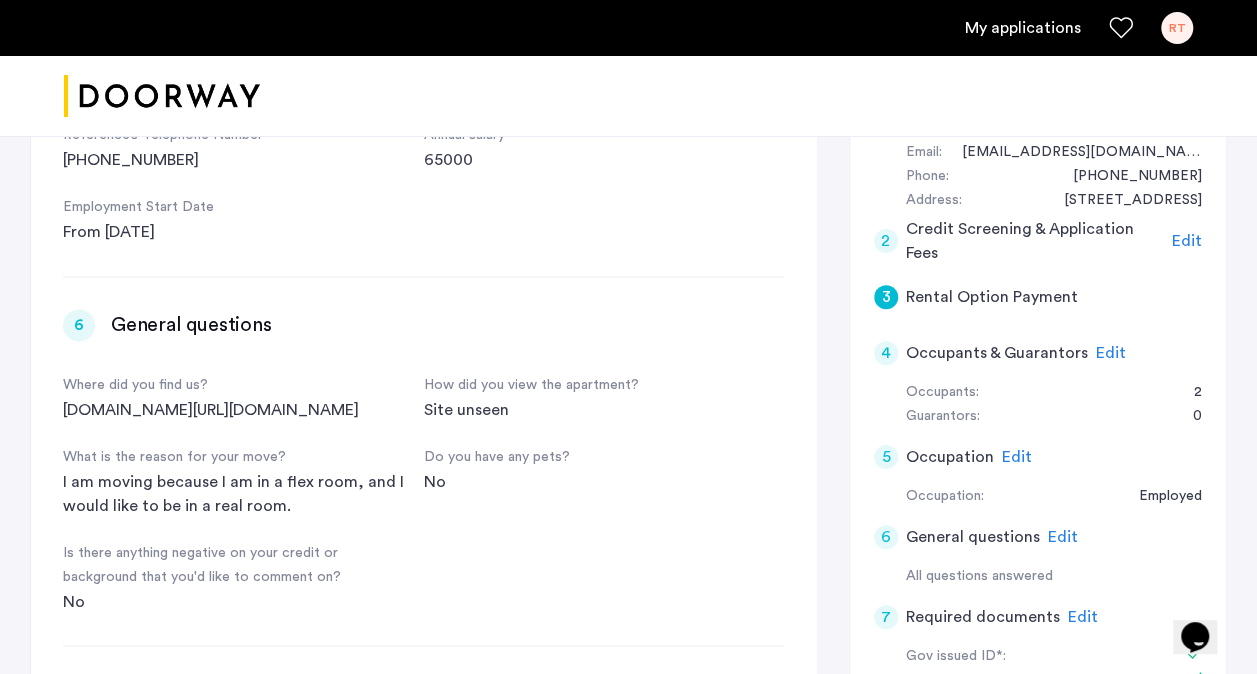 scroll, scrollTop: 443, scrollLeft: 0, axis: vertical 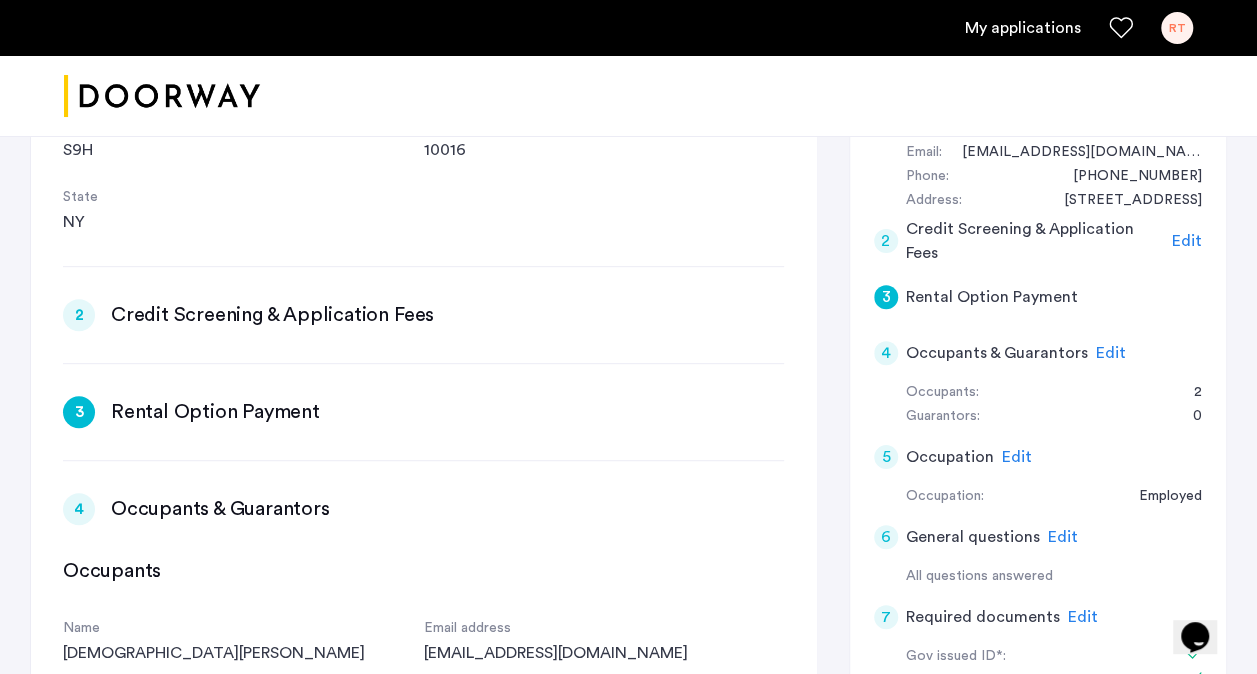 click on "2" at bounding box center (79, 315) 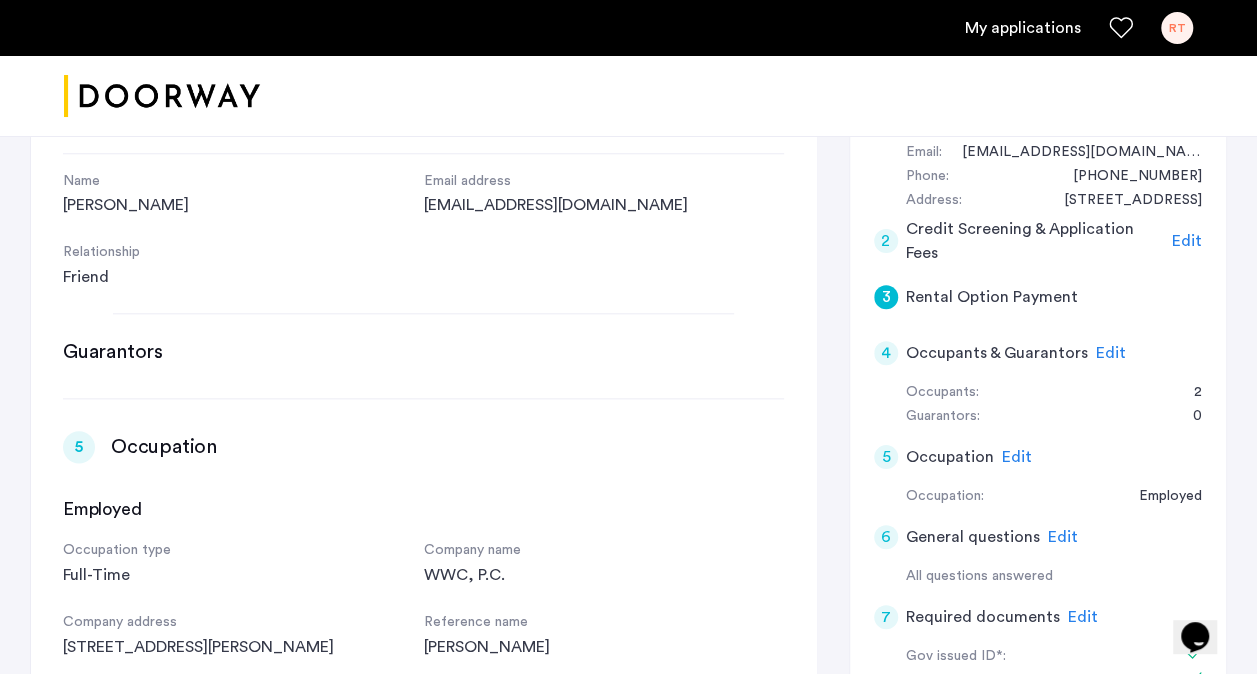 scroll, scrollTop: 1200, scrollLeft: 0, axis: vertical 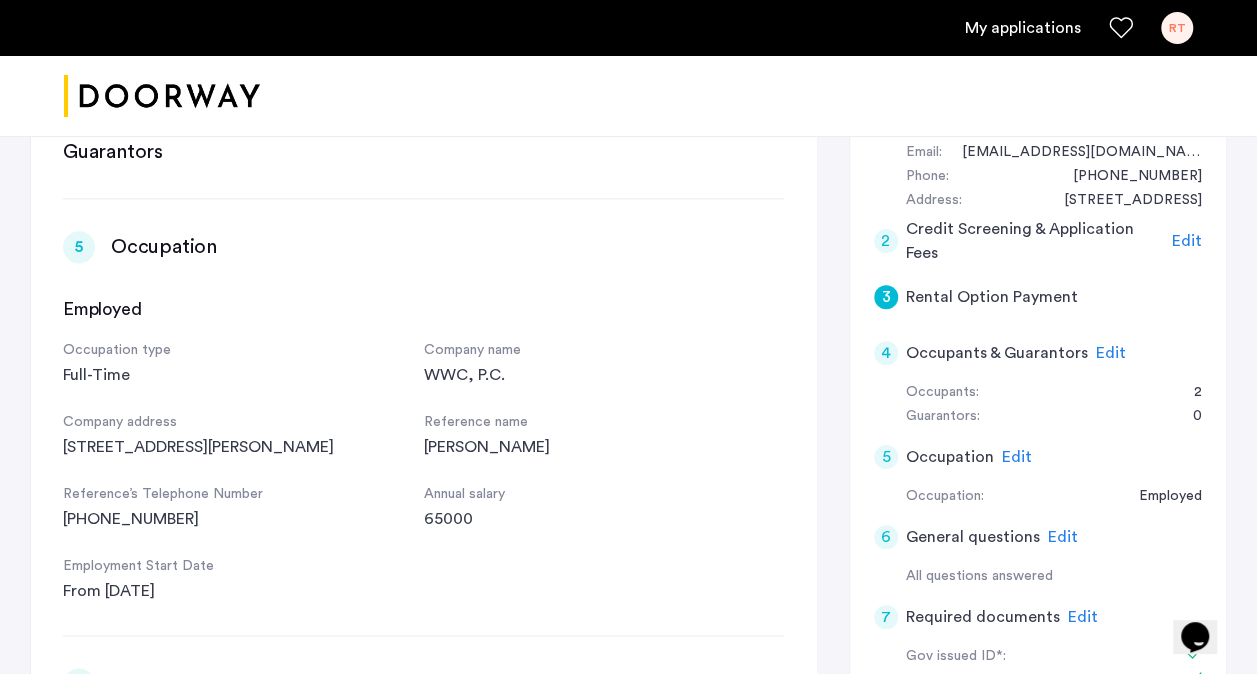 click on "3" 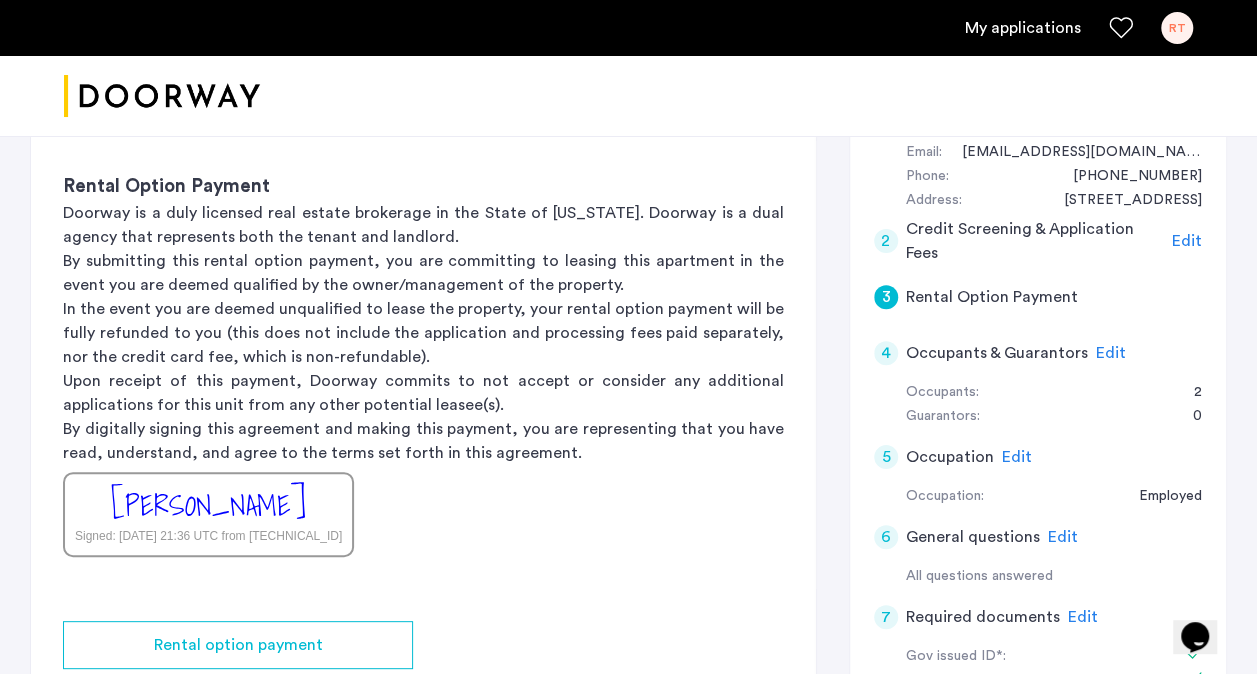 click on "3" 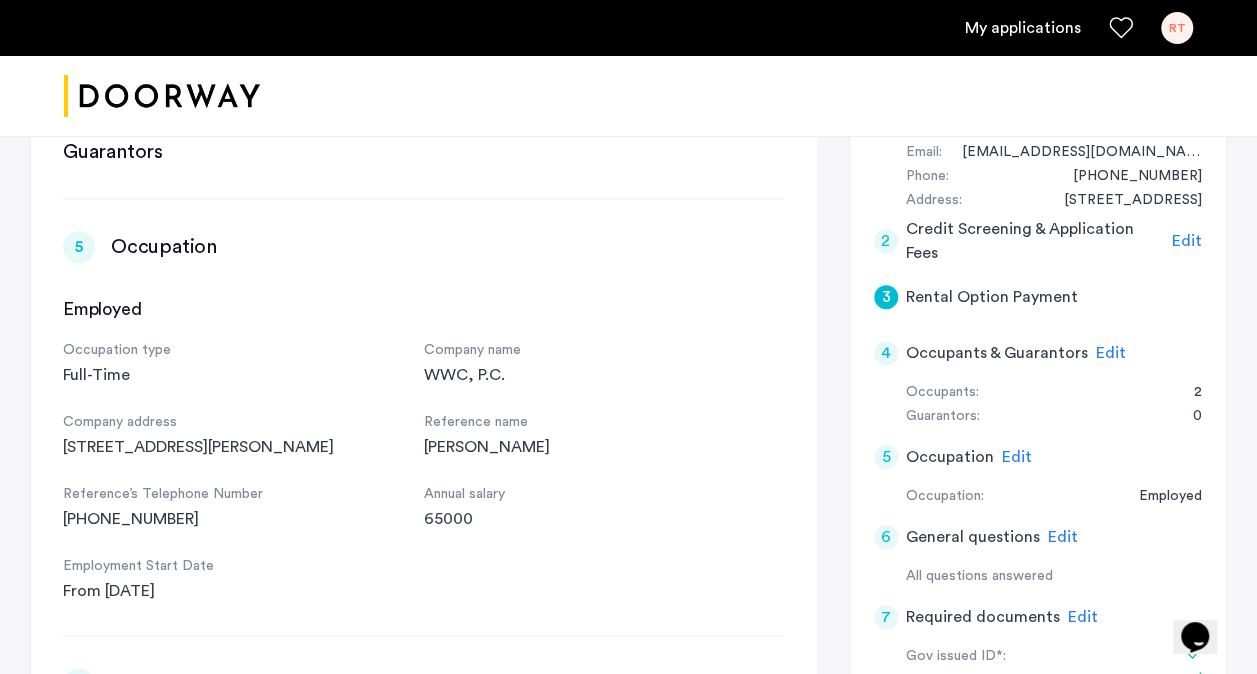 scroll, scrollTop: 443, scrollLeft: 0, axis: vertical 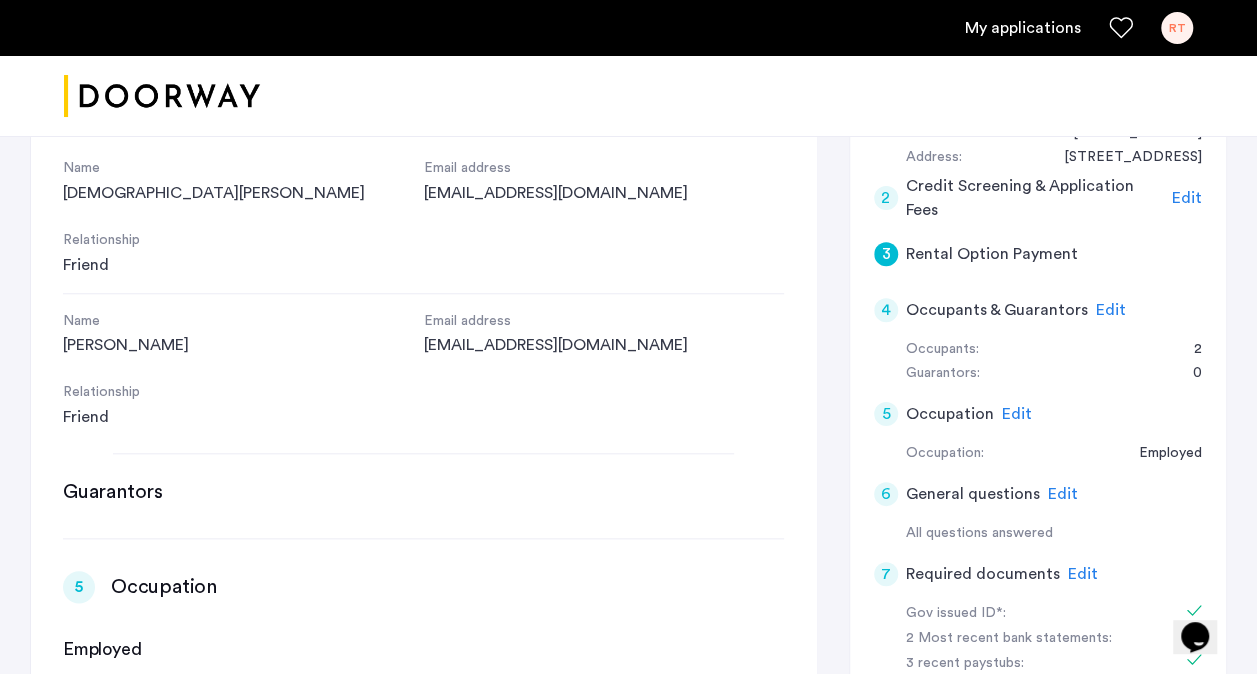 click on "Edit" 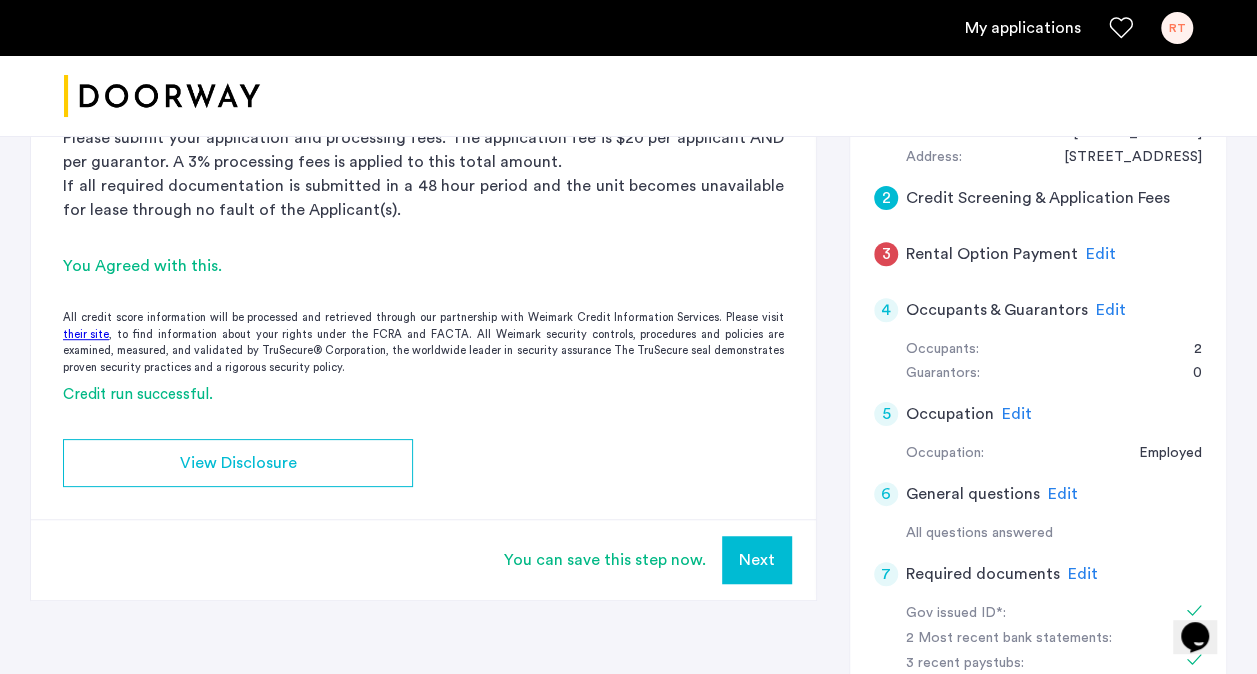 click on "Edit" 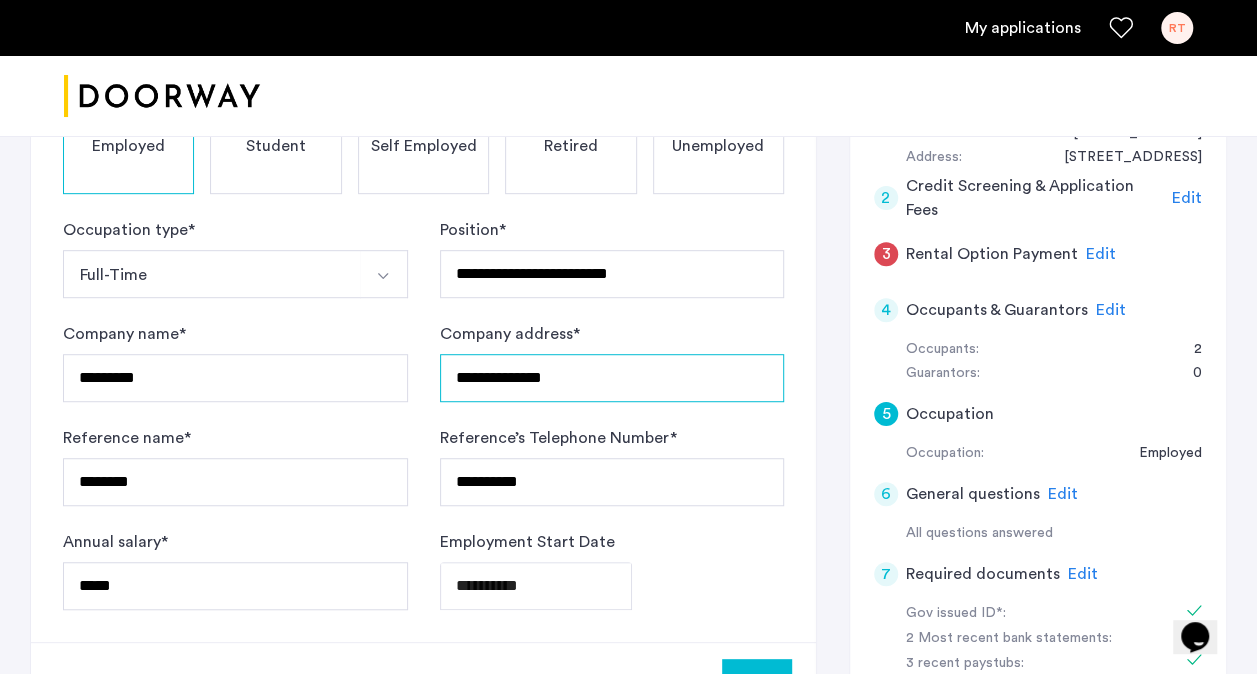 drag, startPoint x: 598, startPoint y: 387, endPoint x: 420, endPoint y: 394, distance: 178.13759 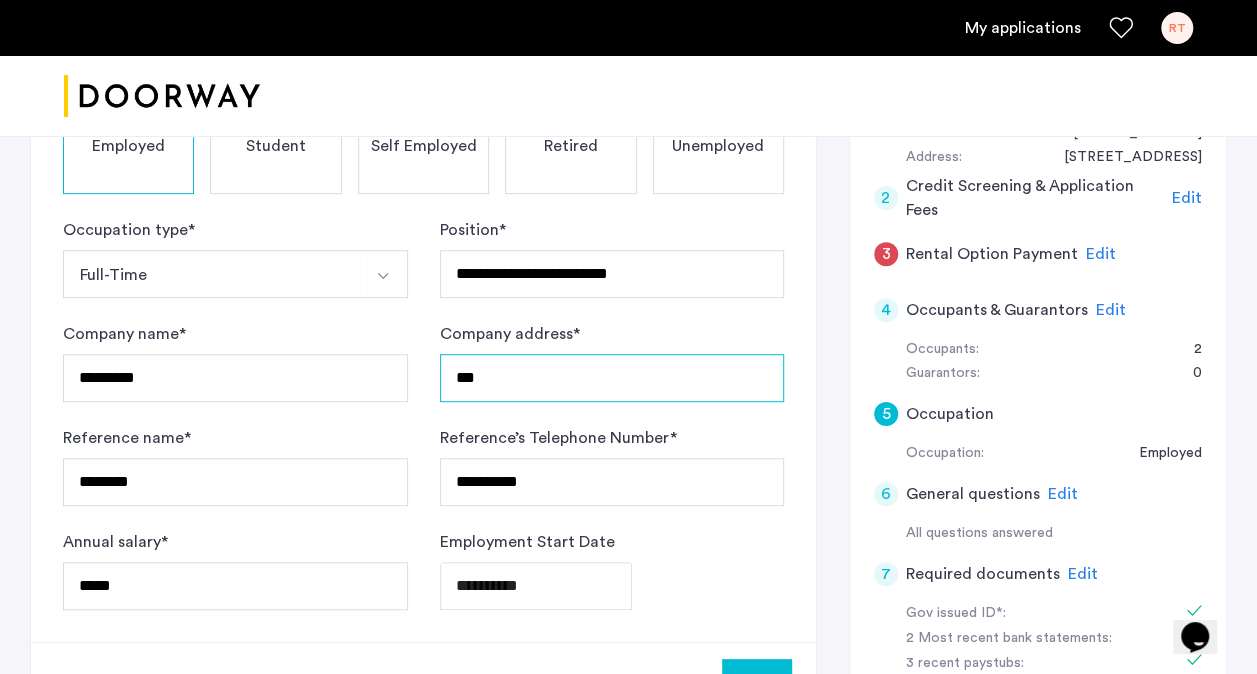 type on "**********" 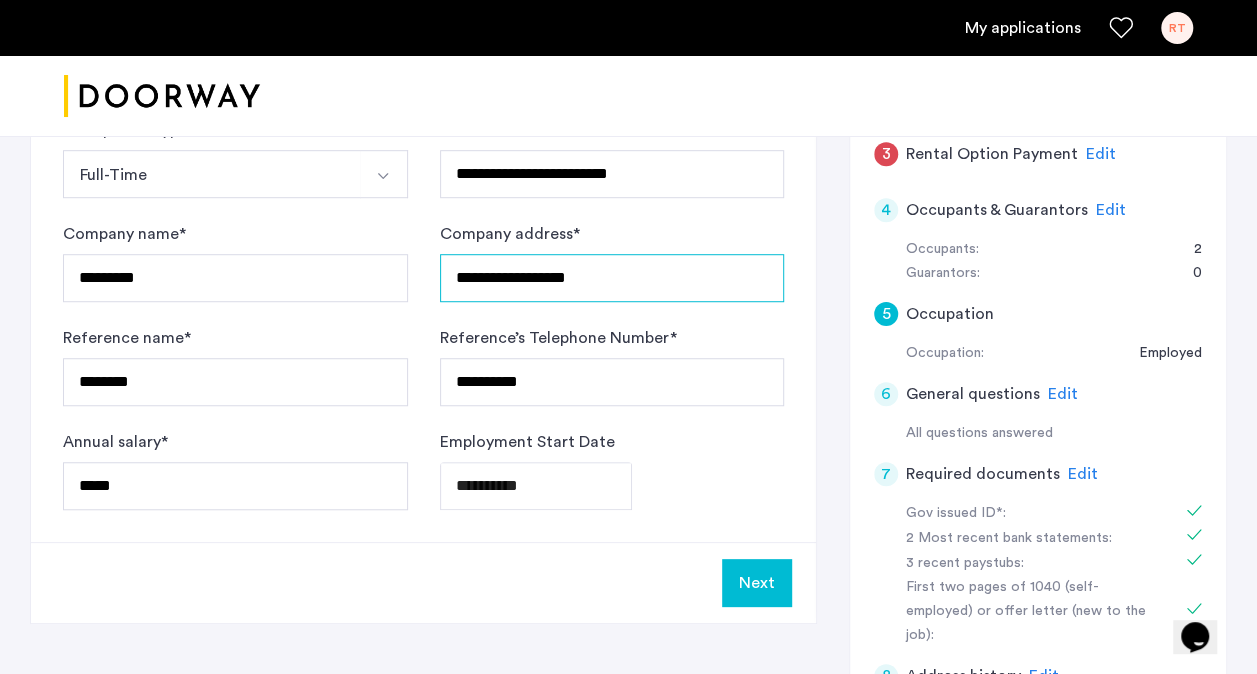 scroll, scrollTop: 643, scrollLeft: 0, axis: vertical 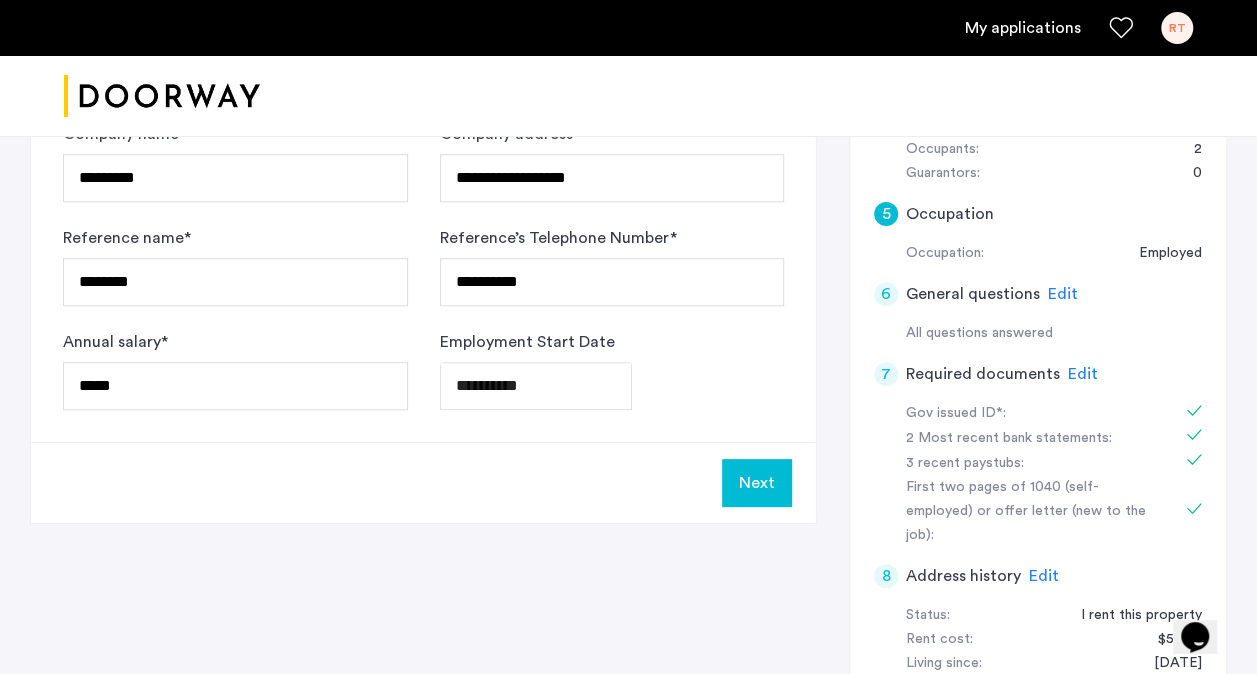 click on "Next" 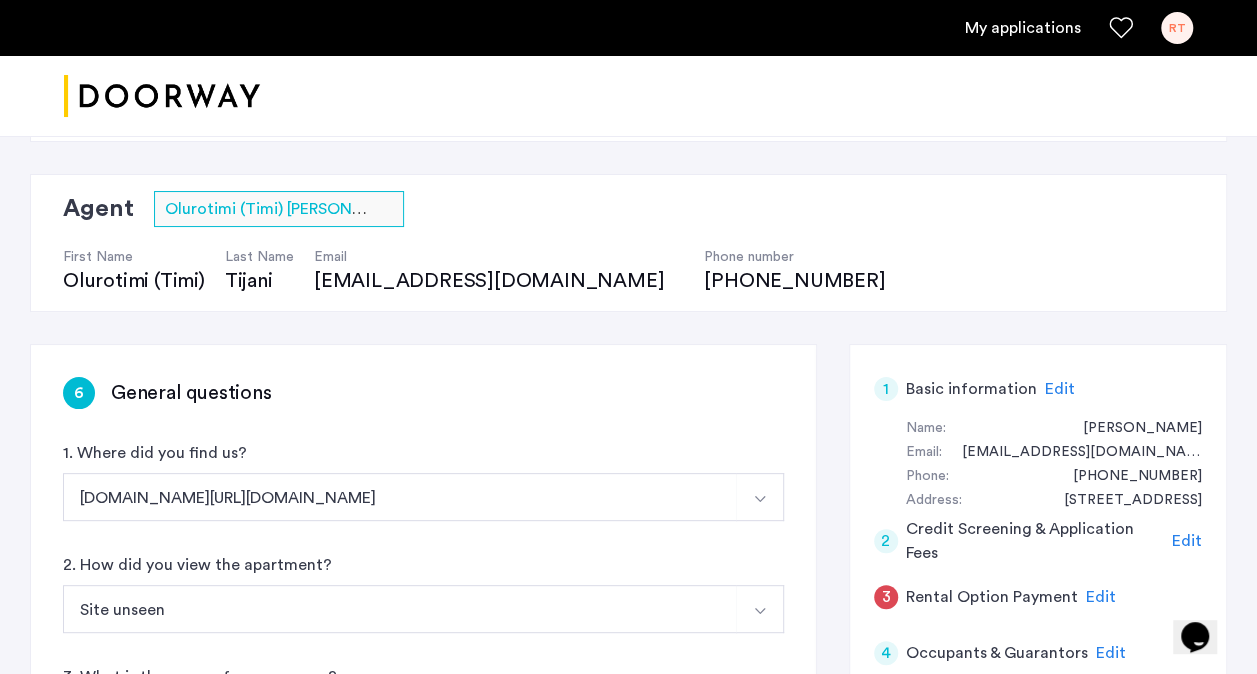 scroll, scrollTop: 300, scrollLeft: 0, axis: vertical 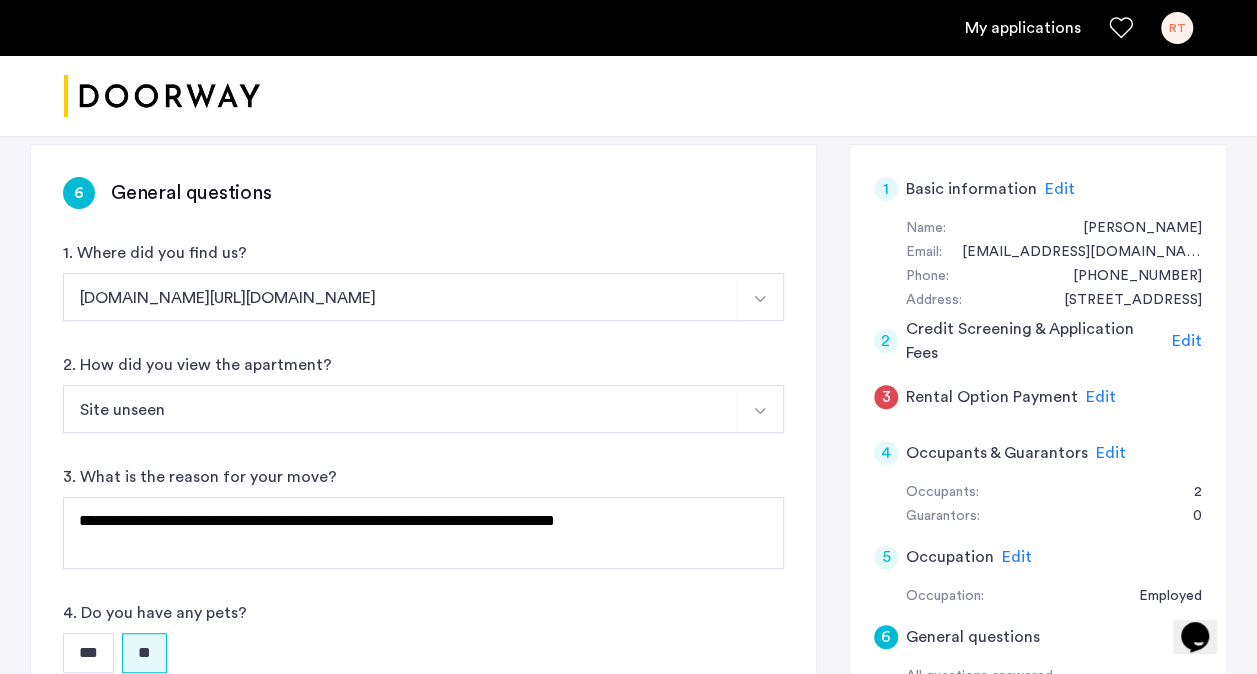 click on "1" 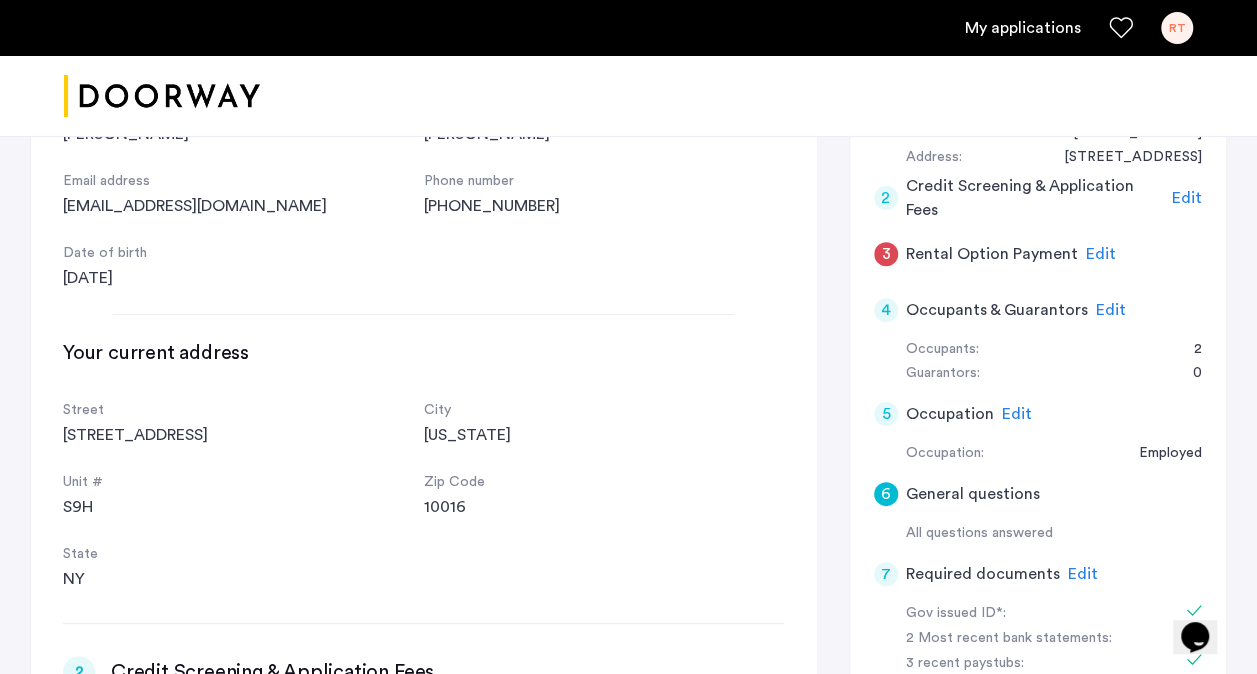 scroll, scrollTop: 0, scrollLeft: 0, axis: both 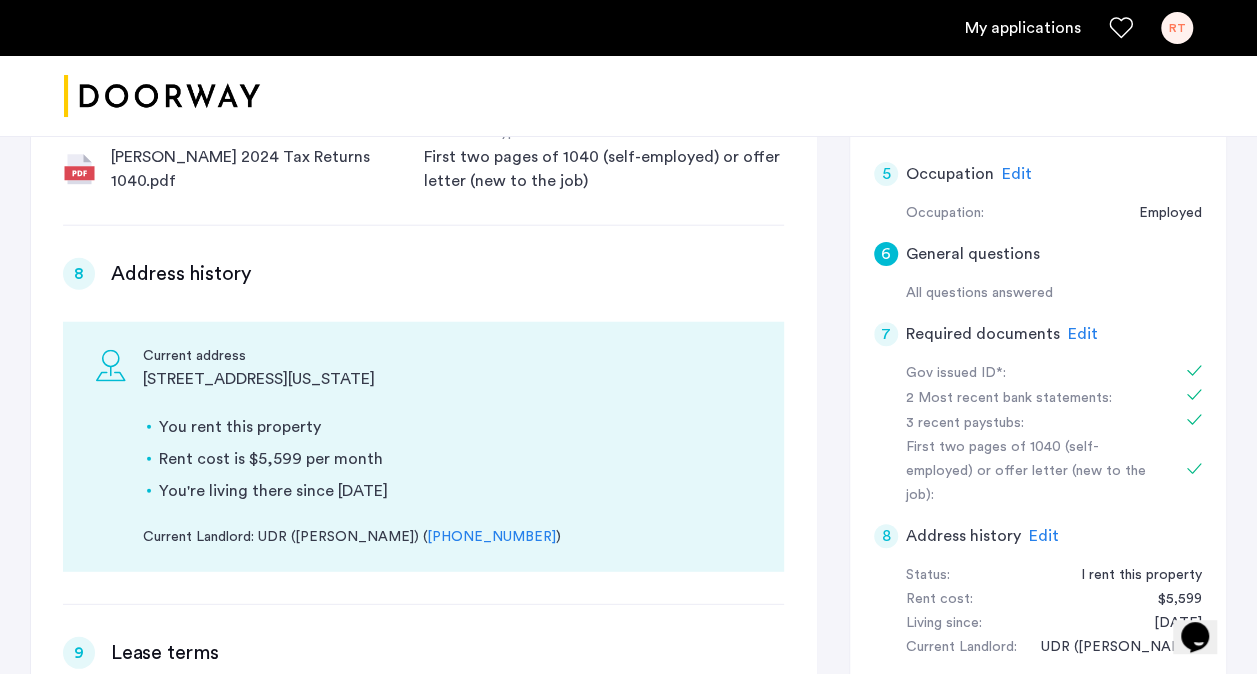 click on "Edit" 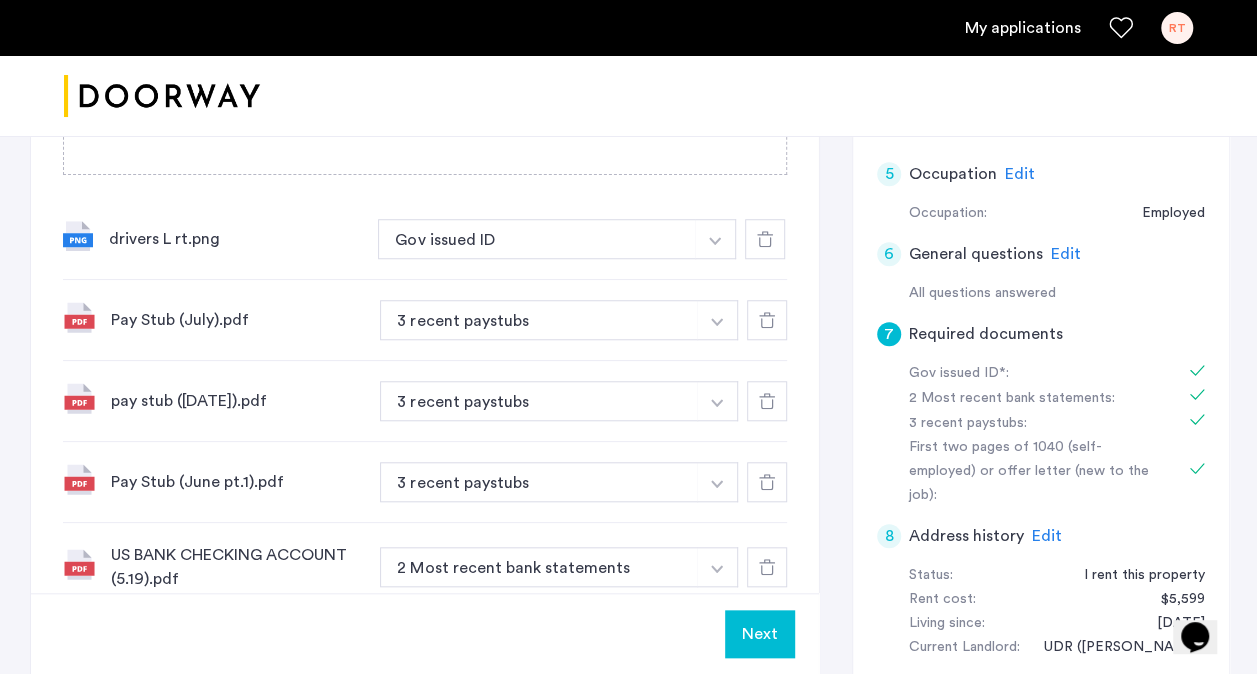 scroll, scrollTop: 1571, scrollLeft: 0, axis: vertical 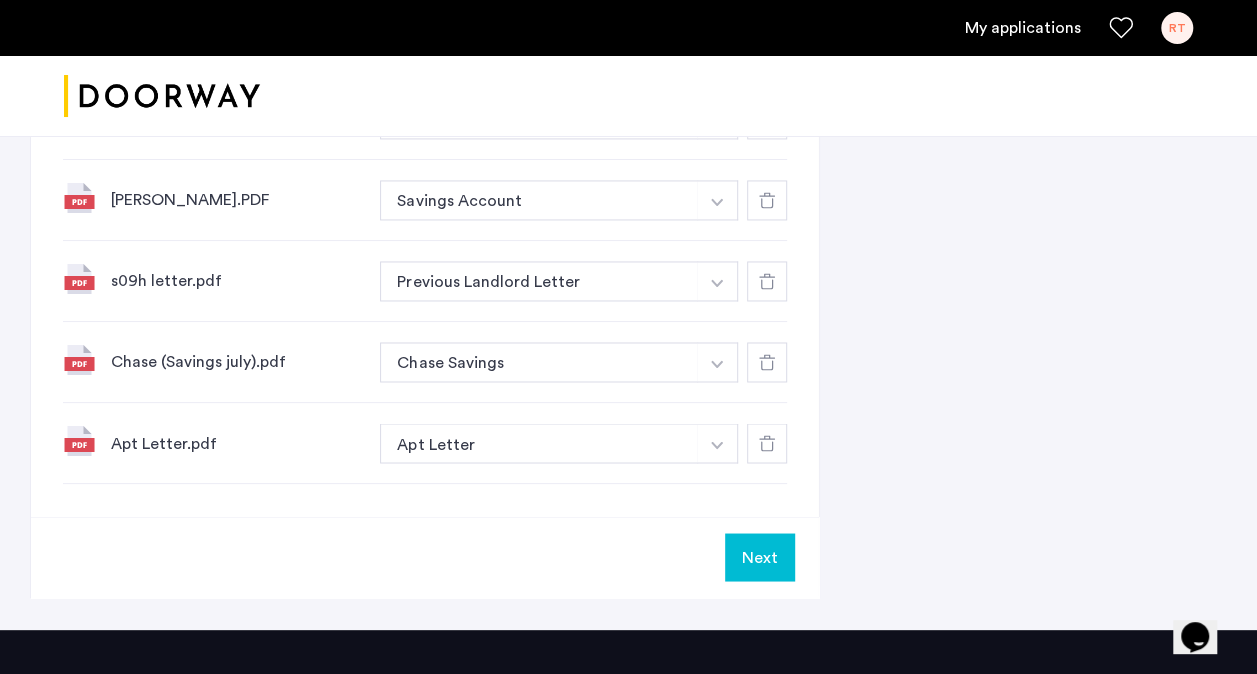 click on "Next" 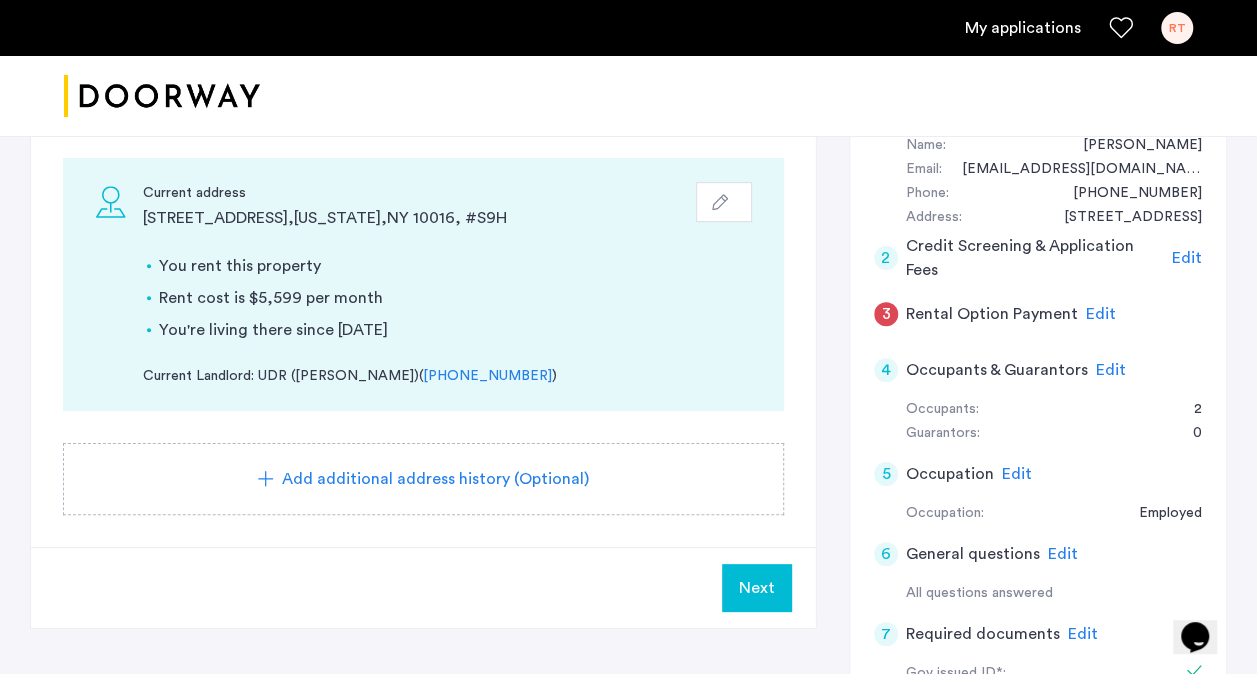 click on "3" 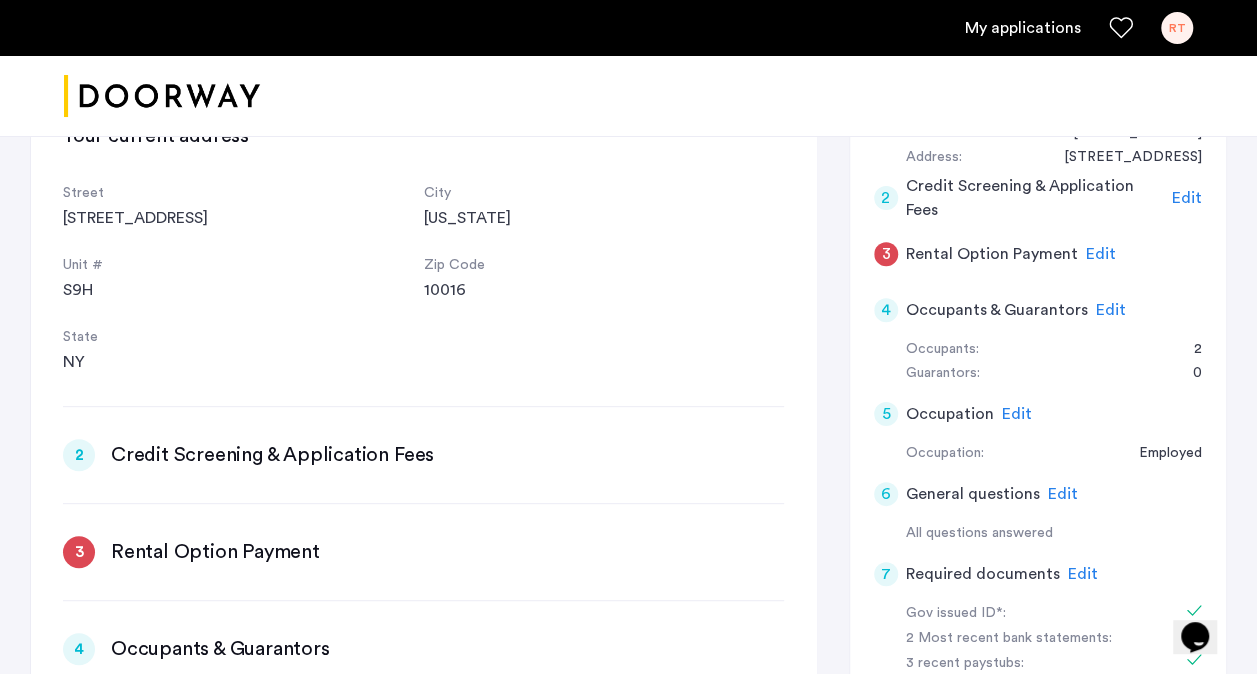 click on "3" at bounding box center [79, 552] 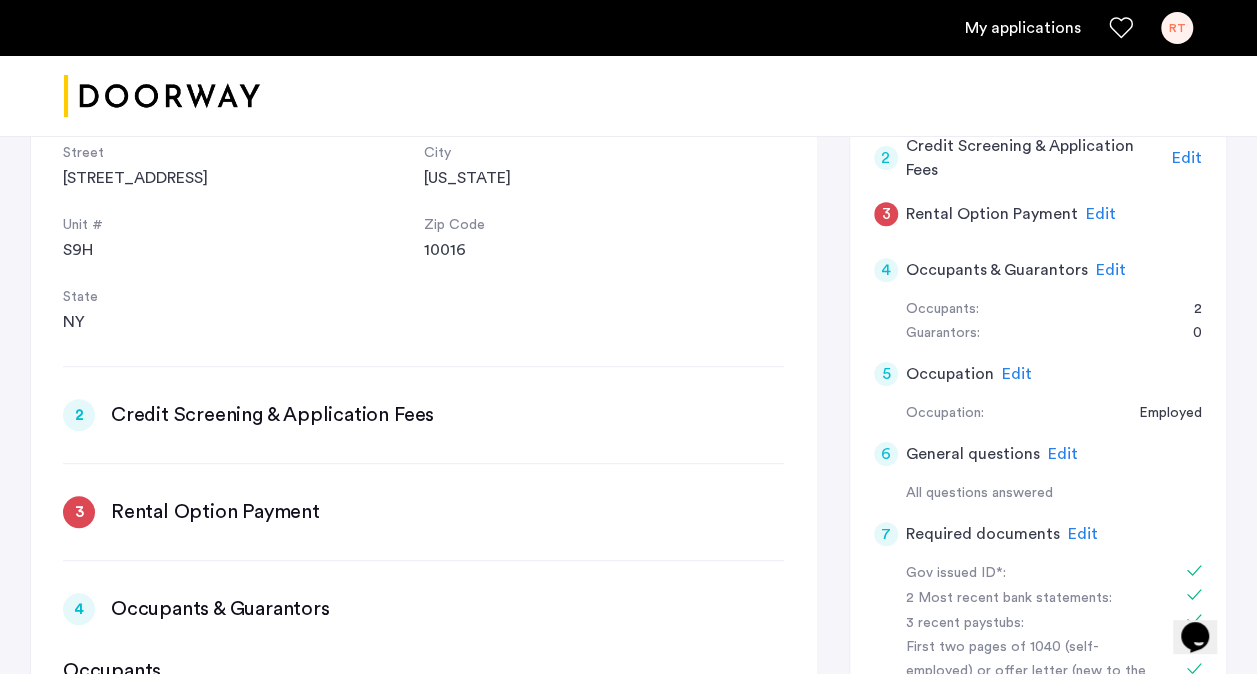 scroll, scrollTop: 183, scrollLeft: 0, axis: vertical 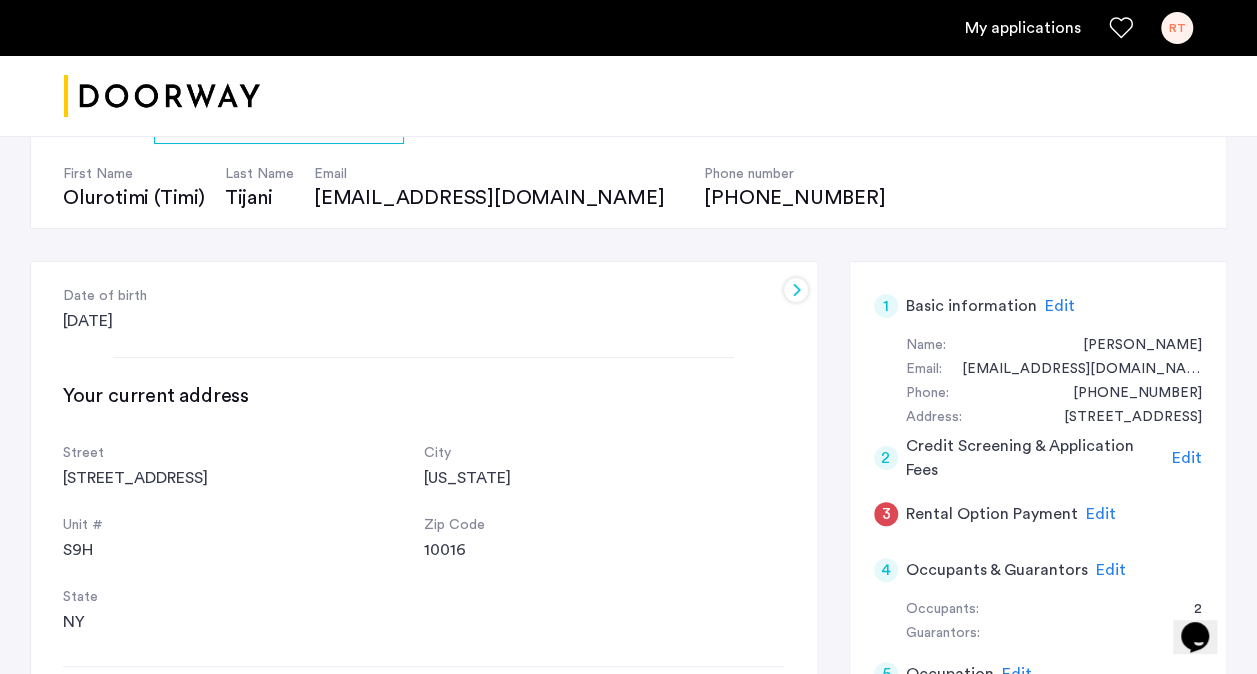 click on "3" 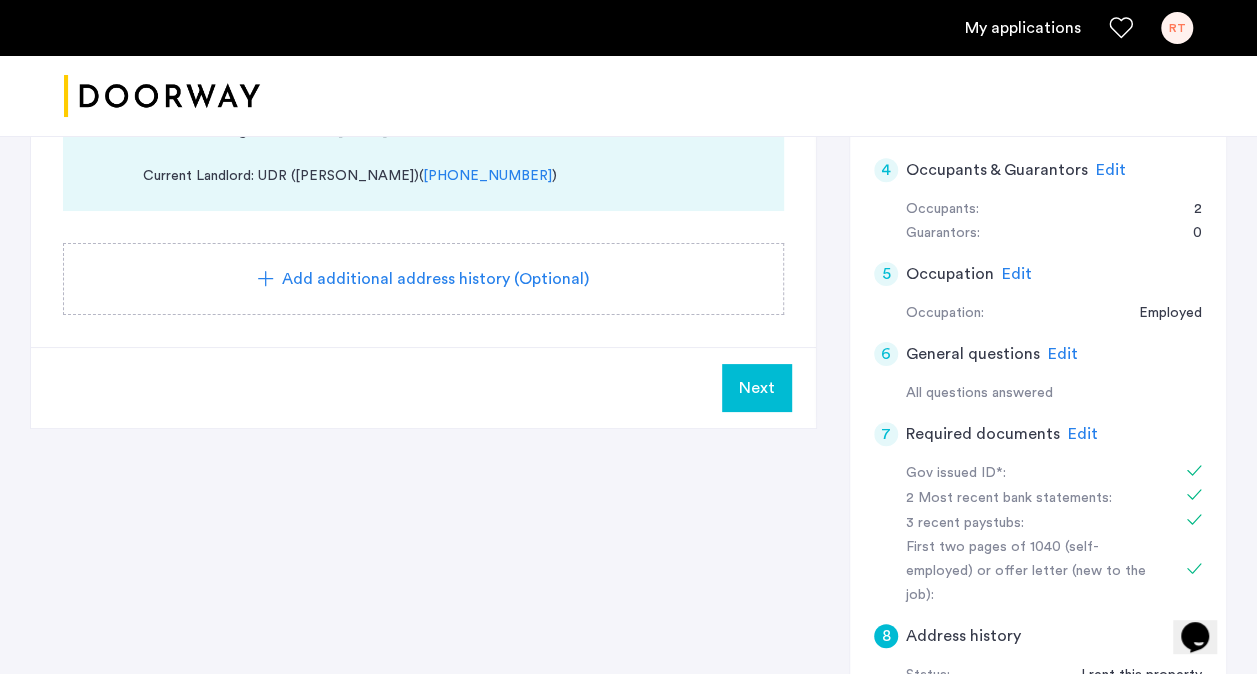 scroll, scrollTop: 683, scrollLeft: 0, axis: vertical 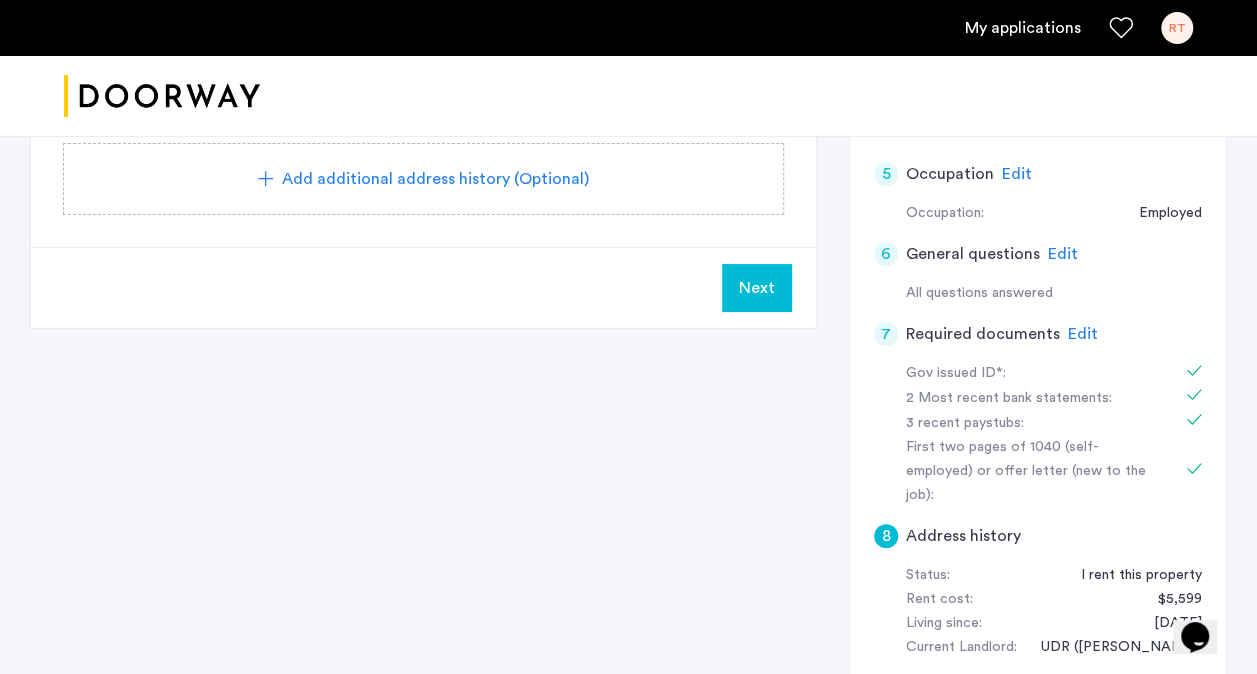 click on "Next" 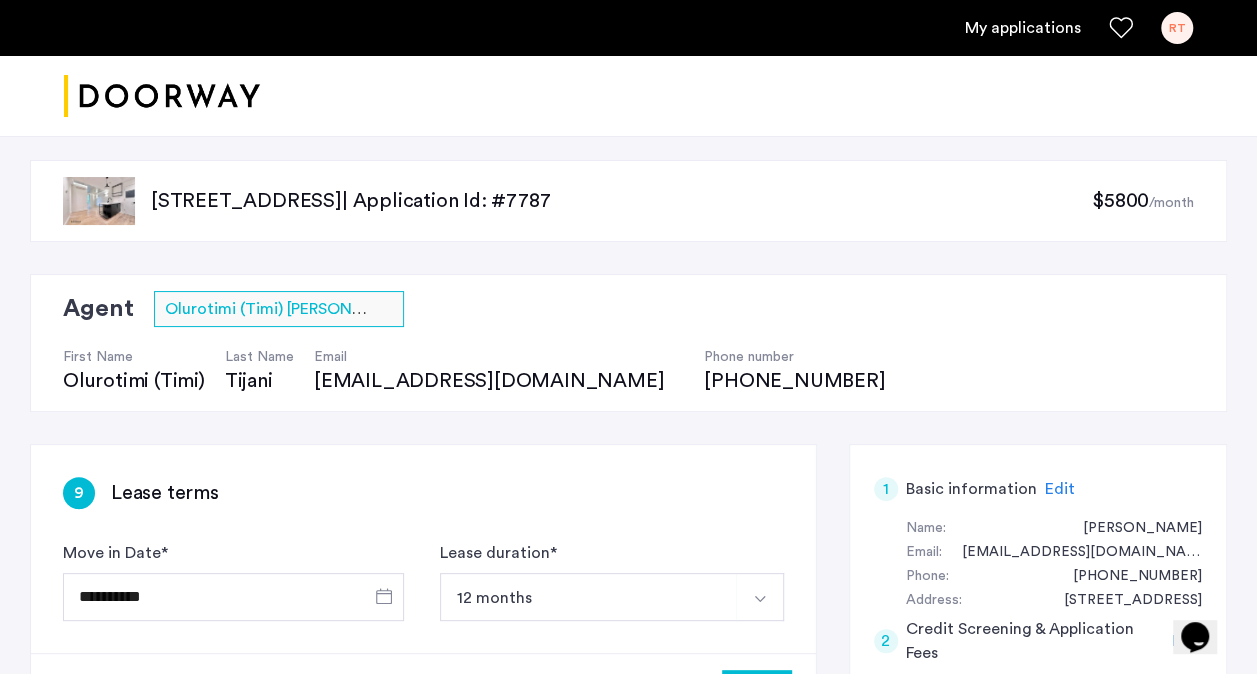 scroll, scrollTop: 100, scrollLeft: 0, axis: vertical 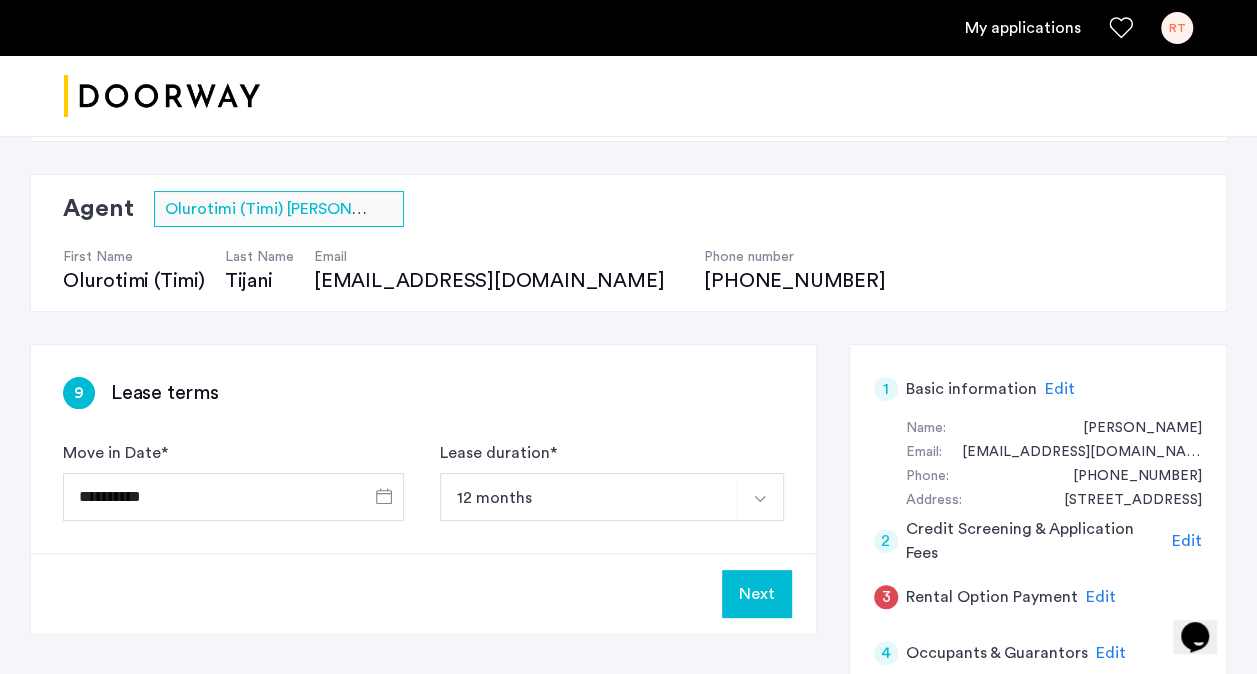click on "Next" 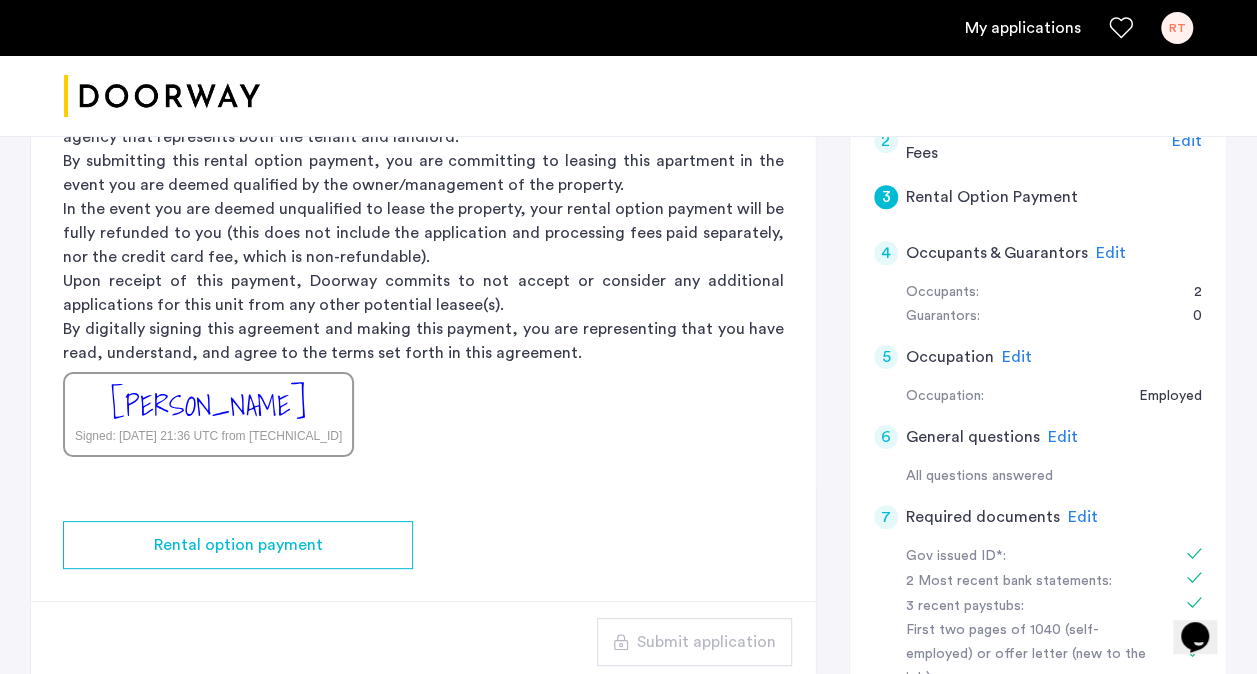 scroll, scrollTop: 600, scrollLeft: 0, axis: vertical 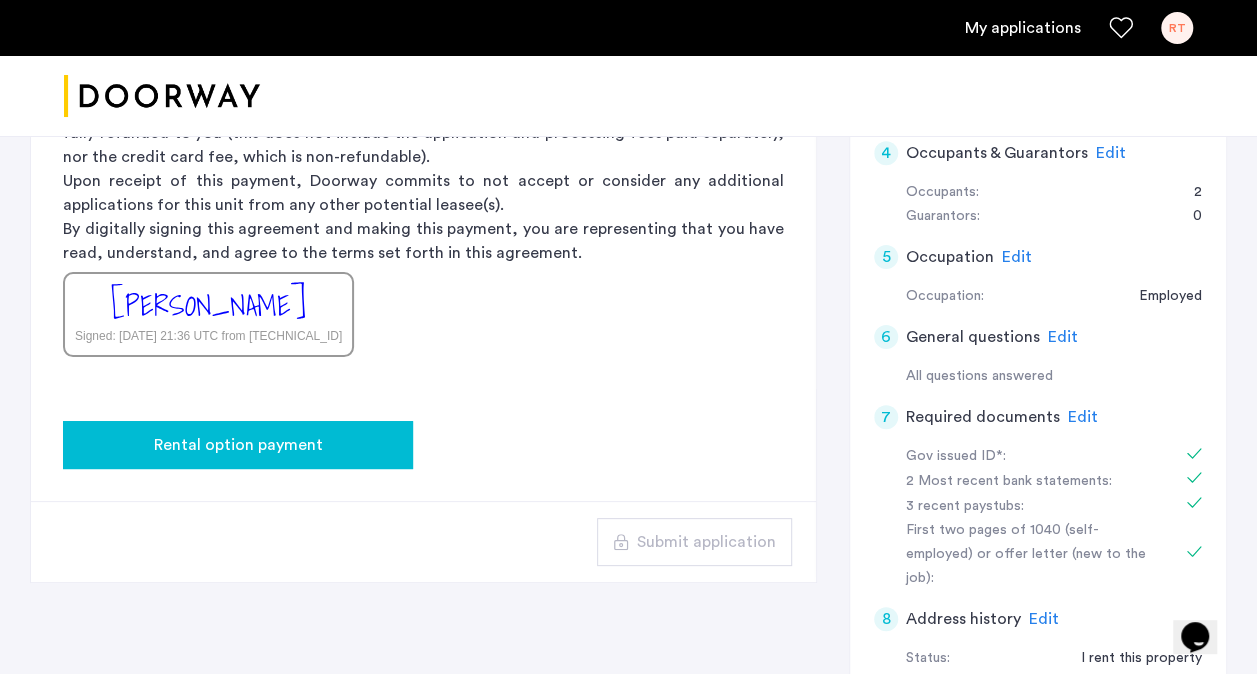 click on "Rental option payment" 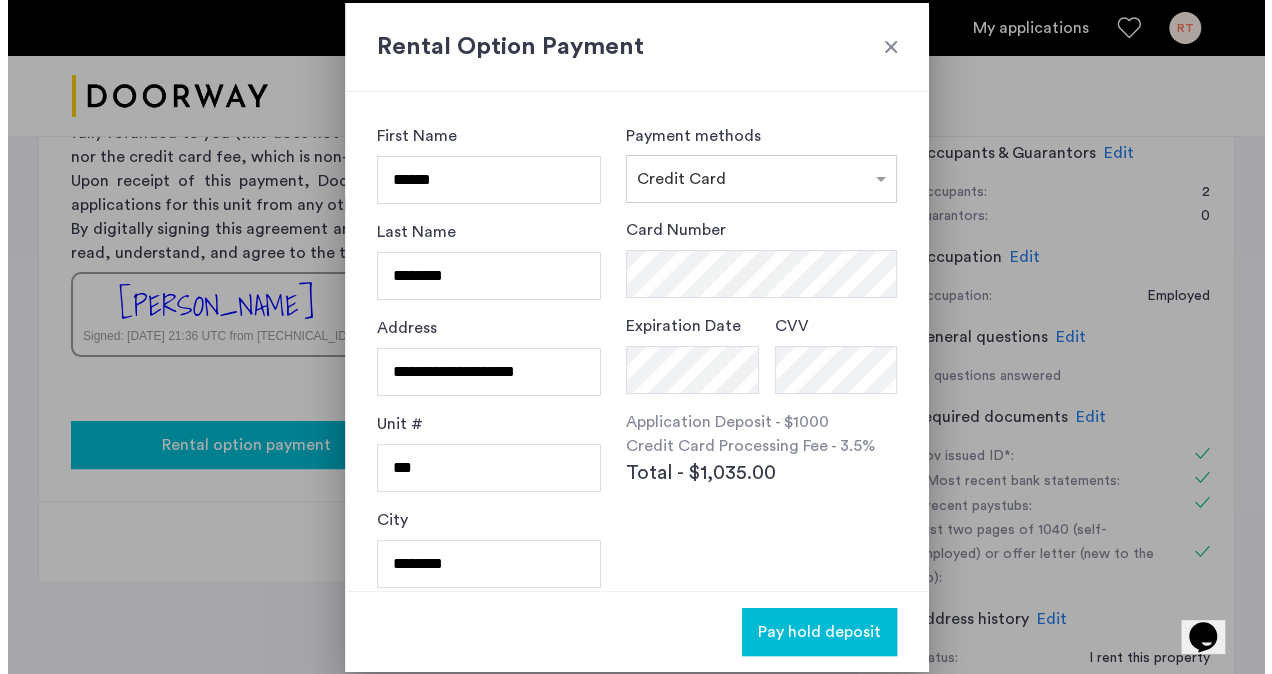 scroll, scrollTop: 0, scrollLeft: 0, axis: both 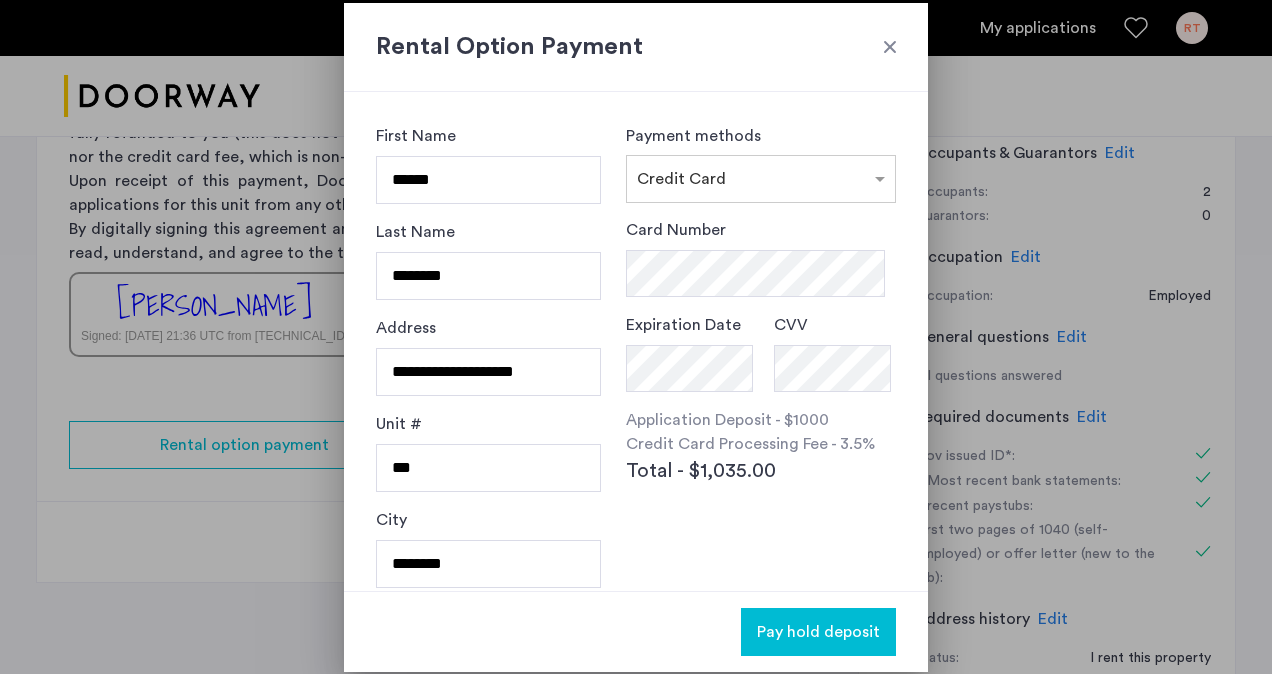 click at bounding box center (890, 47) 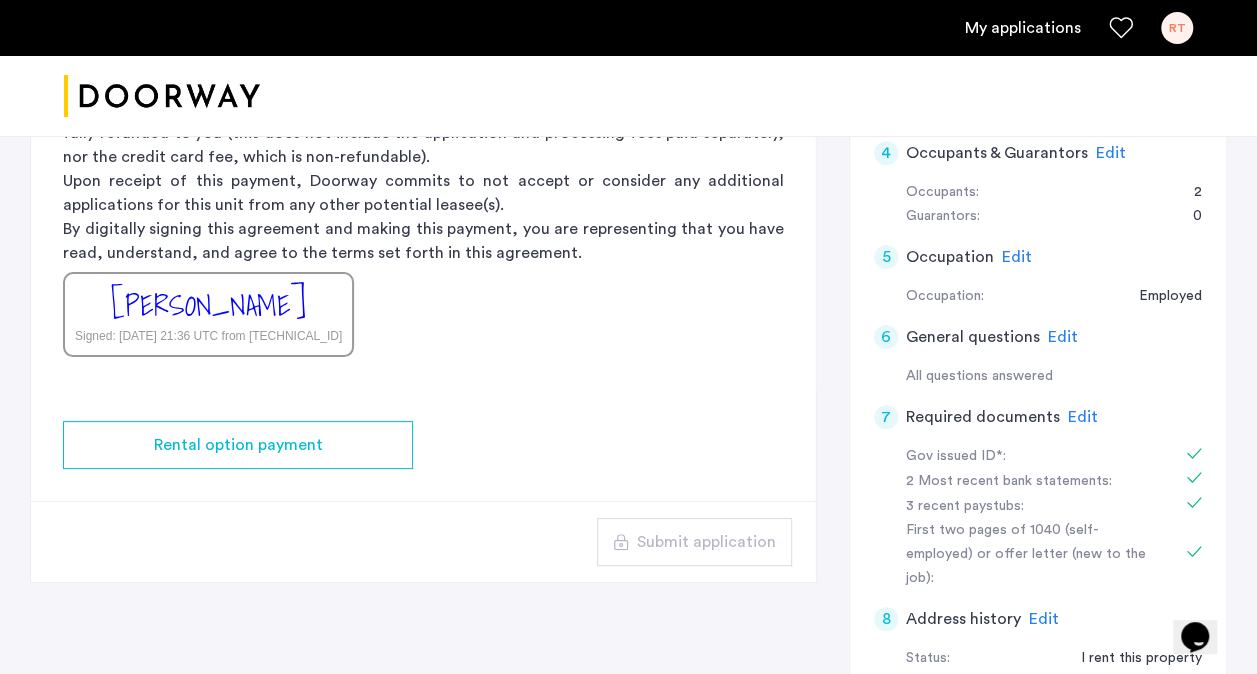 scroll, scrollTop: 500, scrollLeft: 0, axis: vertical 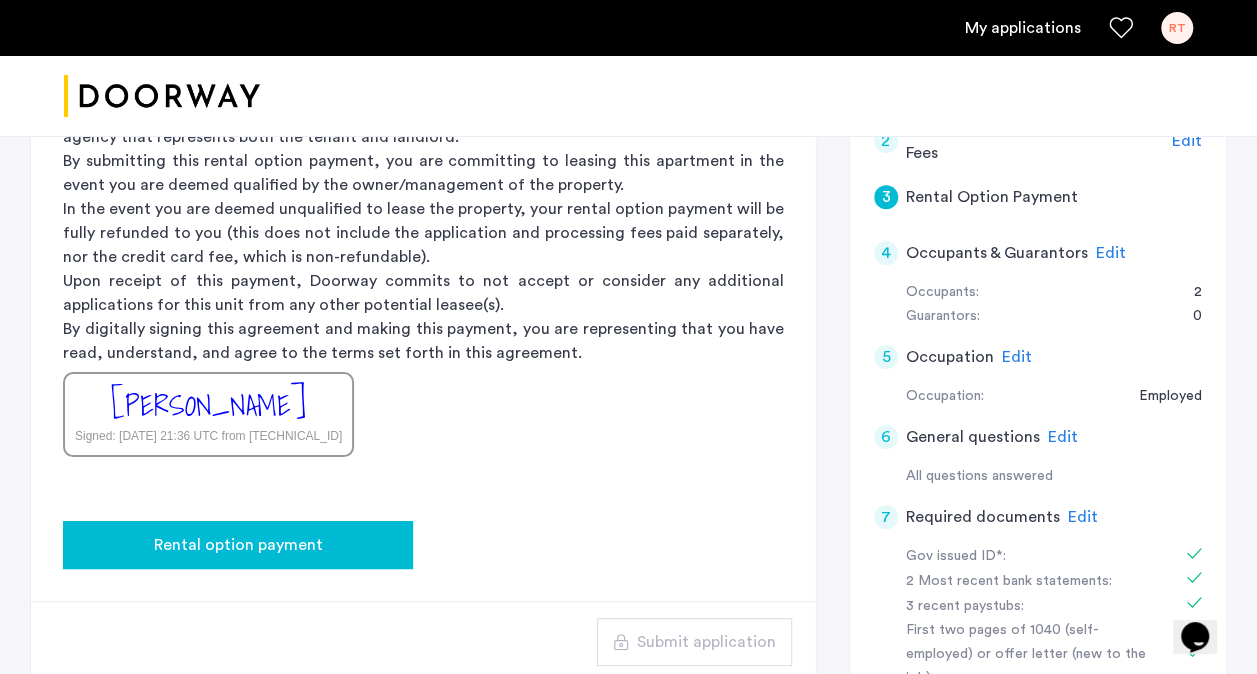 click on "Rental option payment" 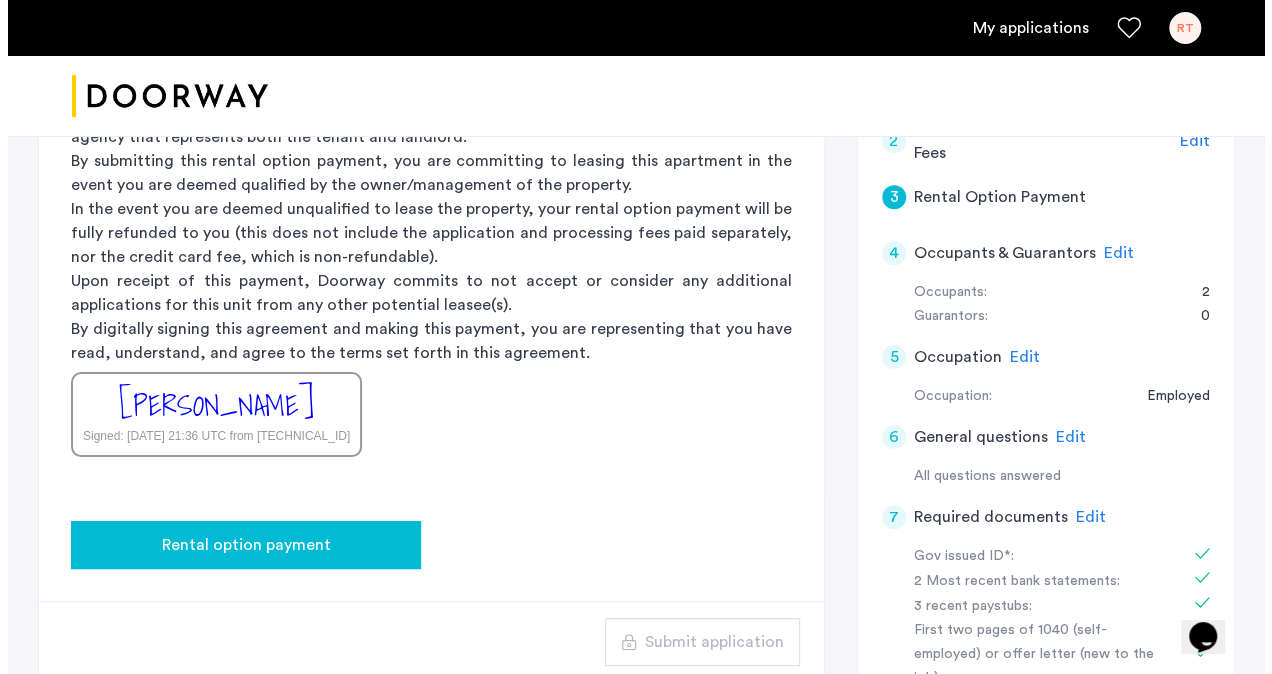 scroll, scrollTop: 0, scrollLeft: 0, axis: both 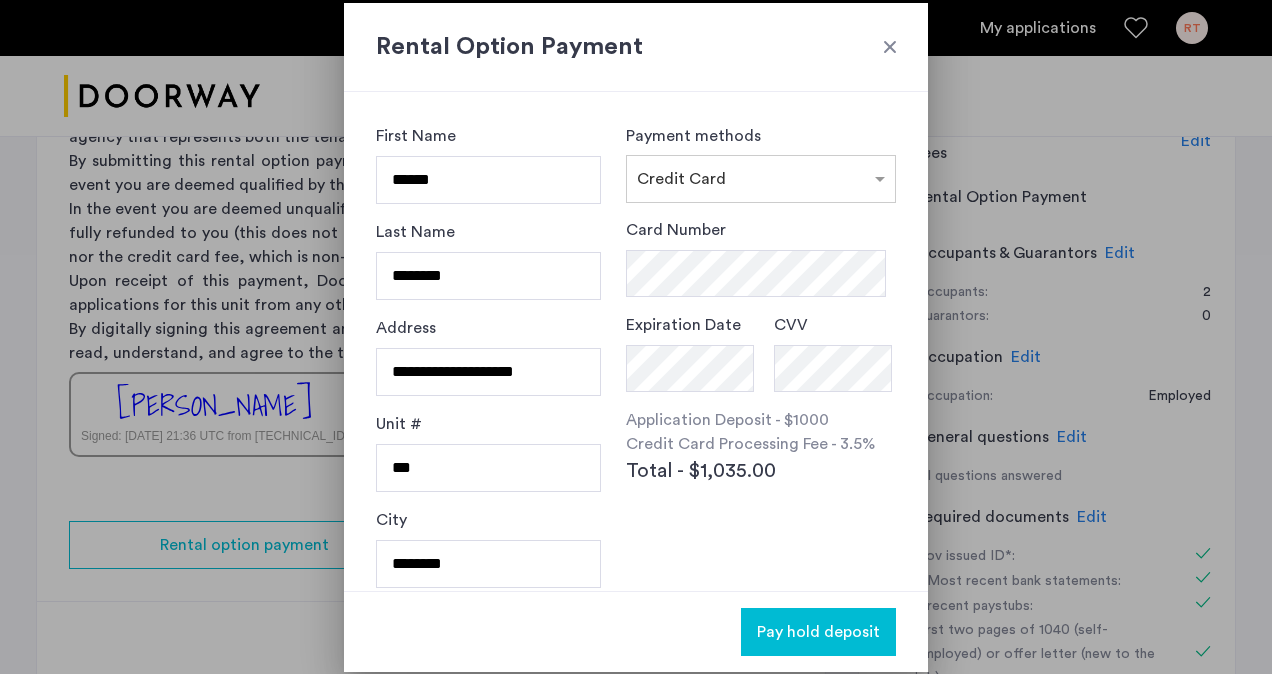 click at bounding box center (890, 47) 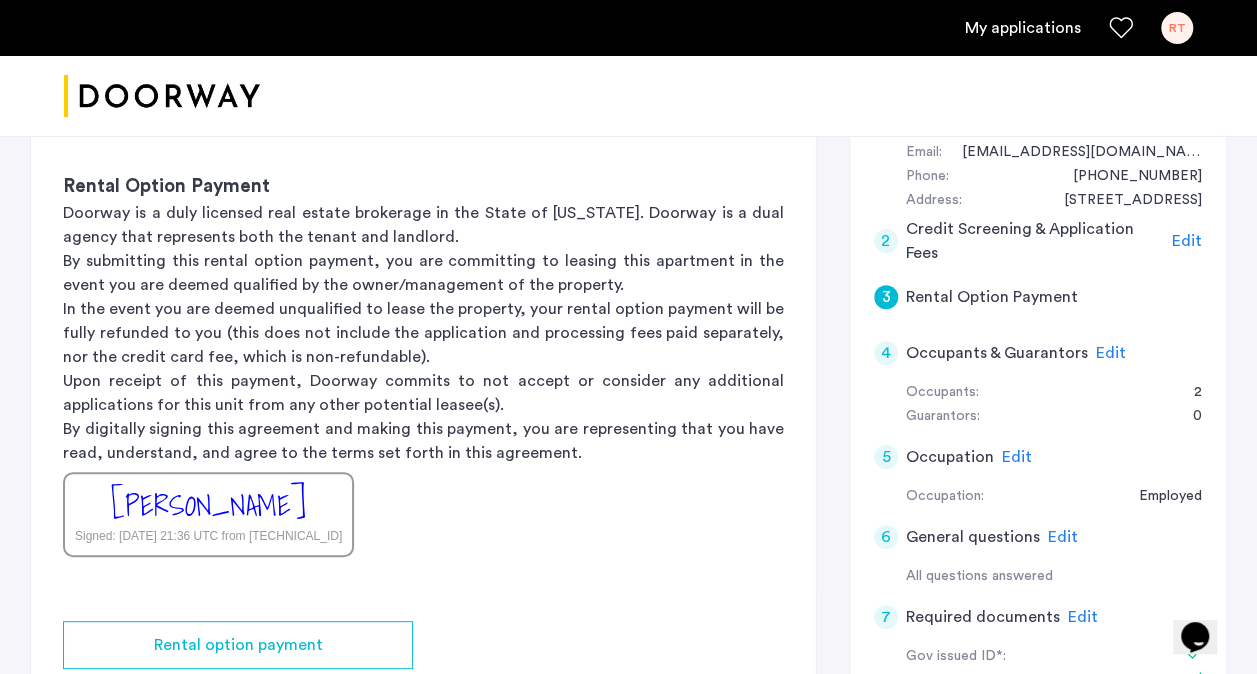 scroll, scrollTop: 700, scrollLeft: 0, axis: vertical 